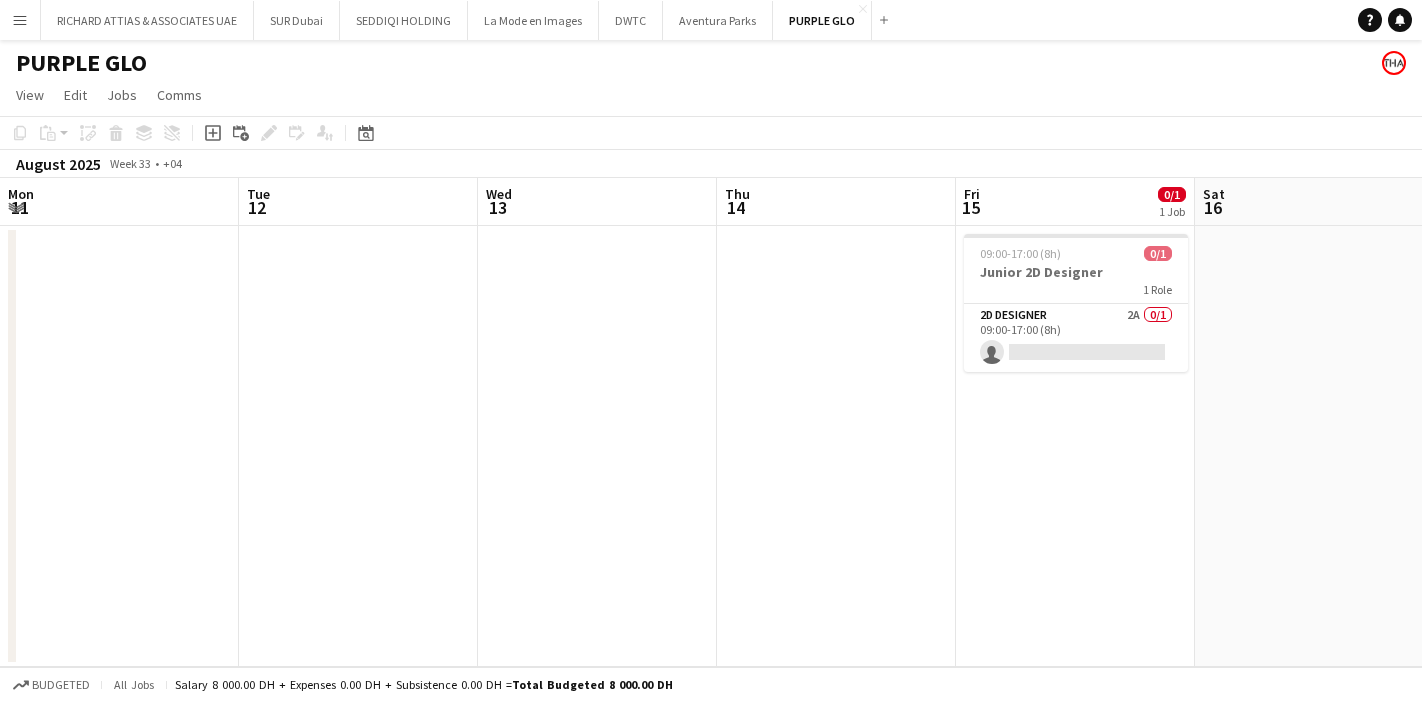 scroll, scrollTop: 0, scrollLeft: 0, axis: both 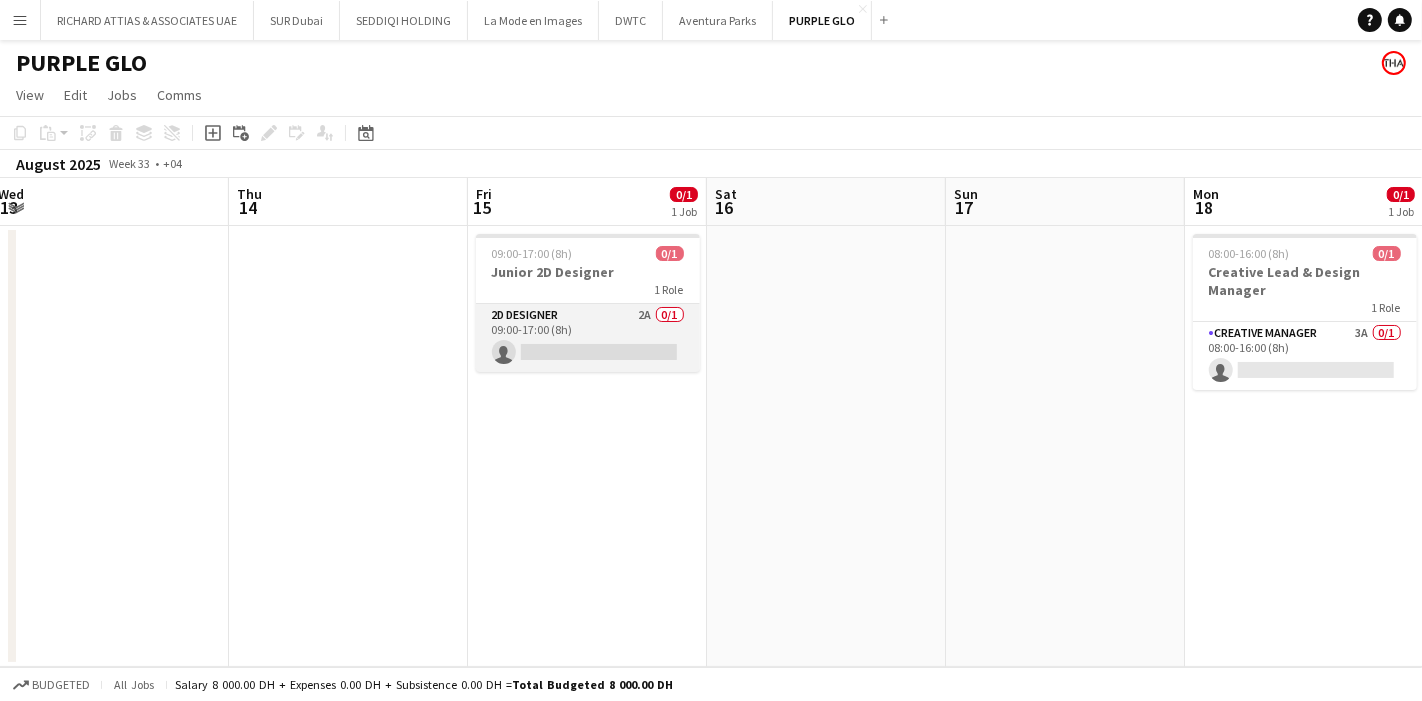 click on "2D Designer   2A   0/1   09:00-17:00 (8h)
single-neutral-actions" at bounding box center [588, 338] 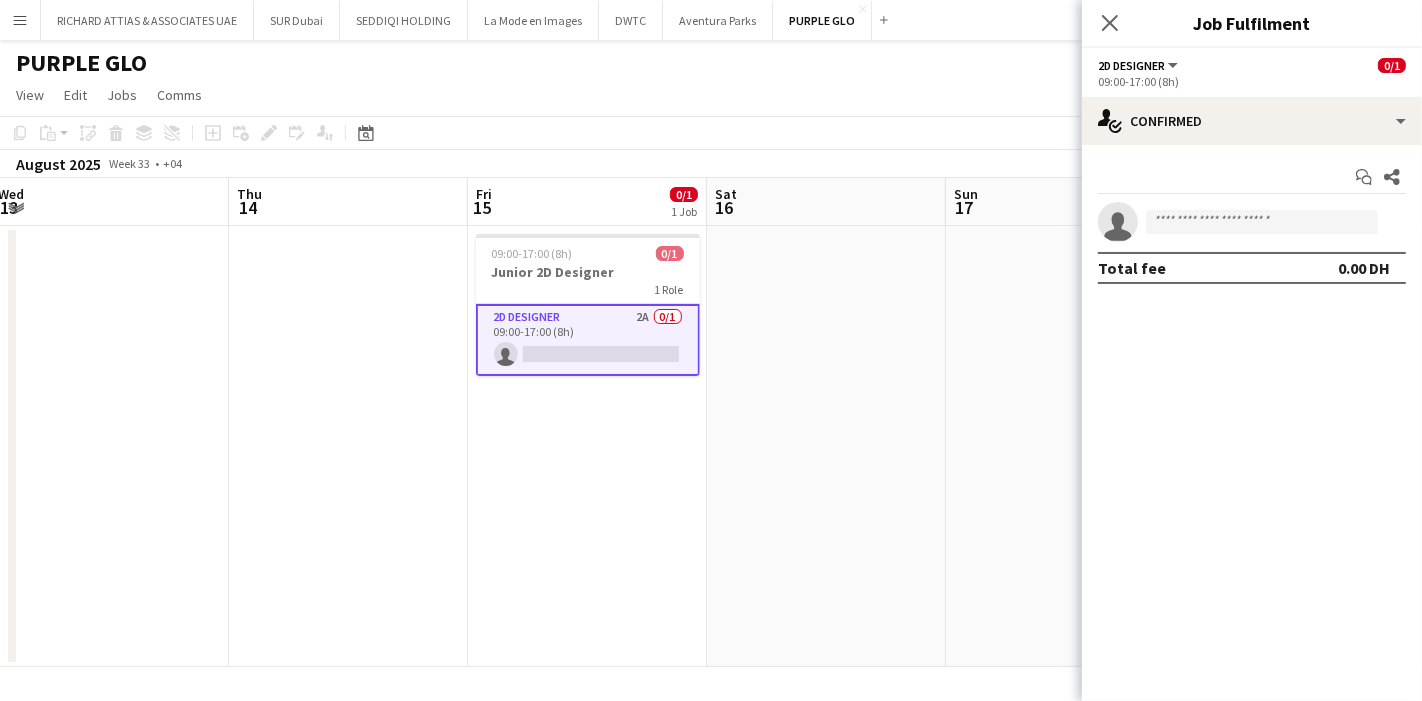 click on "[TIME]-[TIME] ([NUMBER]h)    0/1   Junior 2D Designer   1 Role   2D Designer   2A   0/1   [TIME]-[TIME] ([NUMBER]h)
single-neutral-actions" at bounding box center [587, 446] 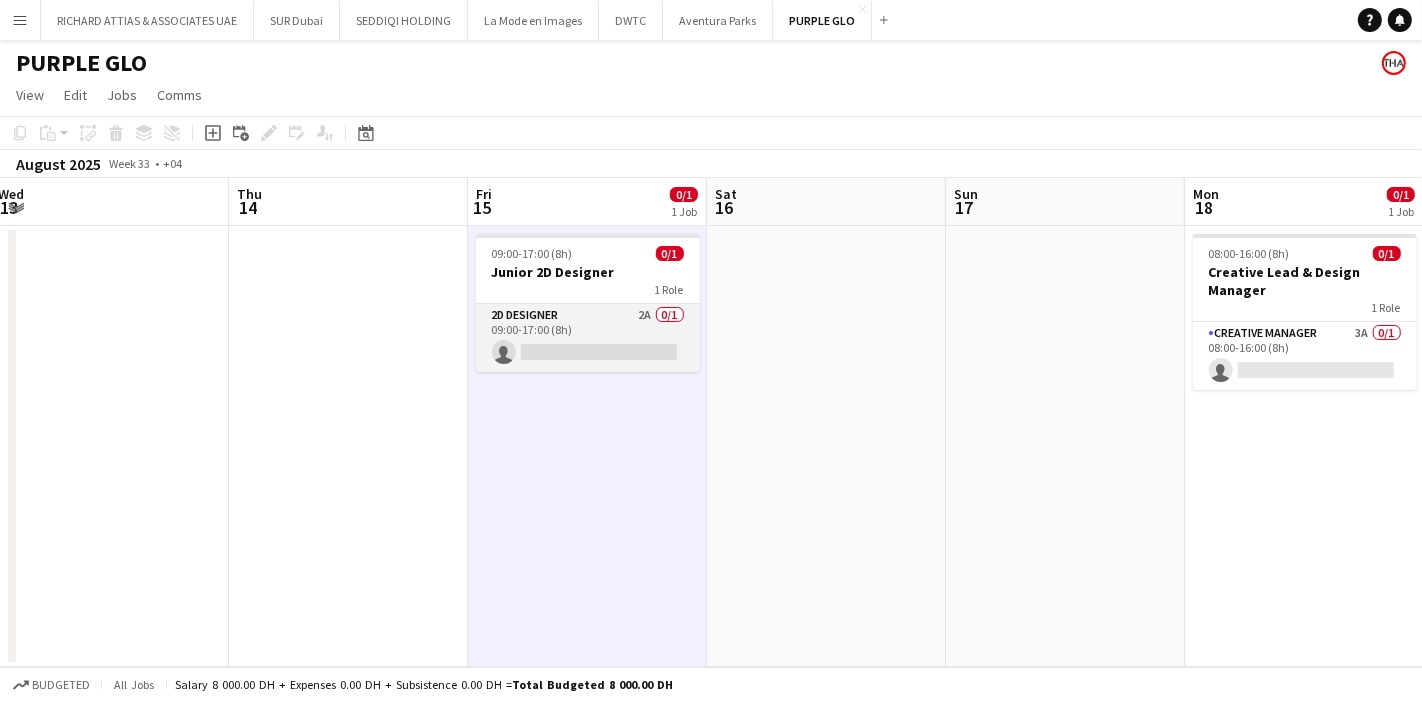 click on "2D Designer   2A   0/1   09:00-17:00 (8h)
single-neutral-actions" at bounding box center (588, 338) 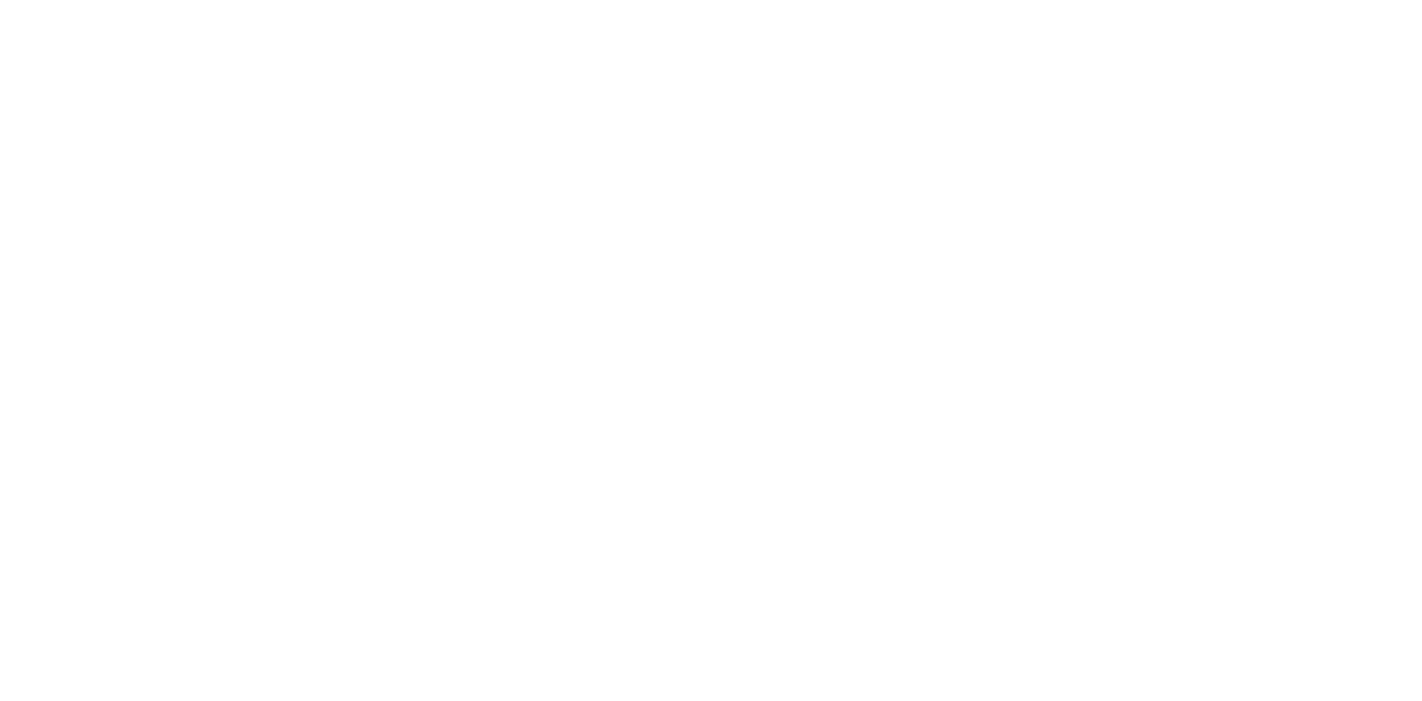 scroll, scrollTop: 0, scrollLeft: 0, axis: both 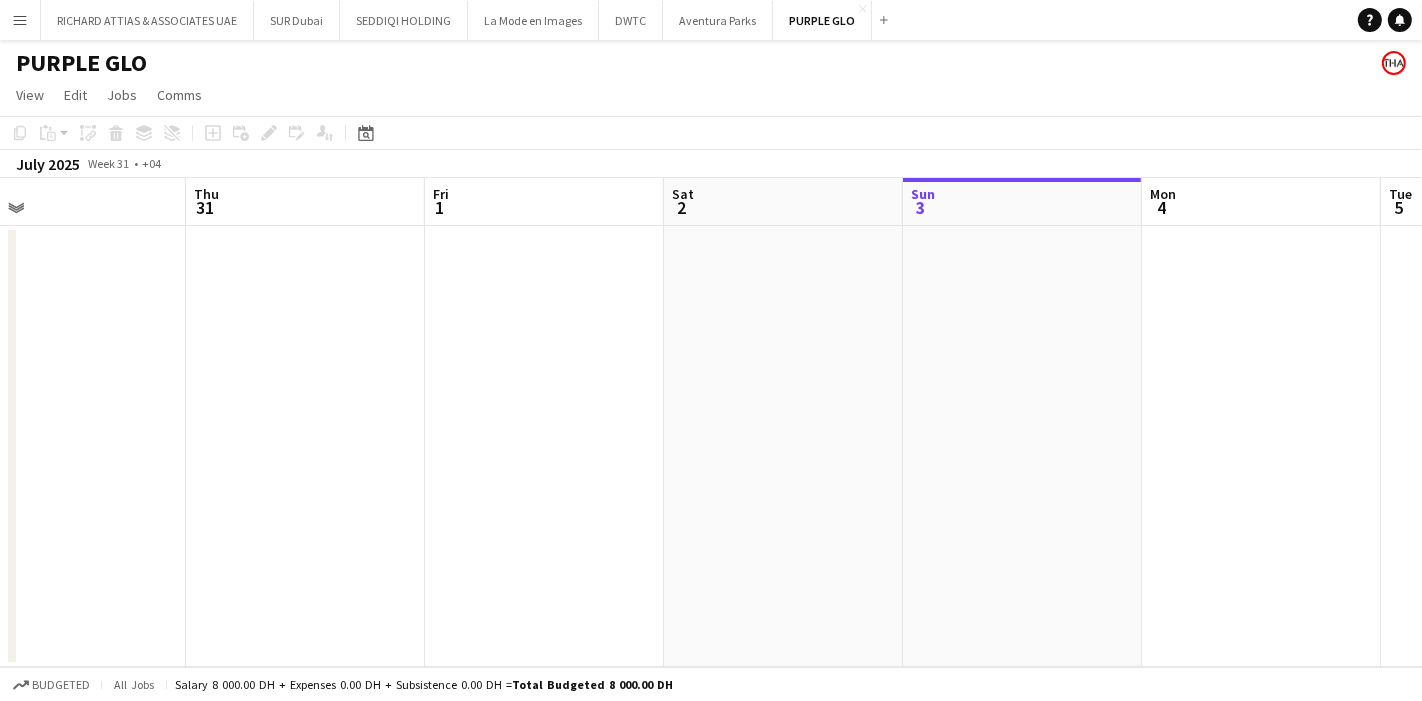 drag, startPoint x: 544, startPoint y: 415, endPoint x: 1194, endPoint y: 400, distance: 650.17303 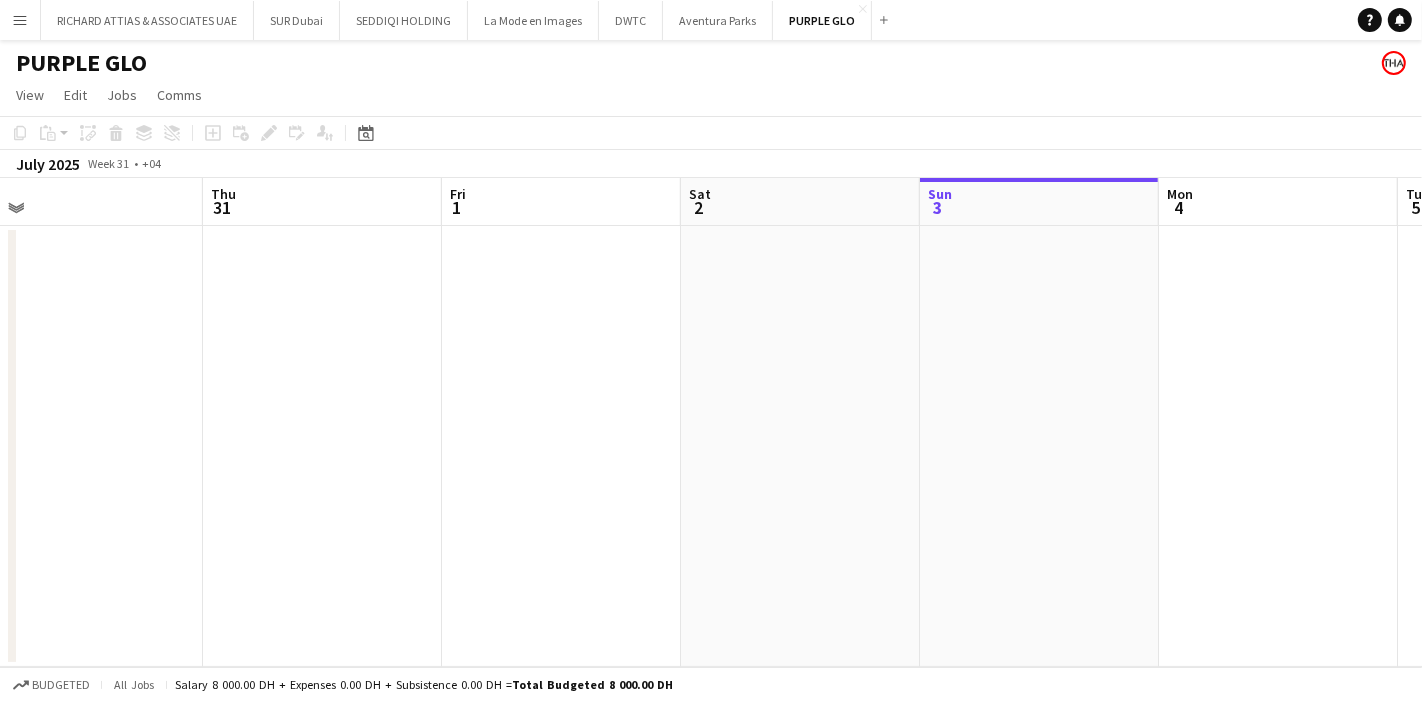 drag, startPoint x: 439, startPoint y: 381, endPoint x: 464, endPoint y: 413, distance: 40.60788 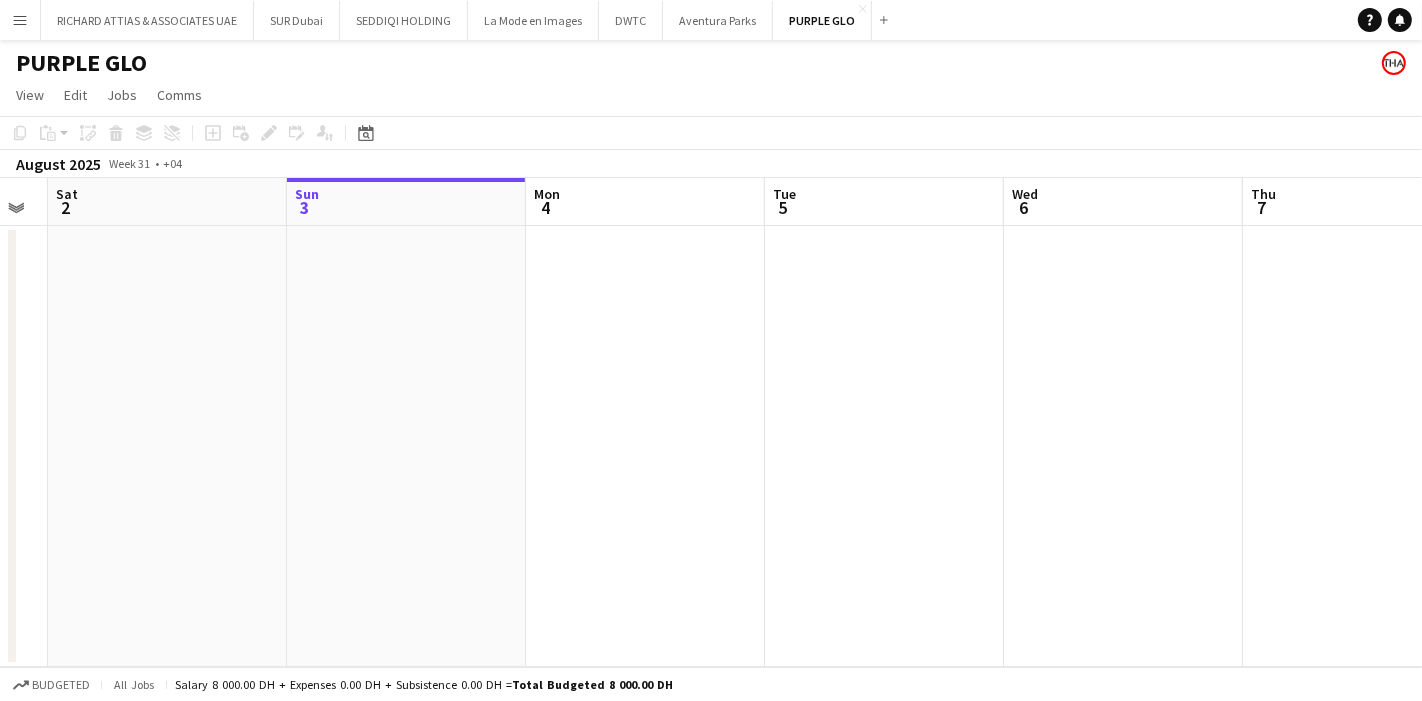 drag, startPoint x: 1197, startPoint y: 371, endPoint x: 281, endPoint y: 332, distance: 916.82983 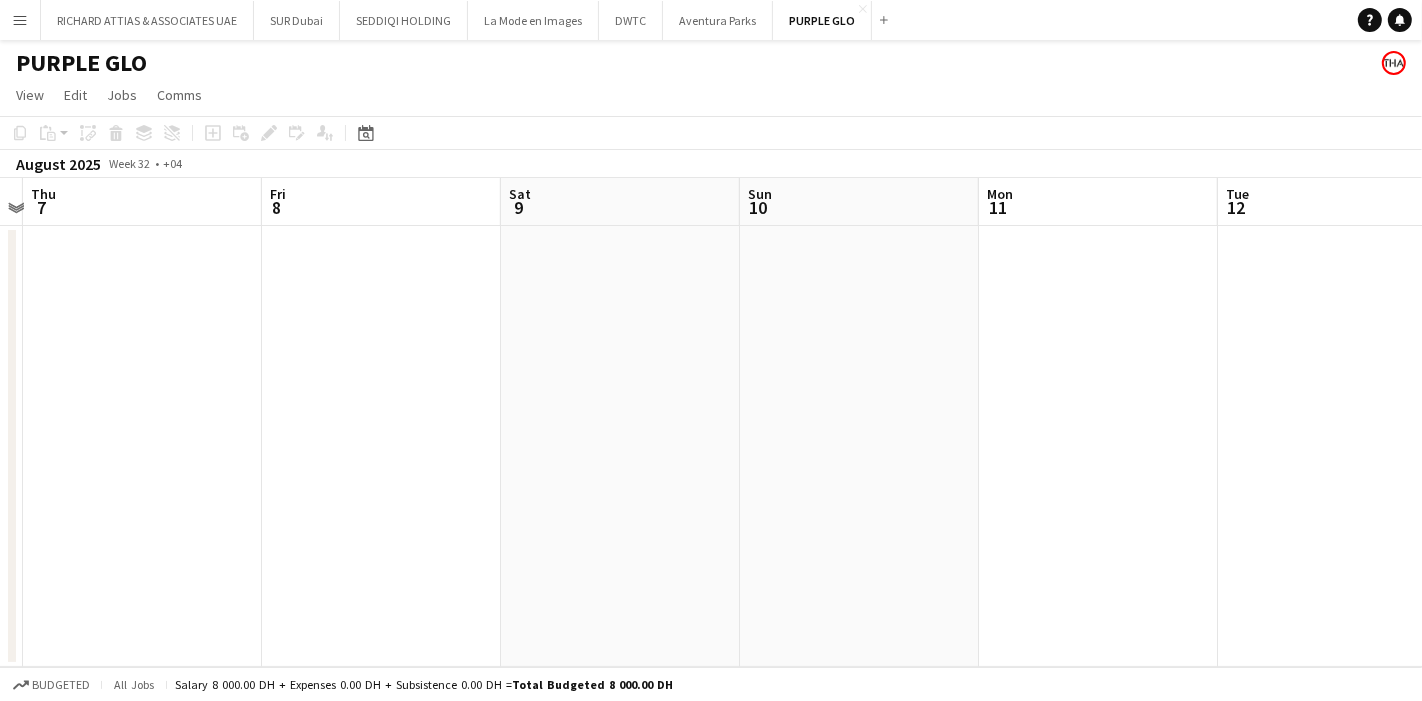drag, startPoint x: 1211, startPoint y: 330, endPoint x: 525, endPoint y: 297, distance: 686.7933 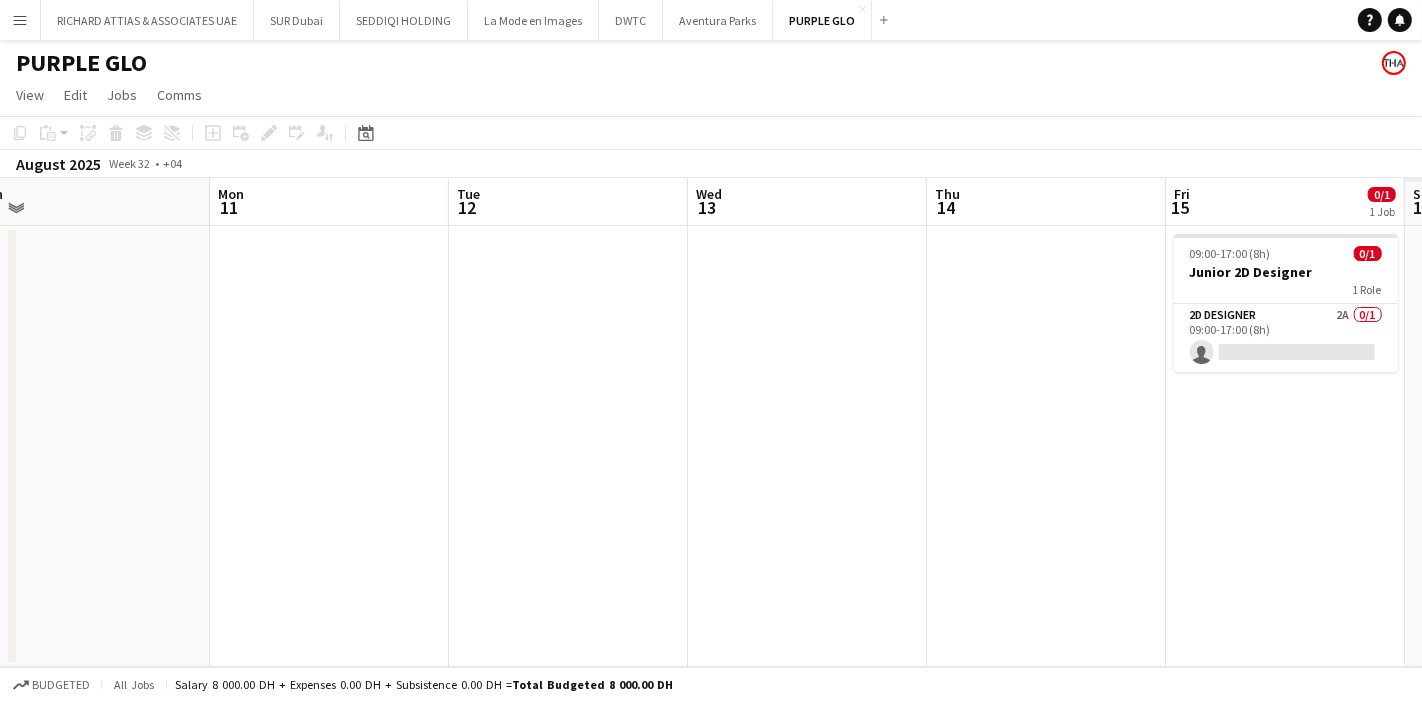 drag, startPoint x: 1153, startPoint y: 326, endPoint x: 448, endPoint y: 373, distance: 706.56494 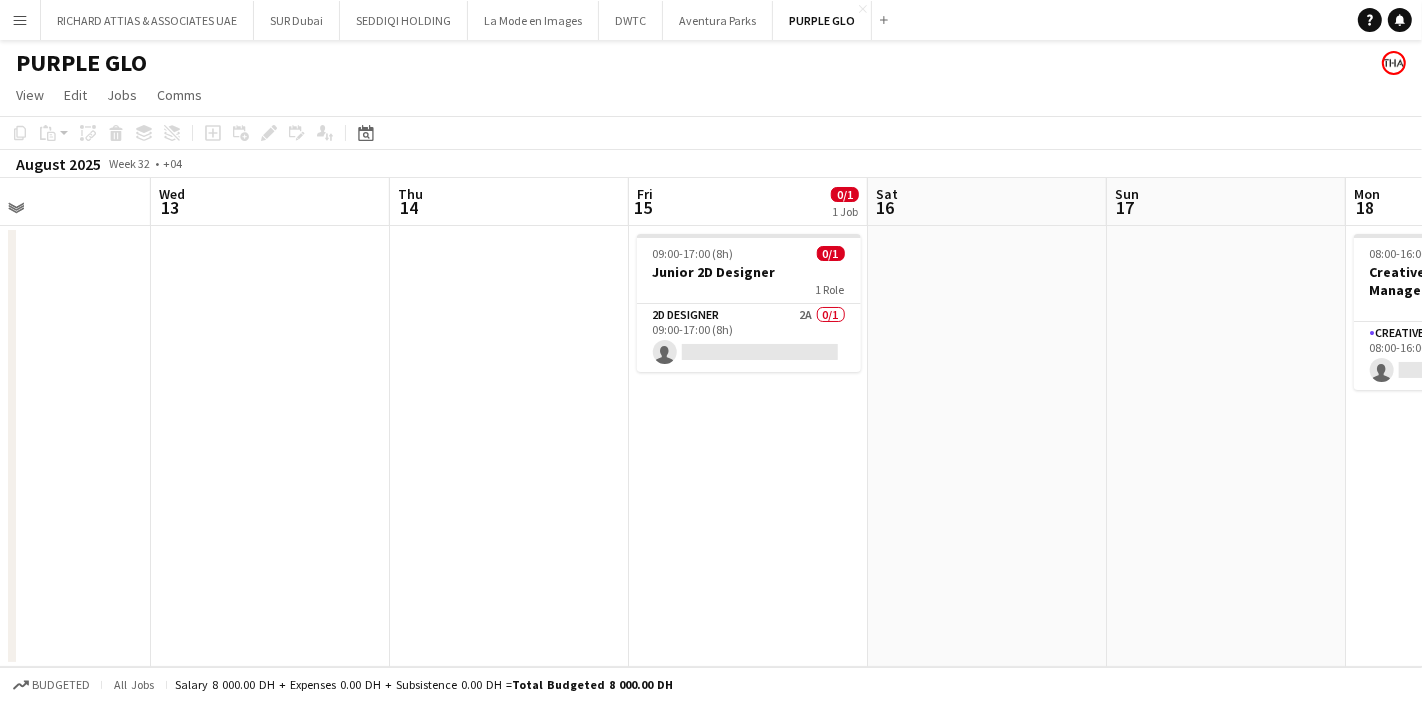 drag, startPoint x: 1071, startPoint y: 375, endPoint x: 697, endPoint y: 343, distance: 375.3665 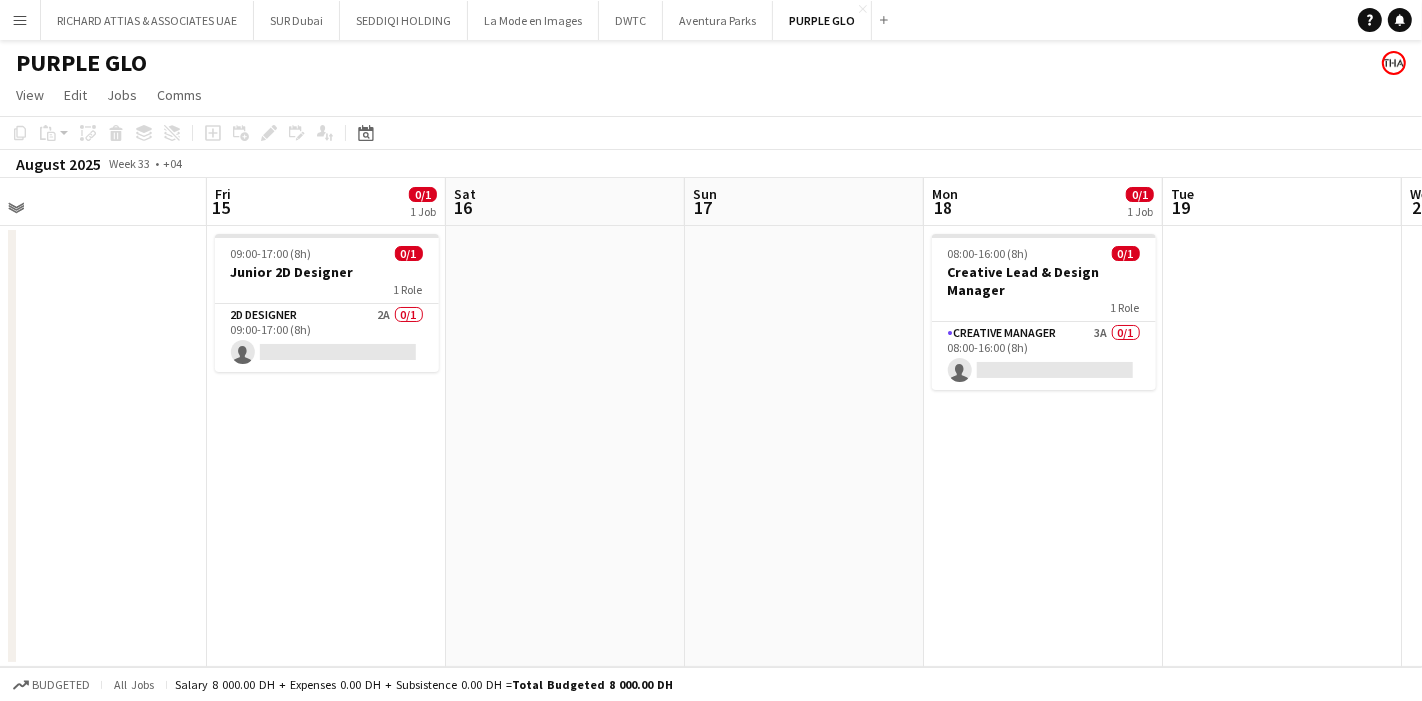 scroll, scrollTop: 0, scrollLeft: 594, axis: horizontal 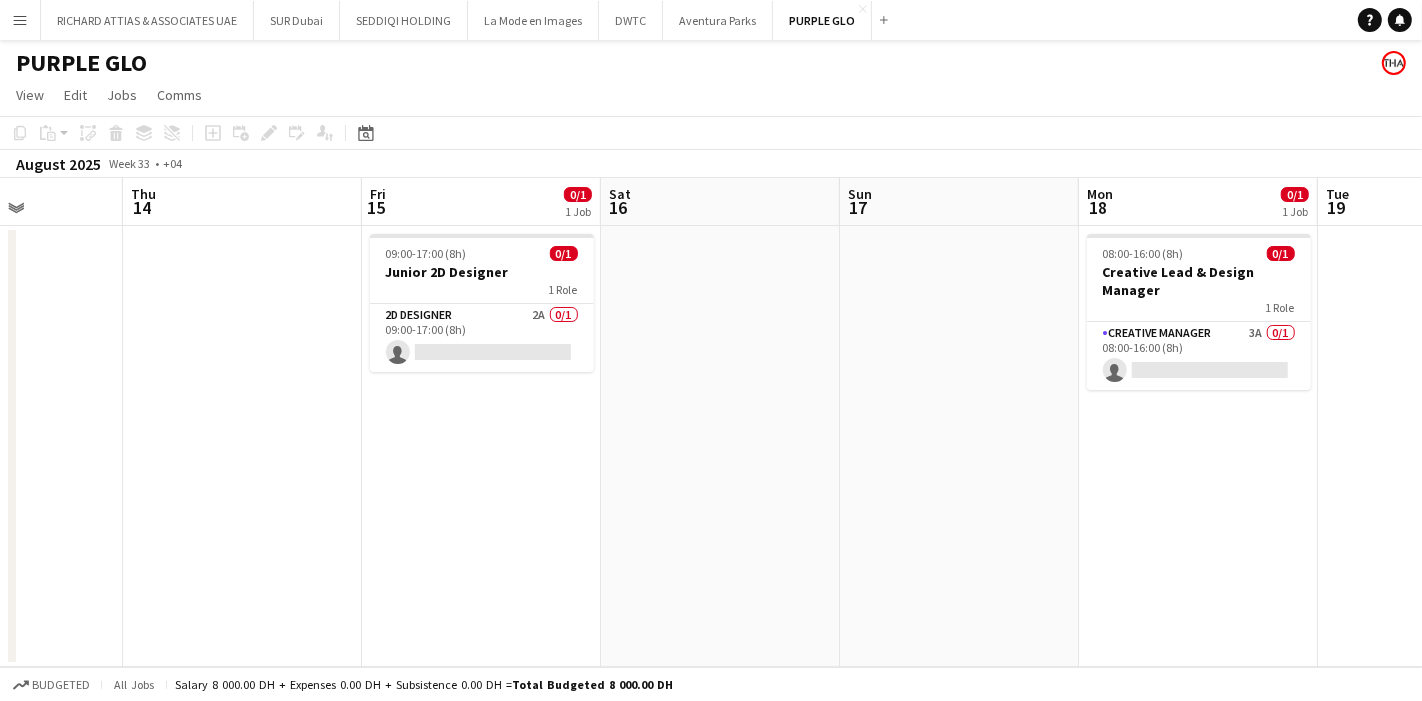 drag, startPoint x: 1087, startPoint y: 317, endPoint x: 820, endPoint y: 332, distance: 267.42102 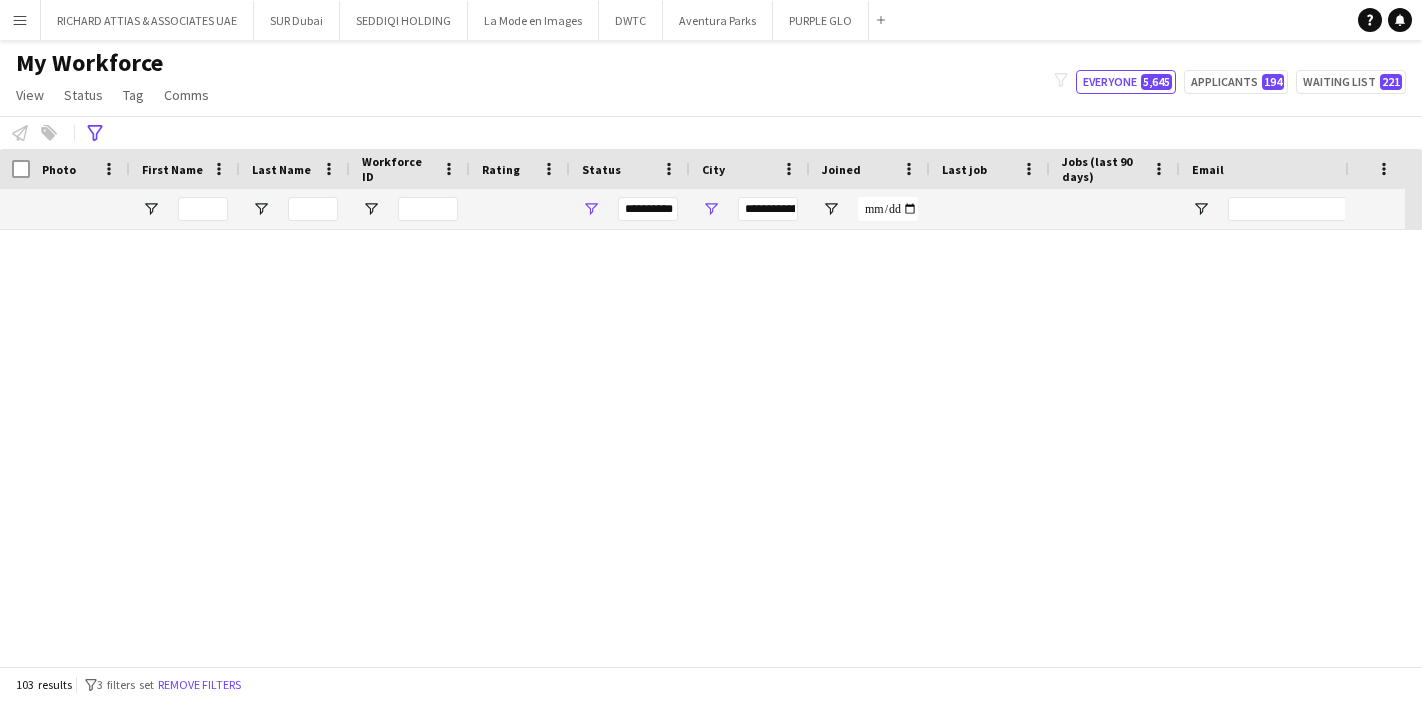 scroll, scrollTop: 0, scrollLeft: 0, axis: both 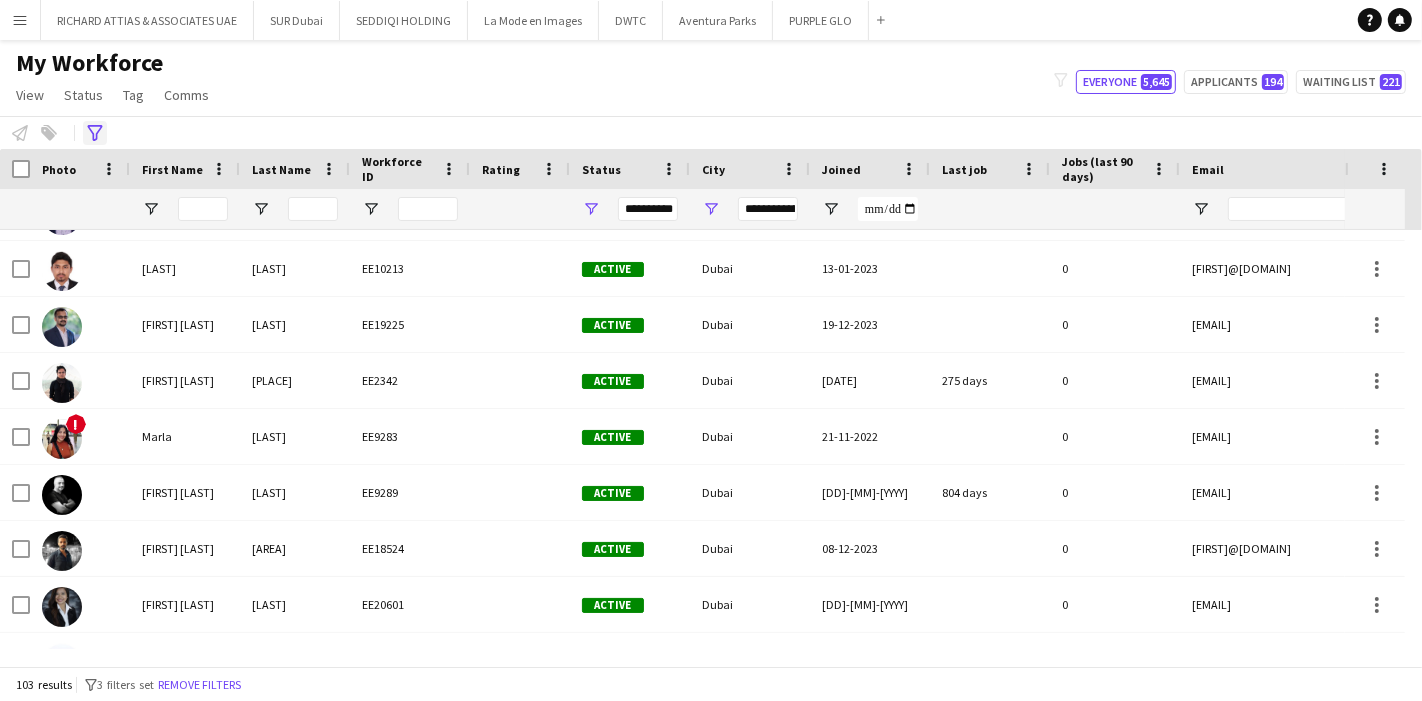 click on "Advanced filters" 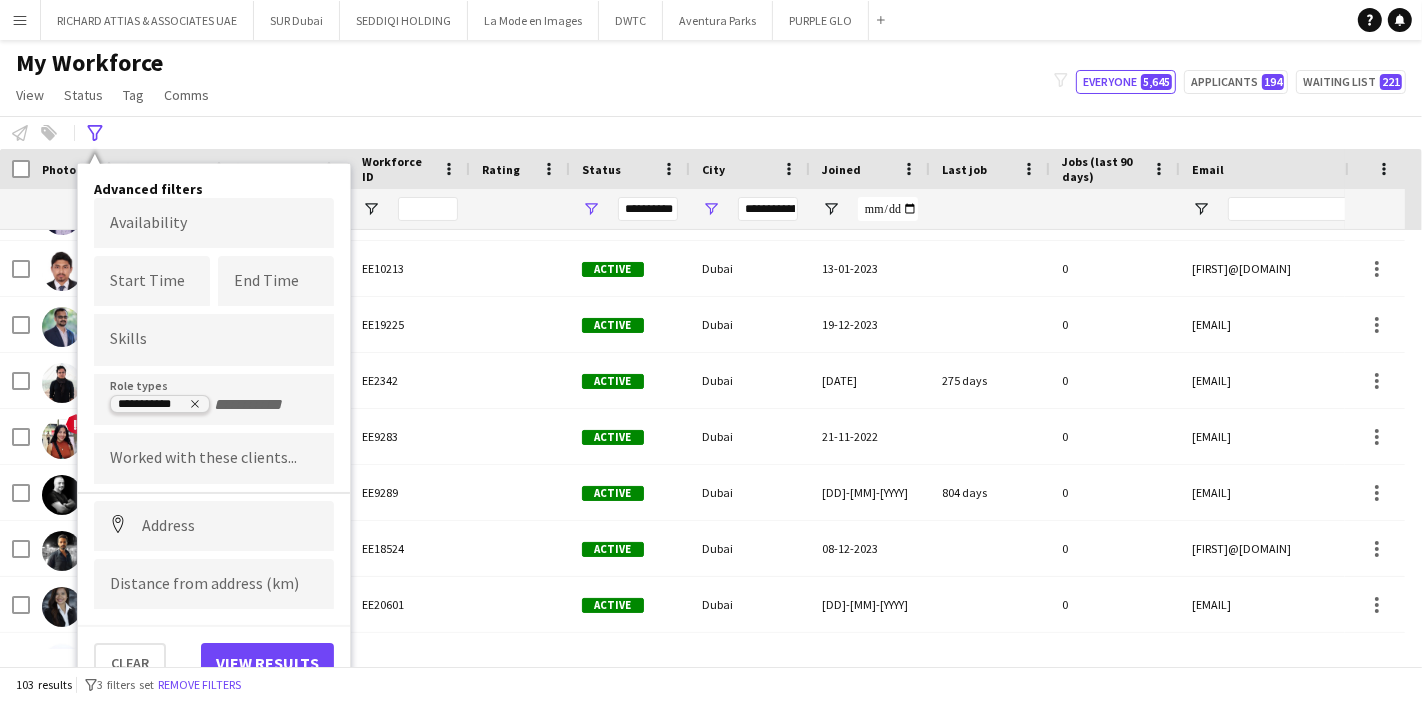 click 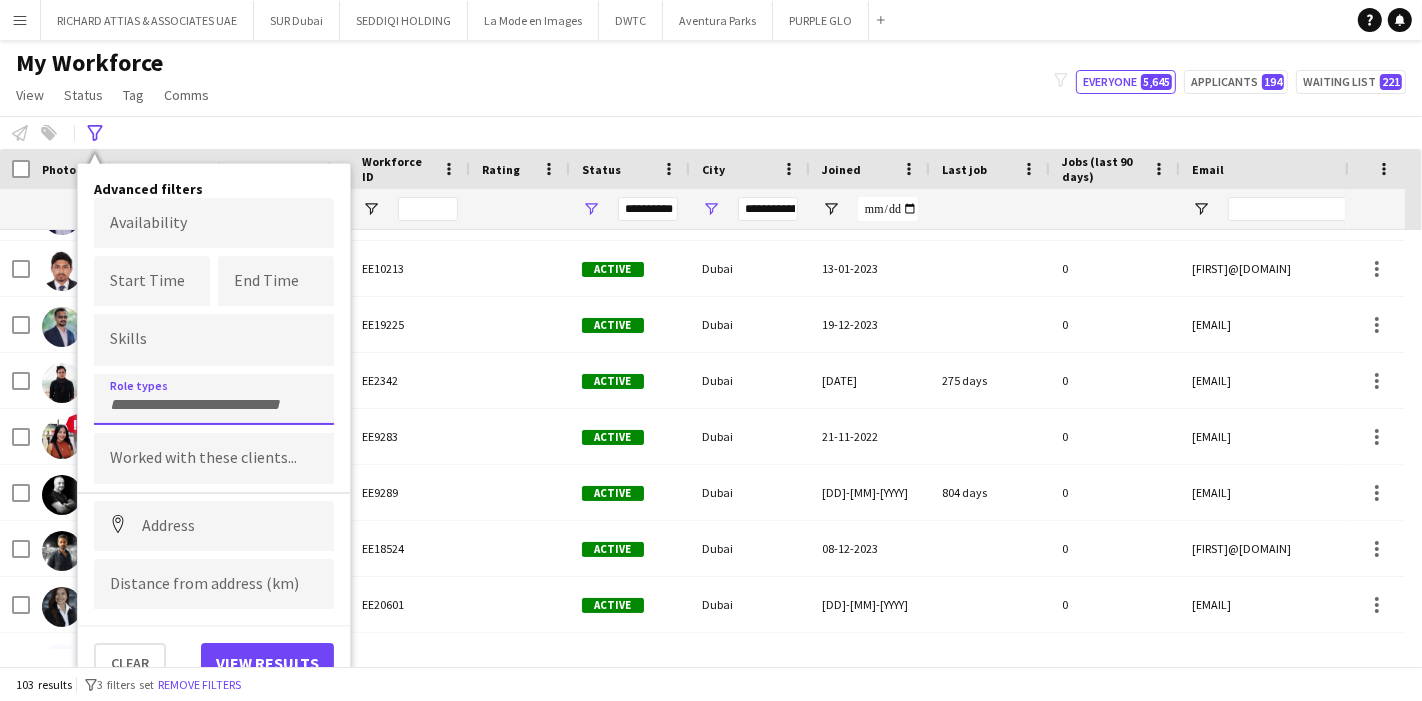 click at bounding box center [214, 405] 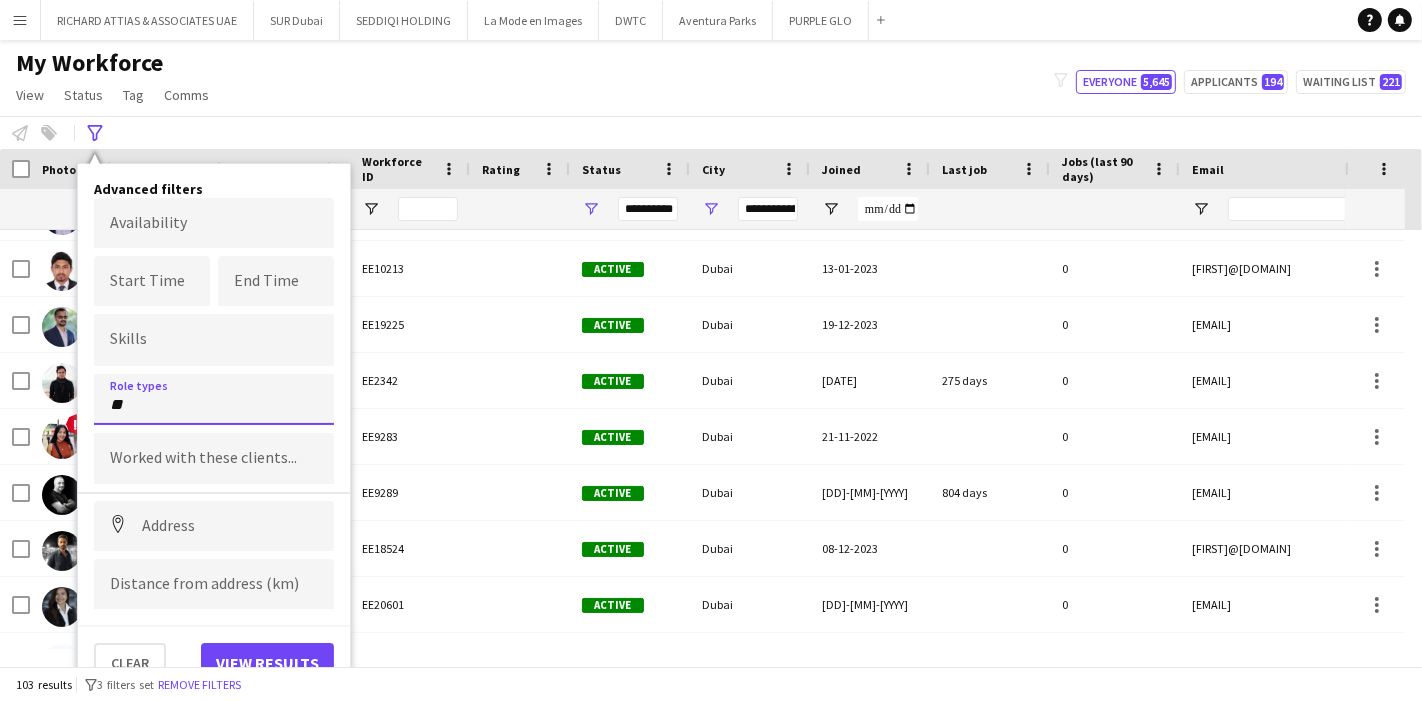 type on "*" 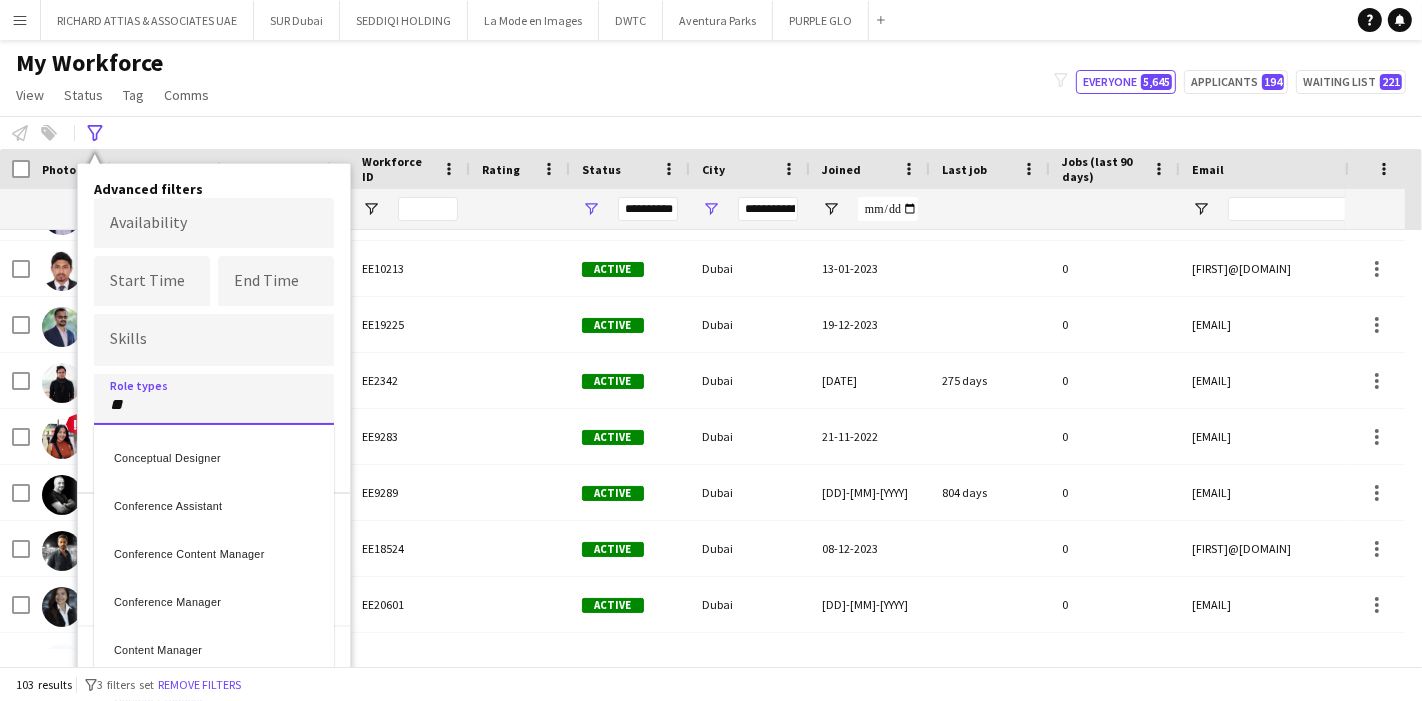type on "*" 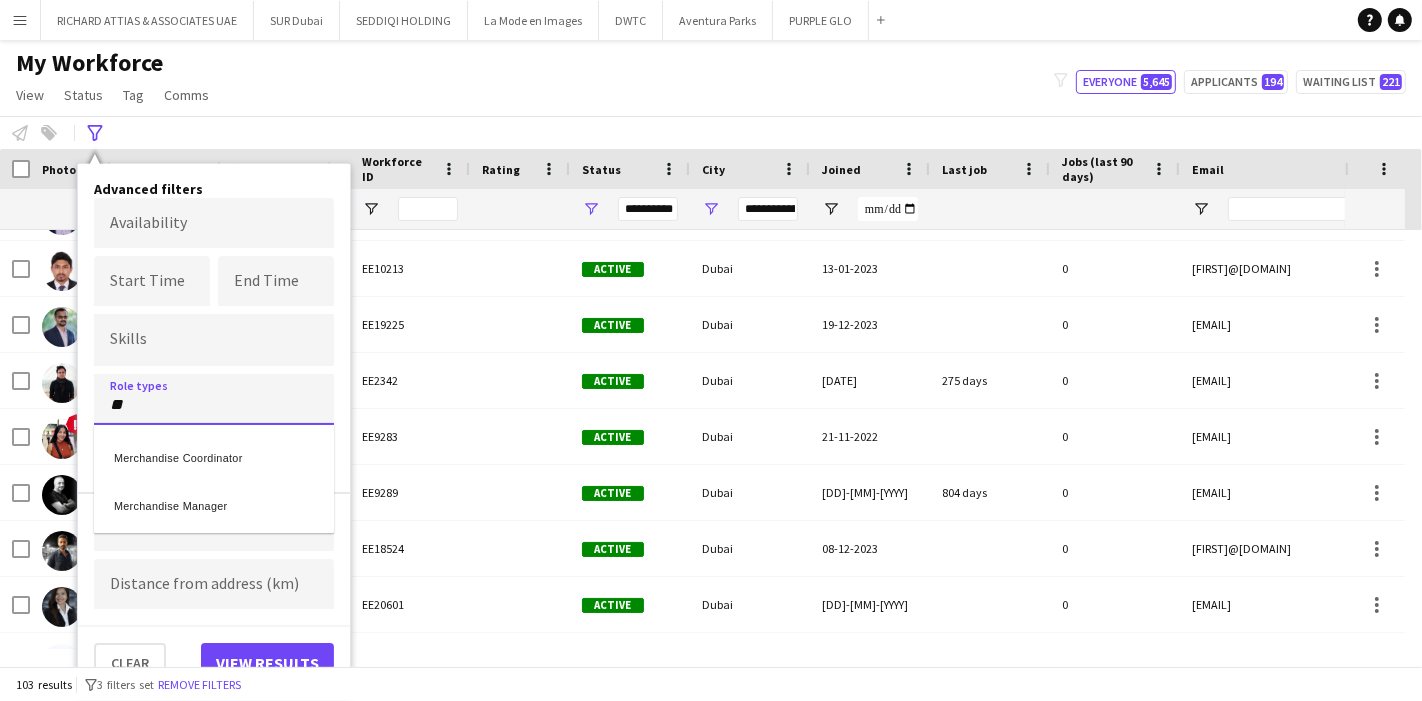 type on "*" 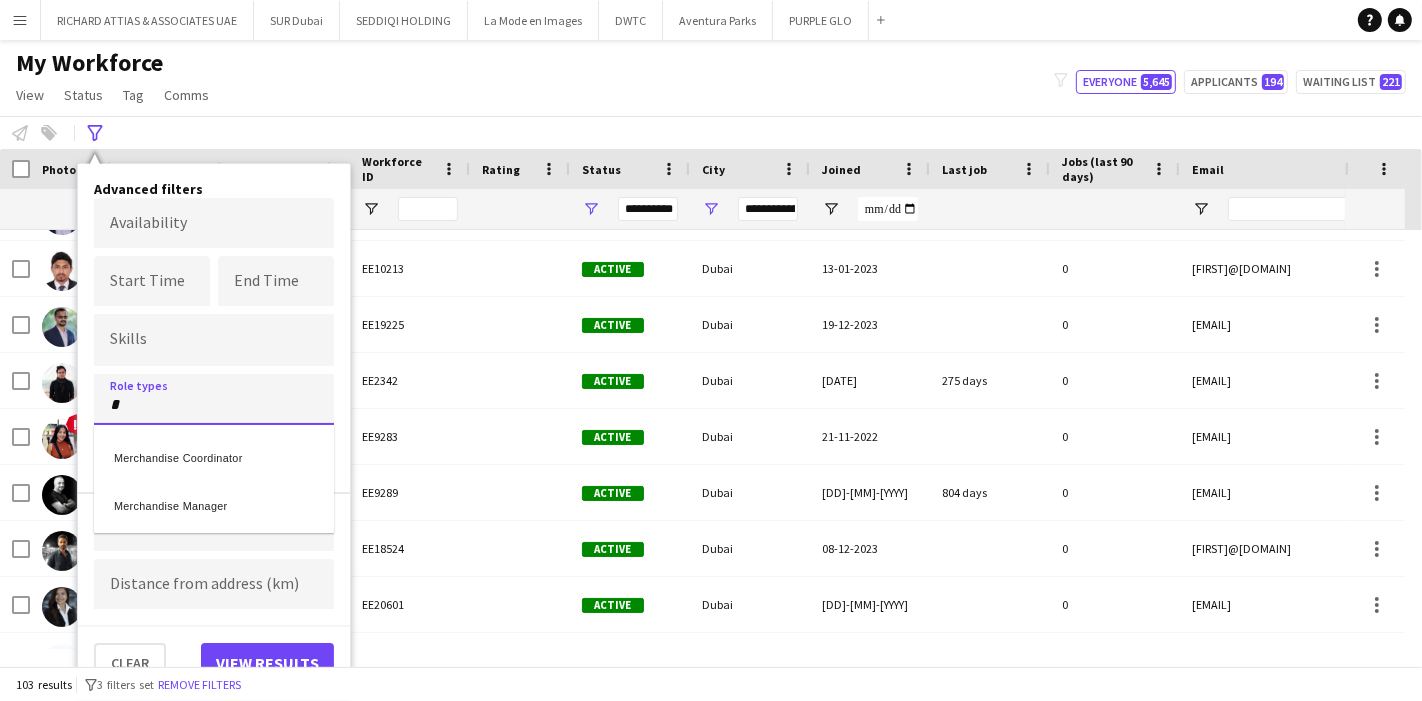 type 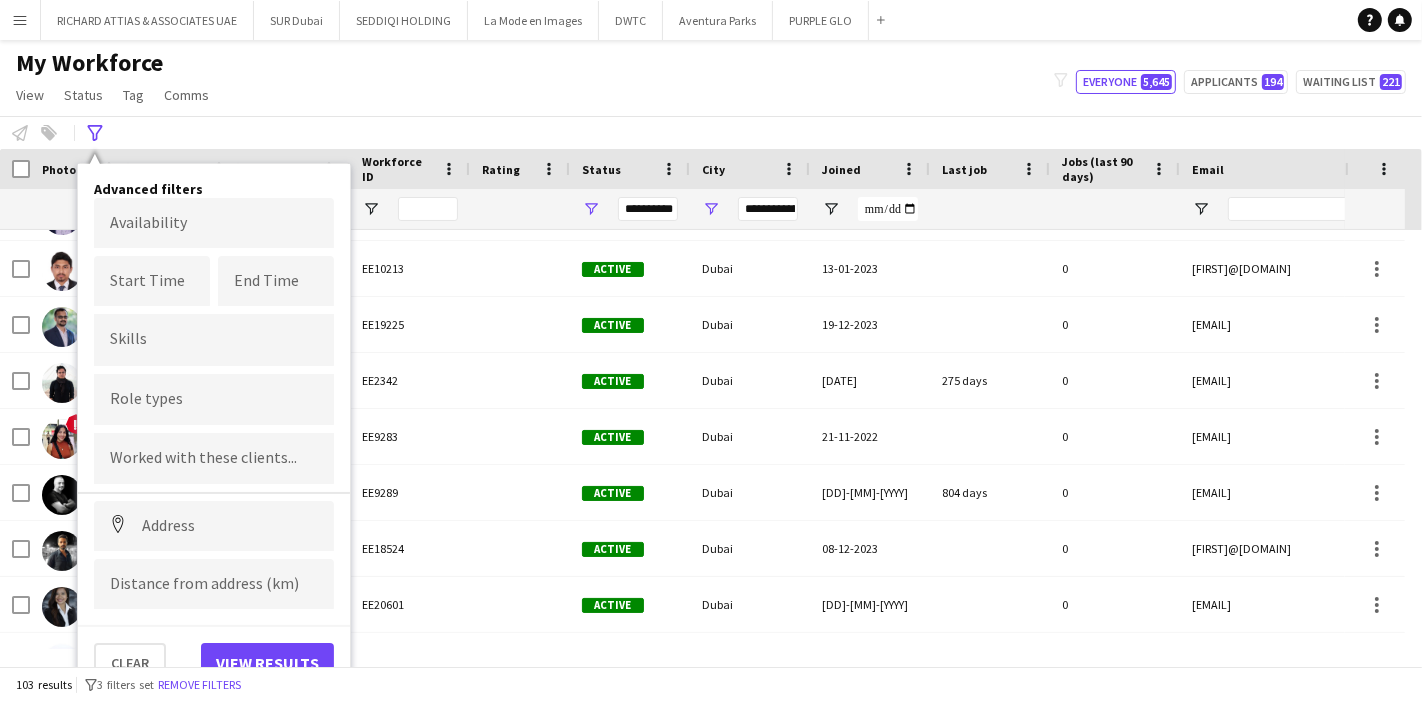 click on "My Workforce   View   Views  Default view Julie New view Update view Delete view Edit name Customise view Customise filters Reset Filters Reset View Reset All  Status  Edit  Tag  New tag  Edit tag  ADMIN, Financial & HR (277) Arabic Speaker (1243) AV & Technical (297) Conferences, Ceremonies & Exhibitions (2159) Consultants (30) Coordinator (751) Creative Design & Content (435) Director (164) Done By Ahmed (707) Done By Eagal (0) Done by Enas (17) Done by Maya (7) Done by Mustafa (11) Done by Nickola (708) Done by Queenie (819) Done by Sana (872) Done by Steve (3) Done By Vanessa (1) Done by Zoya (76) Figma (1) Film Production (101) Health & Safety (231) Hospitality & Guest Relations (454) Live Shows & Festivals (1574) Manager (1286) Marketing (295) Mega Project (1553) Operations (2003) Payroll Only (53) Production (557) Project Planning & Management (606) Protocol (204) Sales & Business Development (148) Showcaller (133) Site Infrastructure (156) Sports (1321) Stage Manager (263) Theme Parks (39) Figma (1)" 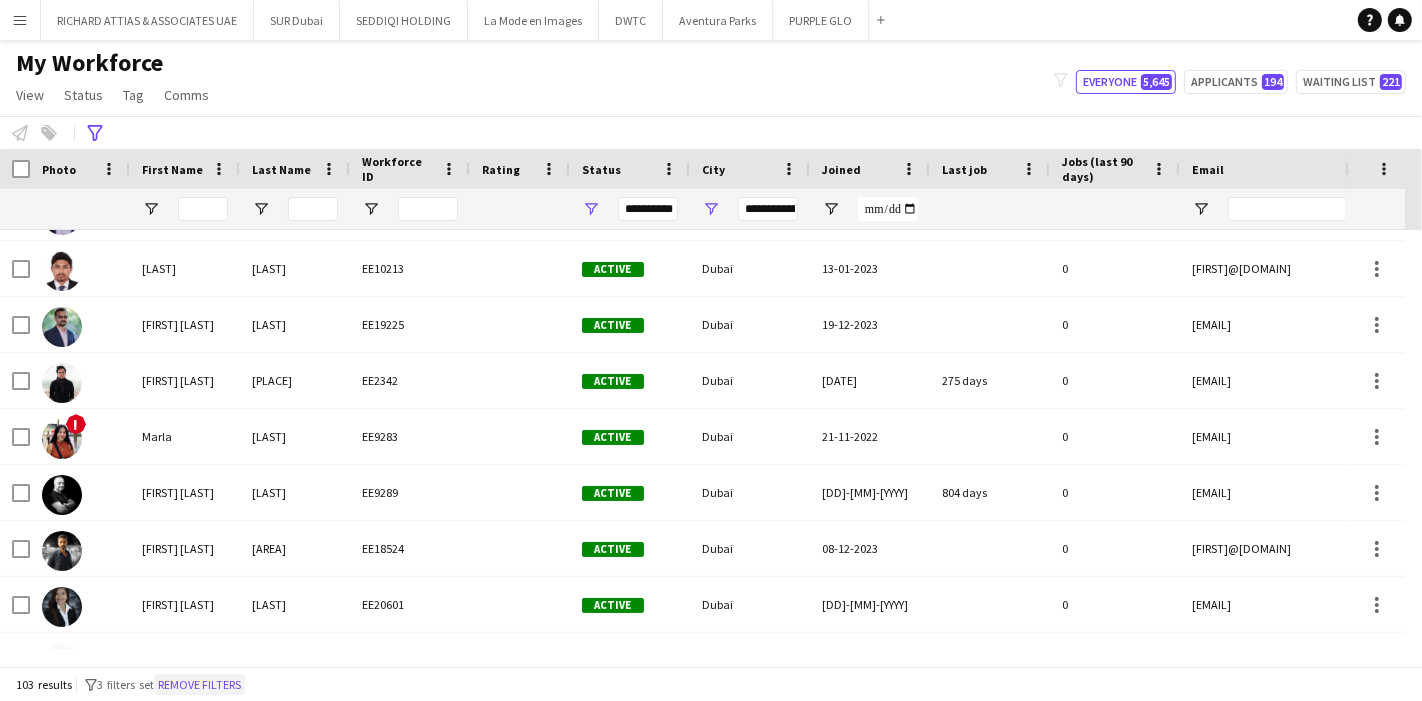 click on "Remove filters" 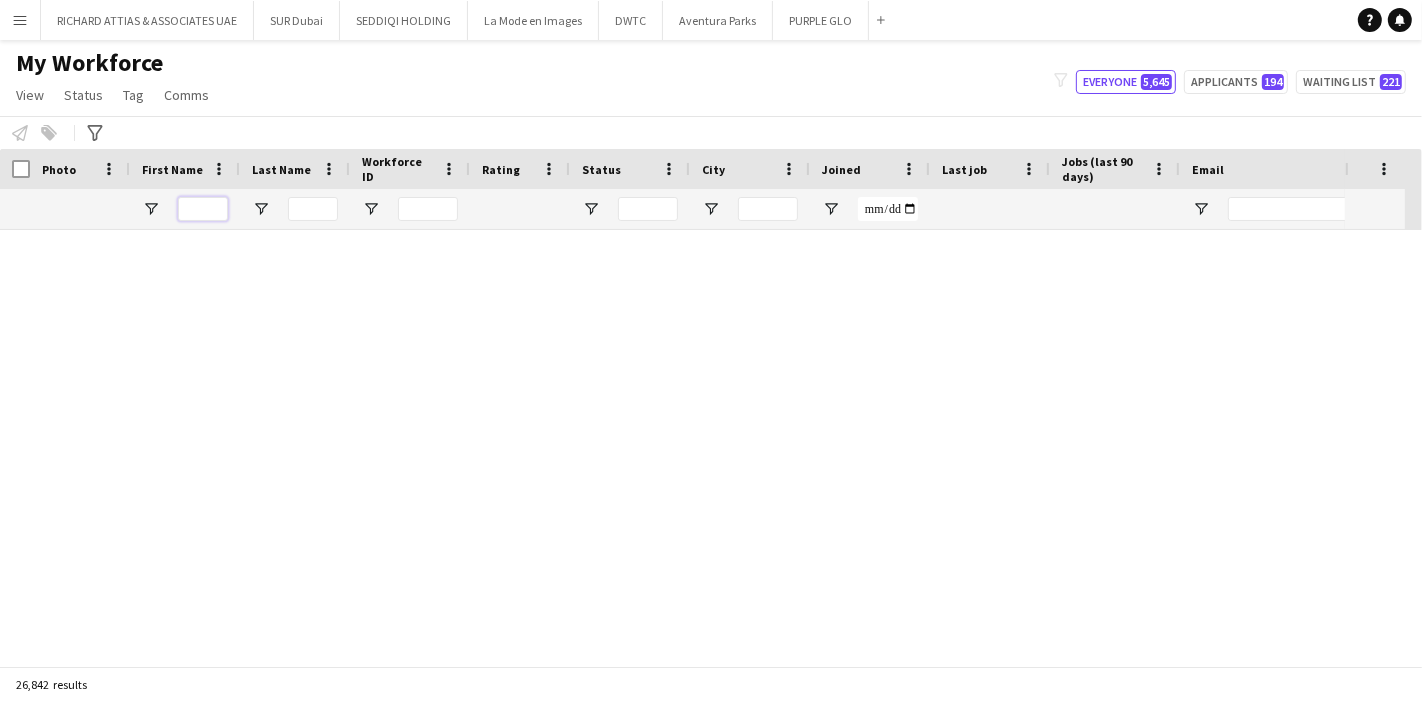 click at bounding box center [203, 209] 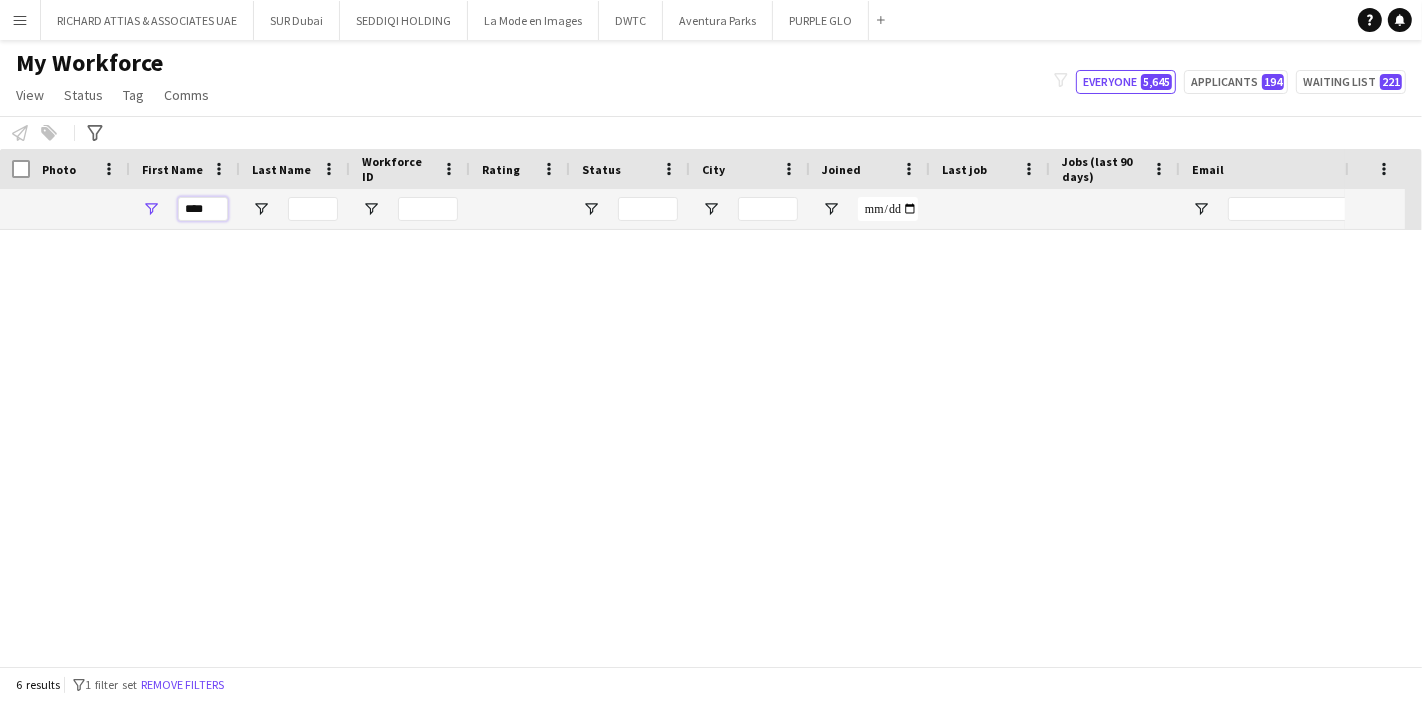 scroll, scrollTop: 0, scrollLeft: 0, axis: both 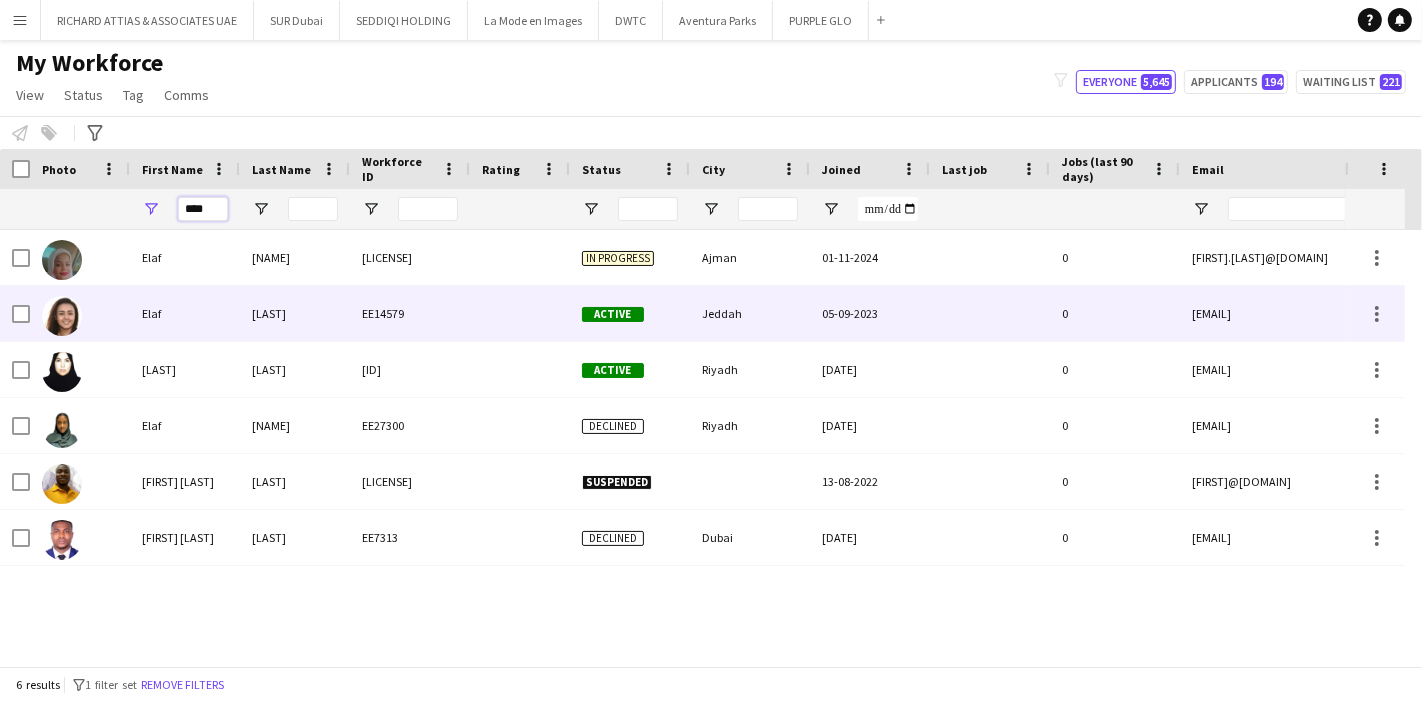 type on "****" 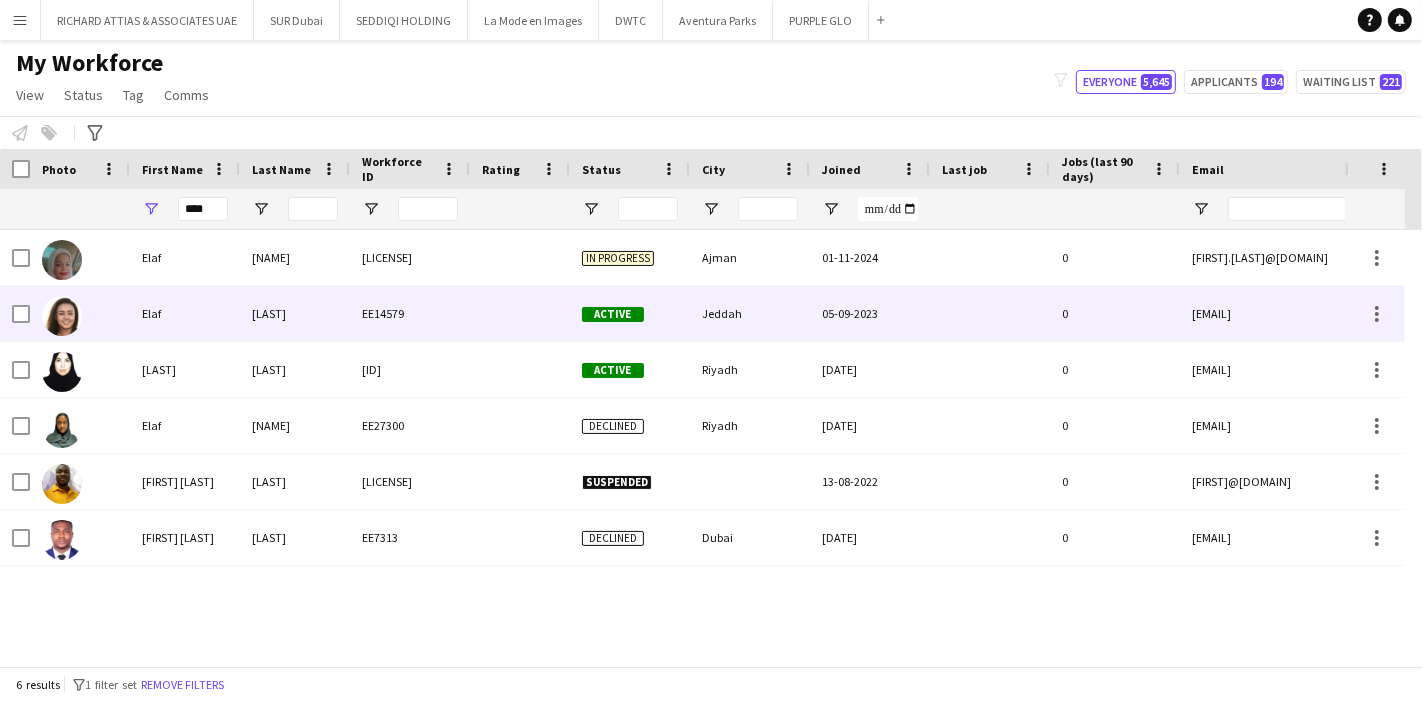 click on "Al harethi" at bounding box center [295, 313] 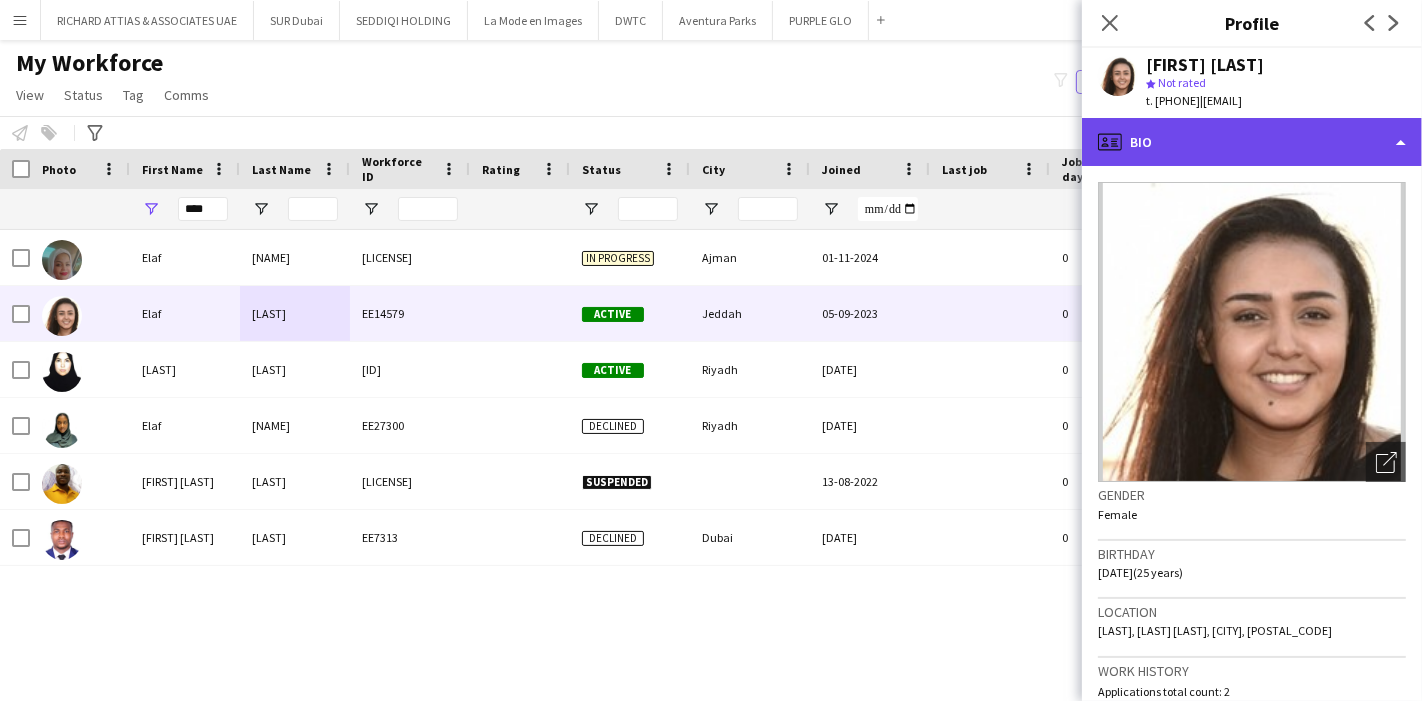 click on "profile
Bio" 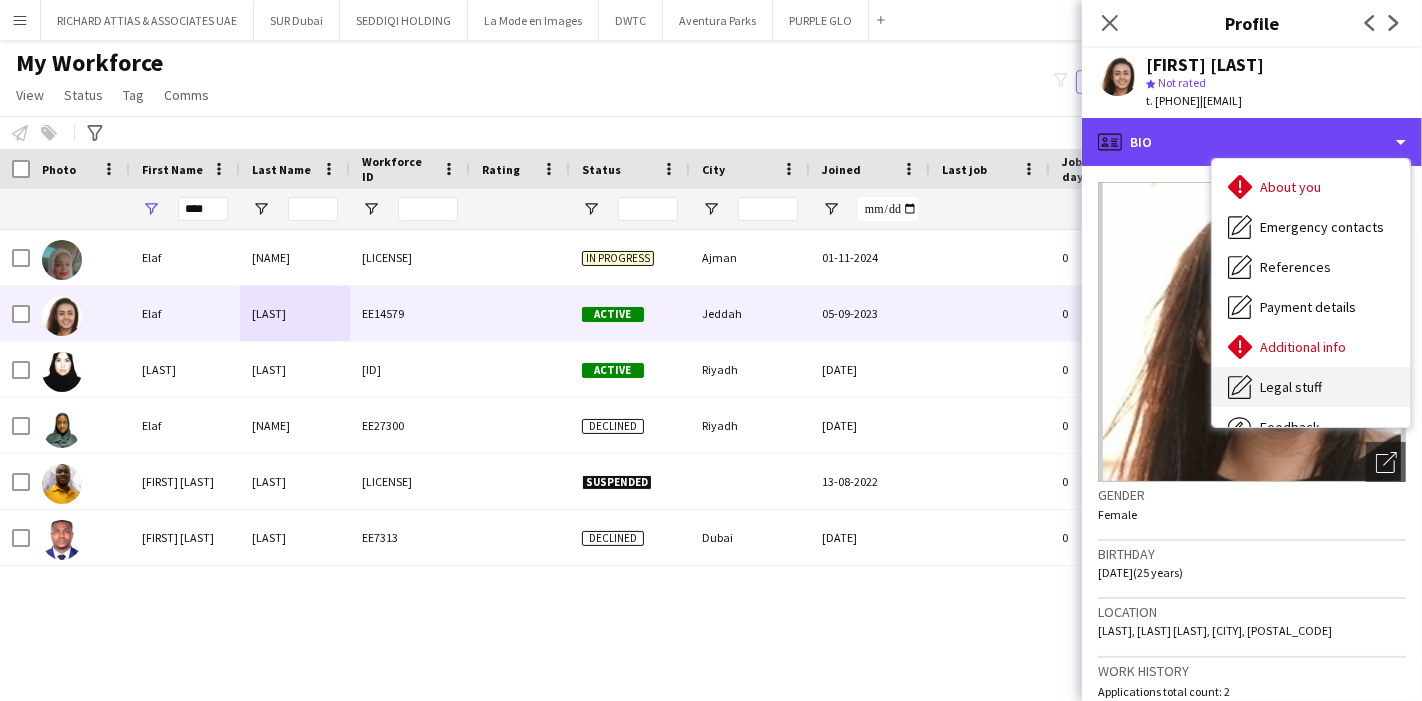 scroll, scrollTop: 147, scrollLeft: 0, axis: vertical 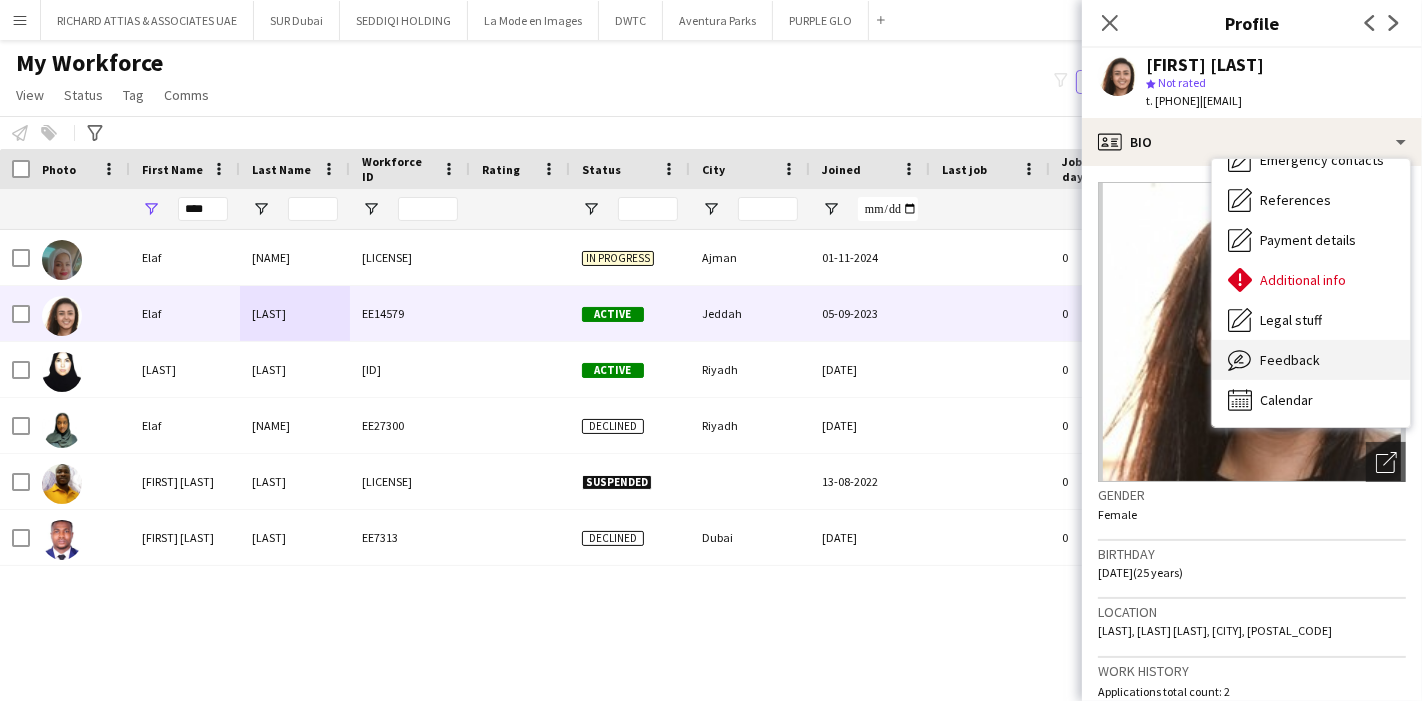 click on "Feedback
Feedback" at bounding box center (1311, 360) 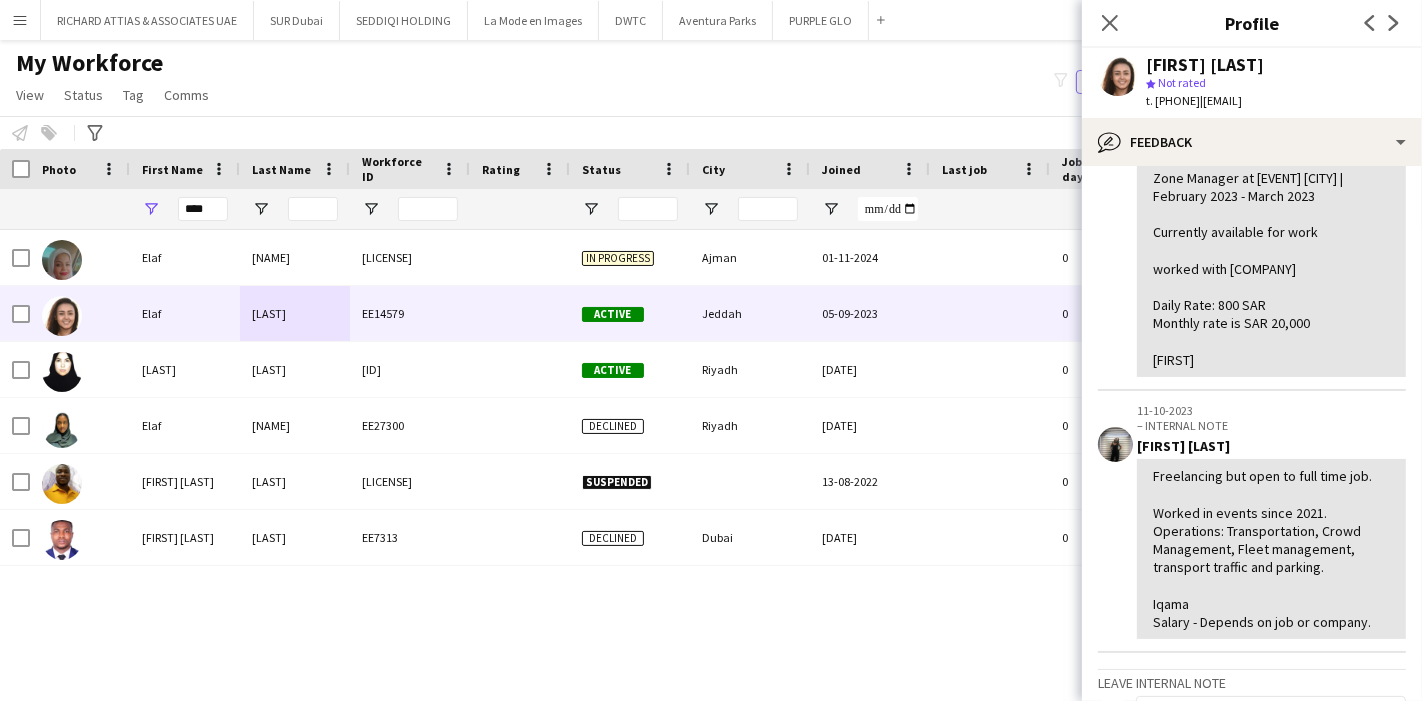 scroll, scrollTop: 555, scrollLeft: 0, axis: vertical 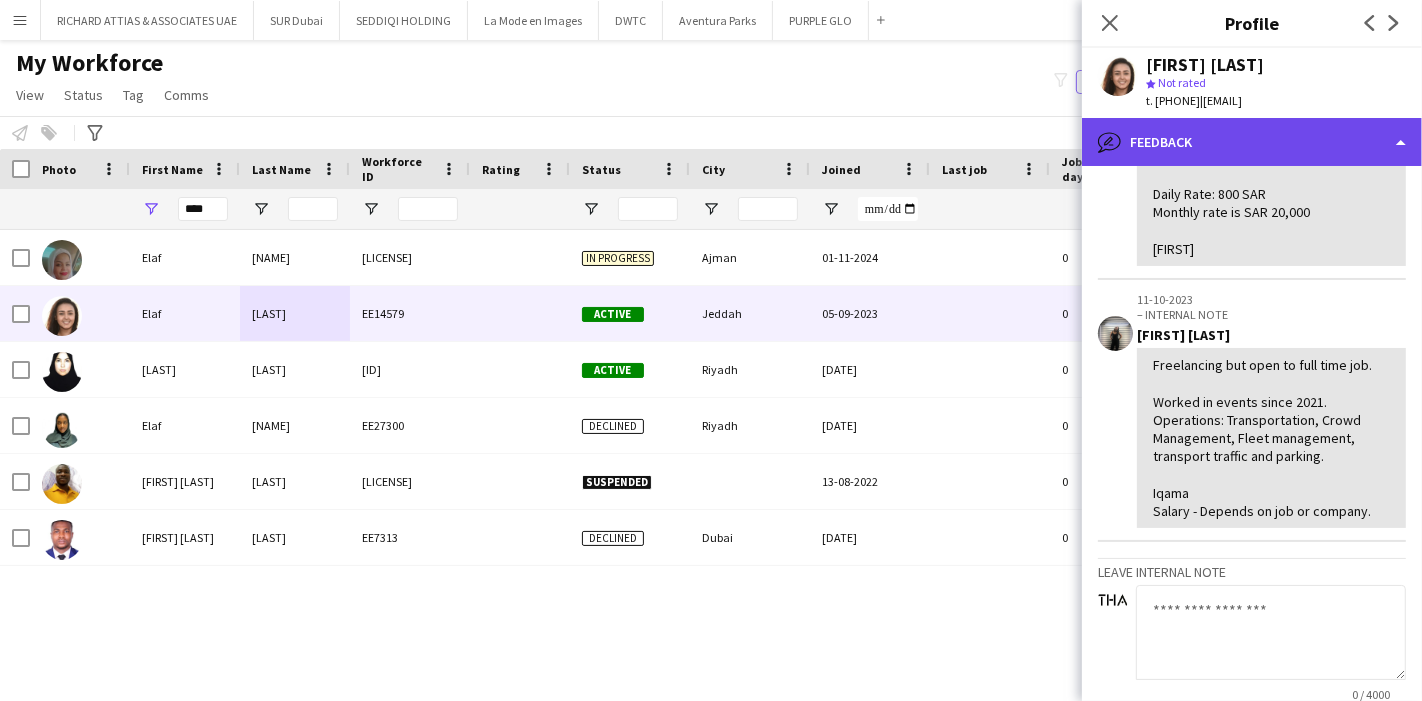 click on "bubble-pencil
Feedback" 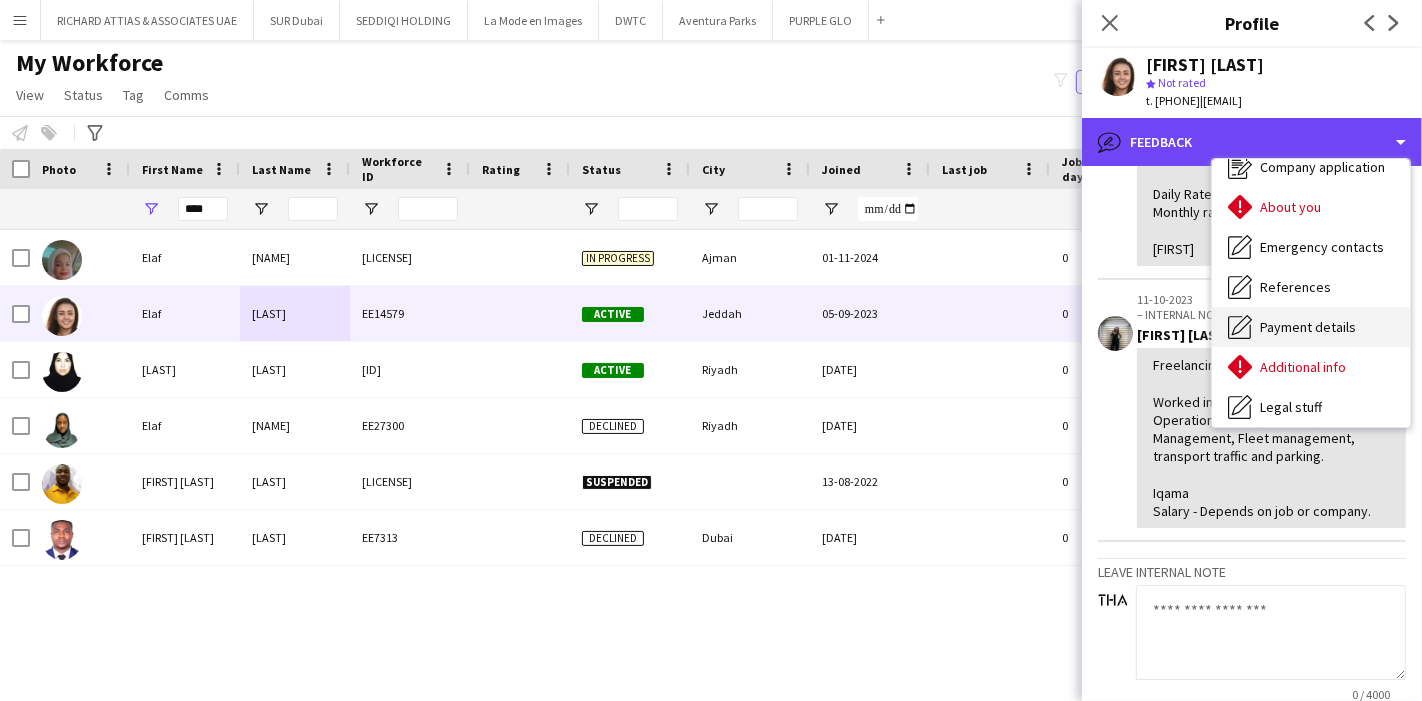 scroll, scrollTop: 0, scrollLeft: 0, axis: both 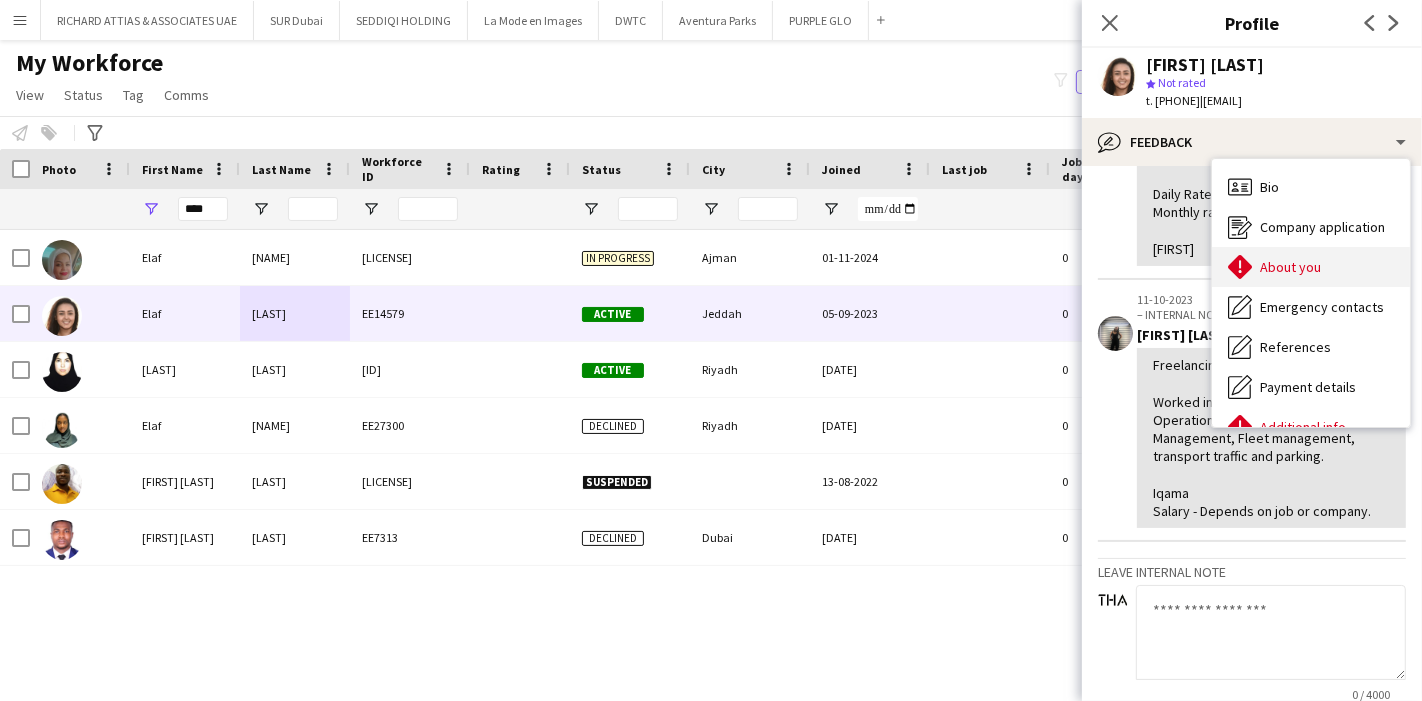 click on "About you
About you" at bounding box center (1311, 267) 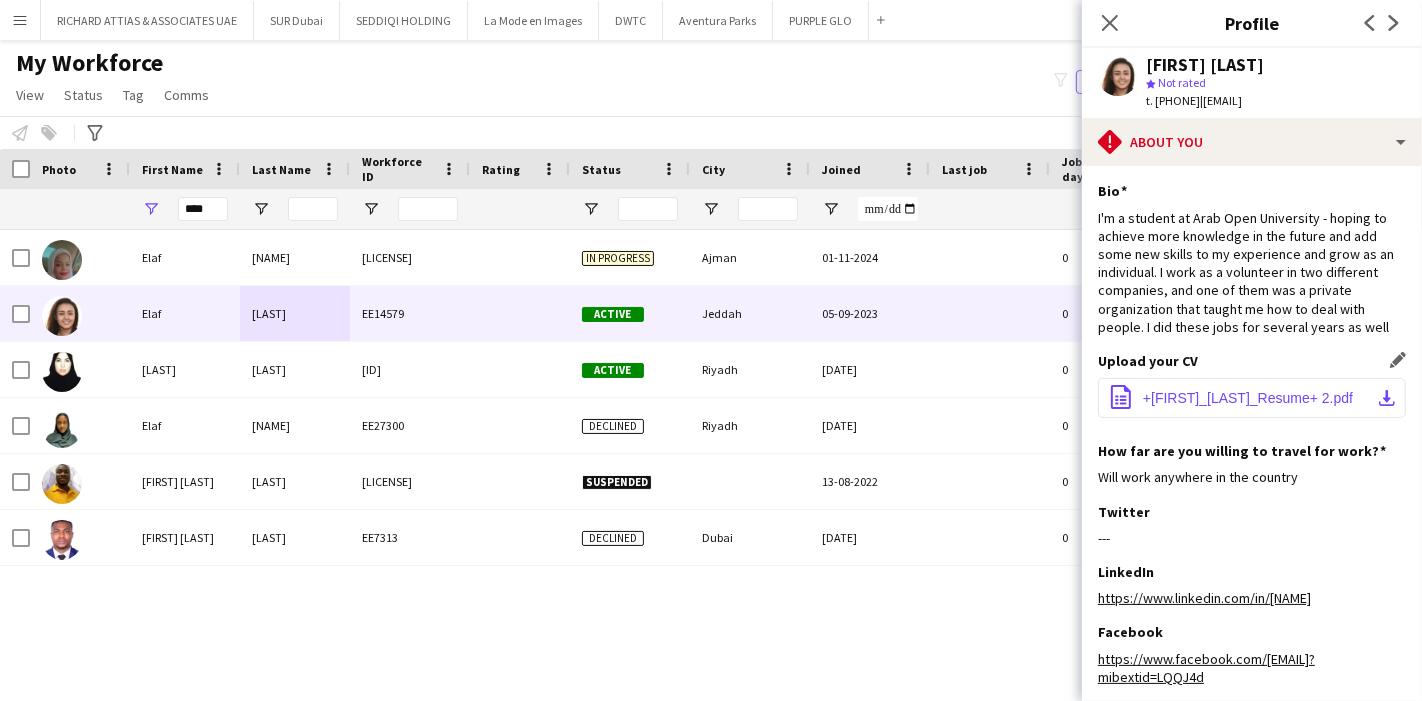 click on "download-bottom" 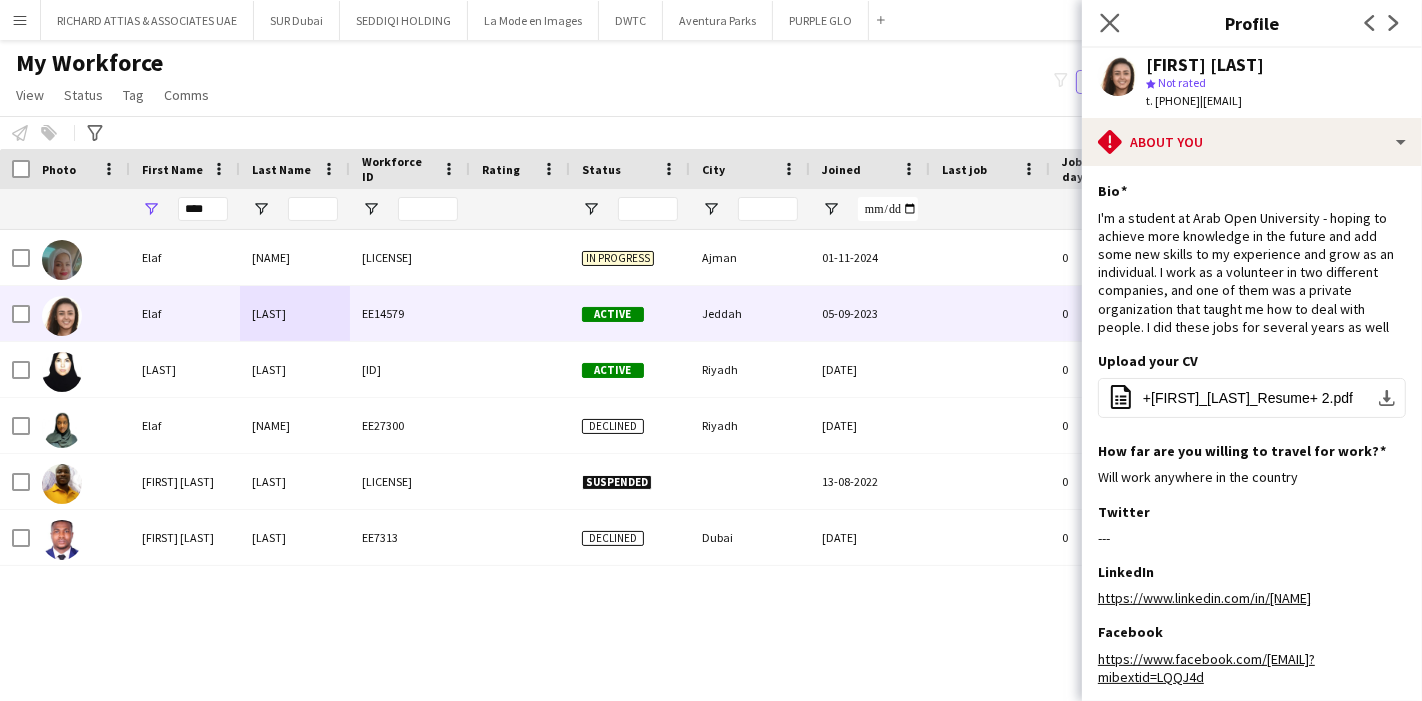 click on "Close pop-in" 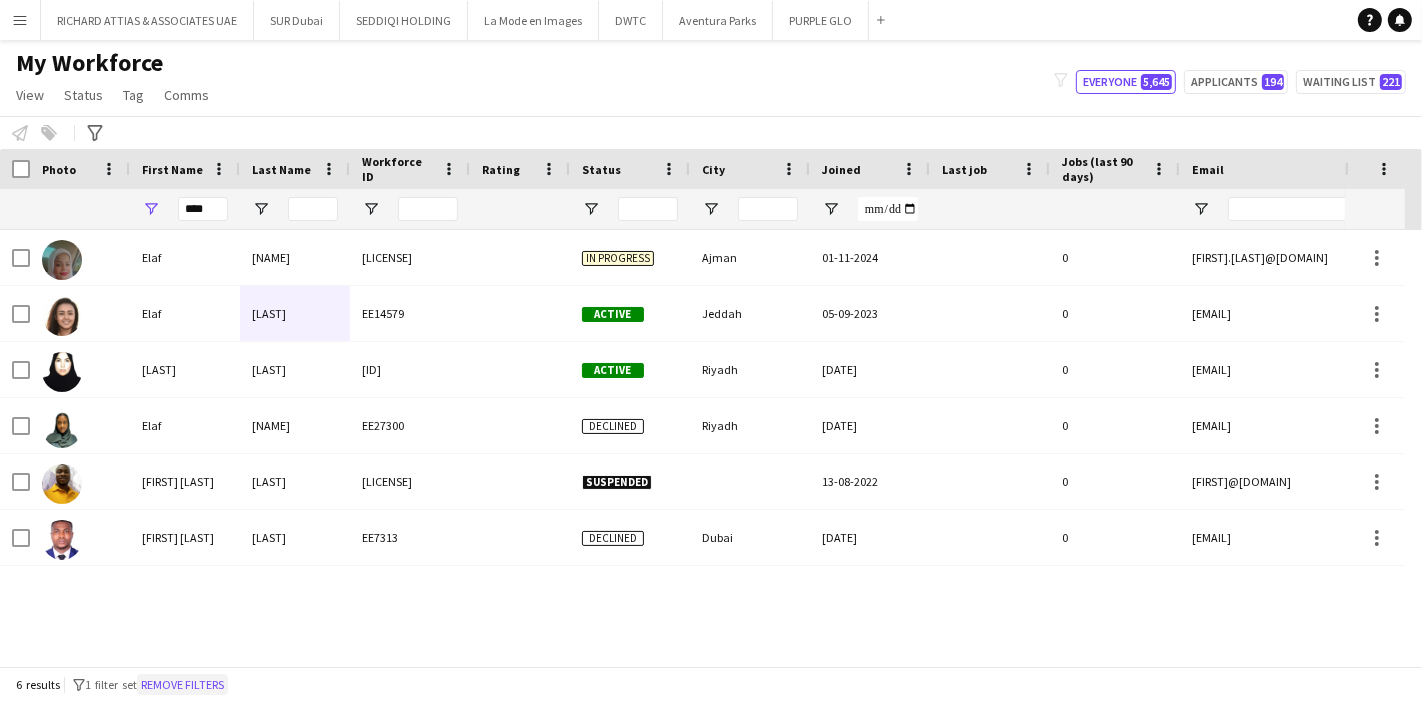 click on "Remove filters" 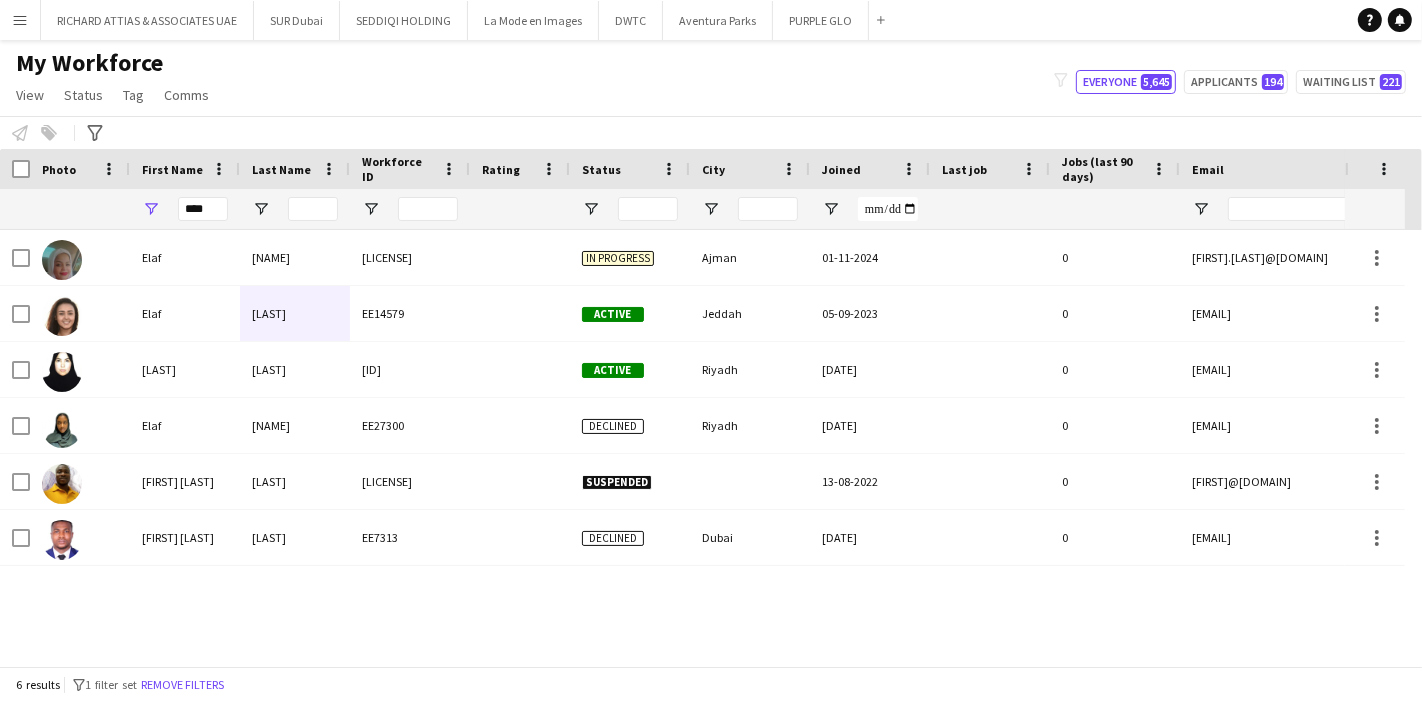 type 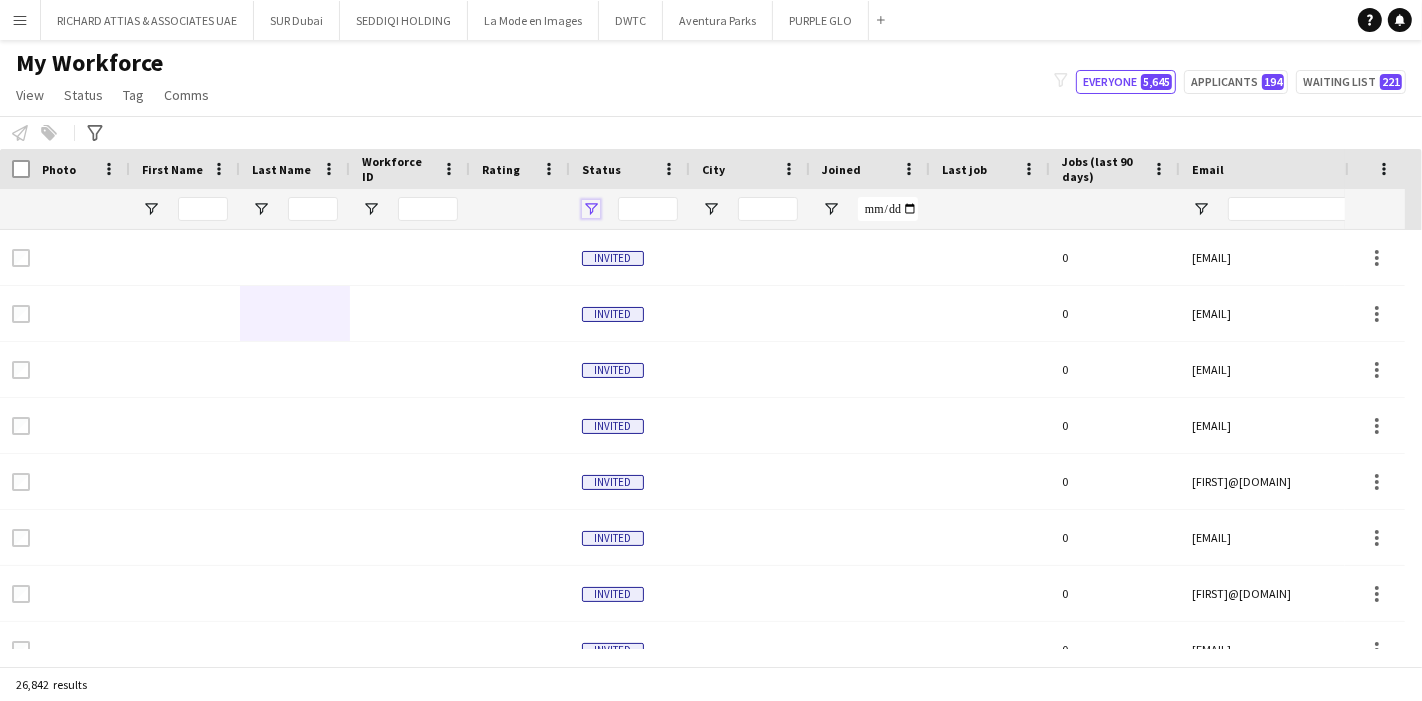 click at bounding box center (591, 209) 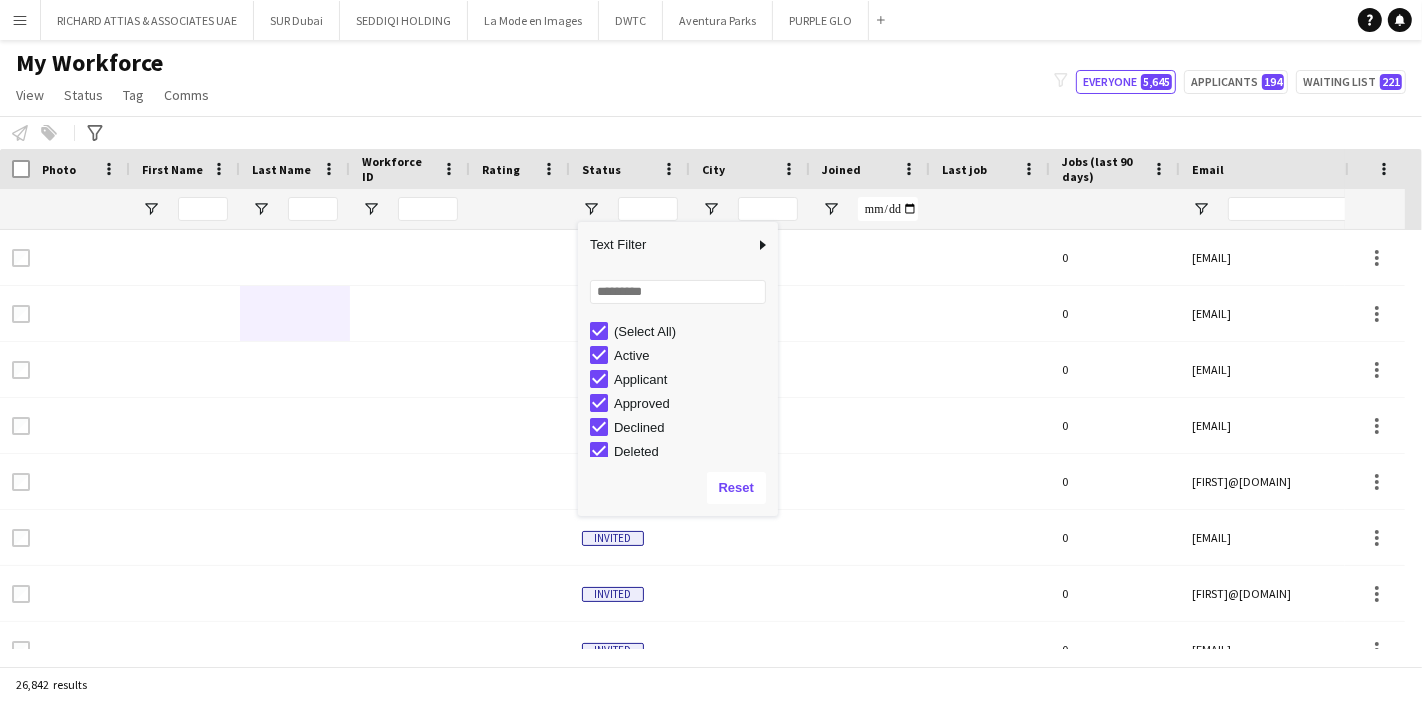 click on "My Workforce   View   Views  Default view Julie New view Update view Delete view Edit name Customise view Customise filters Reset Filters Reset View Reset All  Status  Edit  Tag  New tag  Edit tag  ADMIN, Financial & HR (277) Arabic Speaker (1243) AV & Technical (297) Conferences, Ceremonies & Exhibitions (2159) Consultants (30) Coordinator (751) Creative Design & Content (435) Director (164) Done By Ahmed (707) Done By Eagal (0) Done by Enas (17) Done by Maya (7) Done by Mustafa (11) Done by Nickola (708) Done by Queenie (819) Done by Sana (872) Done by Steve (3) Done By Vanessa (1) Done by Zoya (76) Figma (1) Film Production (101) Health & Safety (231) Hospitality & Guest Relations (454) Live Shows & Festivals (1574) Manager (1286) Marketing (295) Mega Project (1553) Operations (2003) Payroll Only (53) Production (557) Project Planning & Management (606) Protocol (204) Sales & Business Development (148) Showcaller (133) Site Infrastructure (156) Sports (1321) Stage Manager (263) Theme Parks (39) Figma (1)" 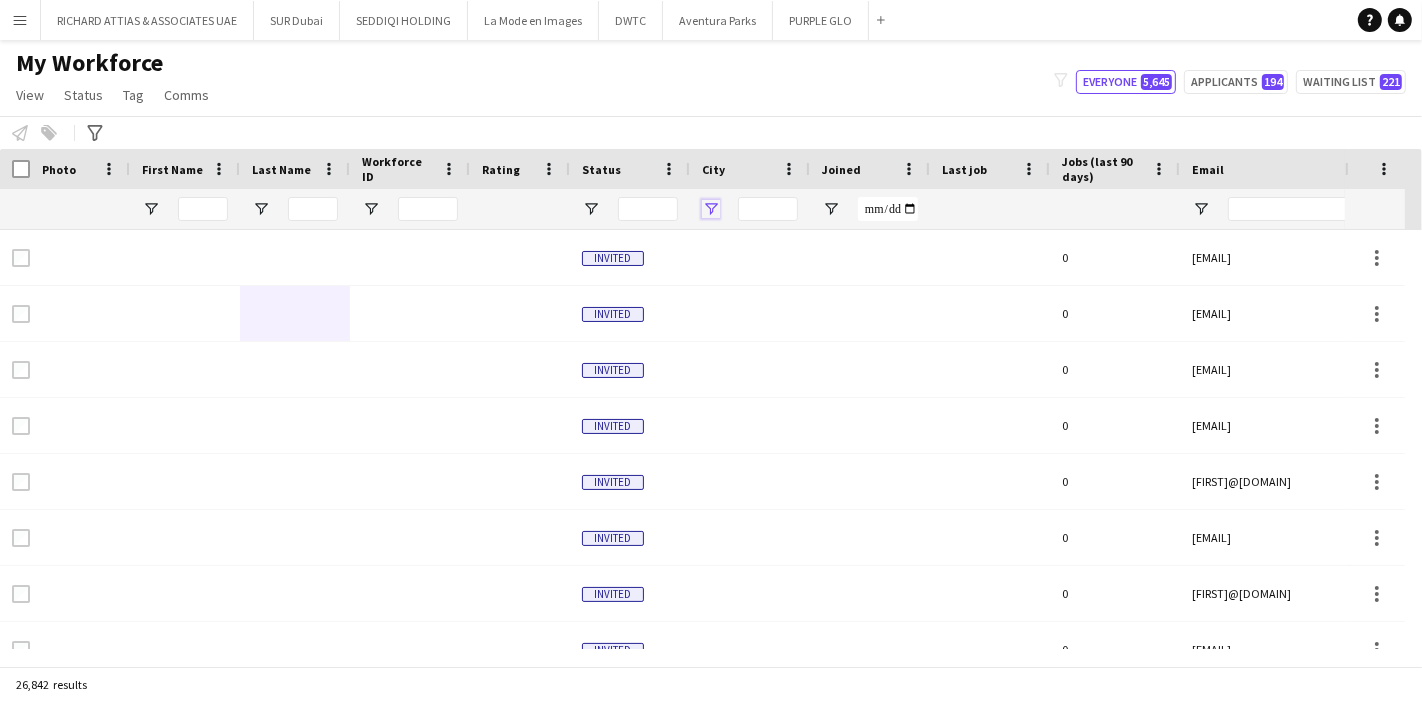 click at bounding box center (711, 209) 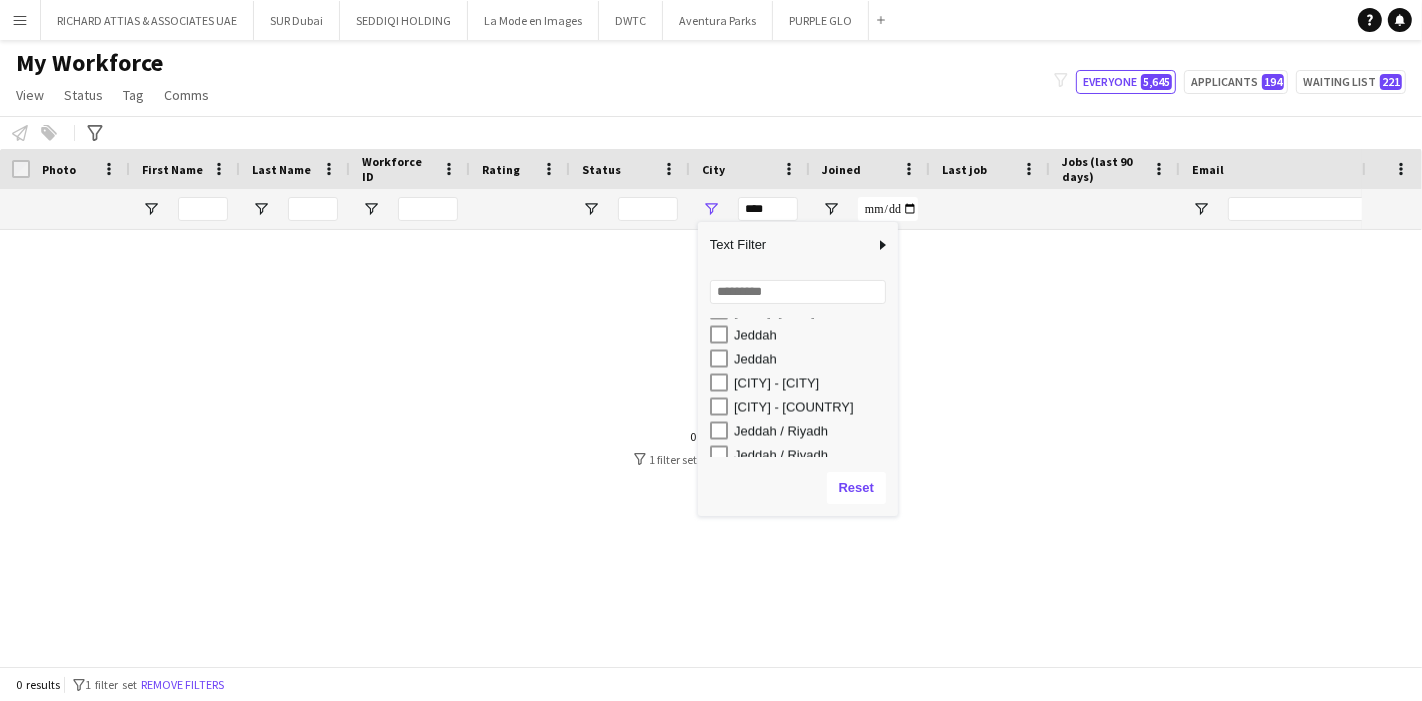 scroll, scrollTop: 22777, scrollLeft: 0, axis: vertical 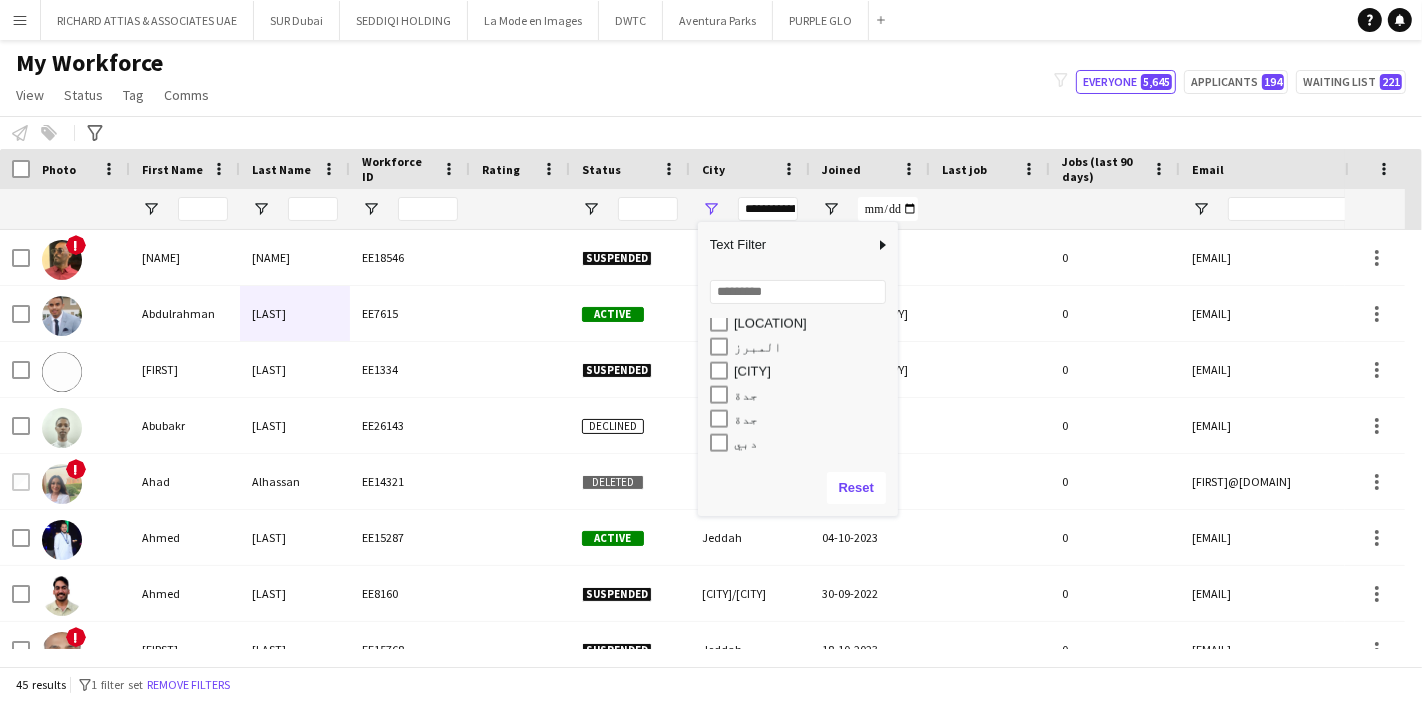 type on "**********" 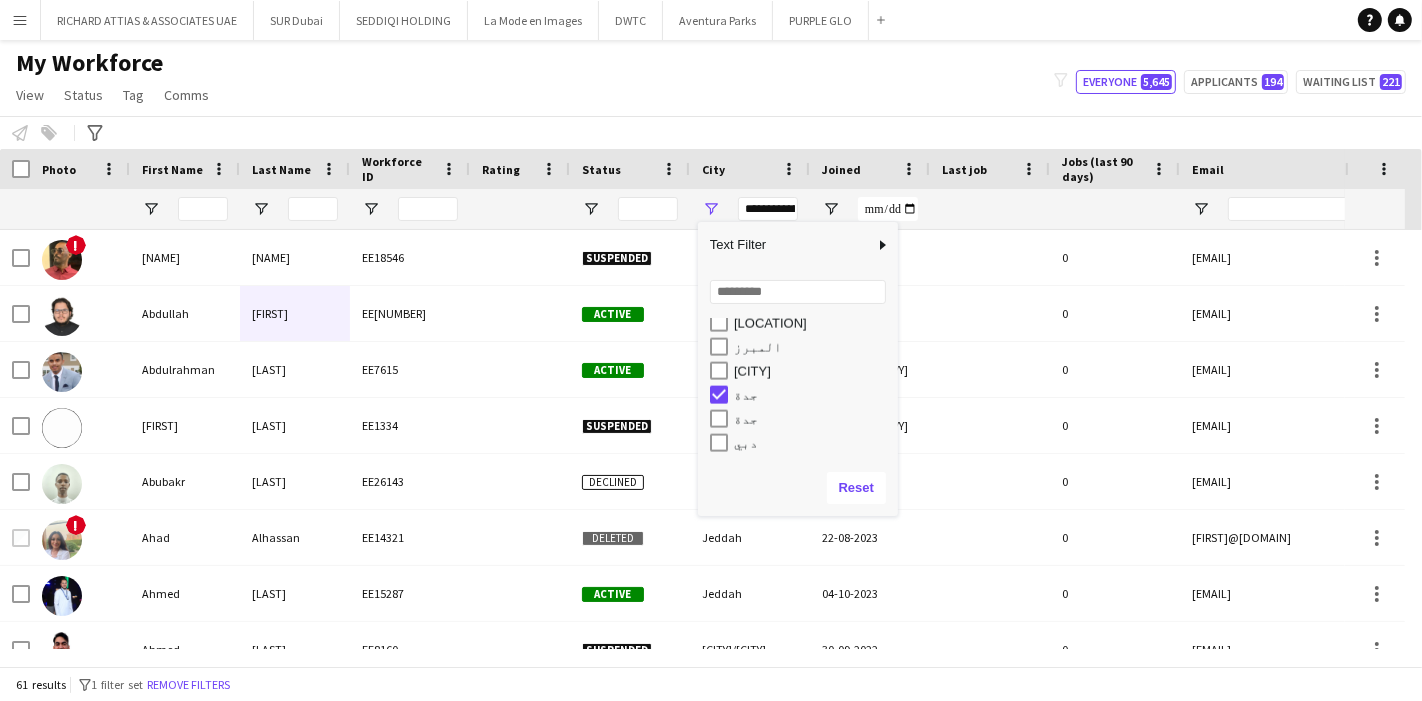 click on "My Workforce   View   Views  Default view Julie New view Update view Delete view Edit name Customise view Customise filters Reset Filters Reset View Reset All  Status  Edit  Tag  New tag  Edit tag  ADMIN, Financial & HR (277) Arabic Speaker (1243) AV & Technical (297) Conferences, Ceremonies & Exhibitions (2159) Consultants (30) Coordinator (751) Creative Design & Content (435) Director (164) Done By Ahmed (707) Done By Eagal (0) Done by Enas (17) Done by Maya (7) Done by Mustafa (11) Done by Nickola (708) Done by Queenie (819) Done by Sana (872) Done by Steve (3) Done By Vanessa (1) Done by Zoya (76) Figma (1) Film Production (101) Health & Safety (231) Hospitality & Guest Relations (454) Live Shows & Festivals (1574) Manager (1286) Marketing (295) Mega Project (1553) Operations (2003) Payroll Only (53) Production (557) Project Planning & Management (606) Protocol (204) Sales & Business Development (148) Showcaller (133) Site Infrastructure (156) Sports (1321) Stage Manager (263) Theme Parks (39) Figma (1)" 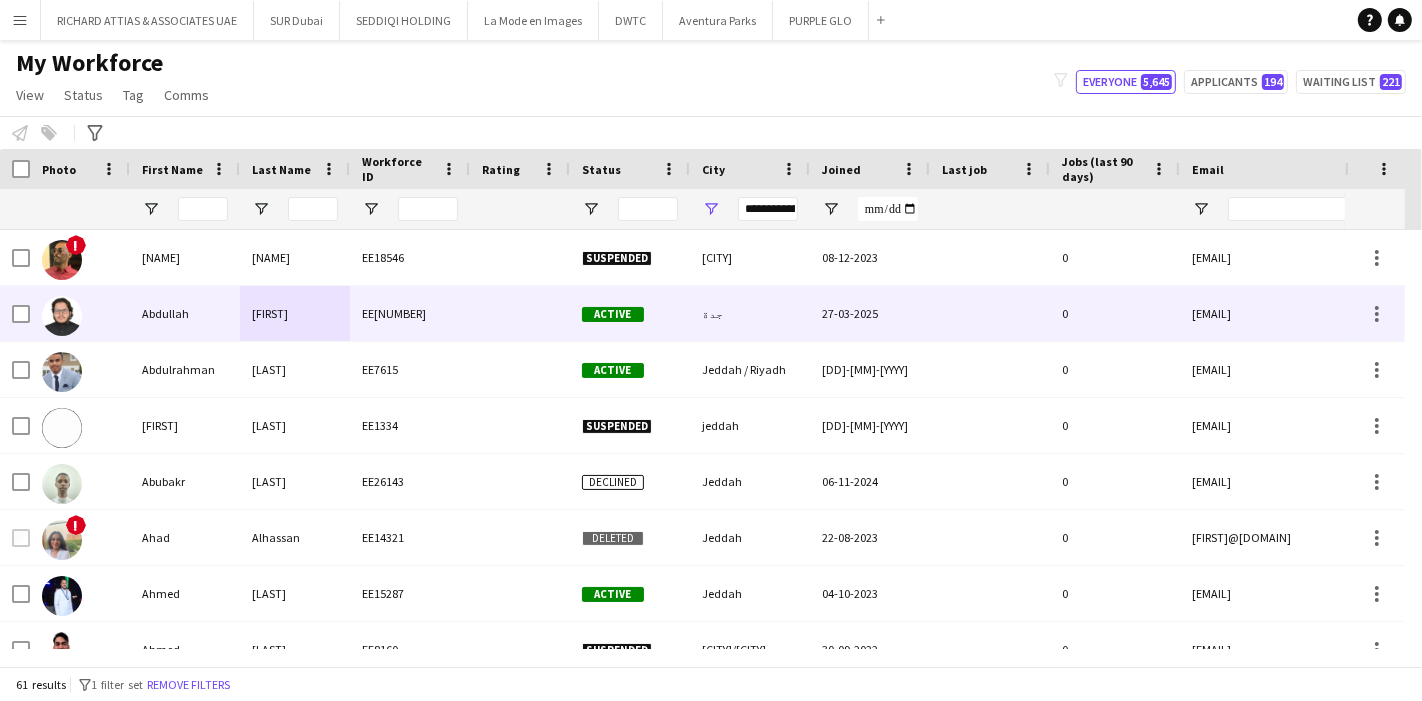 click at bounding box center [62, 316] 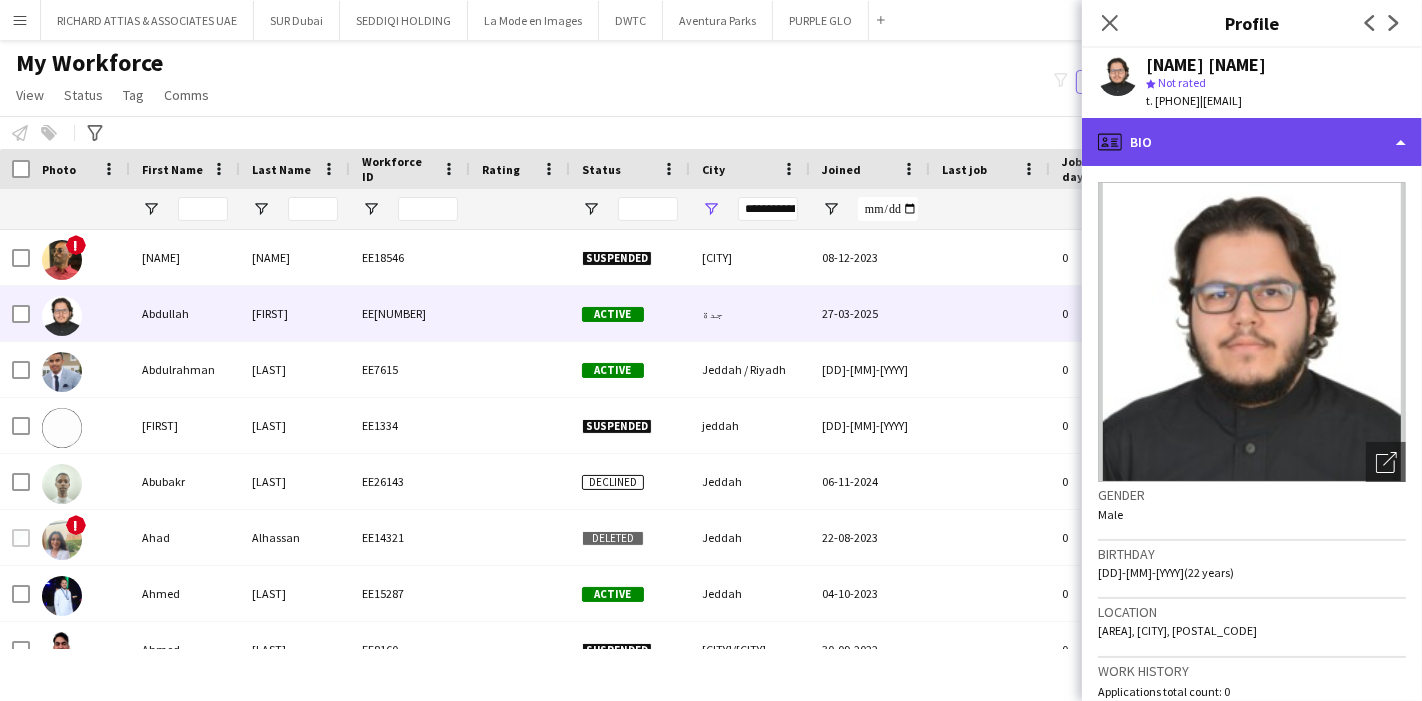 click on "profile
Bio" 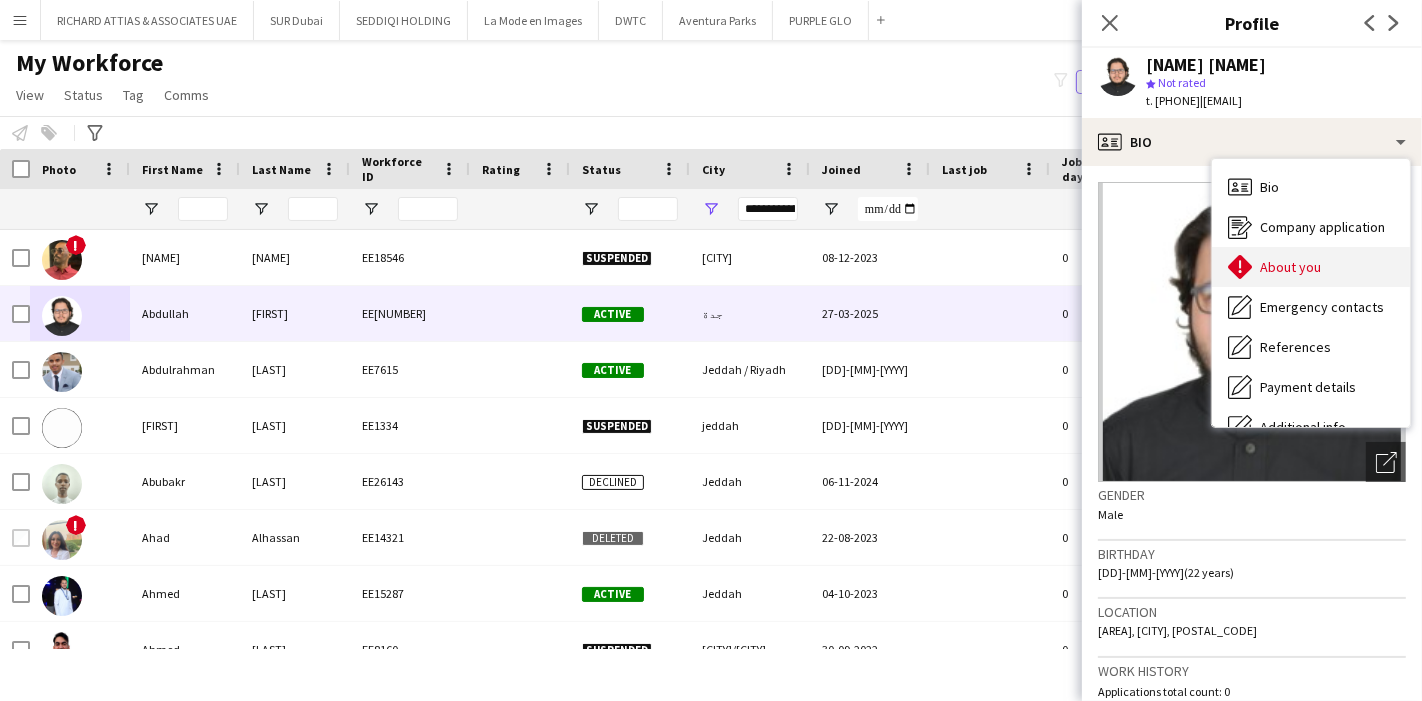 click on "About you
About you" at bounding box center (1311, 267) 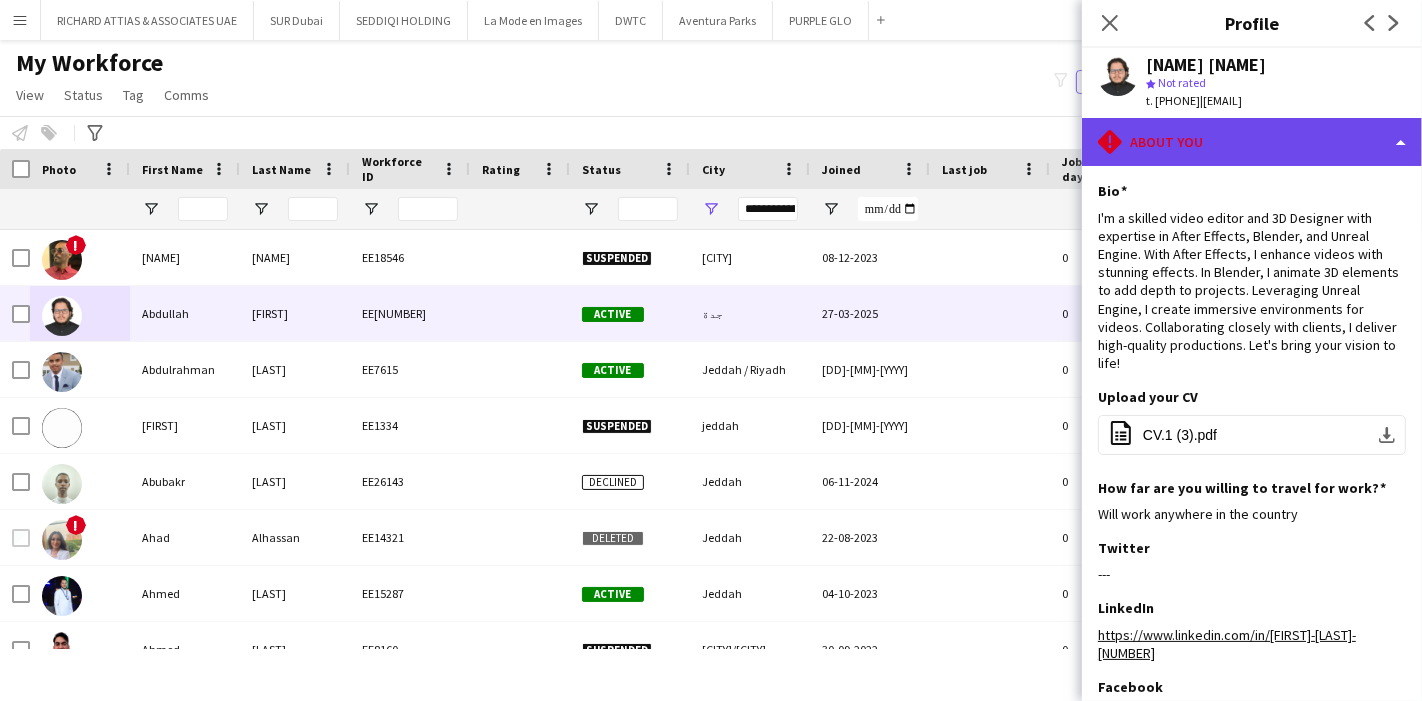 click on "rhombus-alert
About you" 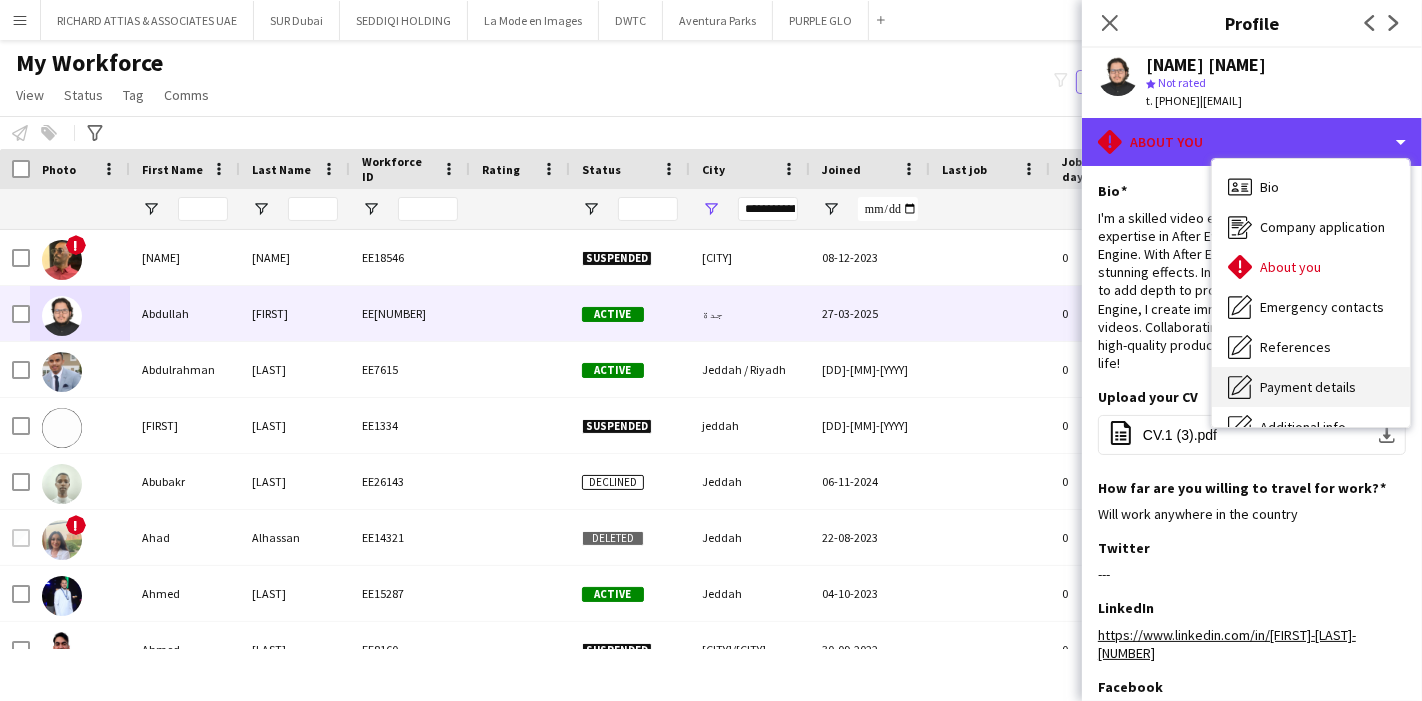 scroll, scrollTop: 147, scrollLeft: 0, axis: vertical 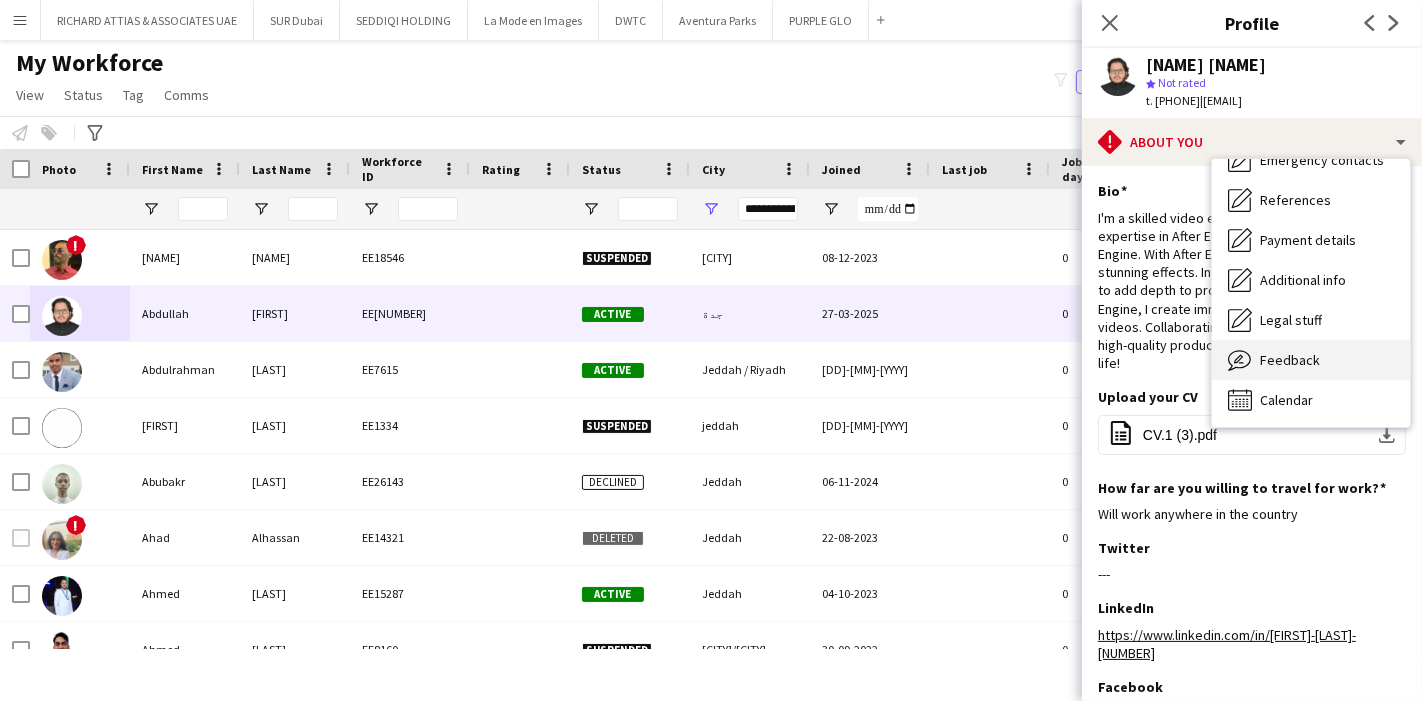 click on "Feedback
Feedback" at bounding box center (1311, 360) 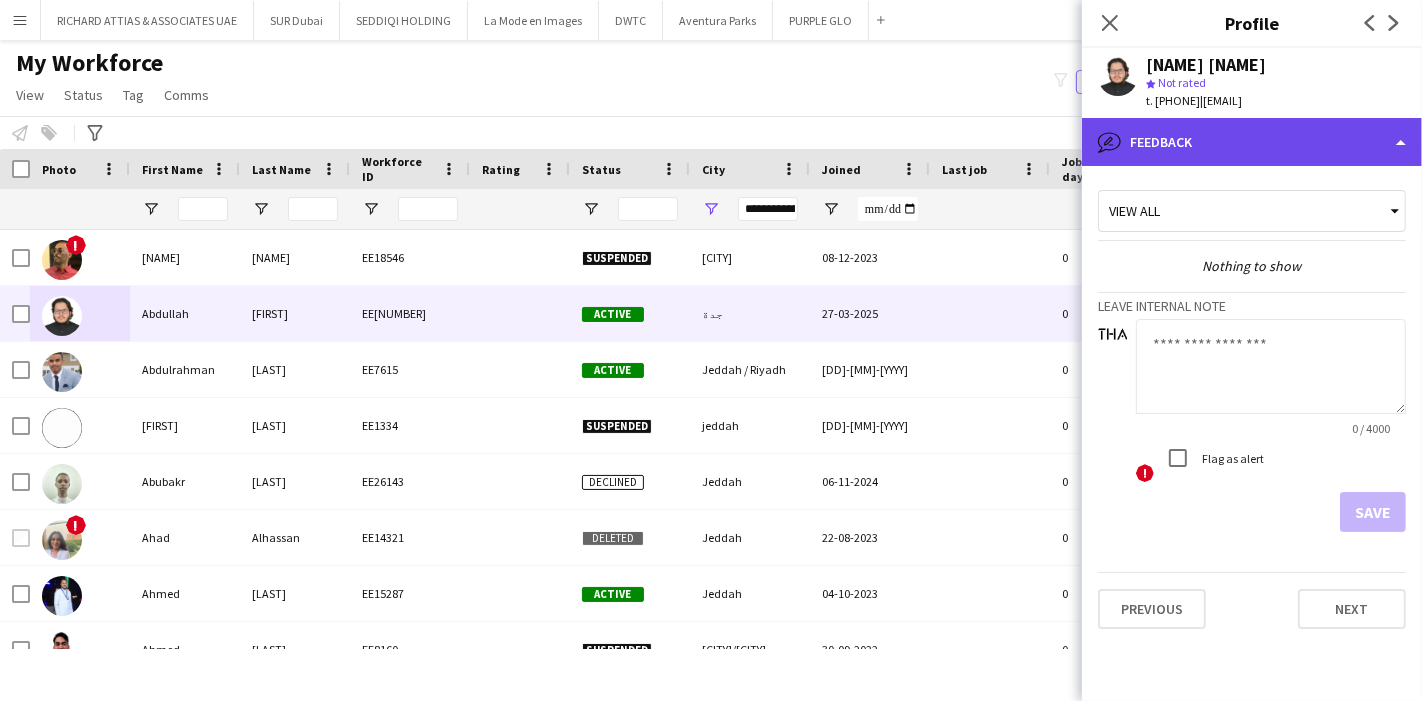 click on "bubble-pencil
Feedback" 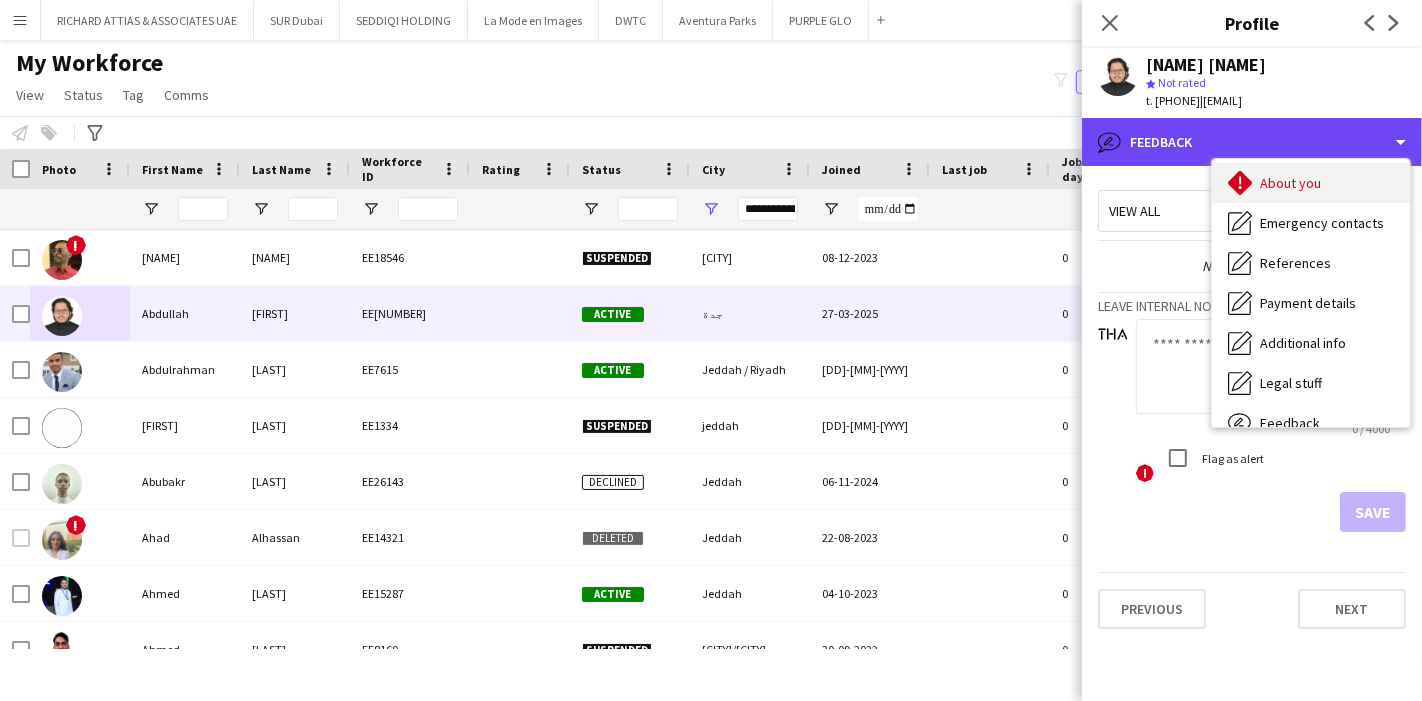 scroll, scrollTop: 0, scrollLeft: 0, axis: both 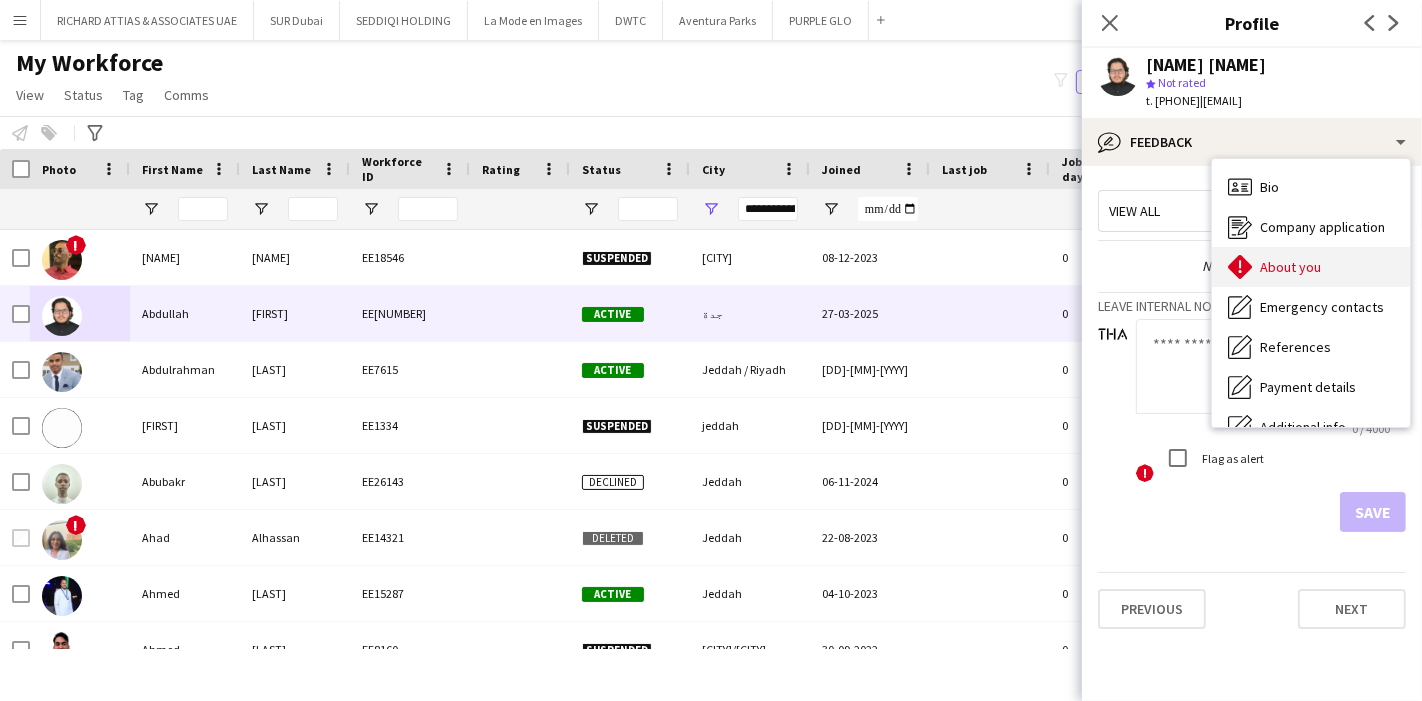 click on "About you
About you" at bounding box center [1311, 267] 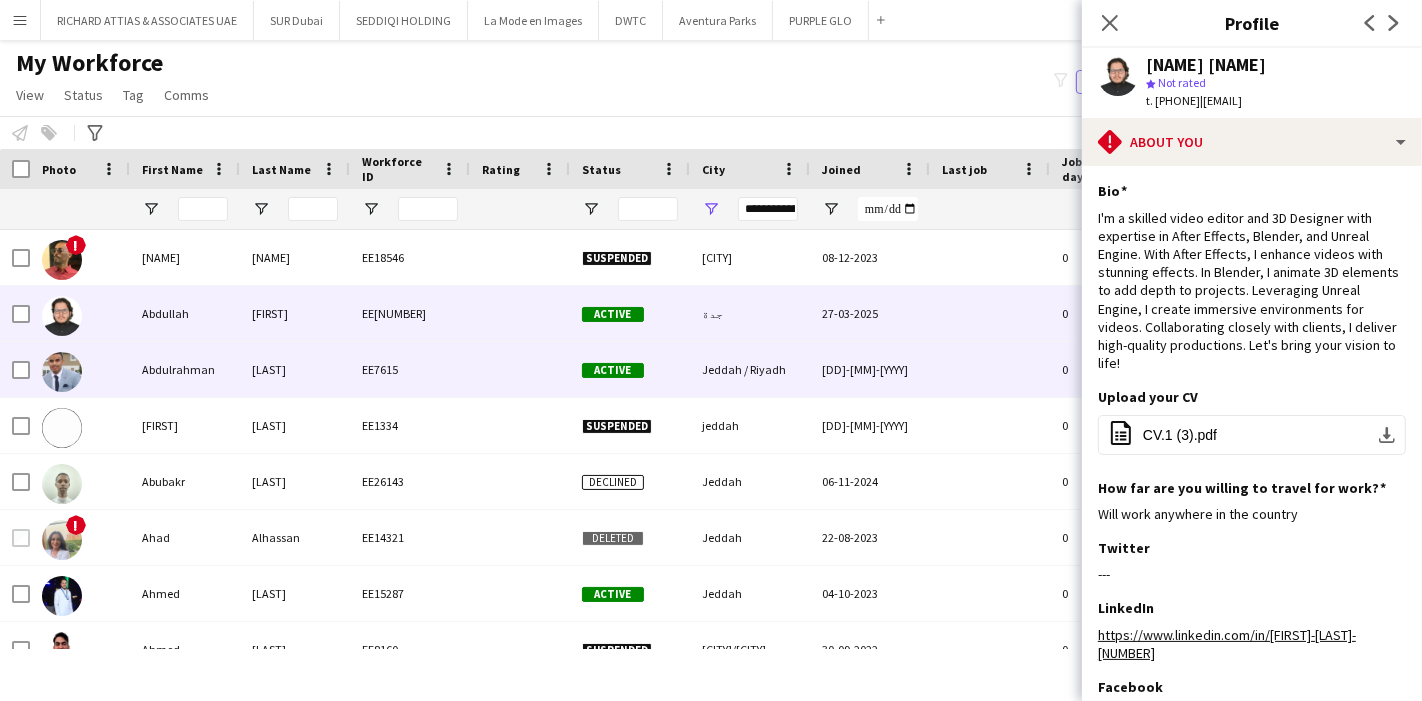 click on "Abdulrahman" at bounding box center (185, 369) 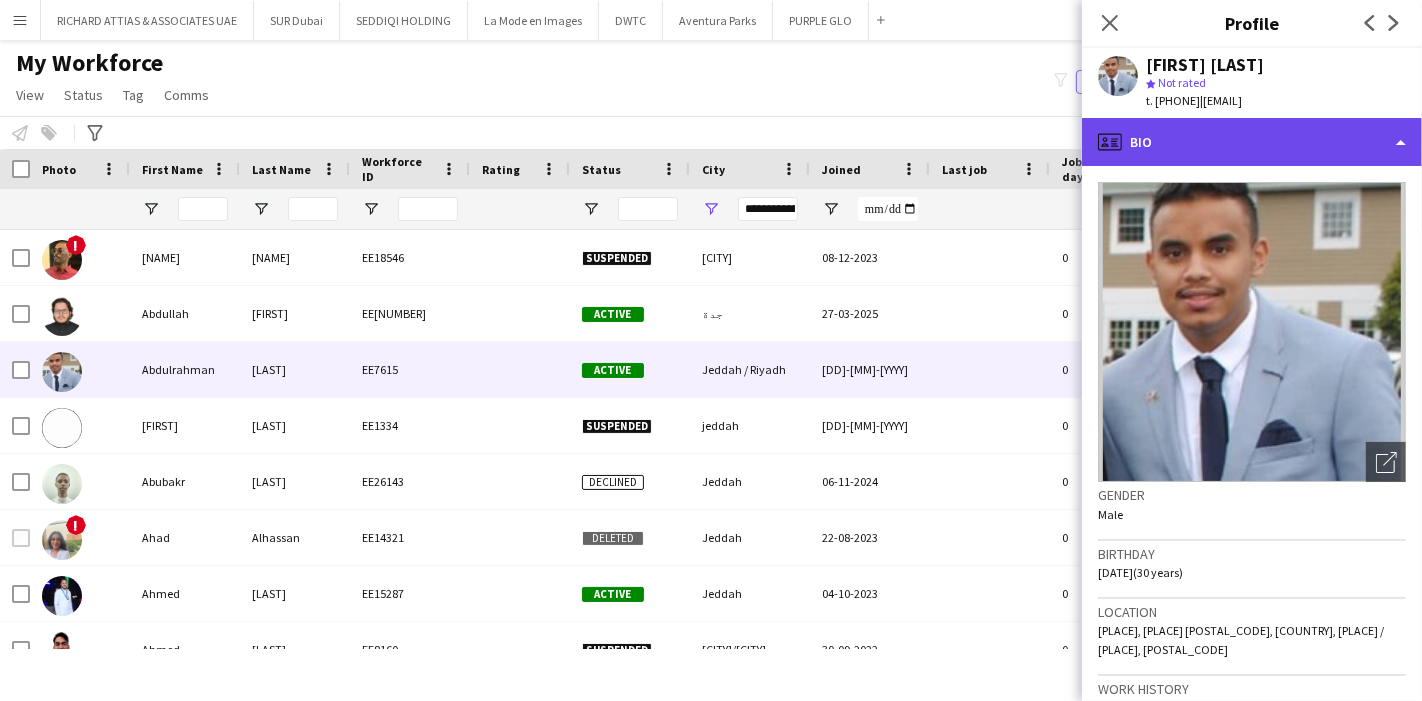 click on "profile
Bio" 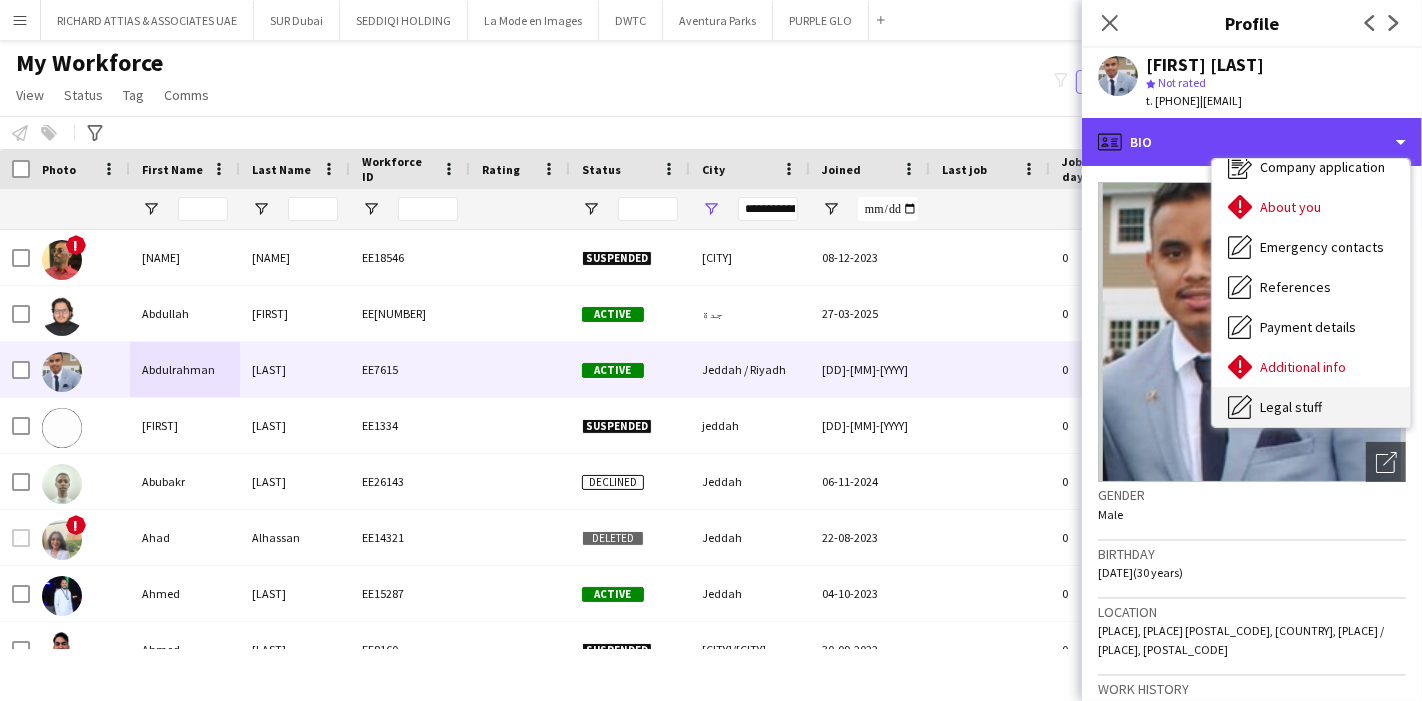 scroll, scrollTop: 147, scrollLeft: 0, axis: vertical 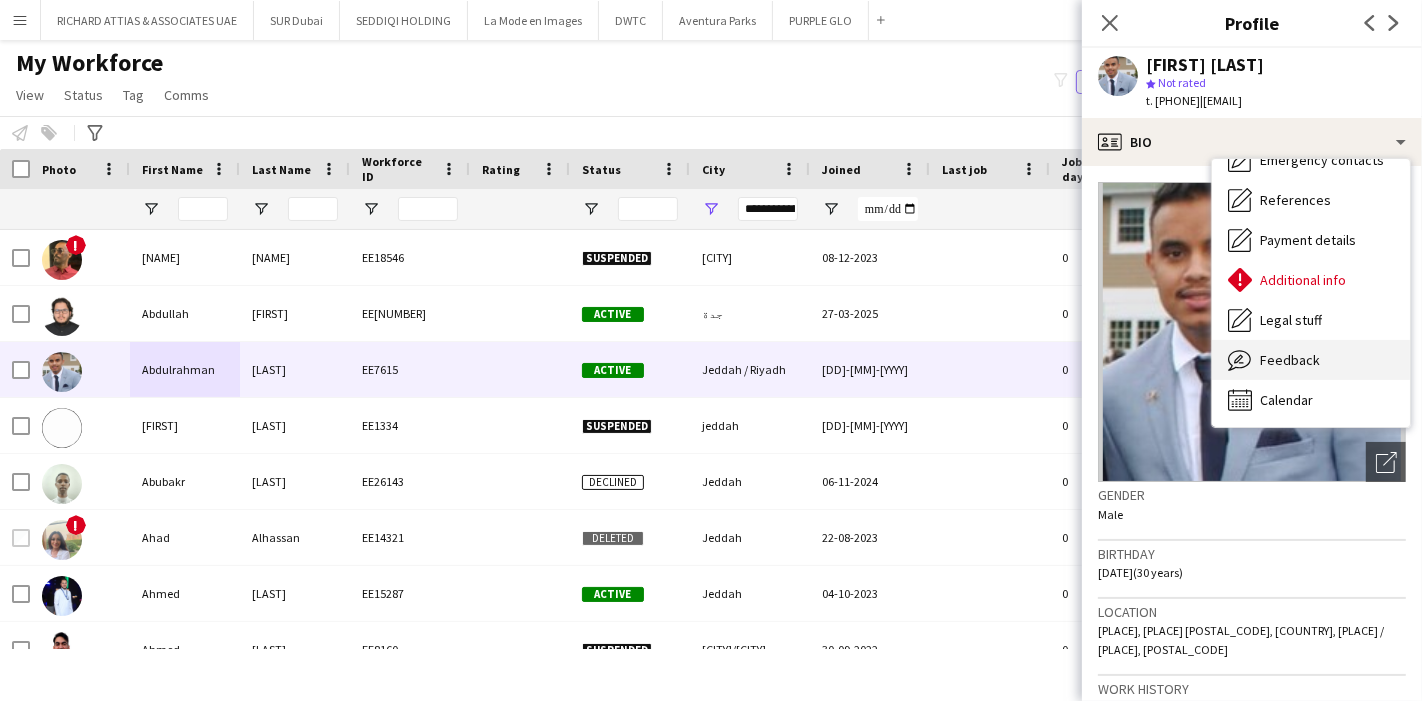 click on "Feedback" at bounding box center [1290, 360] 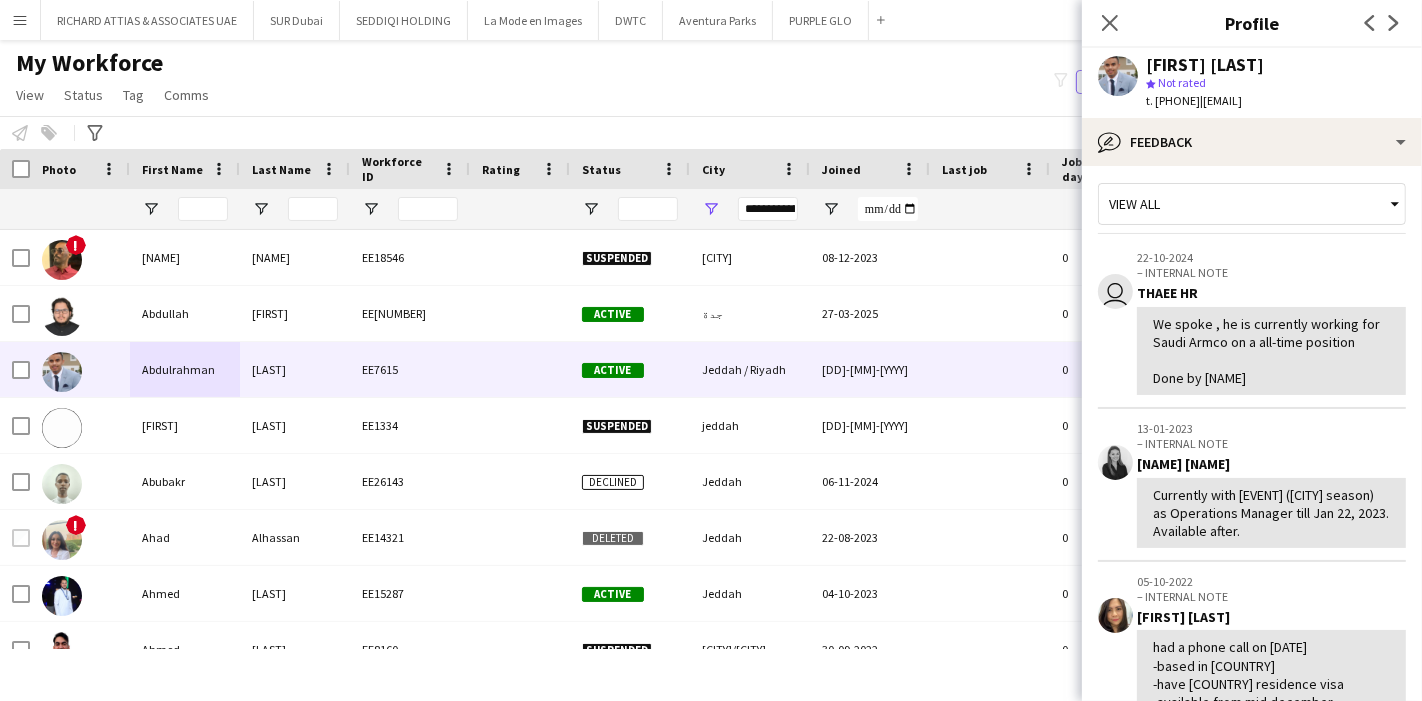 scroll, scrollTop: 0, scrollLeft: 0, axis: both 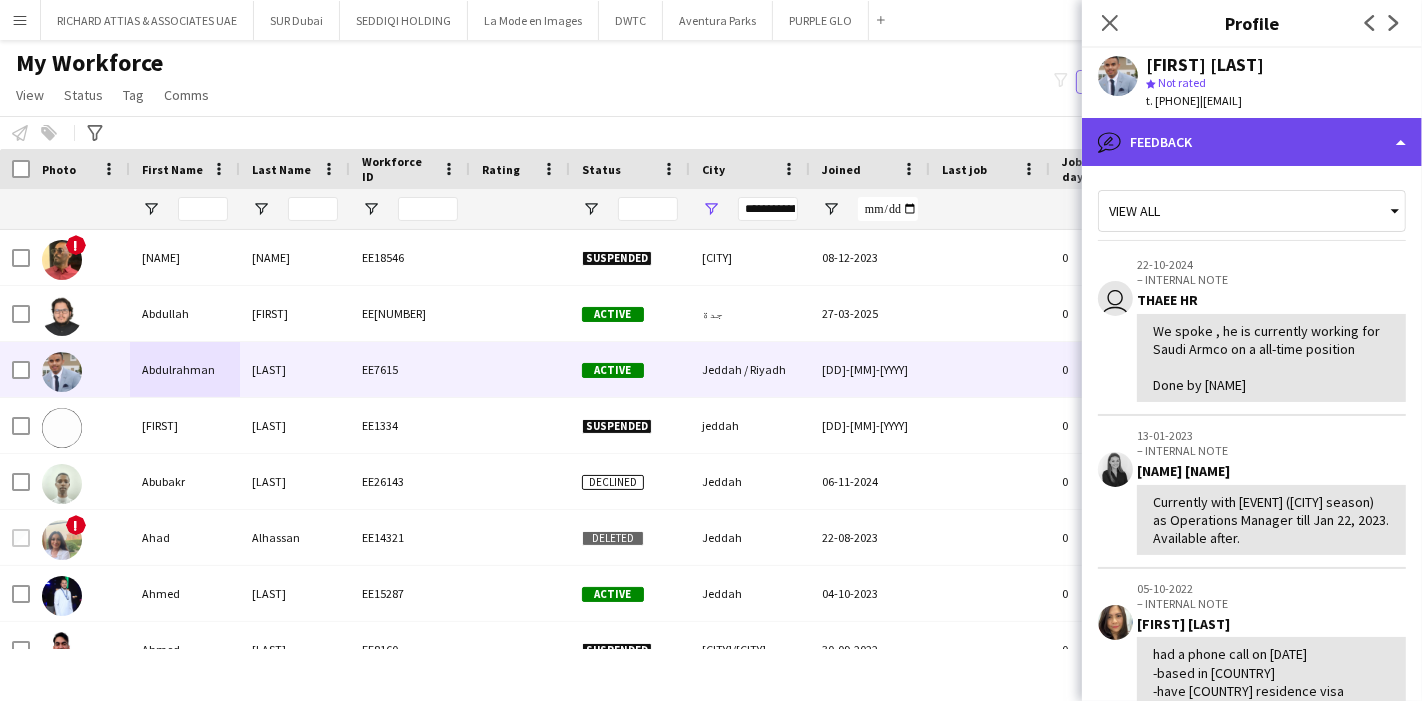 click on "bubble-pencil
Feedback" 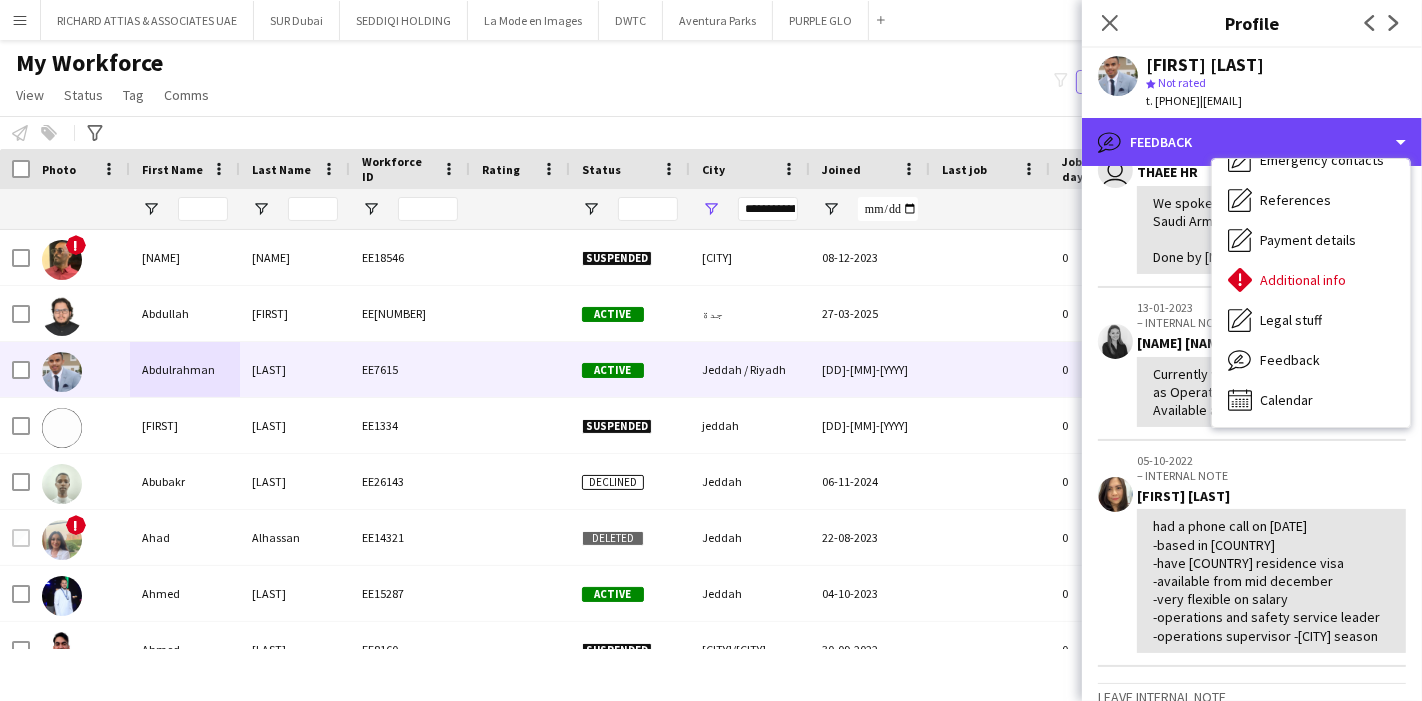 scroll, scrollTop: 161, scrollLeft: 0, axis: vertical 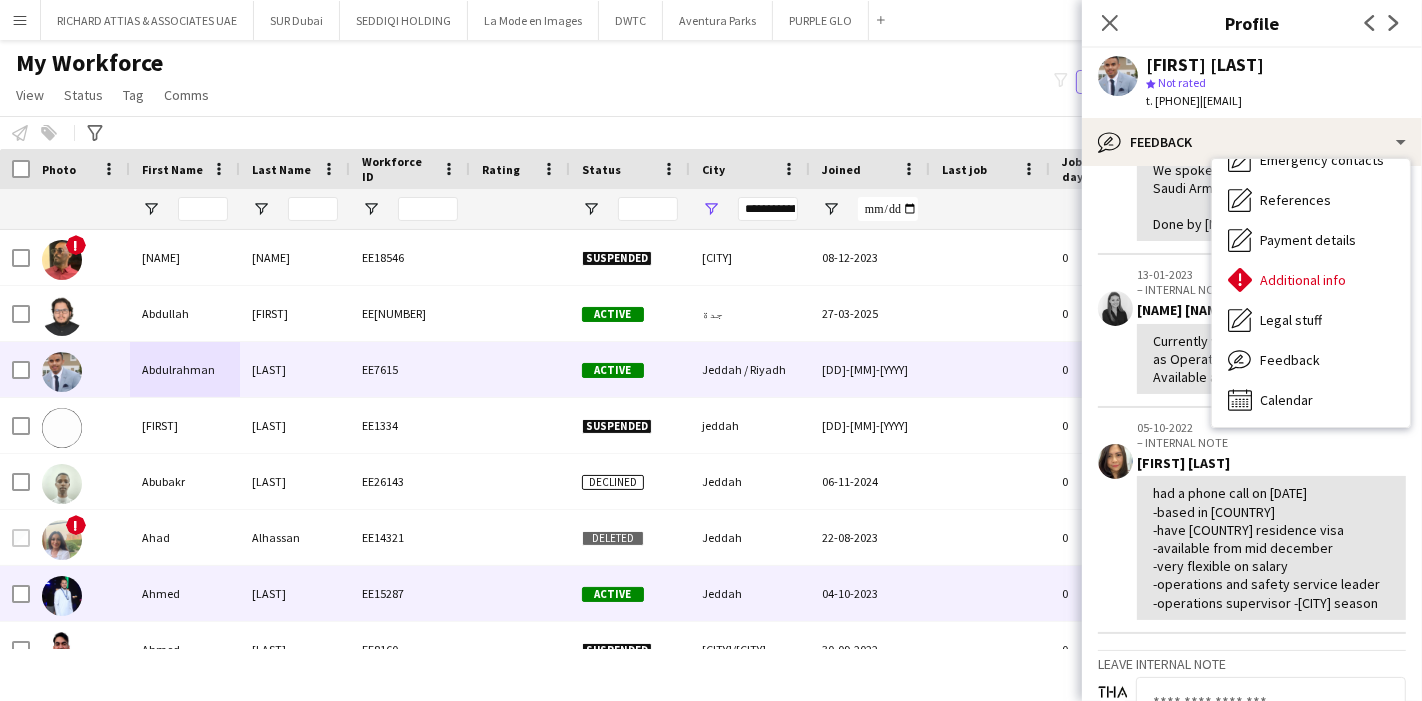 click on "Ahmed" at bounding box center [185, 593] 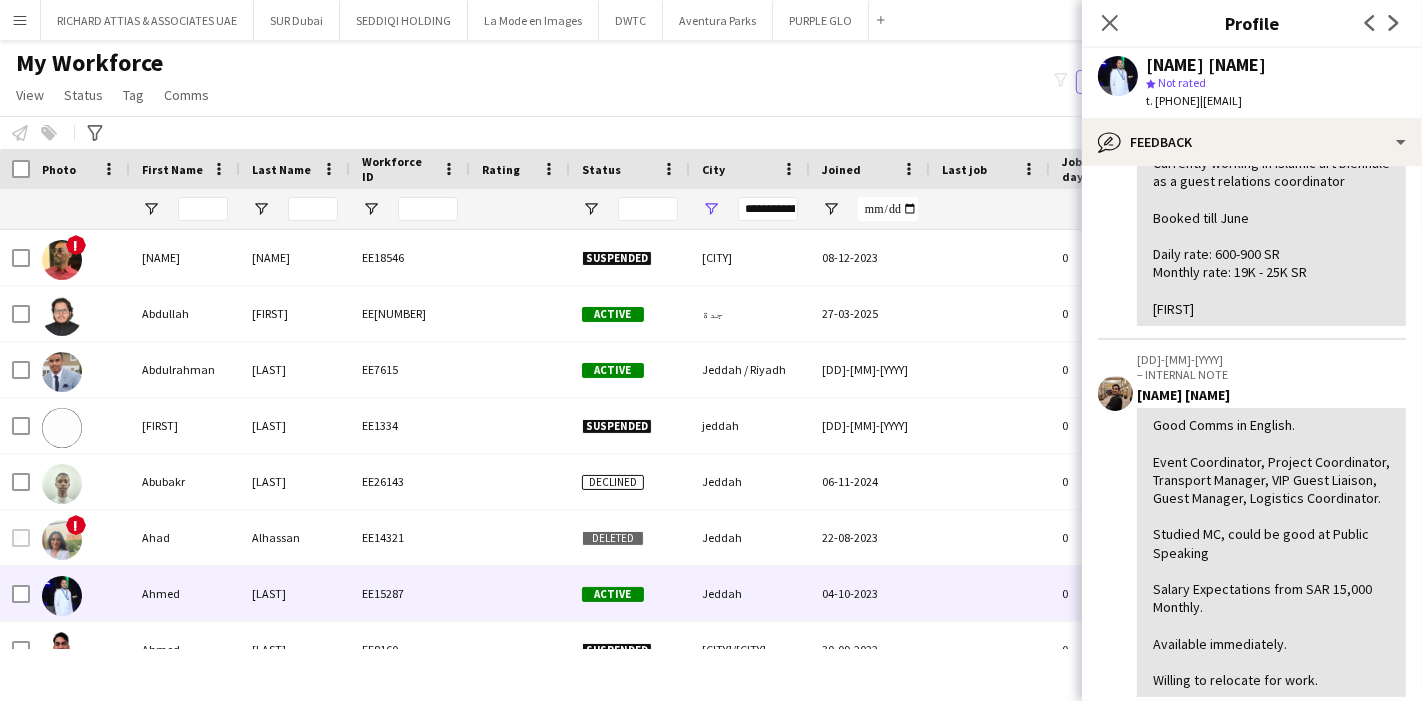 scroll, scrollTop: 333, scrollLeft: 0, axis: vertical 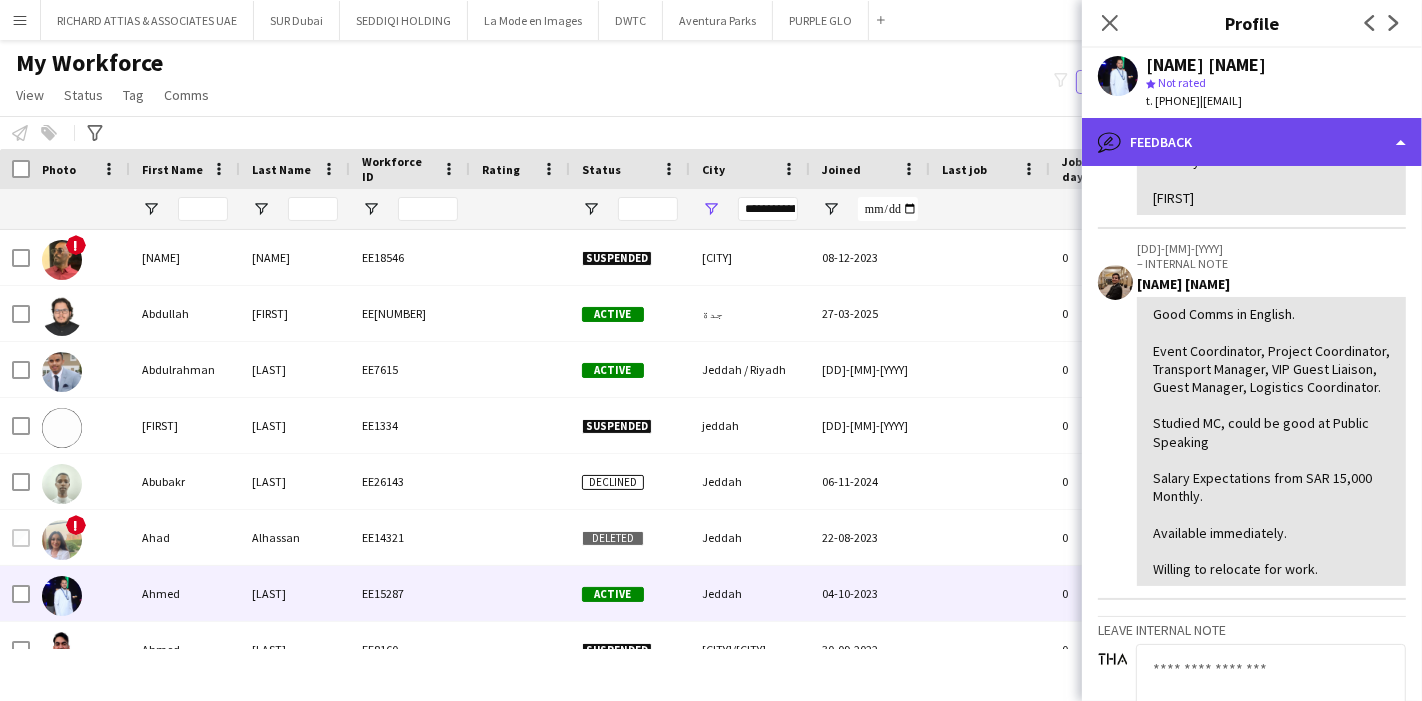 click on "bubble-pencil
Feedback" 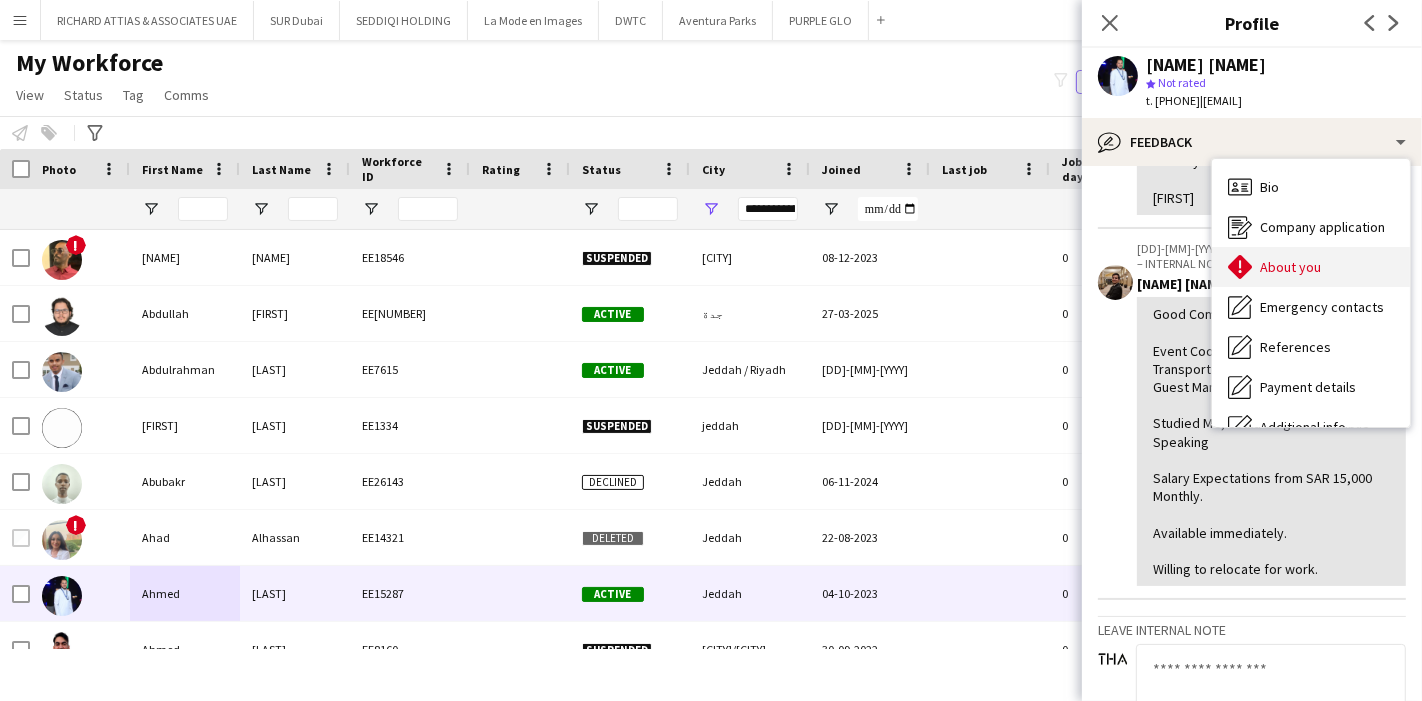 click on "About you
About you" at bounding box center [1311, 267] 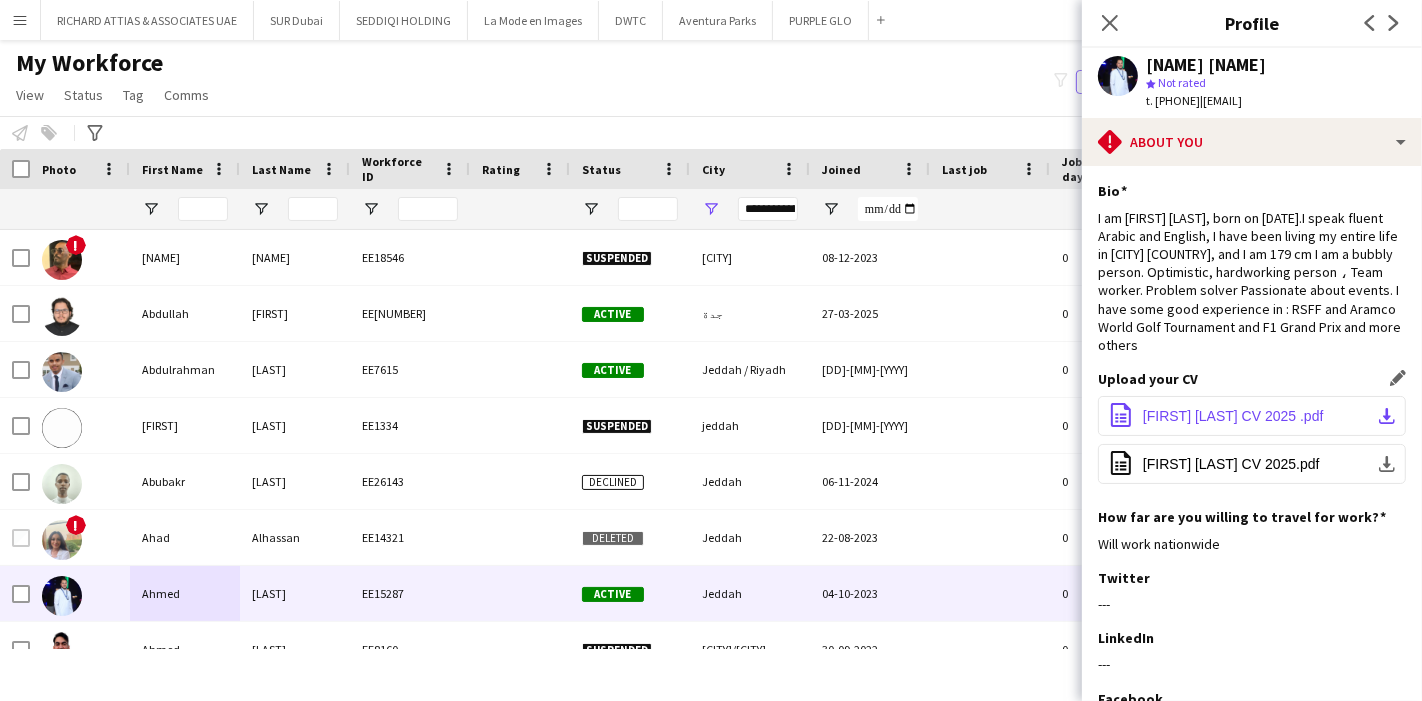 click on "download-bottom" 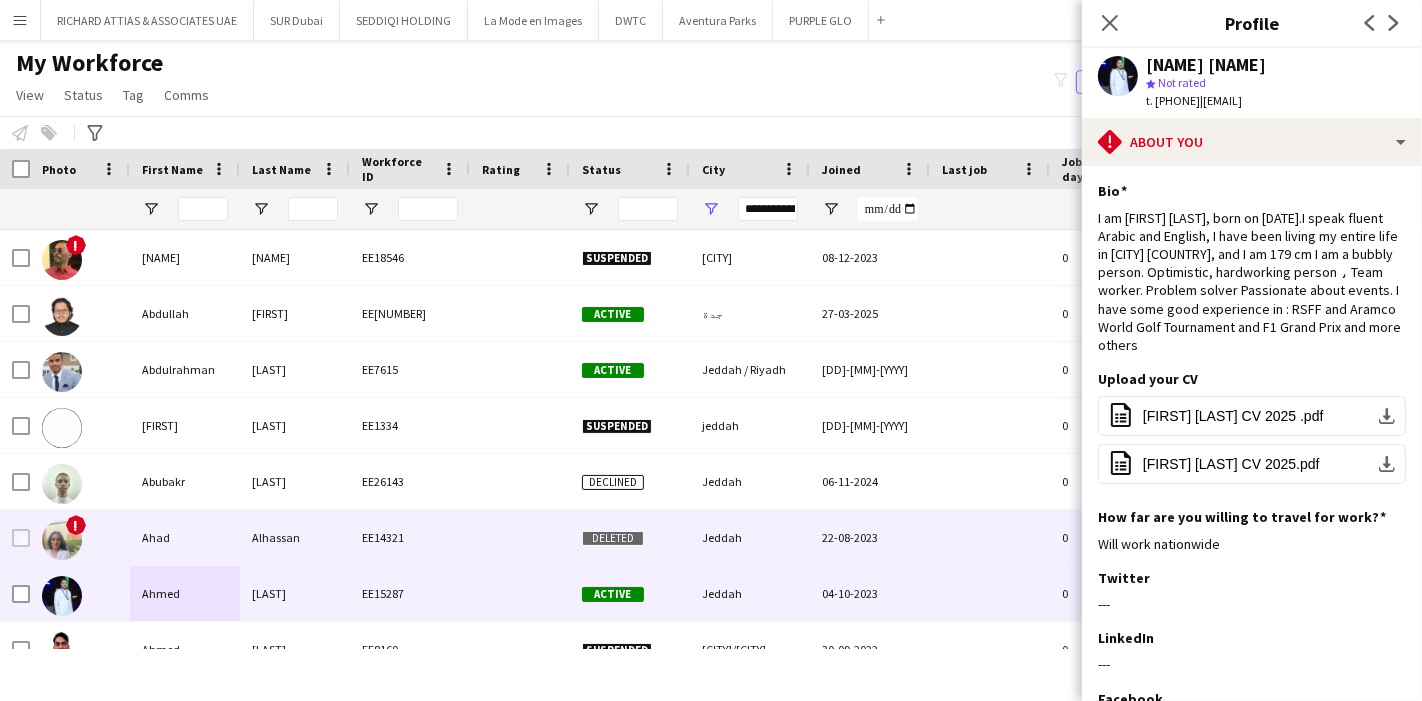 scroll, scrollTop: 105, scrollLeft: 0, axis: vertical 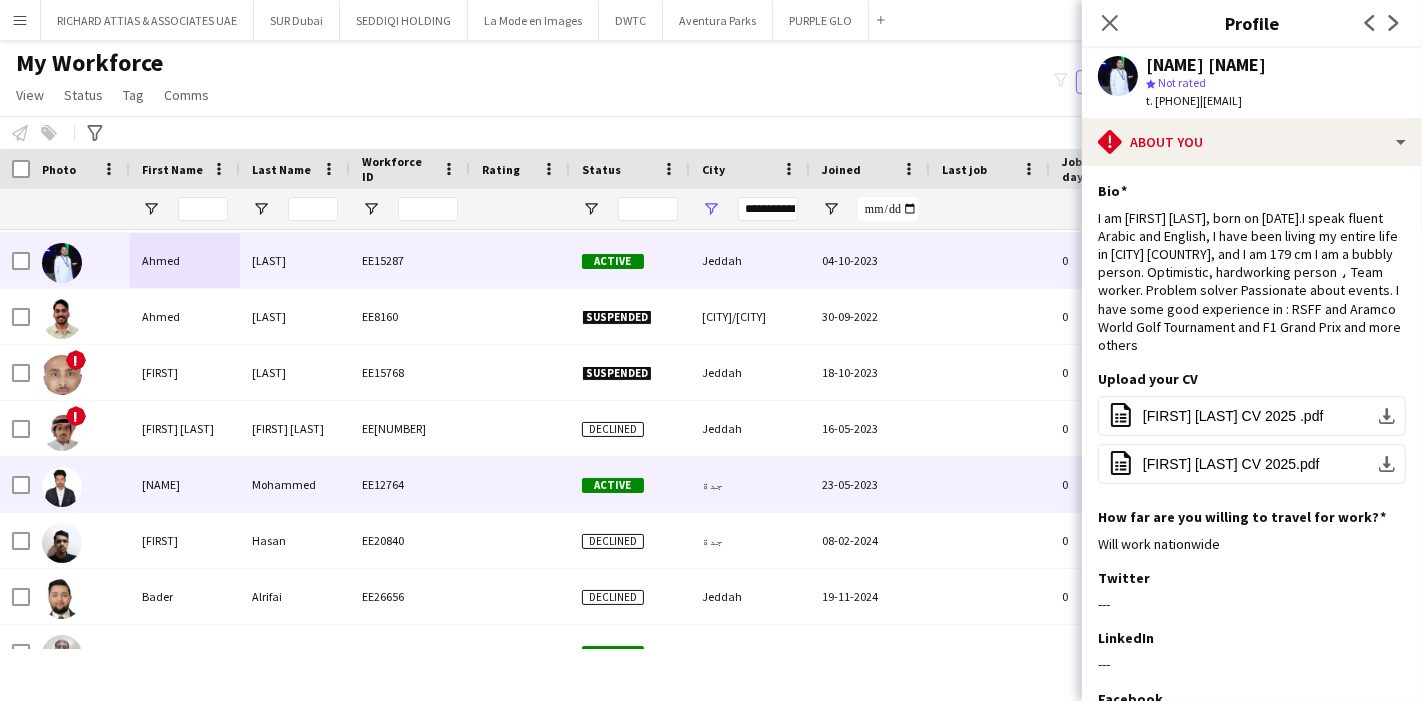 click on "[FIRST]" at bounding box center [185, 484] 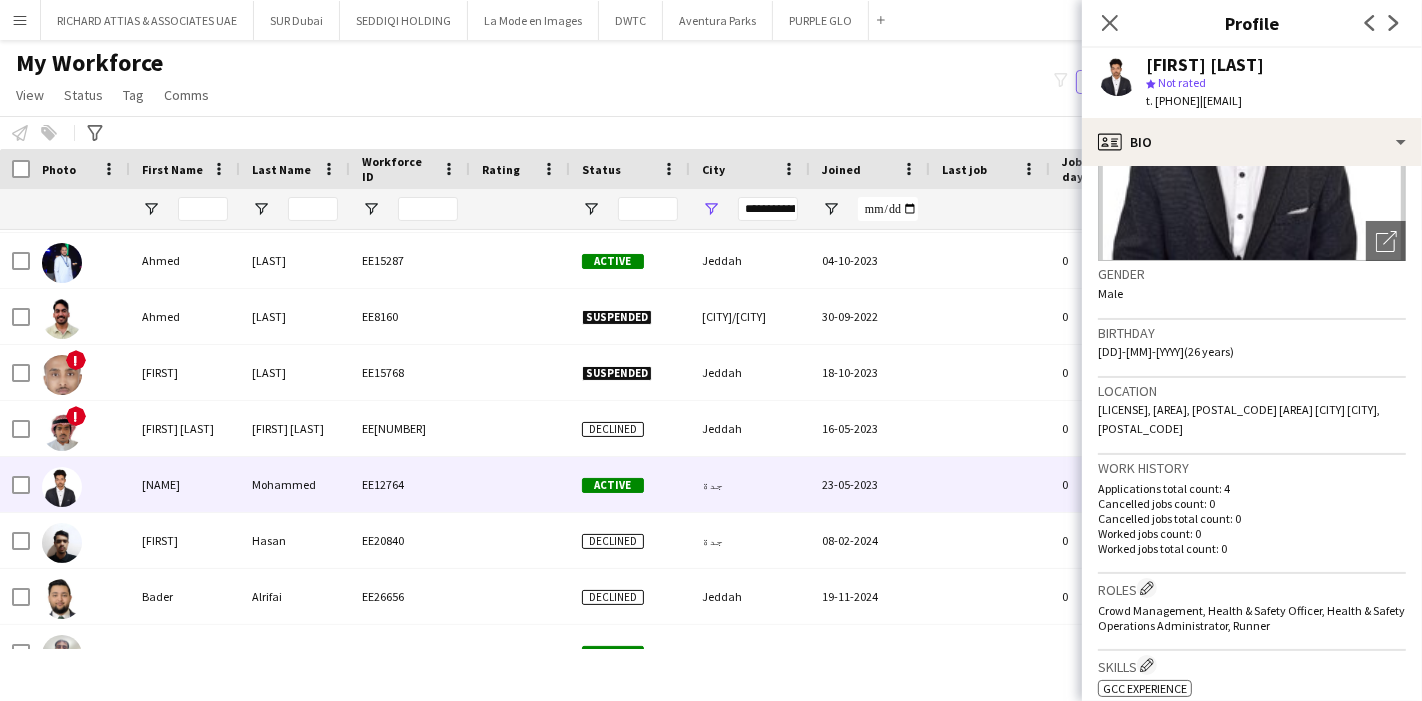 scroll, scrollTop: 222, scrollLeft: 0, axis: vertical 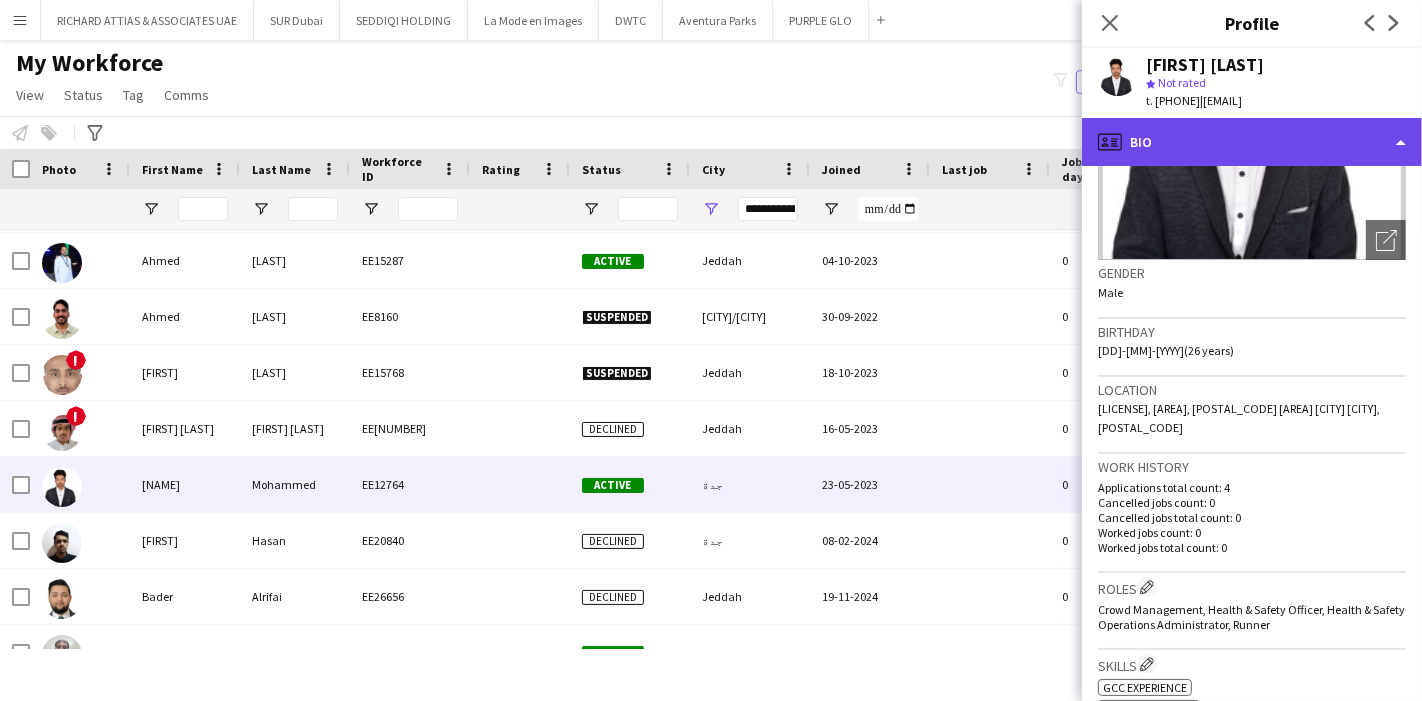 click on "profile
Bio" 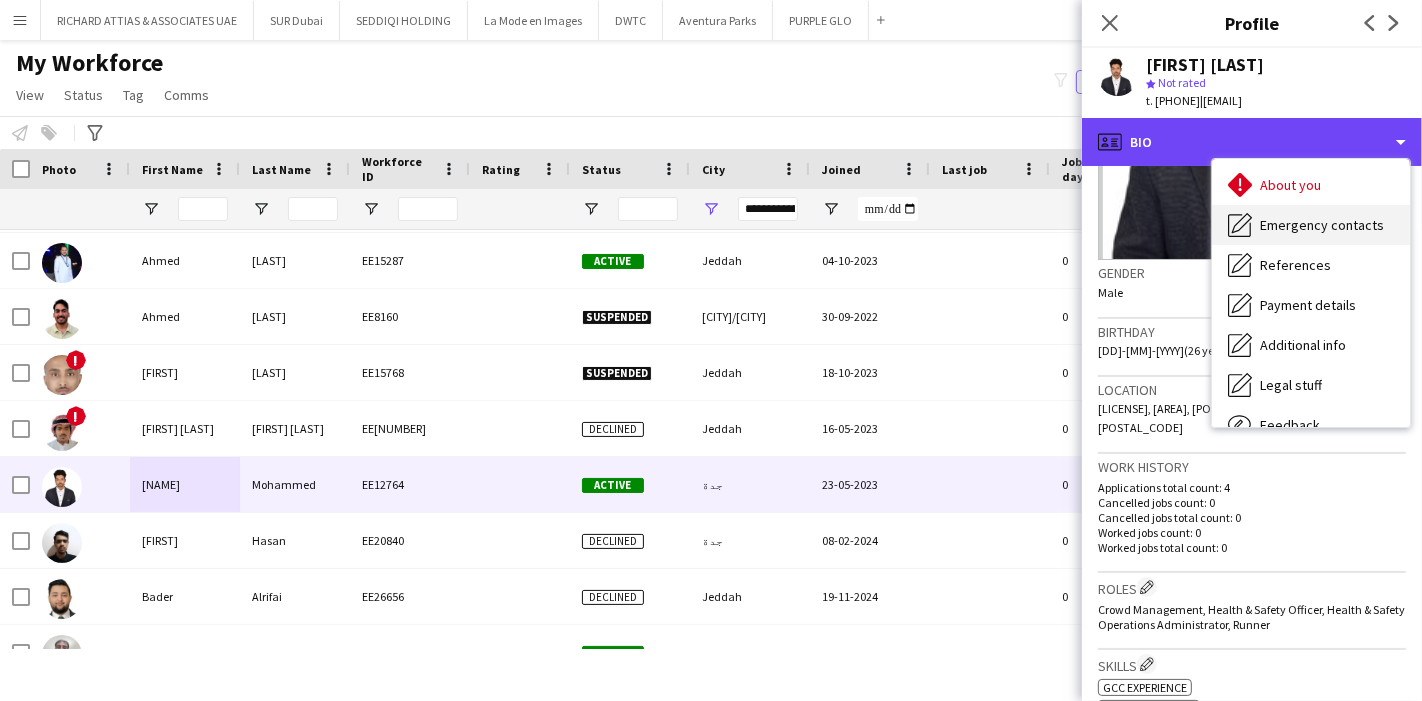 scroll, scrollTop: 147, scrollLeft: 0, axis: vertical 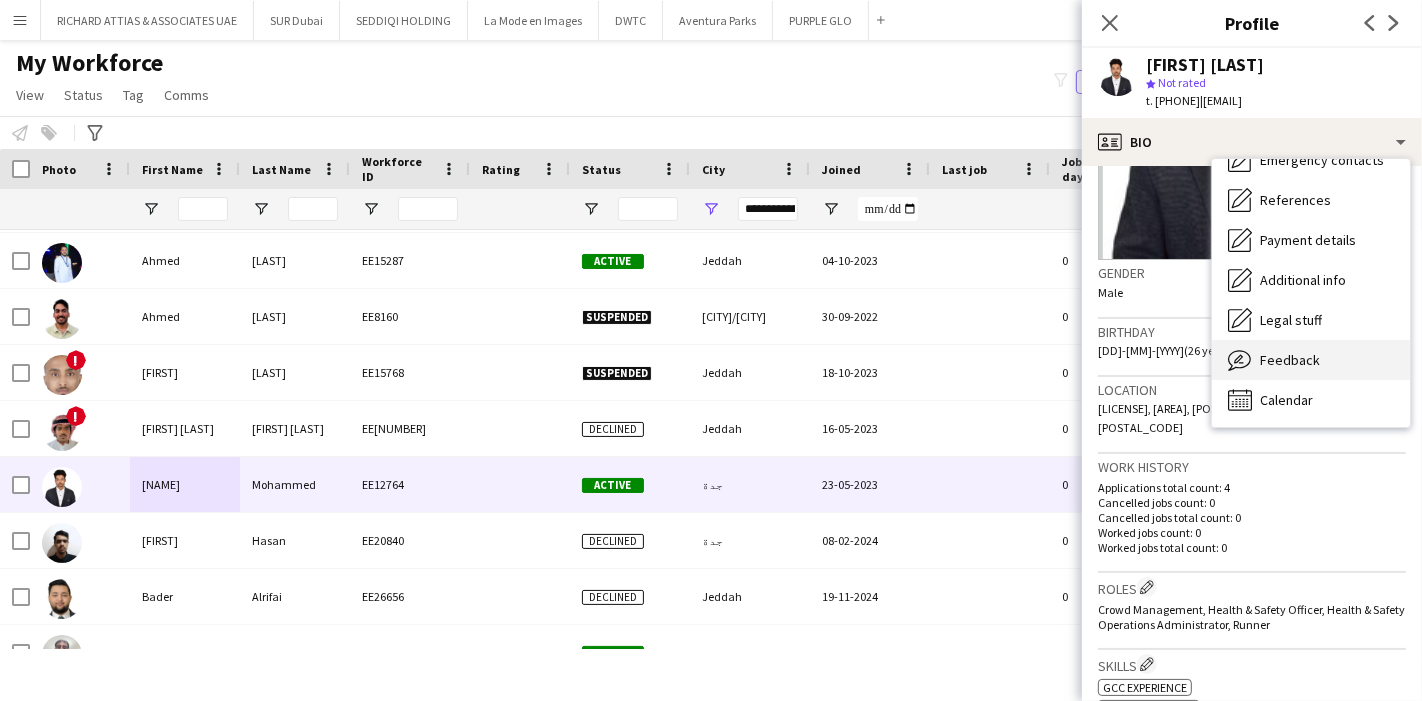 click on "Feedback" at bounding box center [1290, 360] 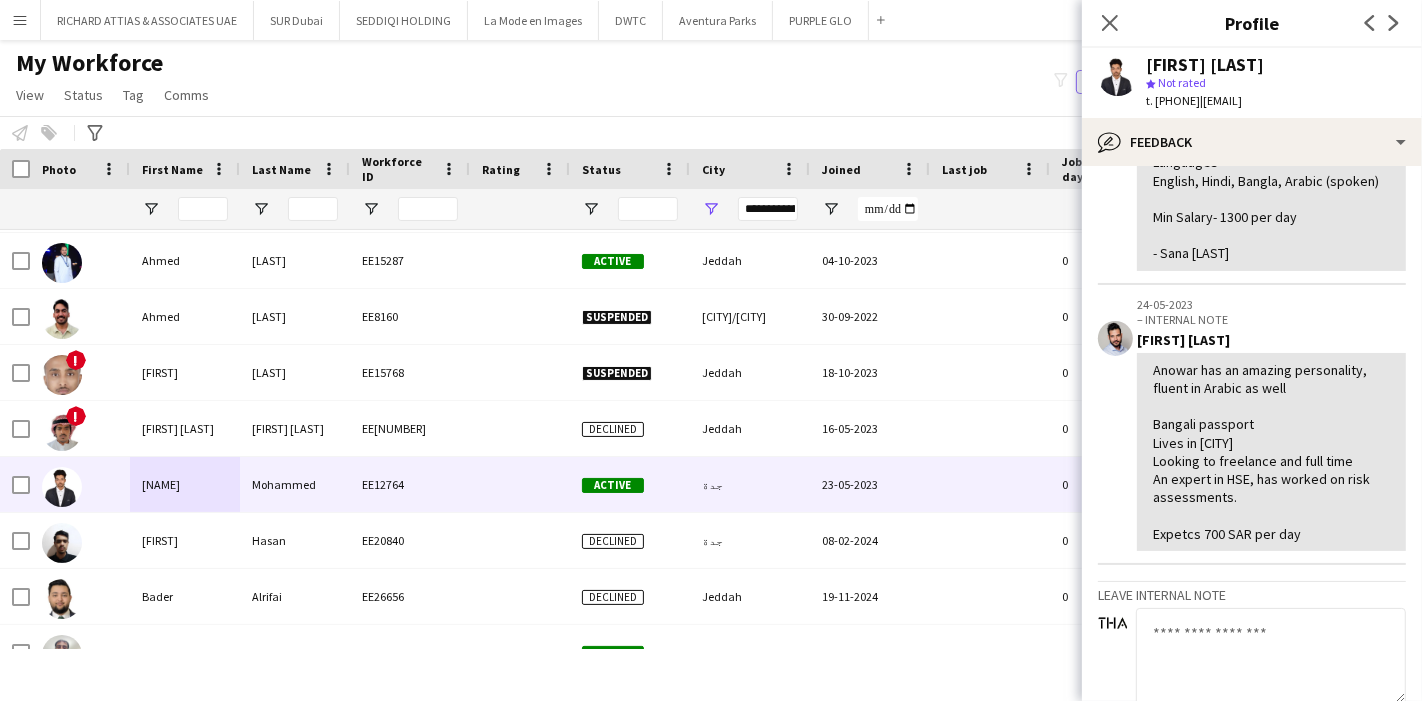 scroll, scrollTop: 444, scrollLeft: 0, axis: vertical 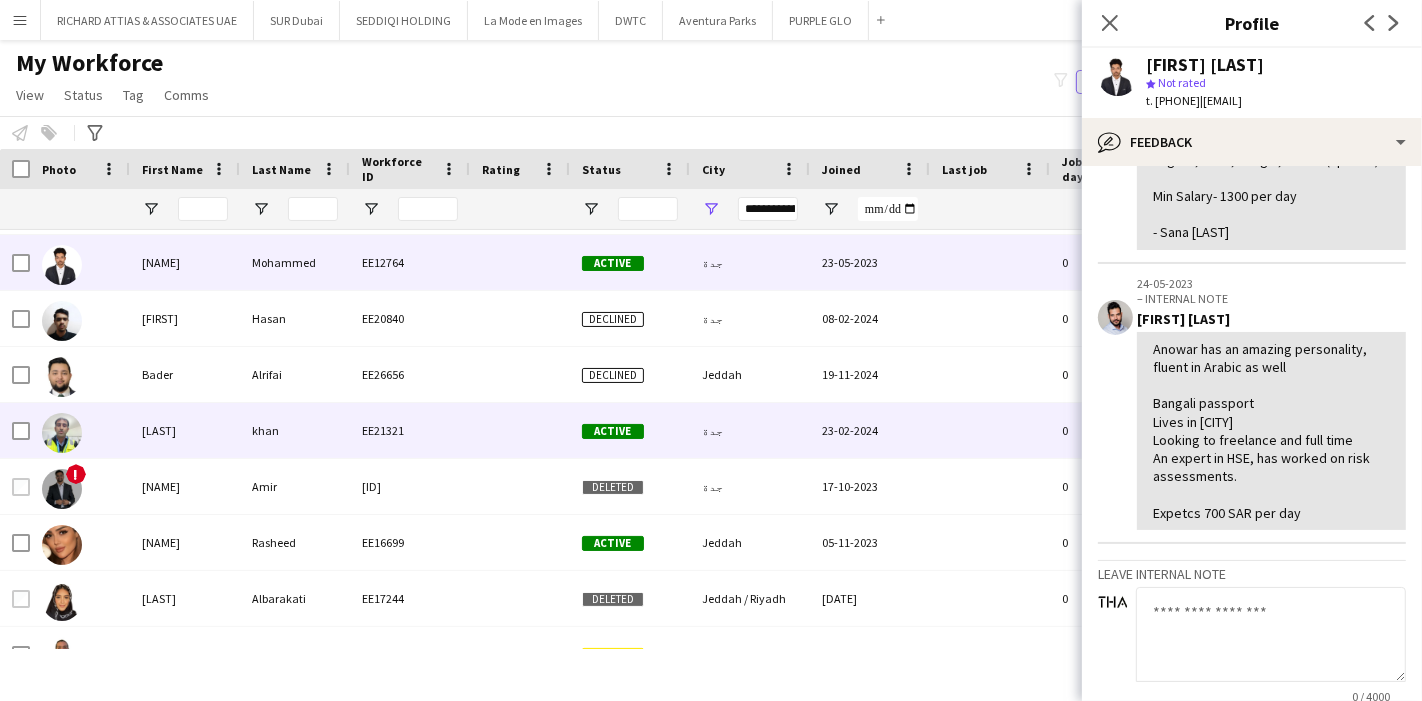 click on "[PERSON]" at bounding box center (185, 430) 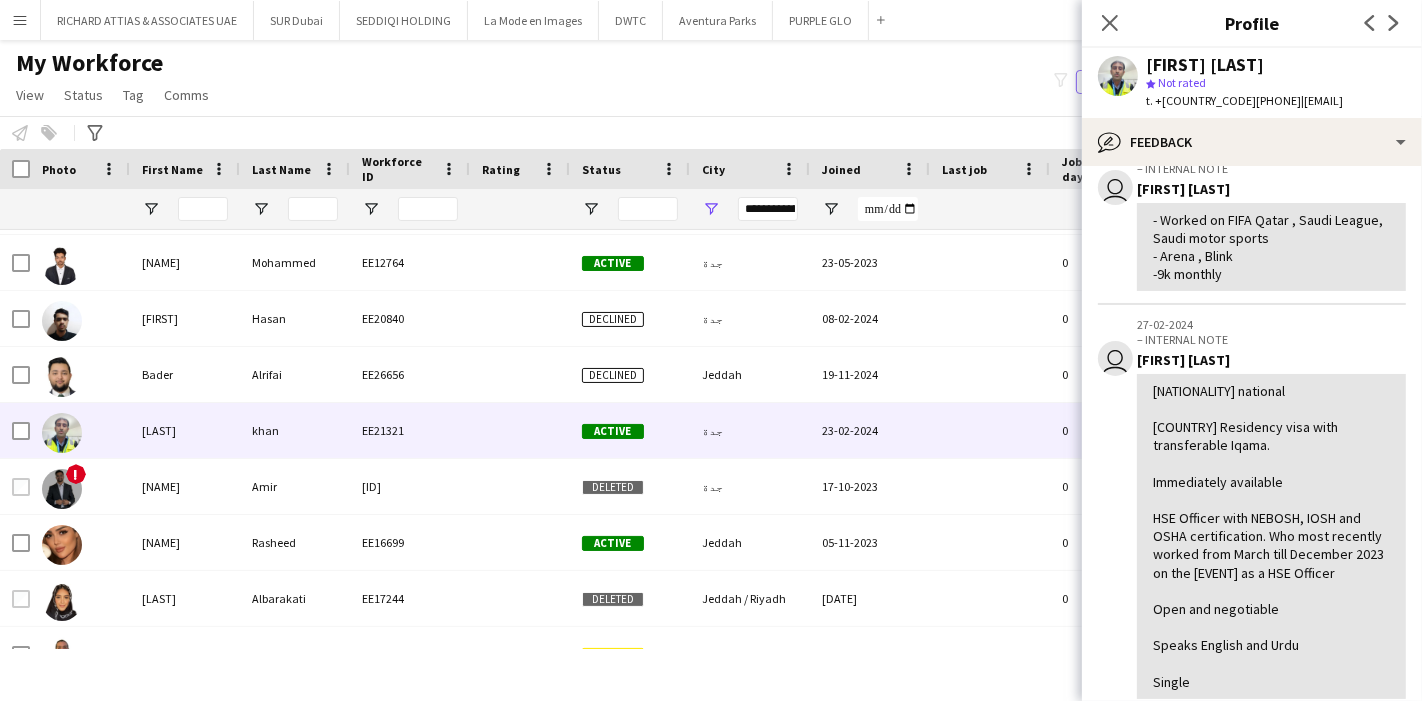 scroll, scrollTop: 222, scrollLeft: 0, axis: vertical 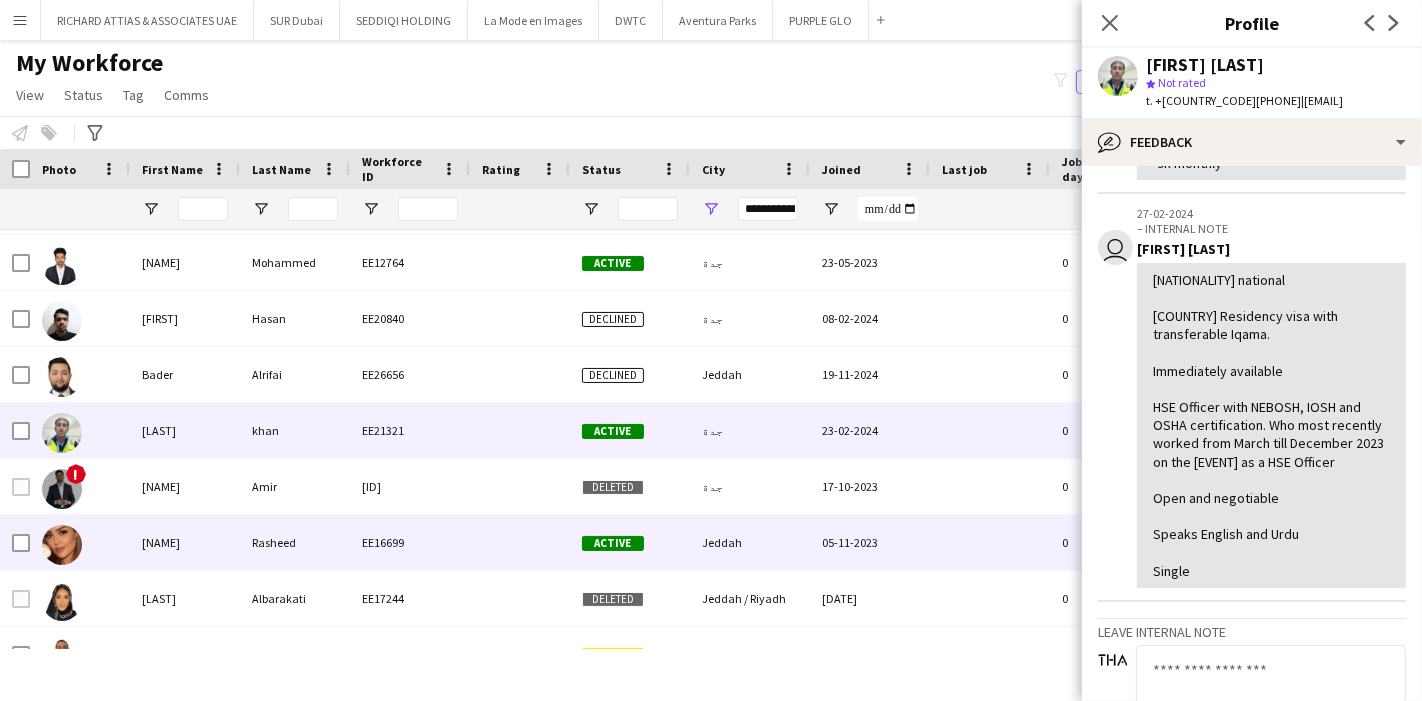 click on "[FIRST]" at bounding box center [185, 542] 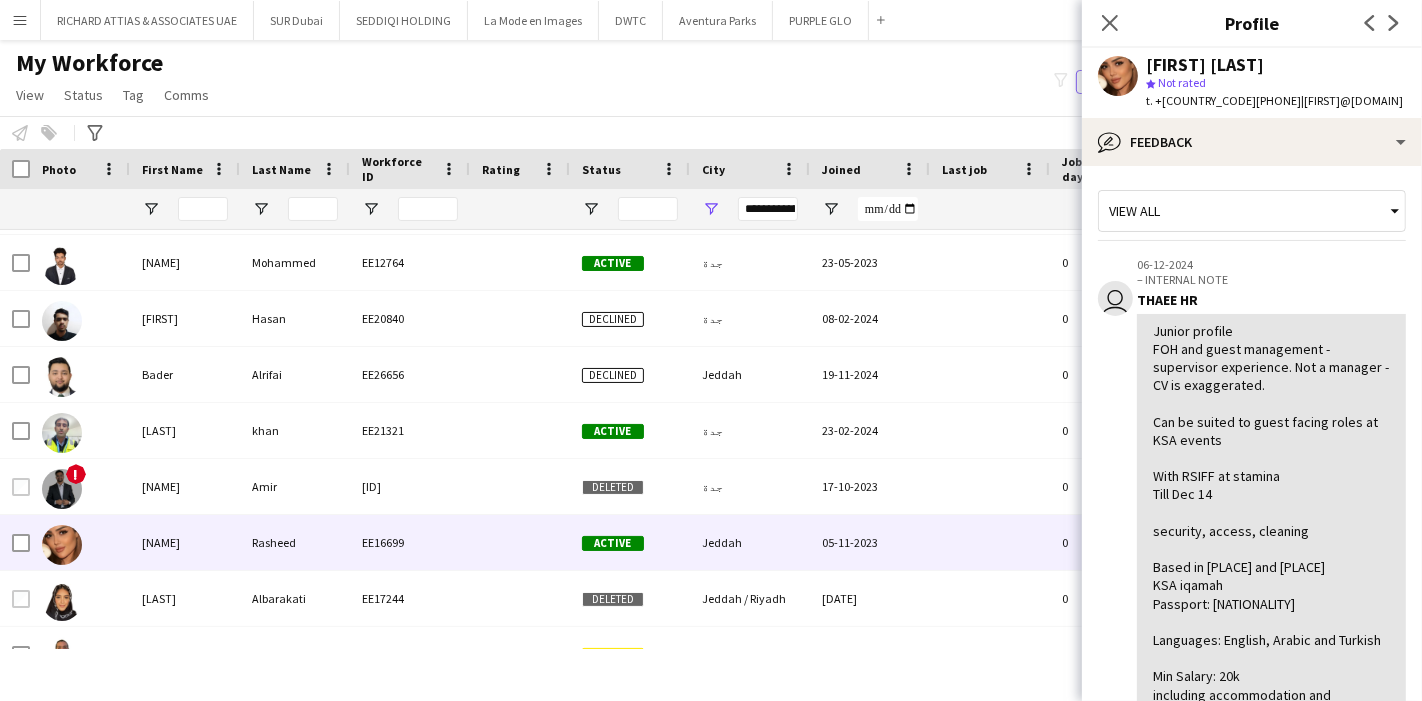 scroll, scrollTop: 111, scrollLeft: 0, axis: vertical 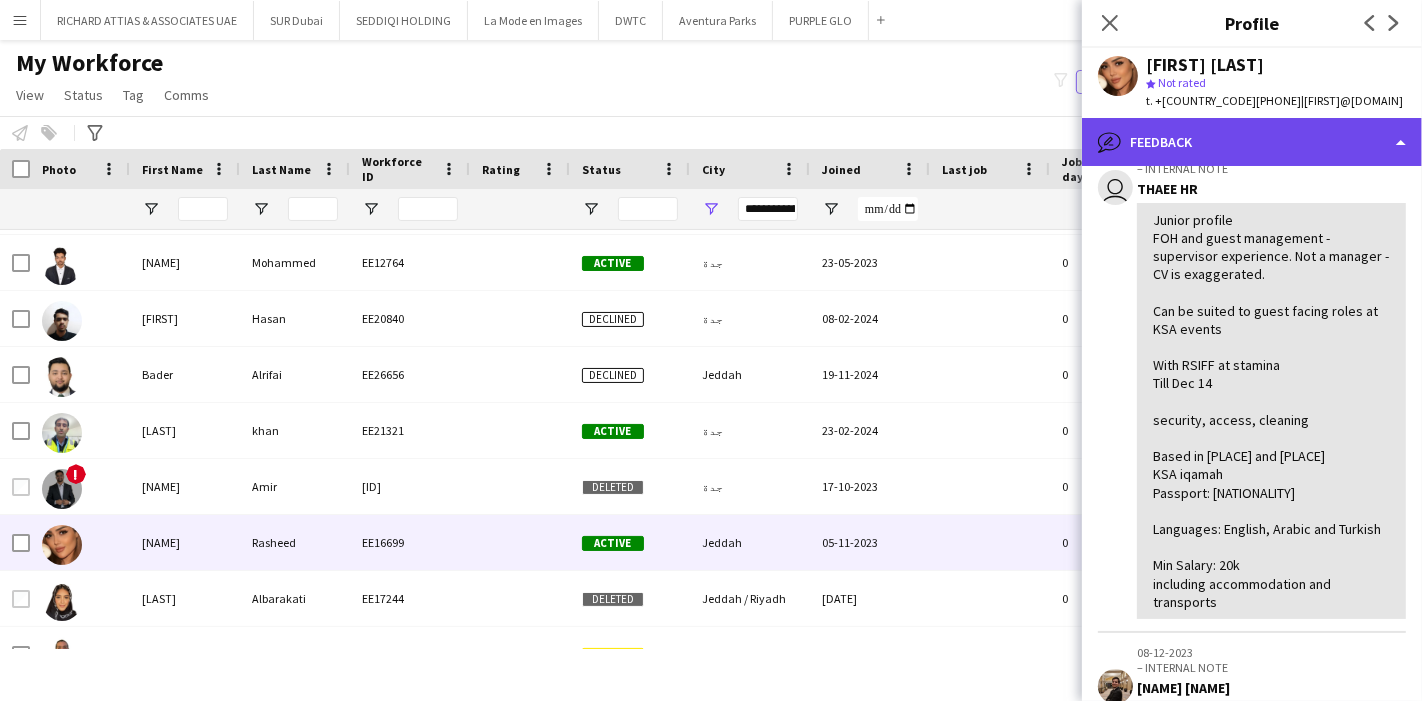 click on "bubble-pencil
Feedback" 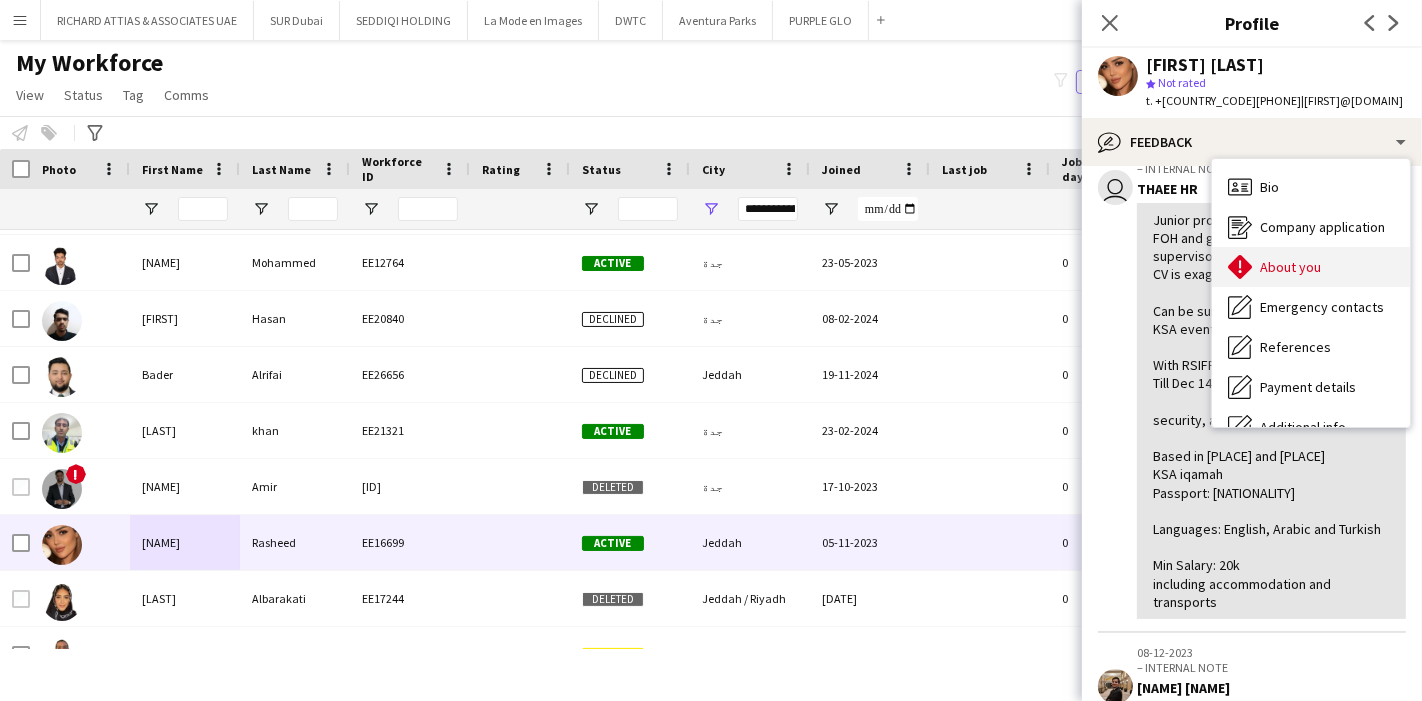 click on "About you" at bounding box center [1290, 267] 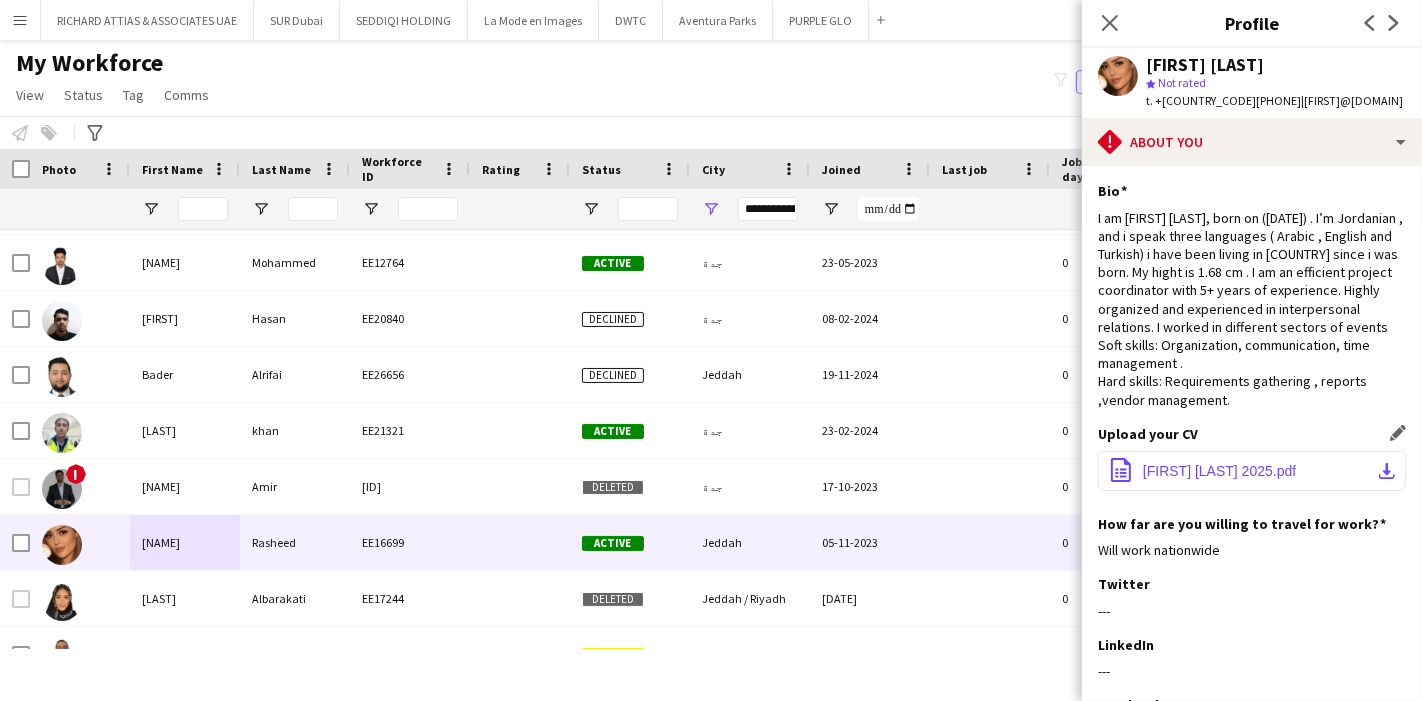 click on "office-file-sheet
Ghadeer Rasheed 2025.pdf
download-bottom" 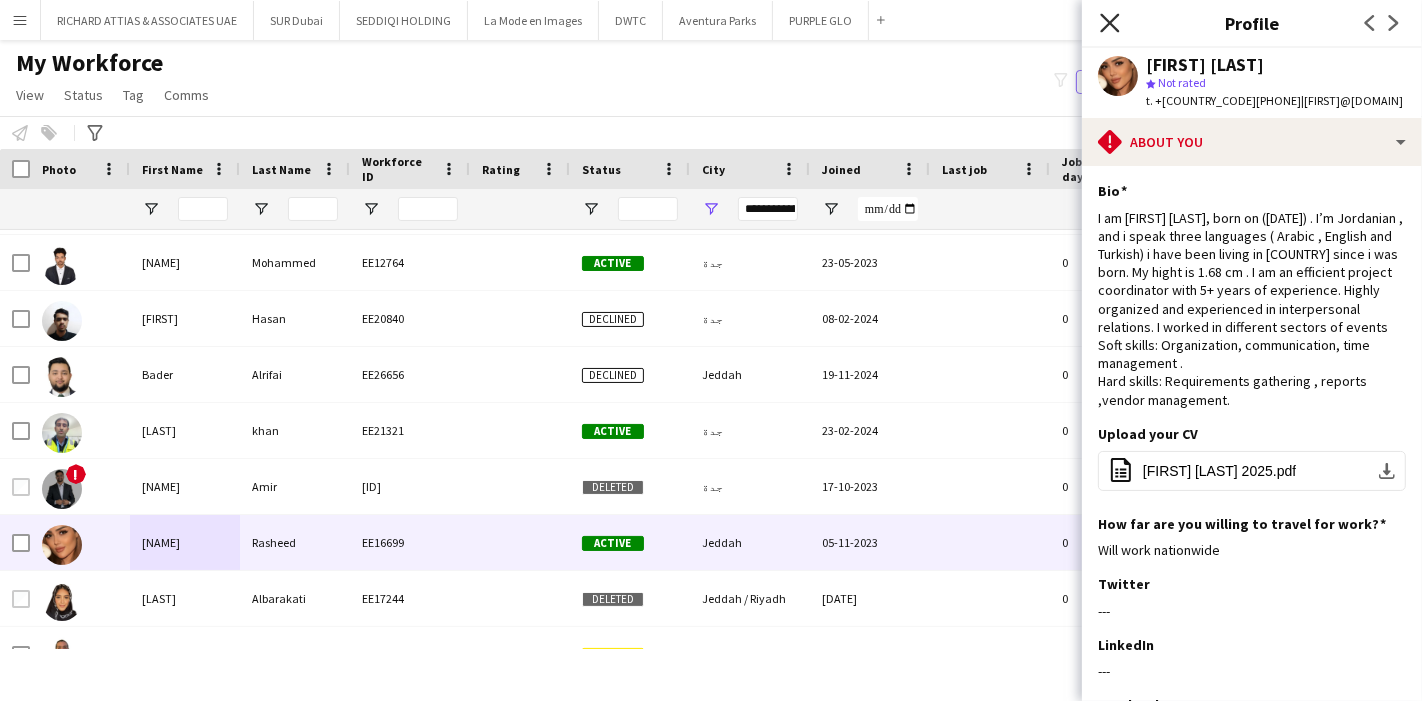 click on "Close pop-in" 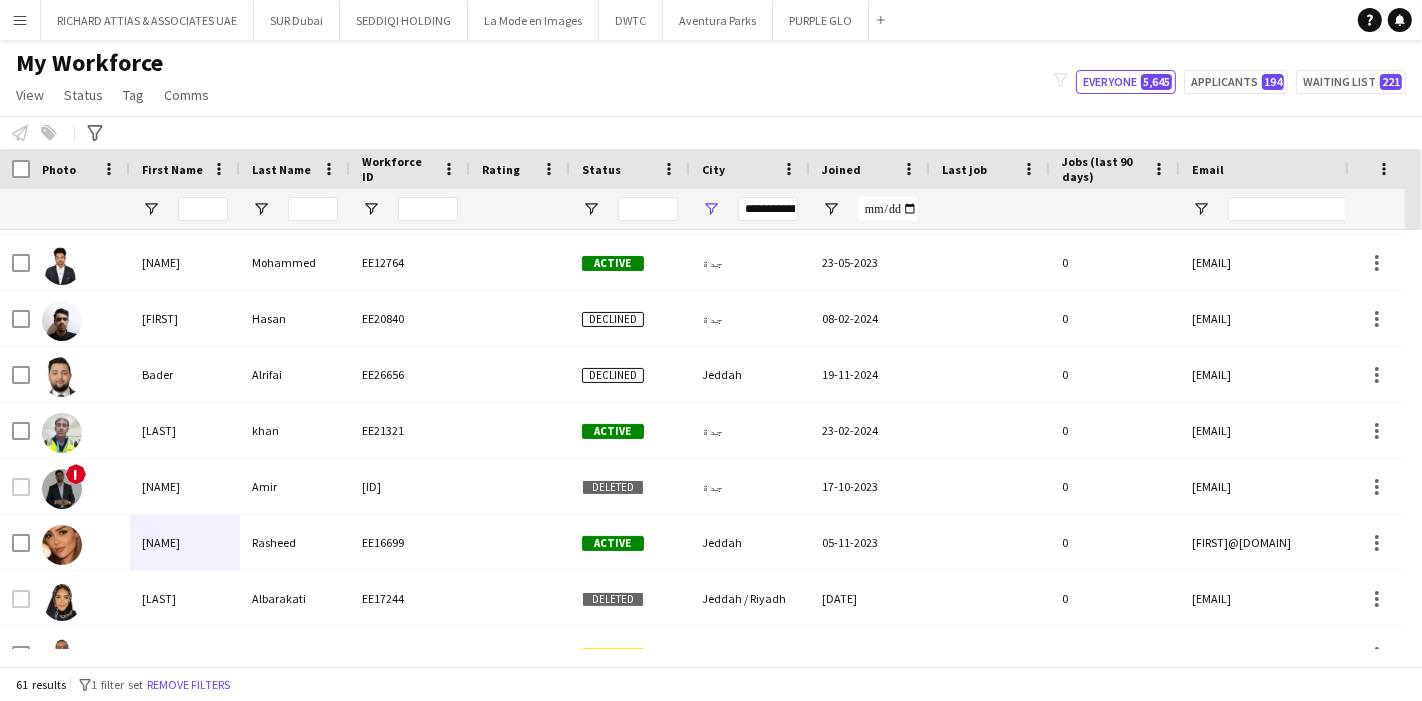 scroll, scrollTop: 0, scrollLeft: 62, axis: horizontal 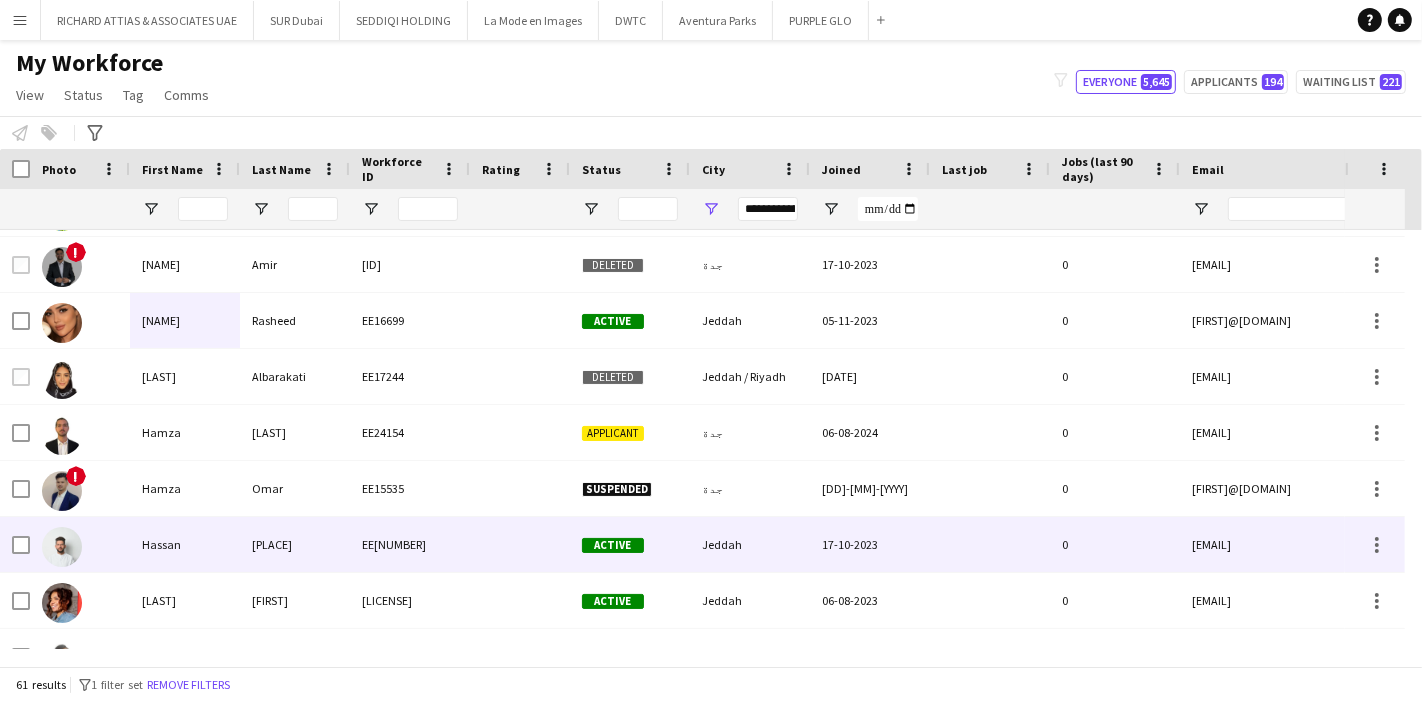 click on "Hassan" at bounding box center (185, 544) 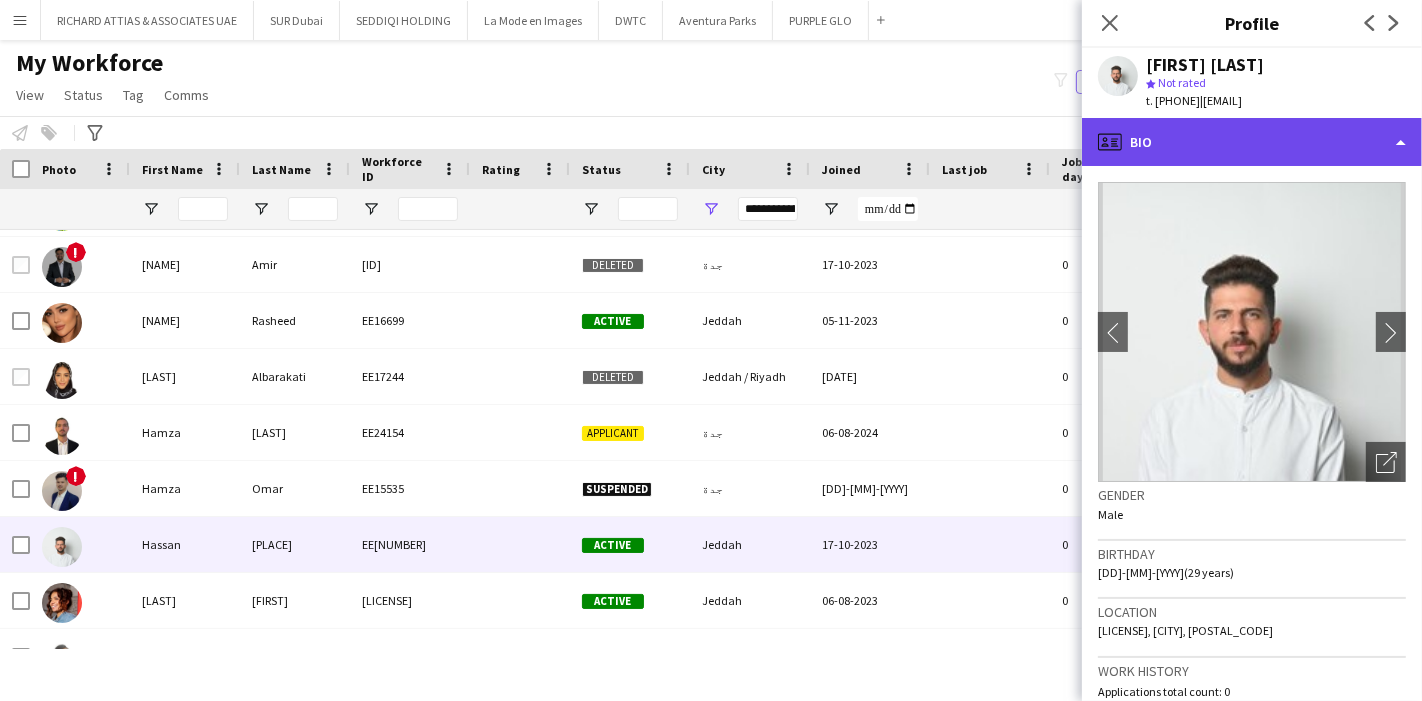 click on "profile
Bio" 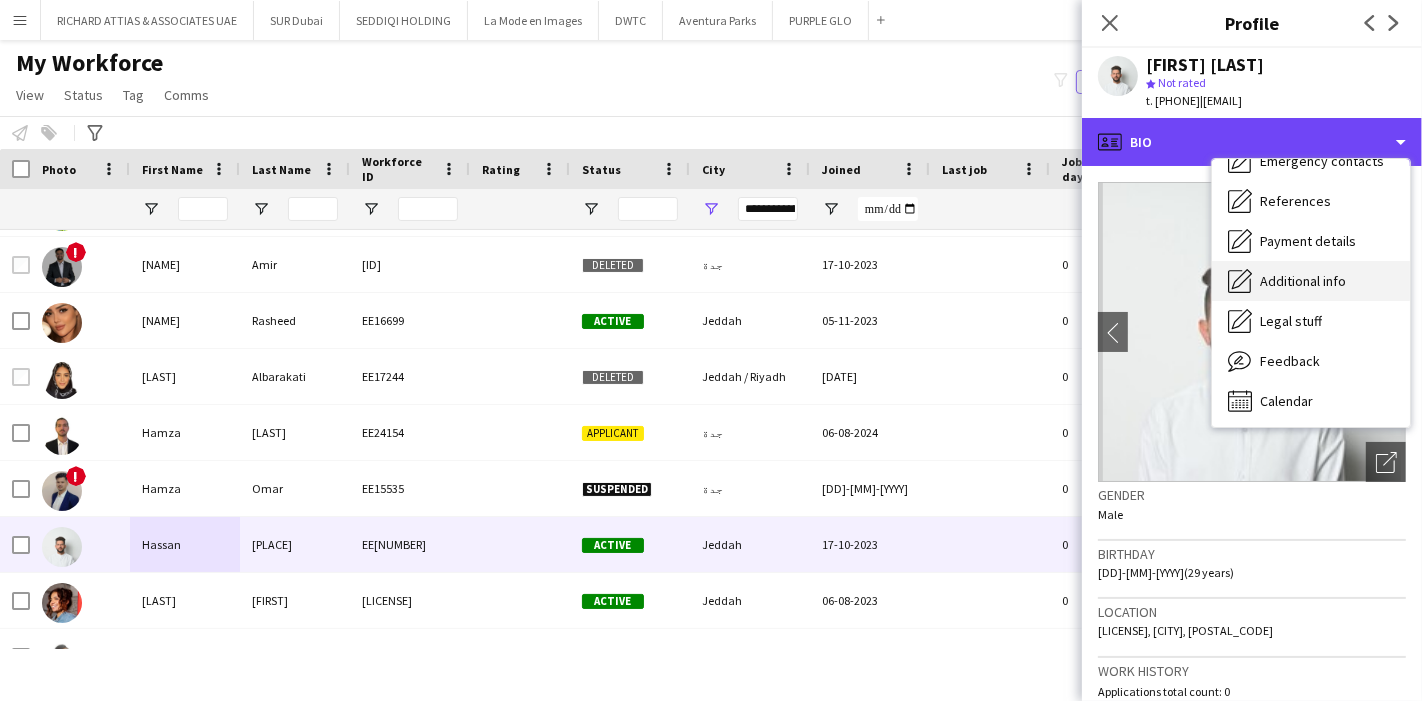 scroll, scrollTop: 147, scrollLeft: 0, axis: vertical 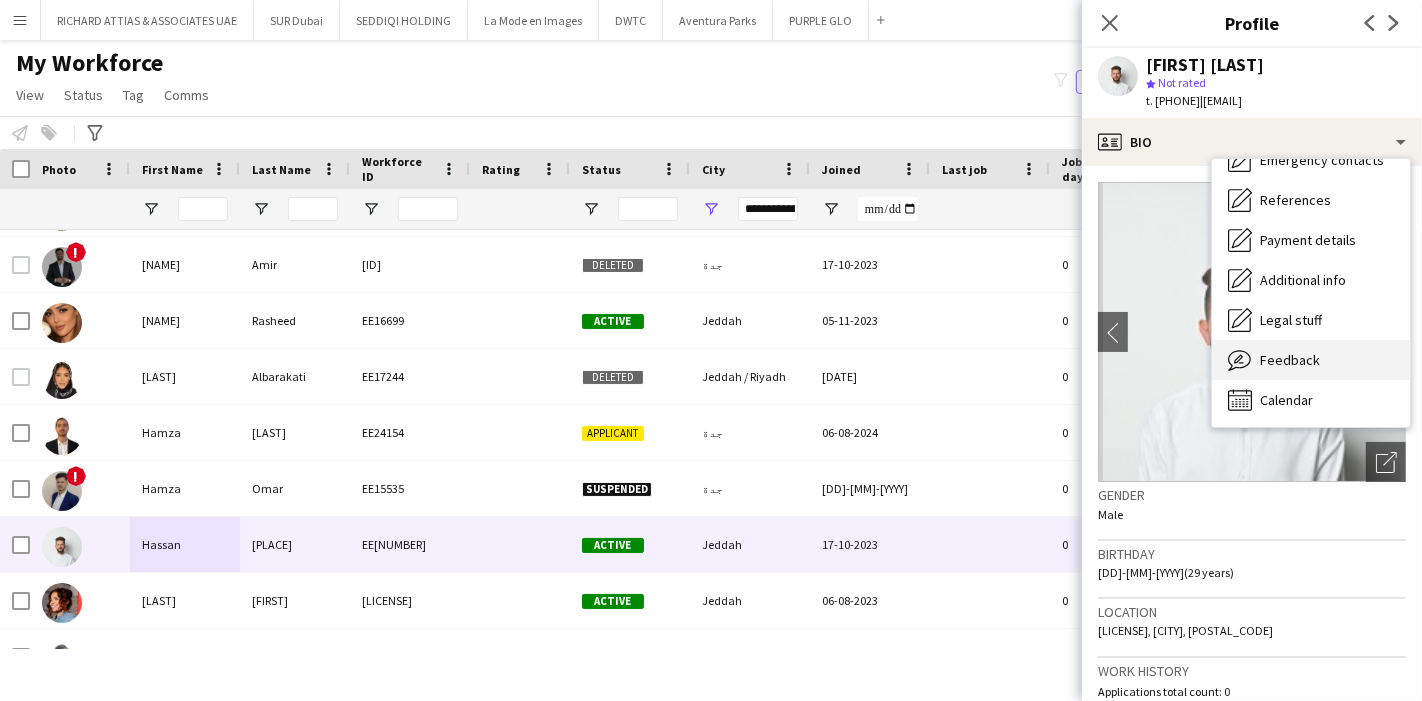 click on "Feedback" at bounding box center (1290, 360) 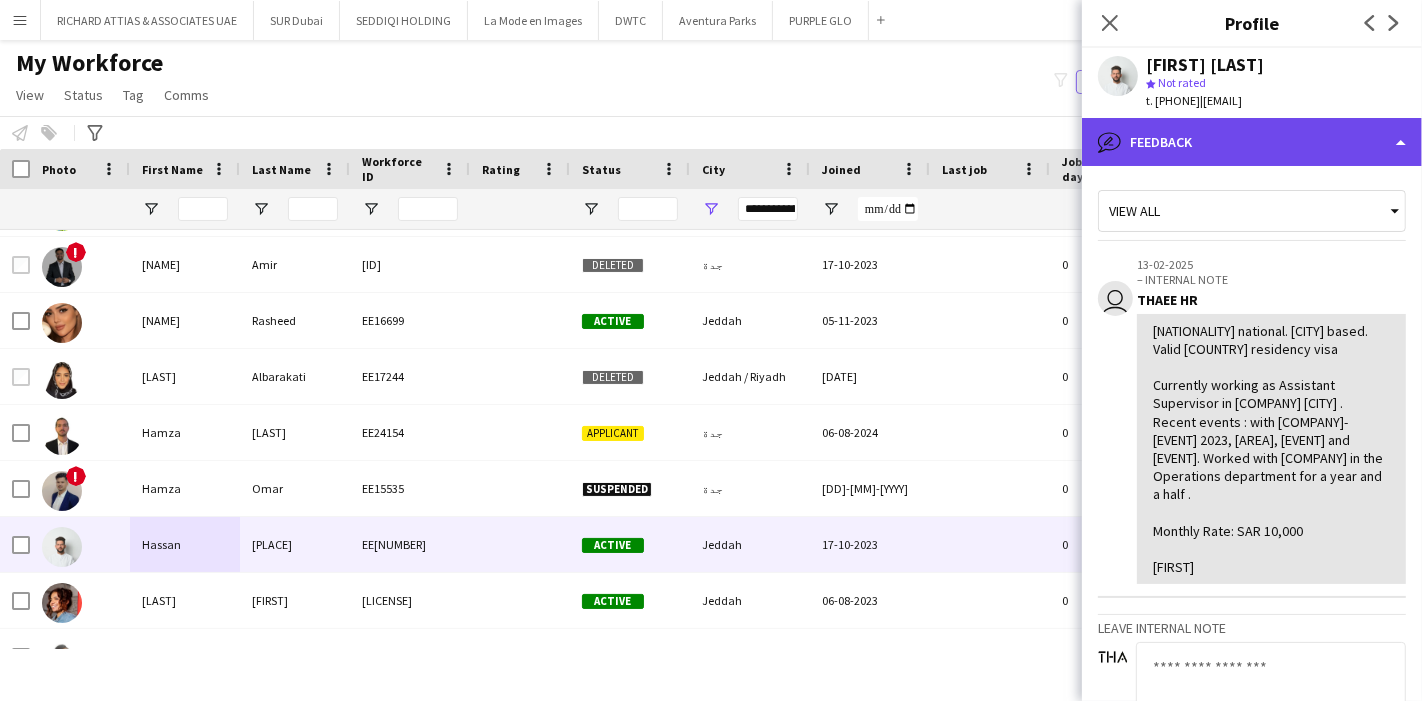 click on "bubble-pencil
Feedback" 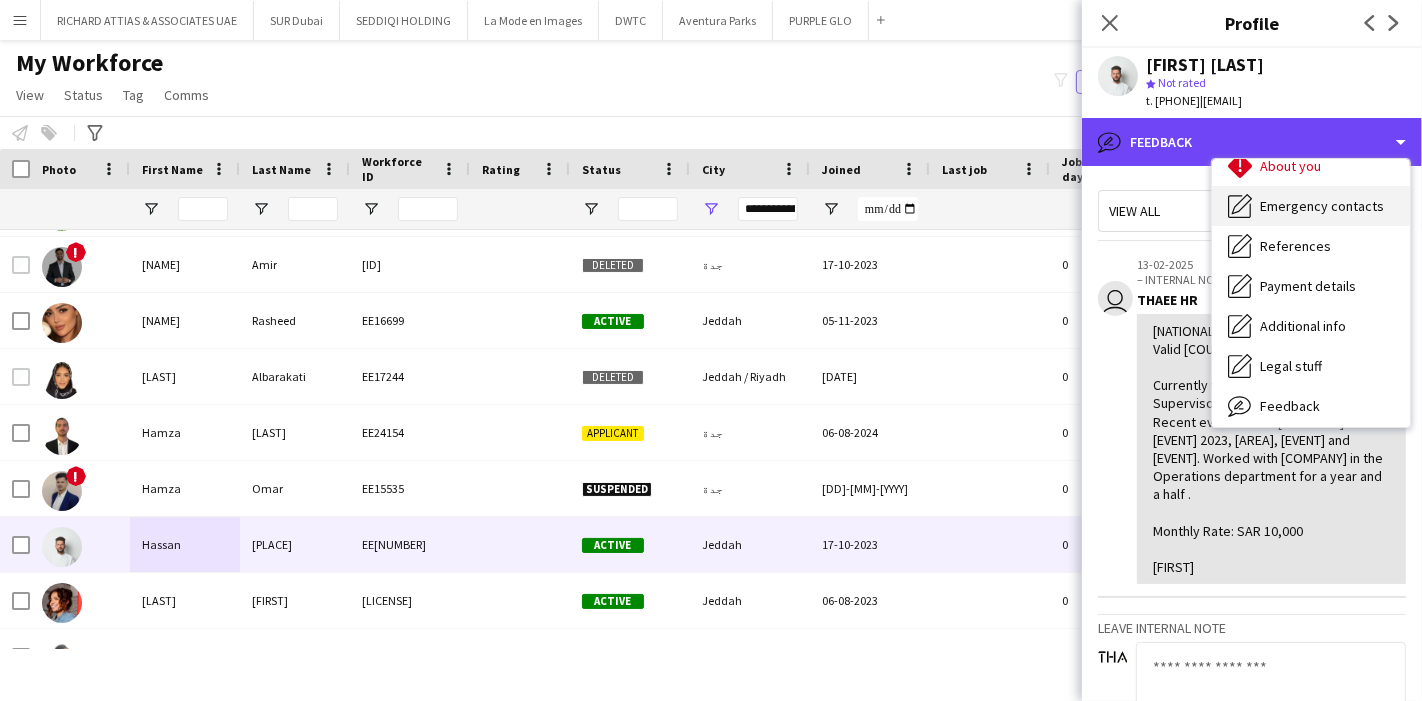 scroll, scrollTop: 0, scrollLeft: 0, axis: both 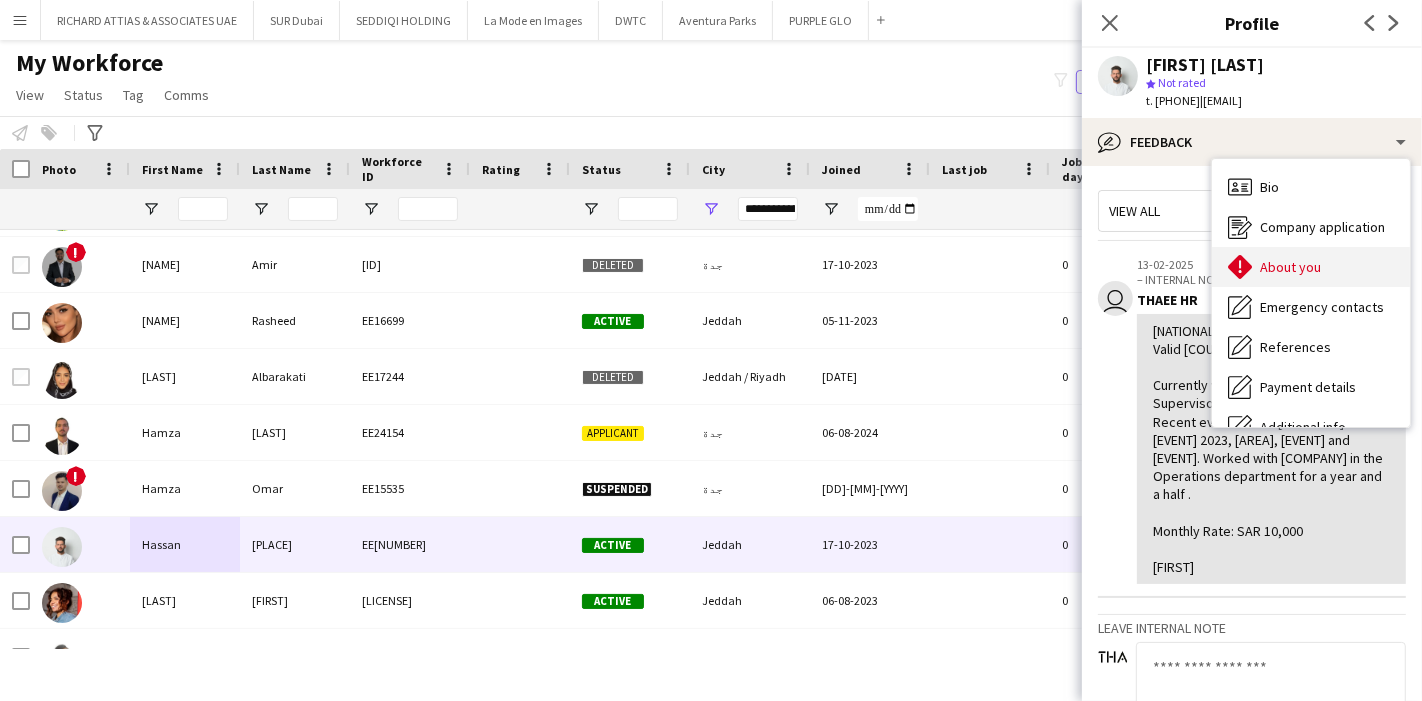 click on "About you
About you" at bounding box center (1311, 267) 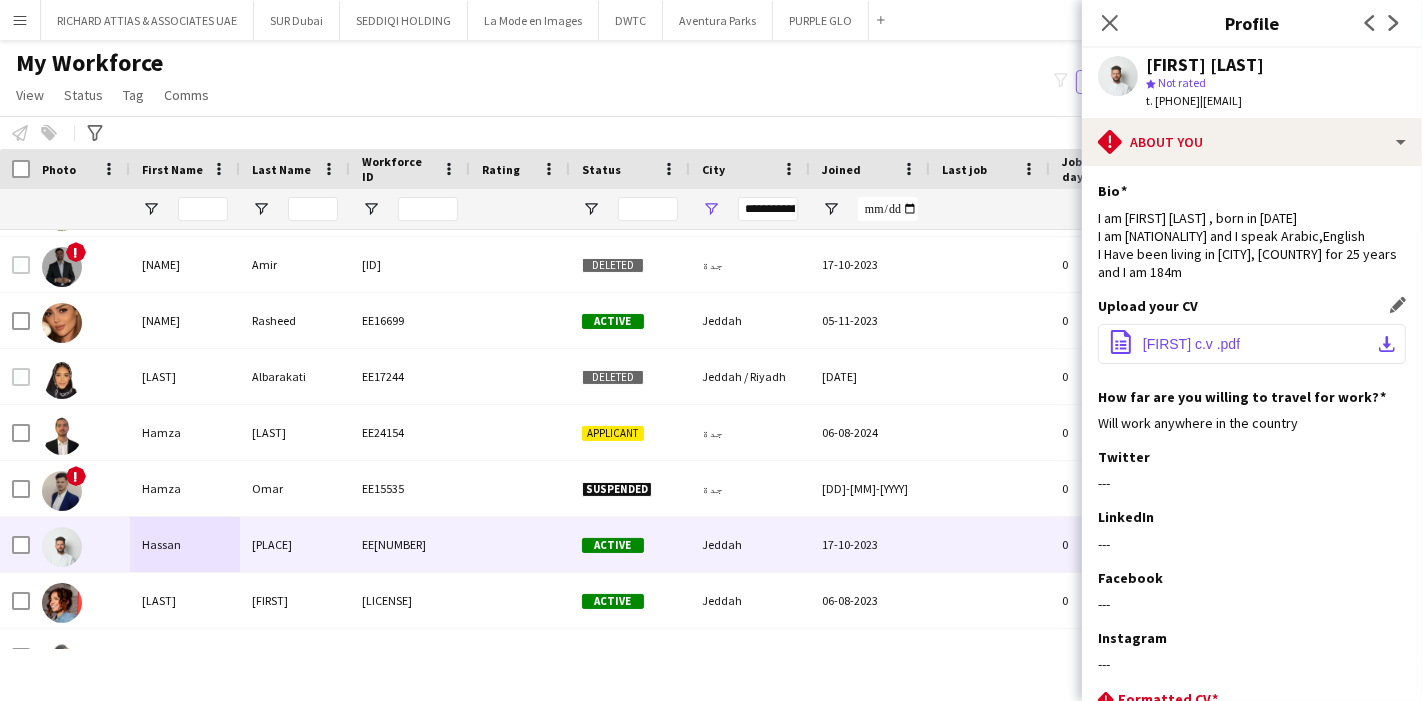 click on "download-bottom" 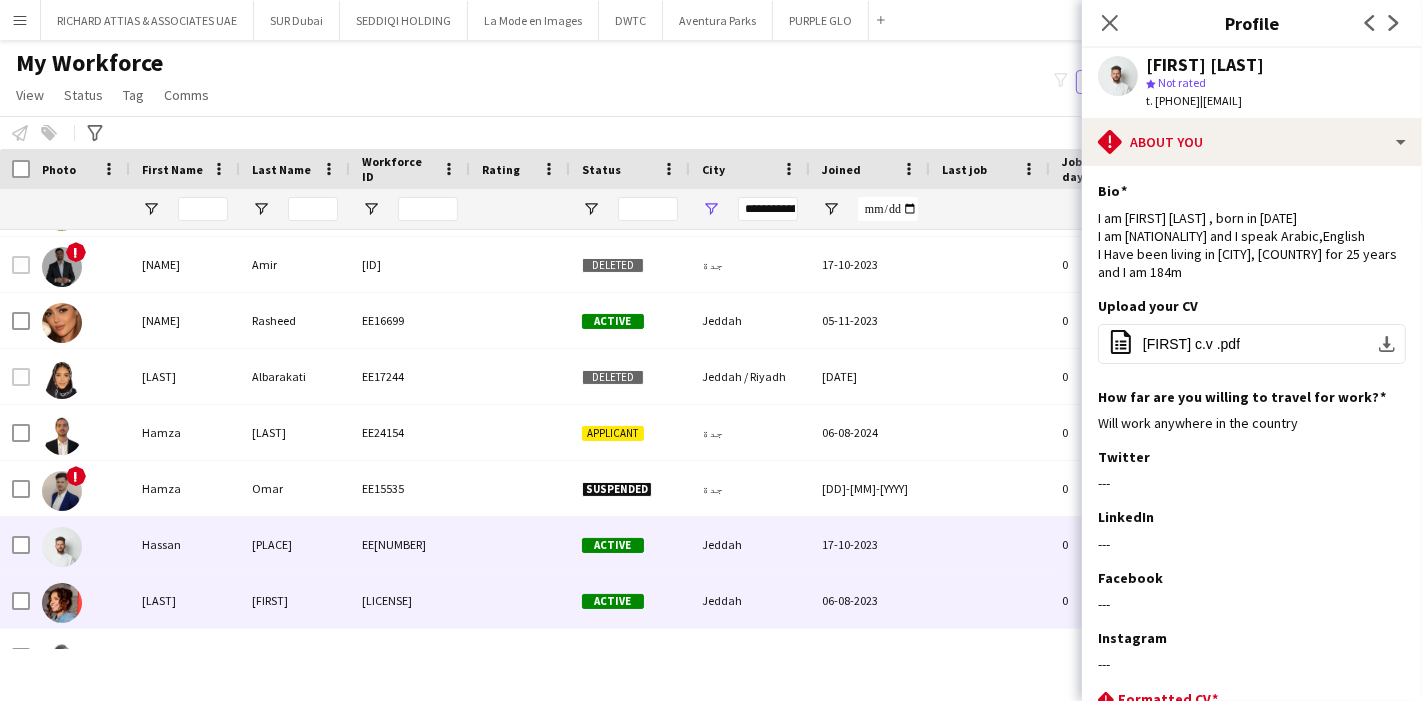 click on "Hawazen" at bounding box center [185, 600] 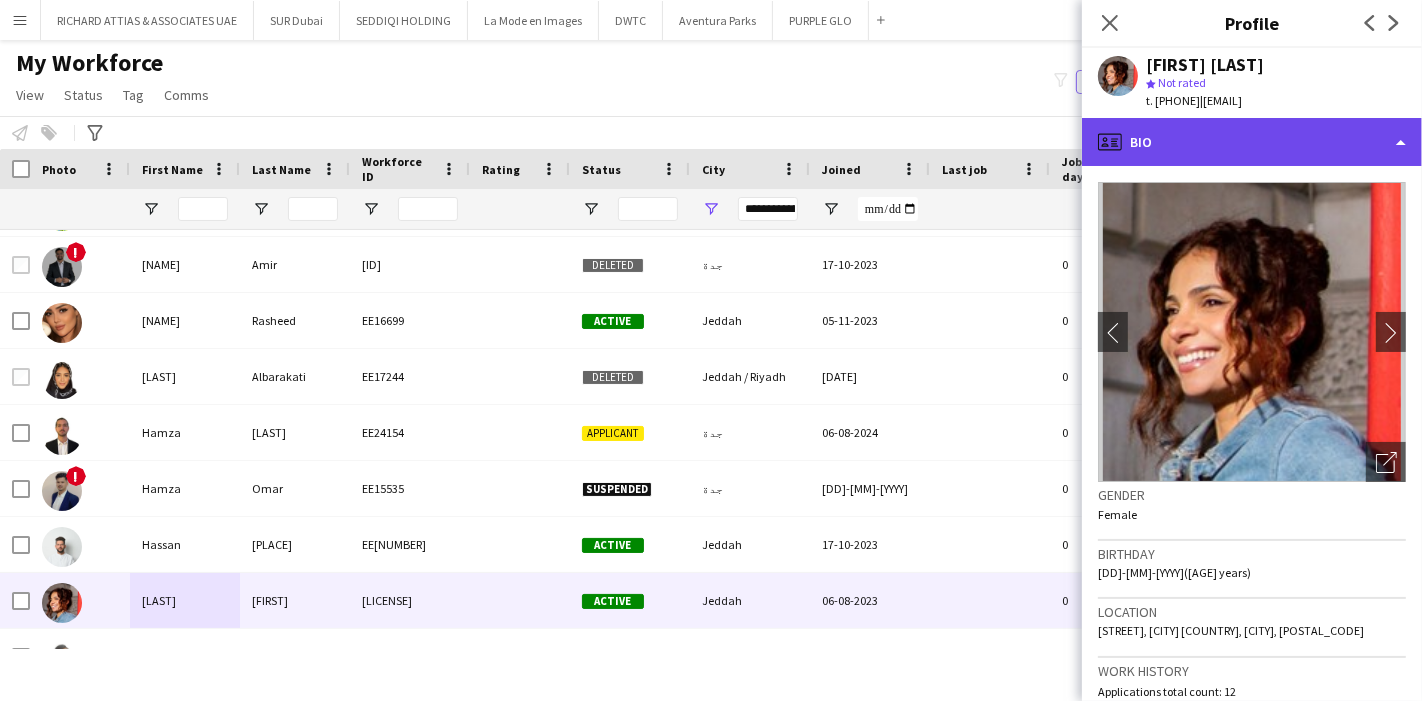 click on "profile
Bio" 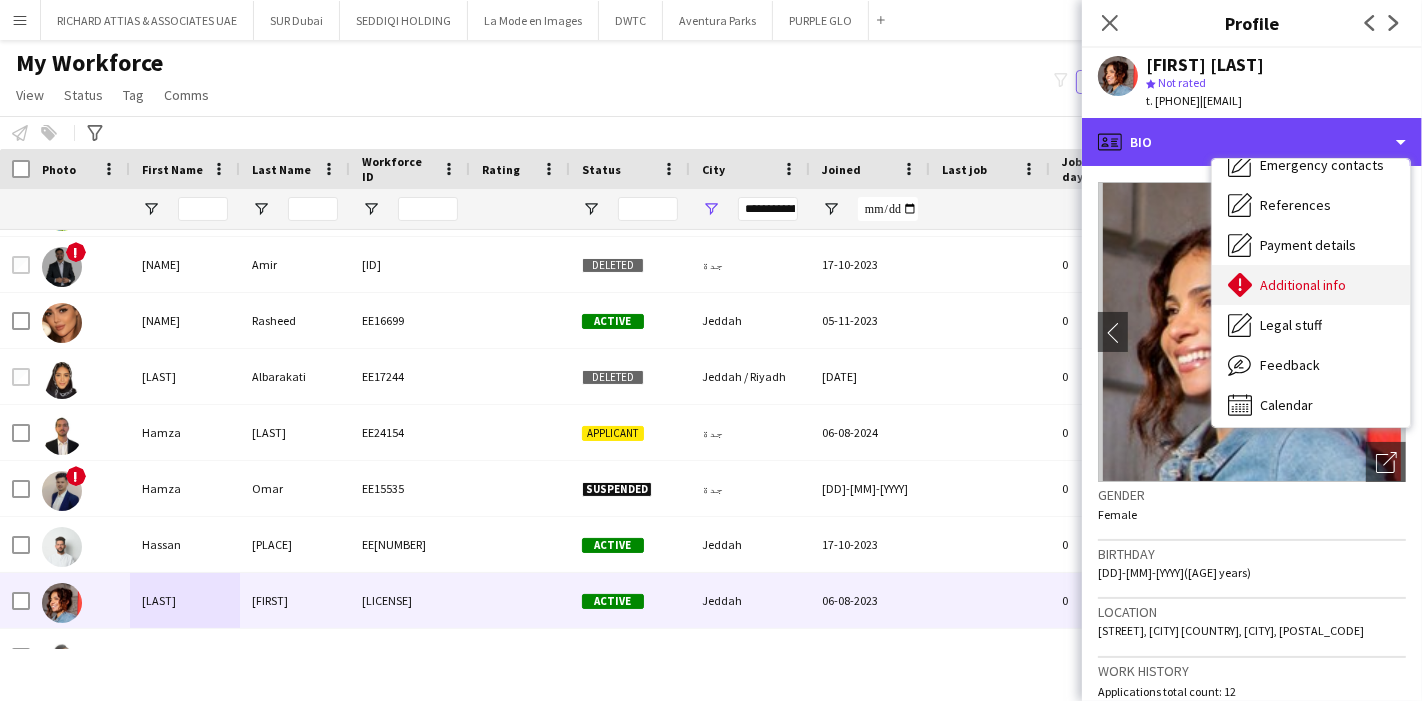 scroll, scrollTop: 147, scrollLeft: 0, axis: vertical 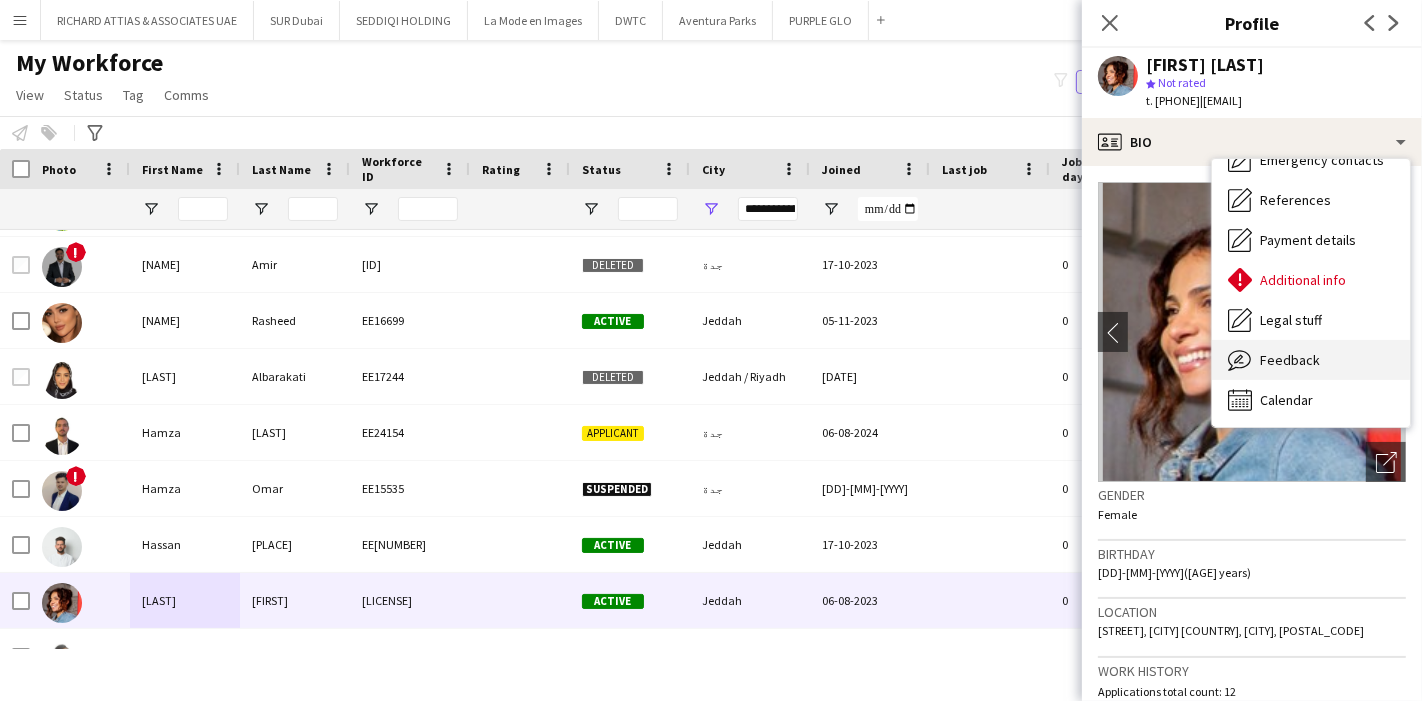 click on "Feedback
Feedback" at bounding box center [1311, 360] 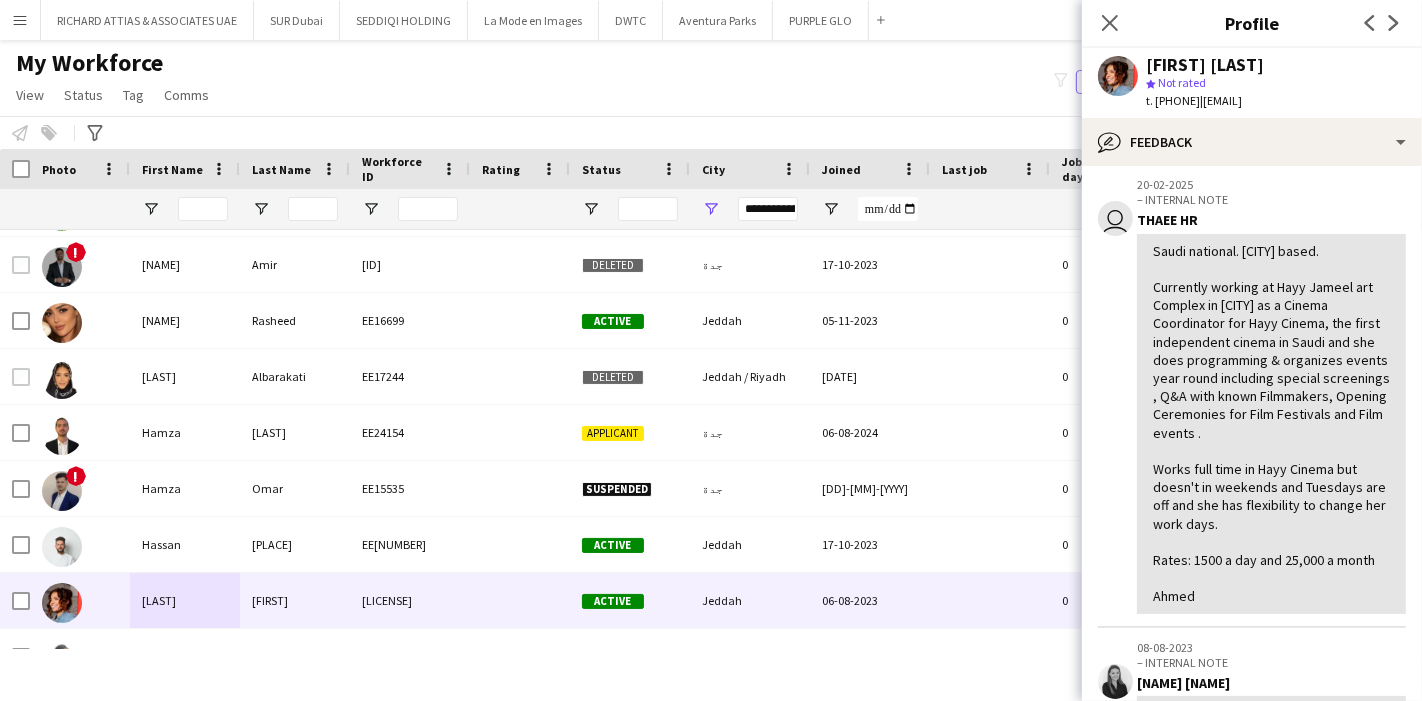 scroll, scrollTop: 111, scrollLeft: 0, axis: vertical 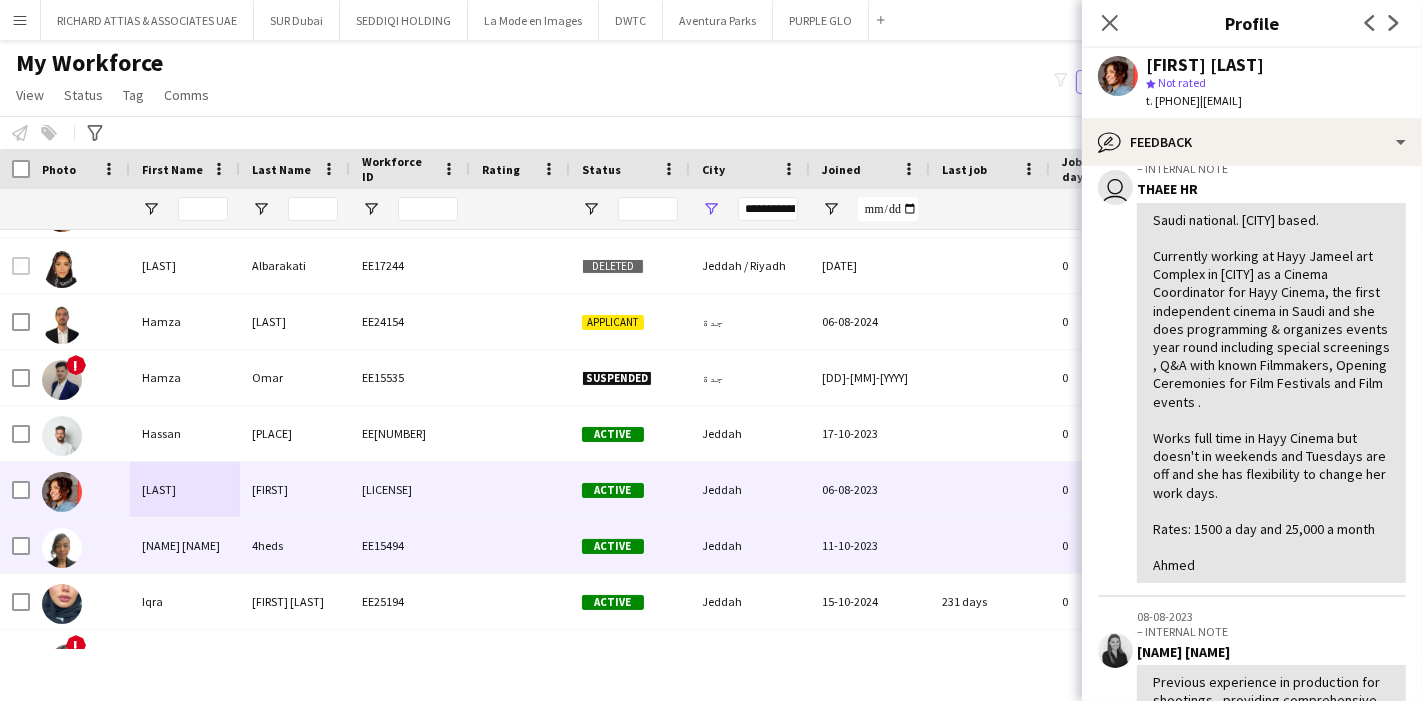click on "Huda Mohammad" at bounding box center (185, 545) 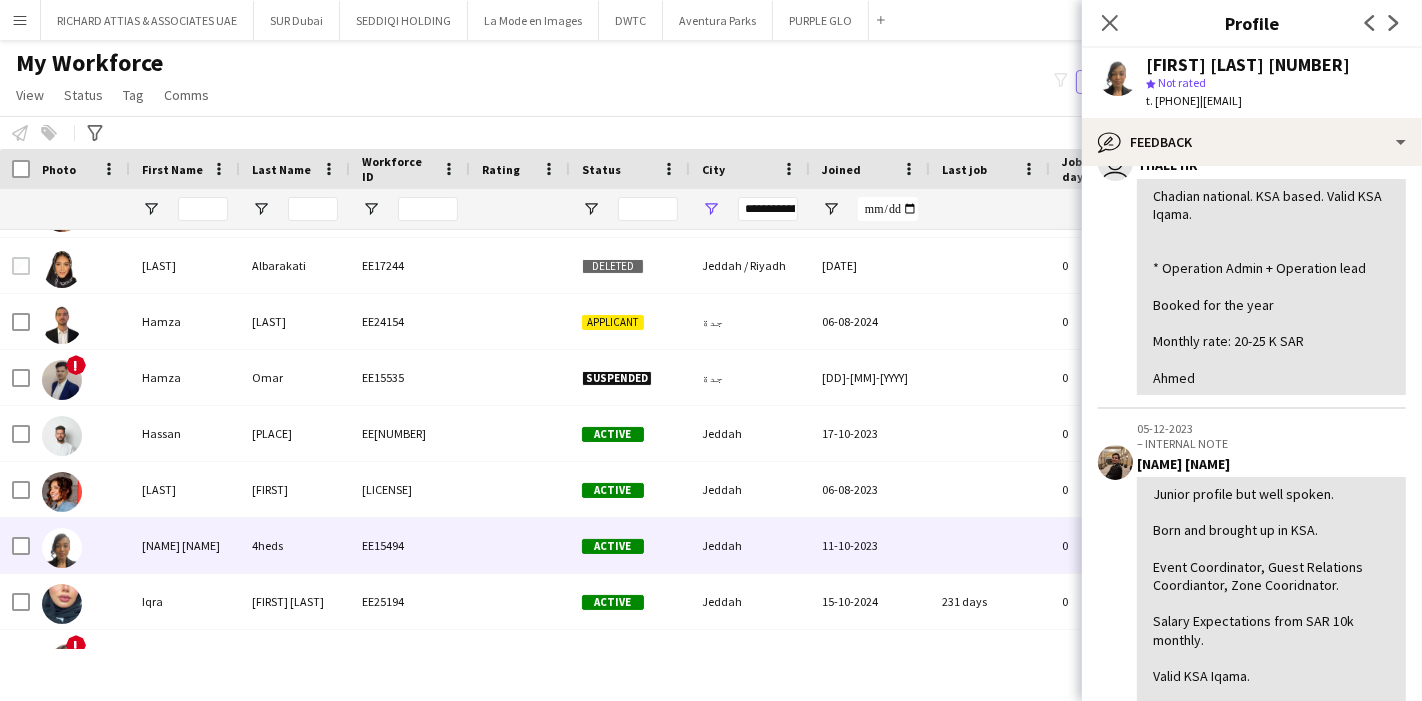 scroll, scrollTop: 111, scrollLeft: 0, axis: vertical 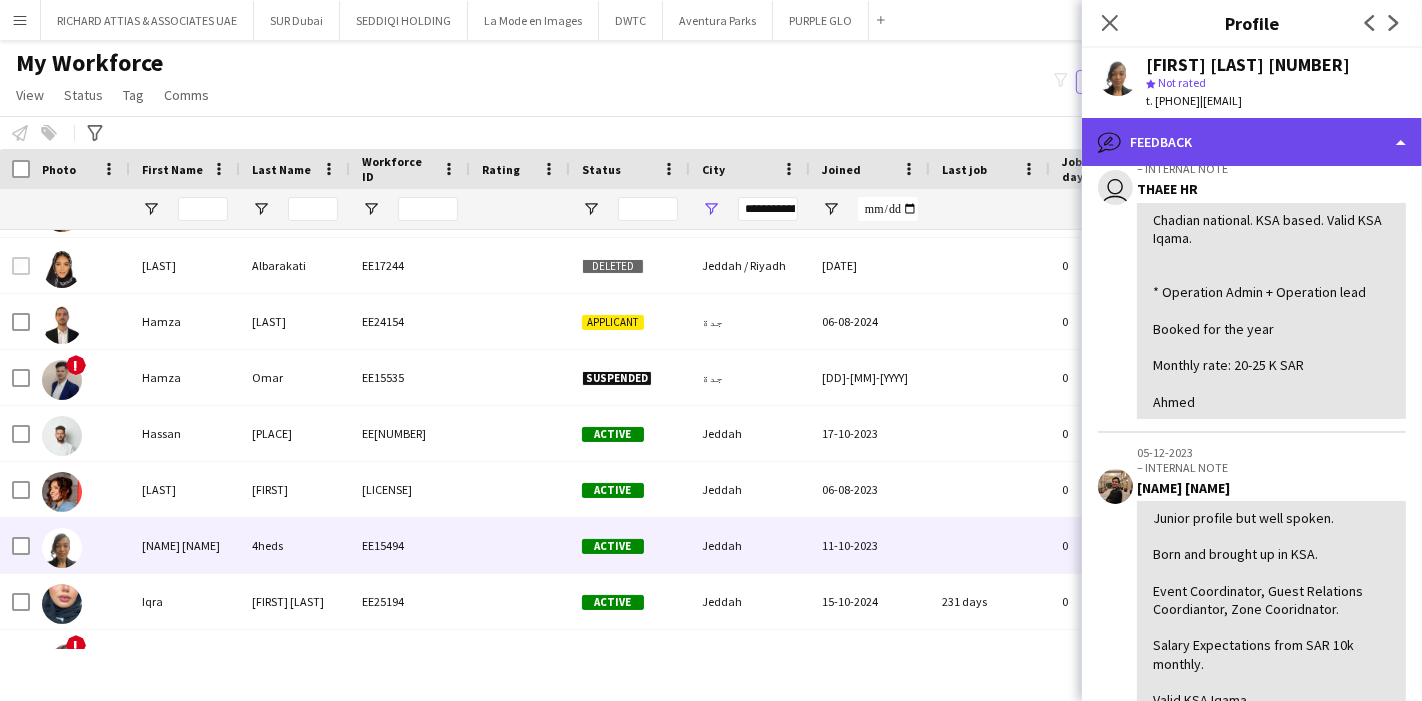 click on "bubble-pencil
Feedback" 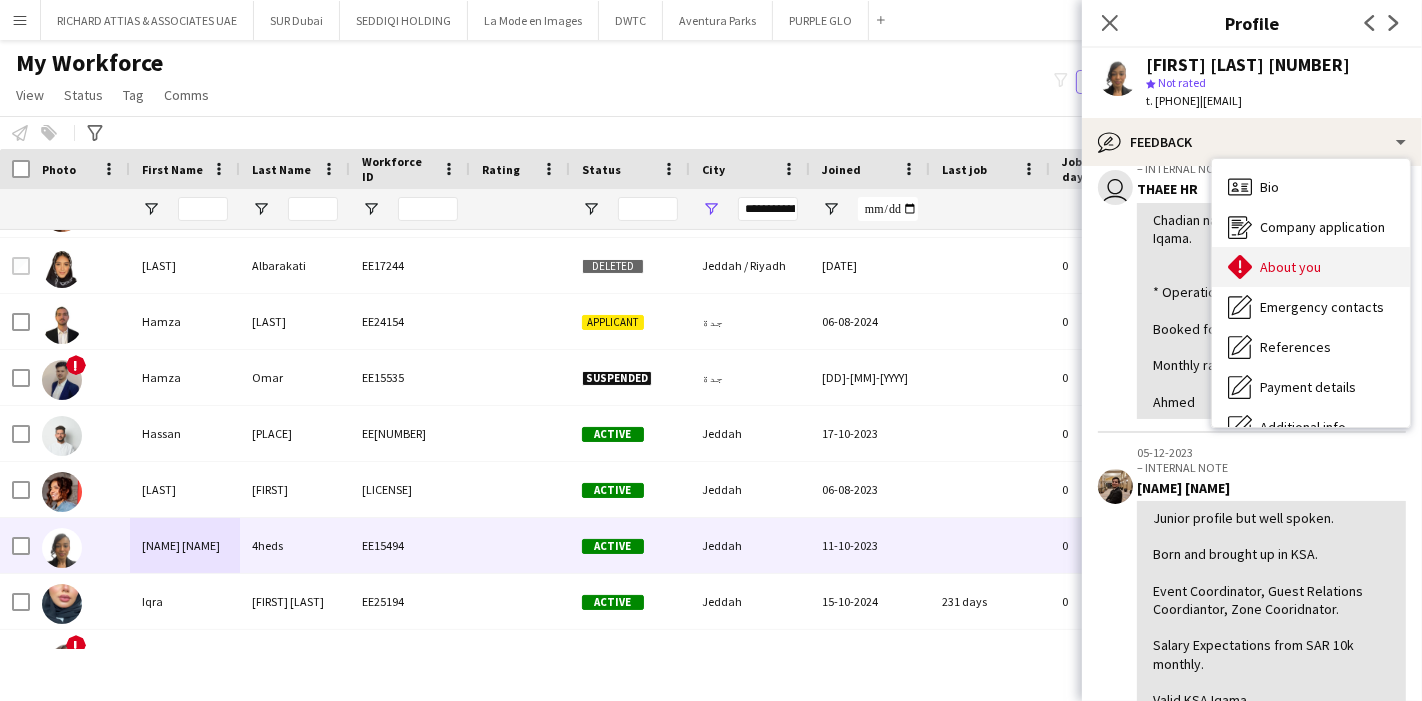 click on "About you
About you" at bounding box center (1311, 267) 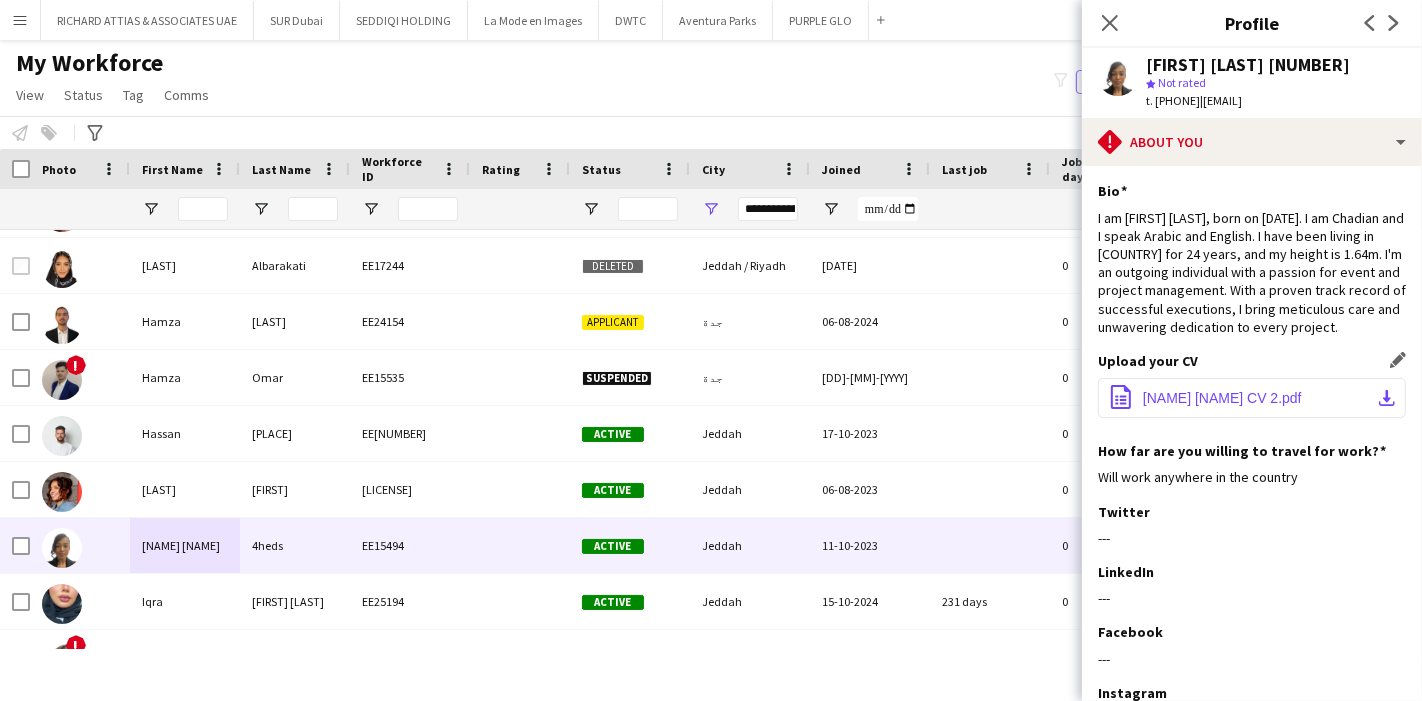 click on "download-bottom" 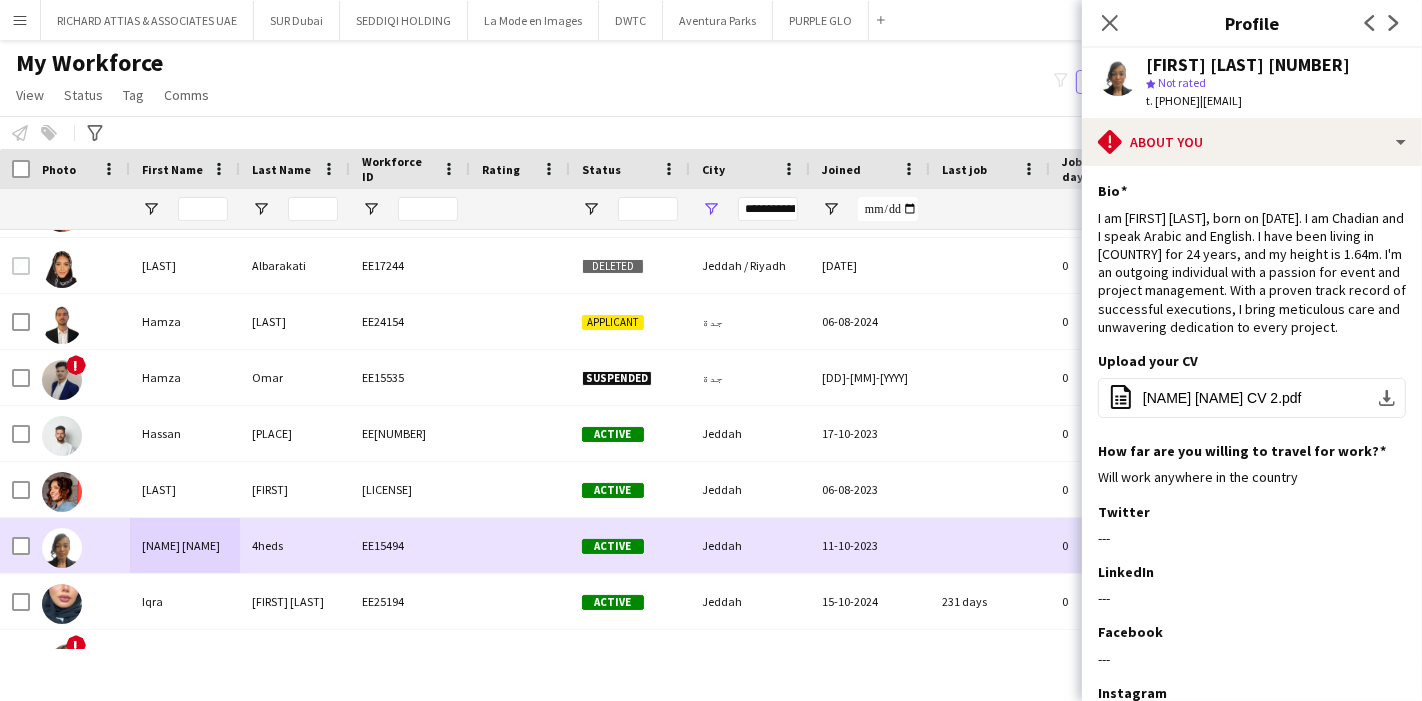 scroll, scrollTop: 1000, scrollLeft: 0, axis: vertical 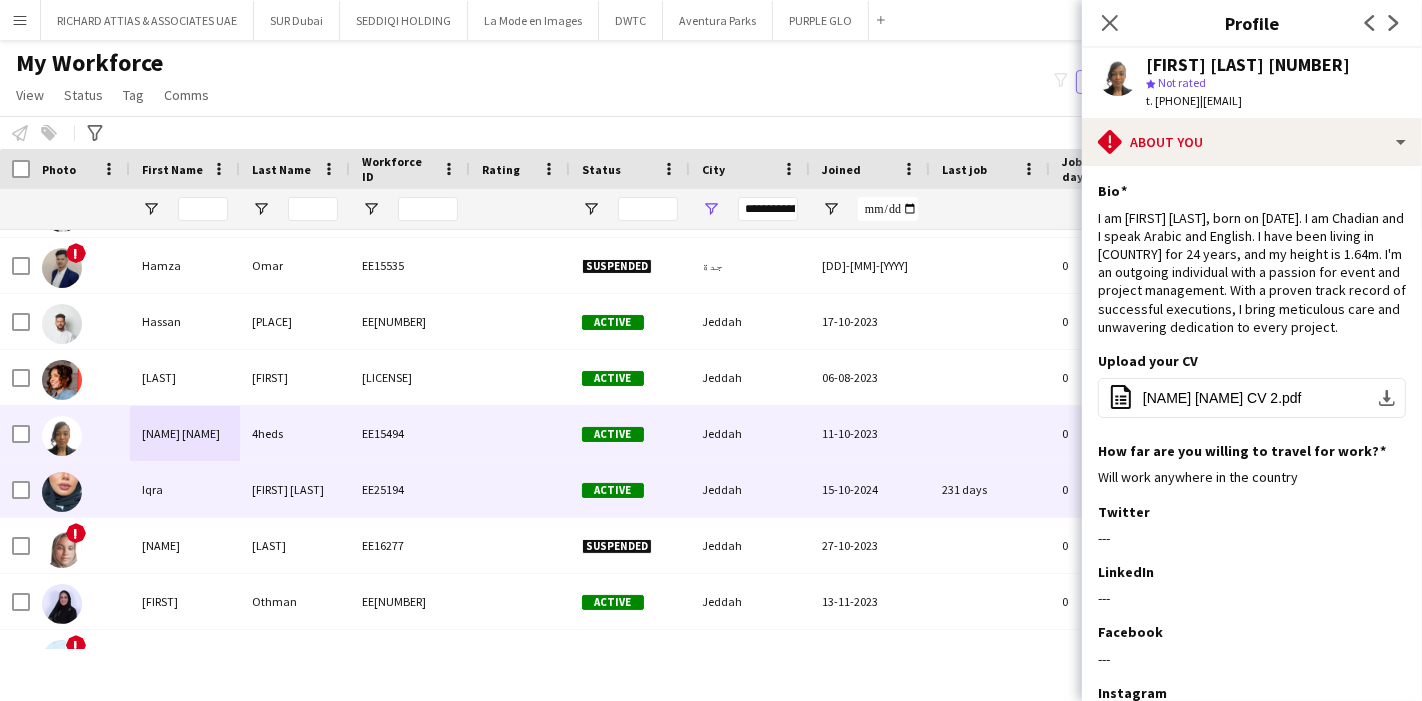 click on "Iqra" at bounding box center [185, 489] 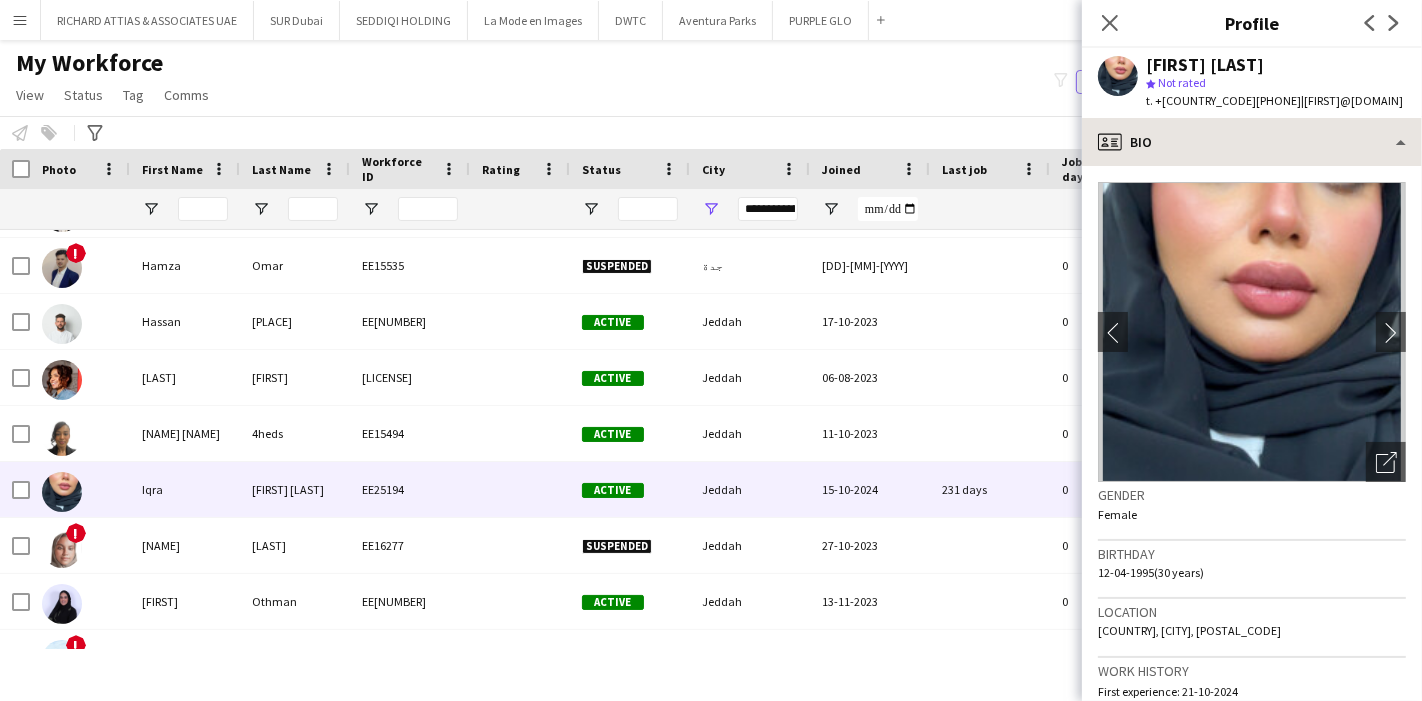 scroll, scrollTop: 0, scrollLeft: 0, axis: both 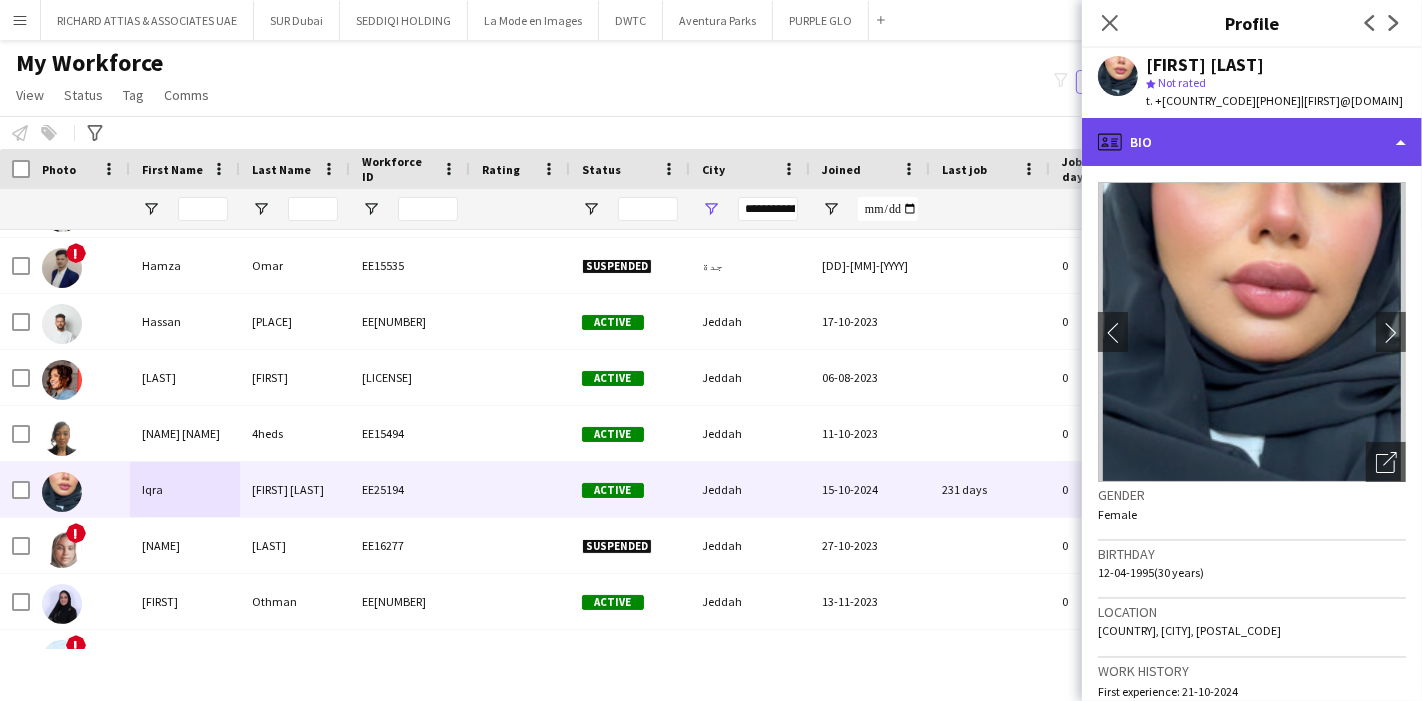 click on "profile
Bio" 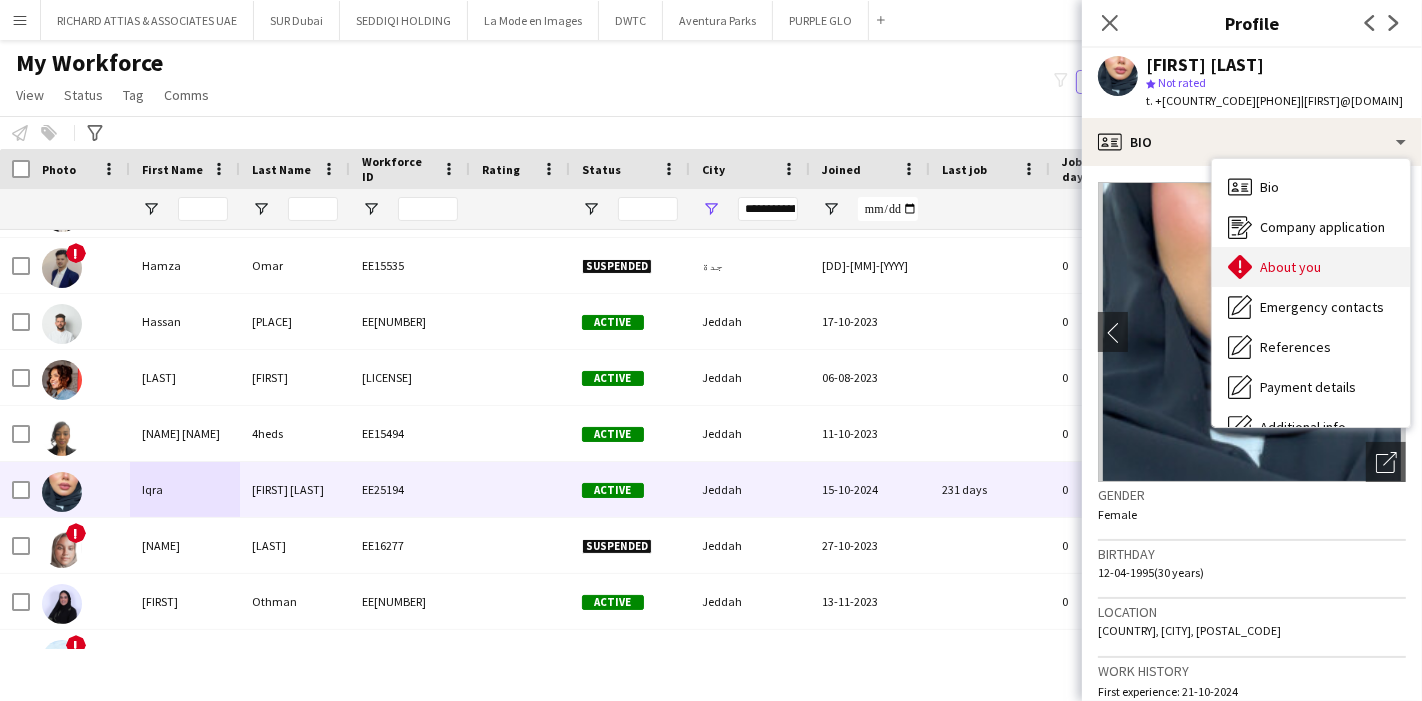 click on "About you" at bounding box center [1290, 267] 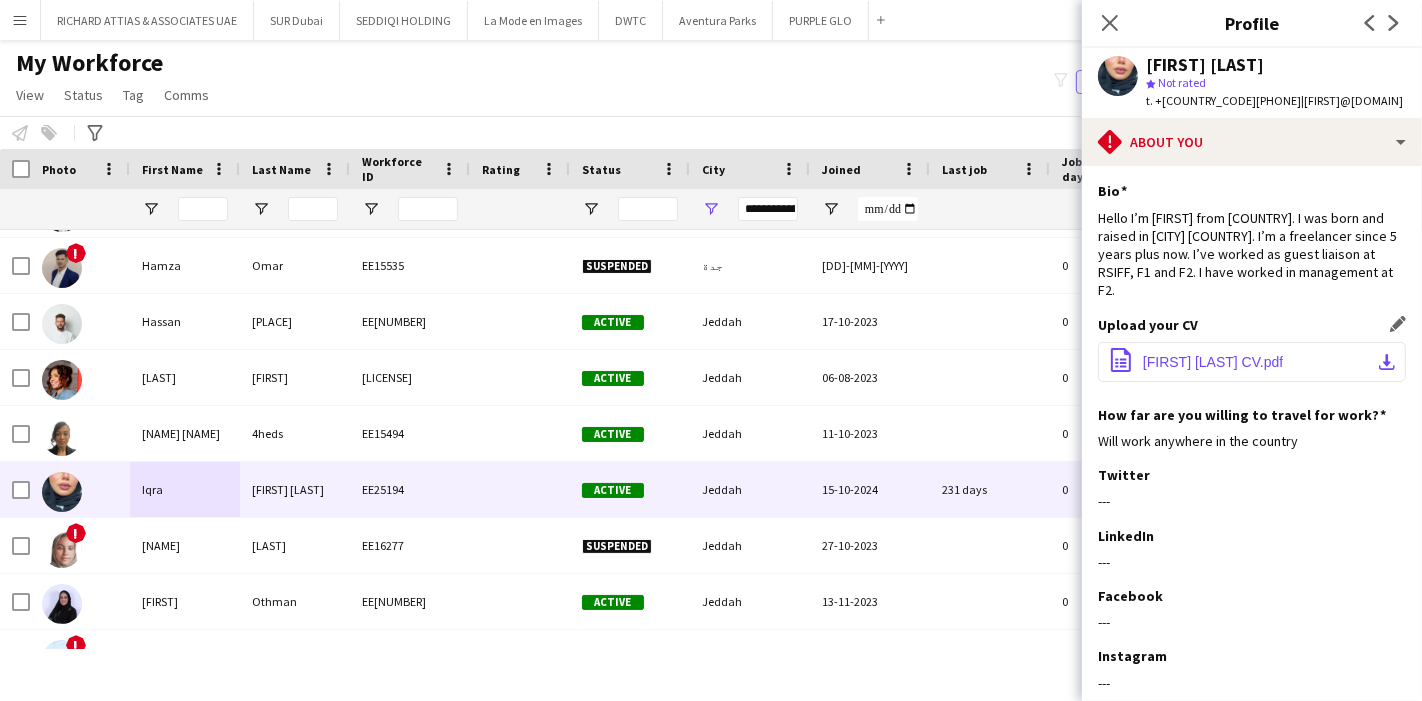 click on "download-bottom" 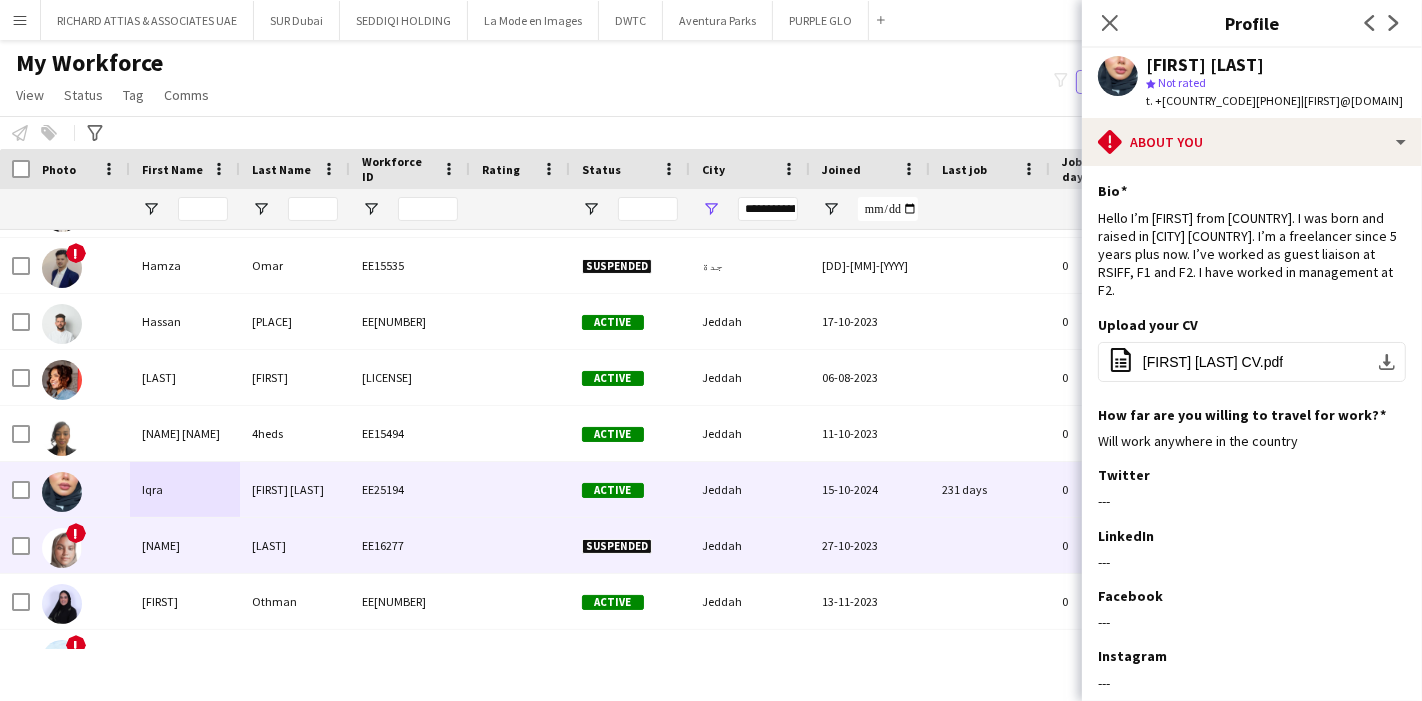 scroll, scrollTop: 1094, scrollLeft: 0, axis: vertical 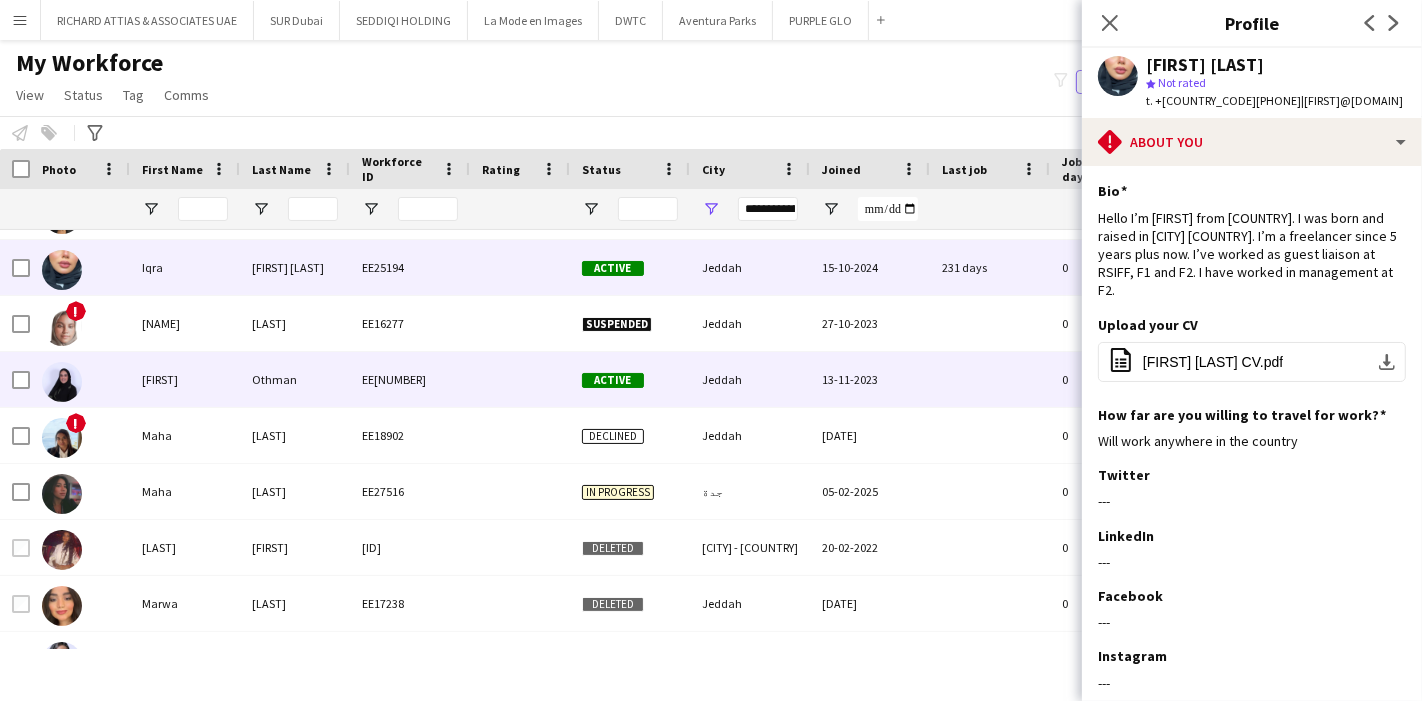 click on "Lina" at bounding box center (185, 379) 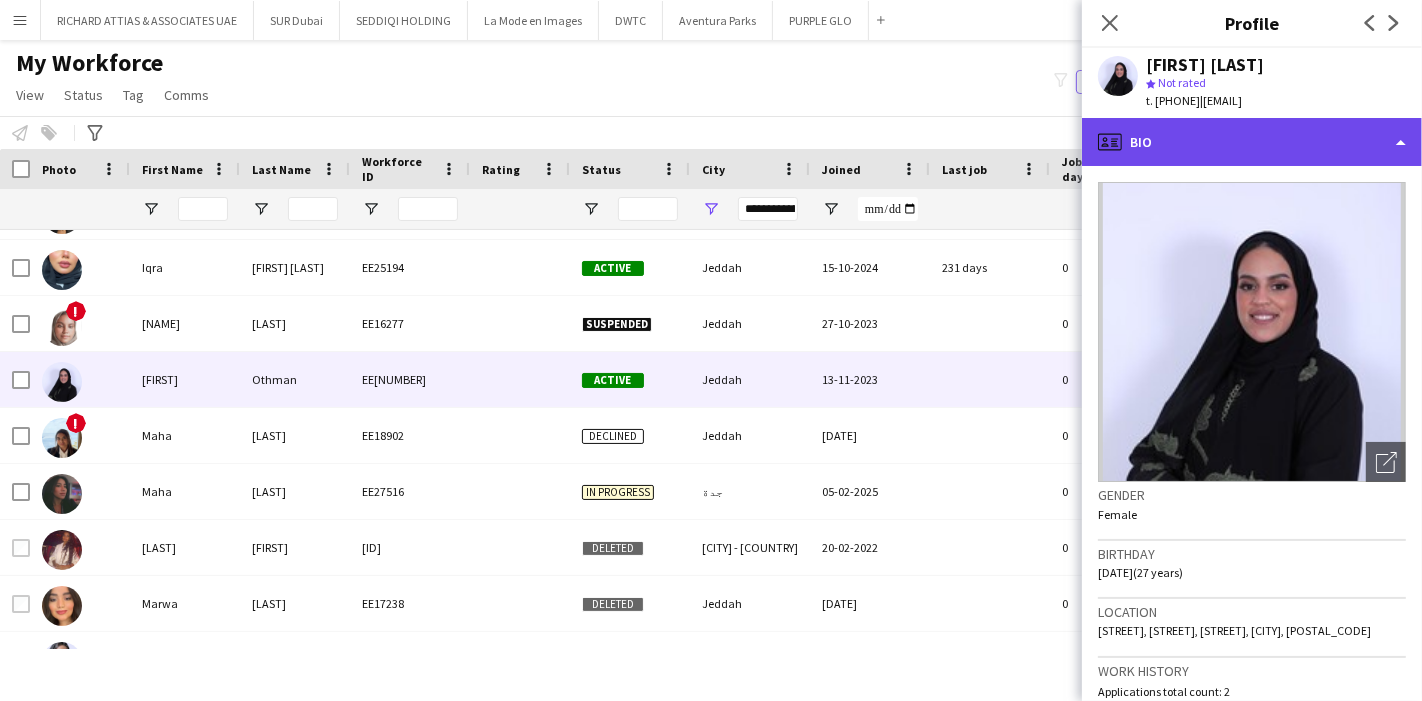 click on "profile
Bio" 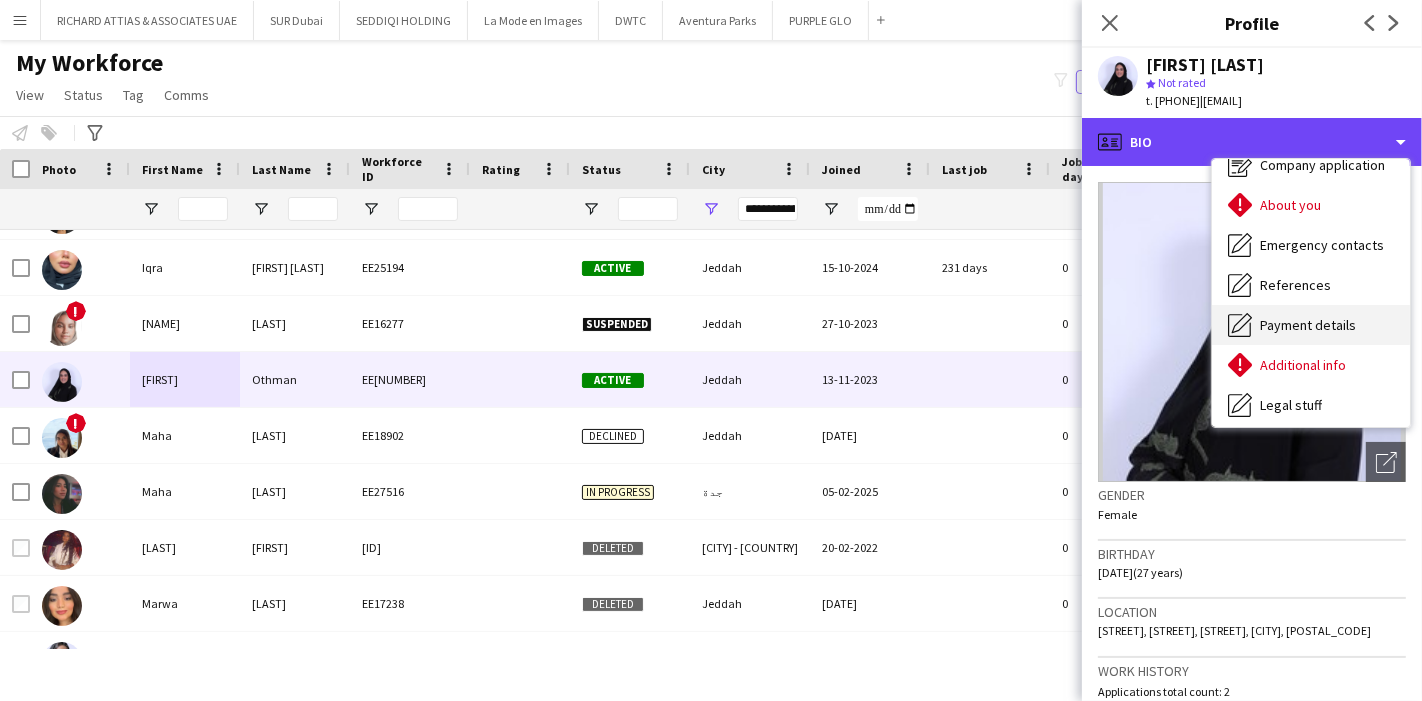 scroll, scrollTop: 147, scrollLeft: 0, axis: vertical 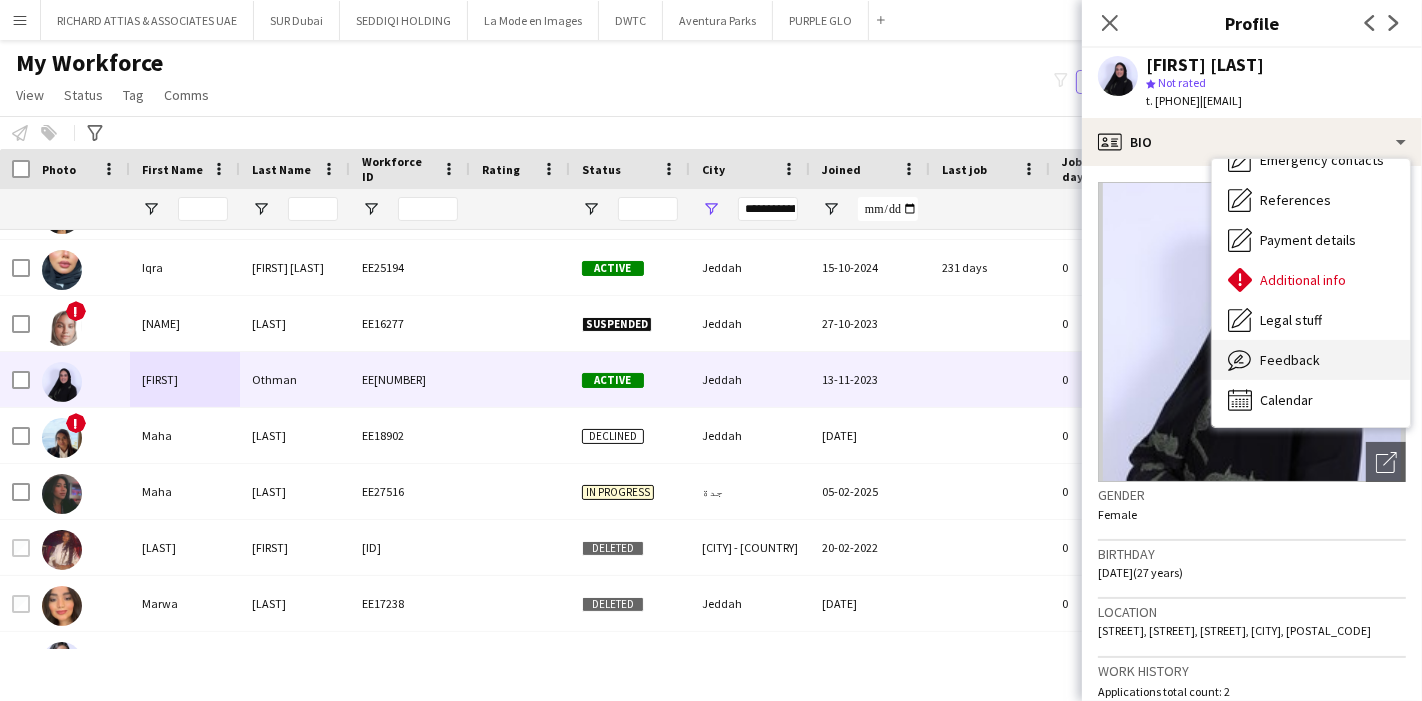 click on "Feedback" at bounding box center (1290, 360) 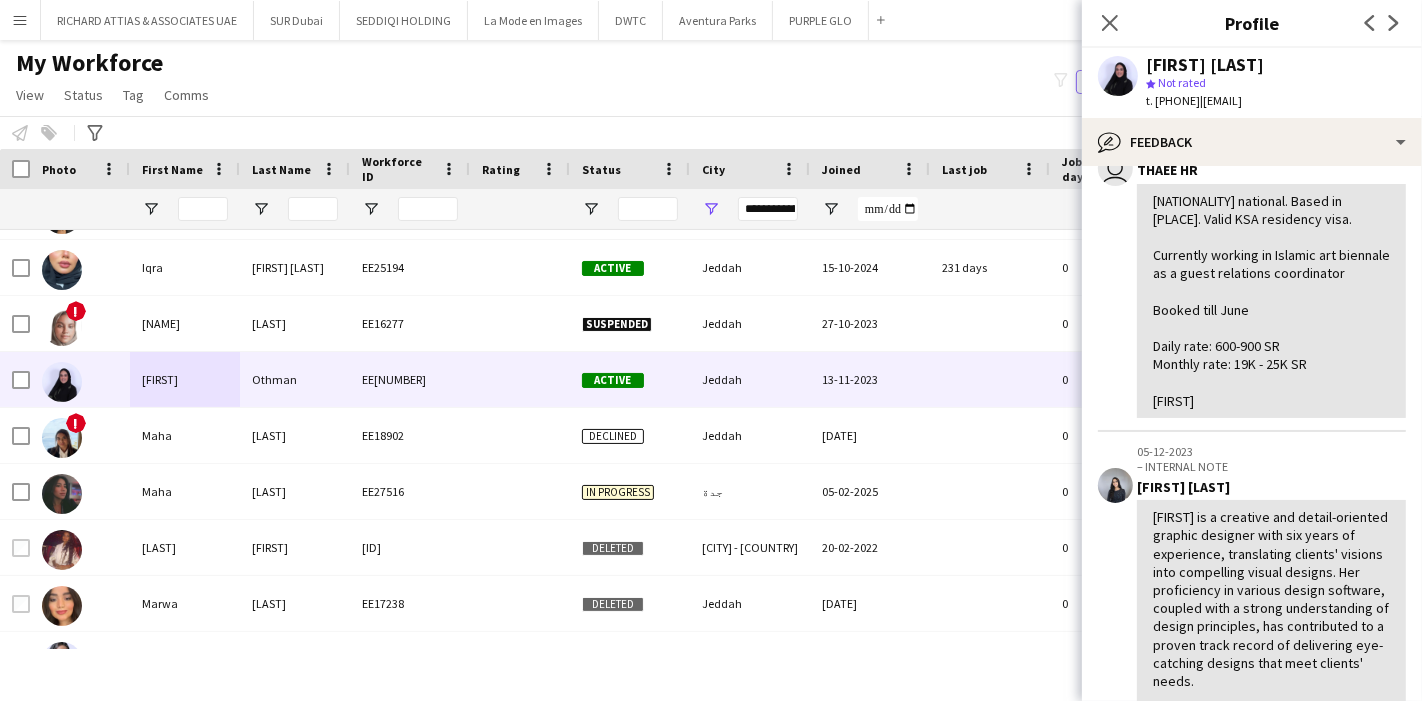 scroll, scrollTop: 222, scrollLeft: 0, axis: vertical 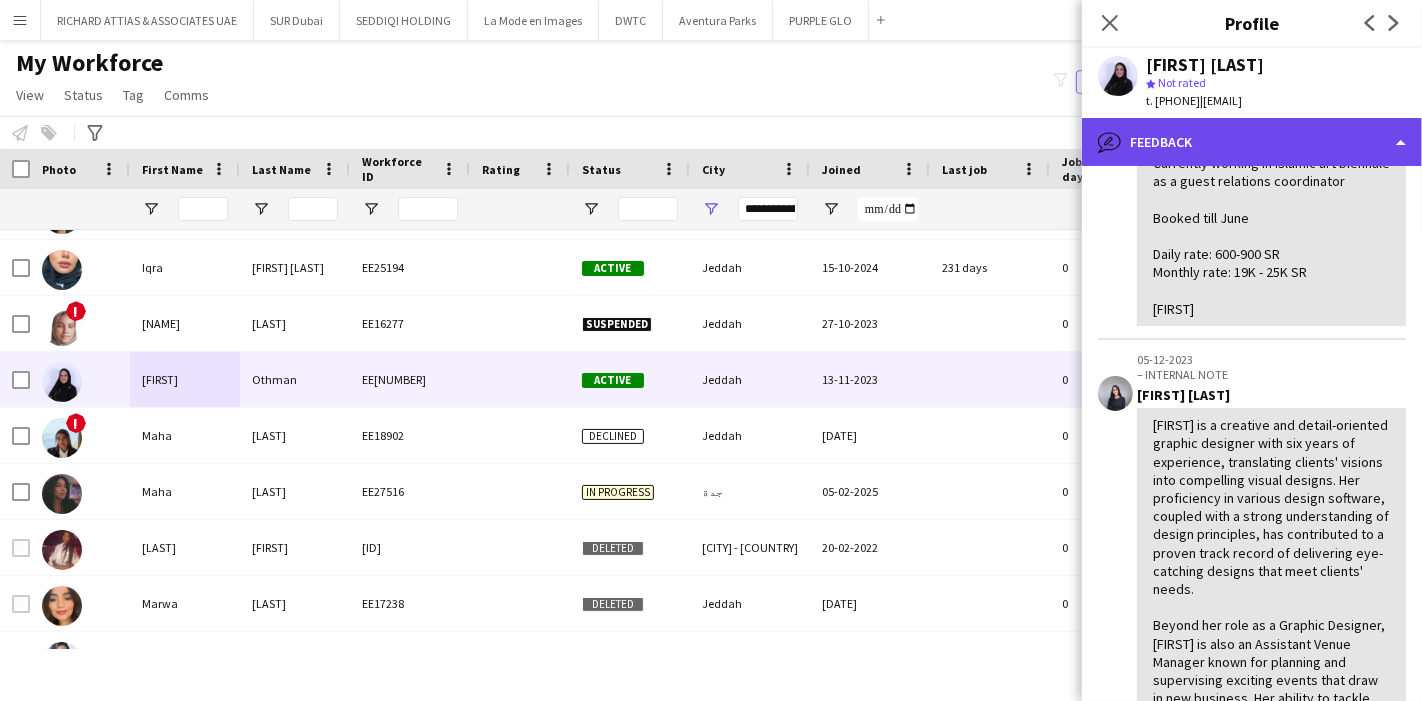 click on "bubble-pencil
Feedback" 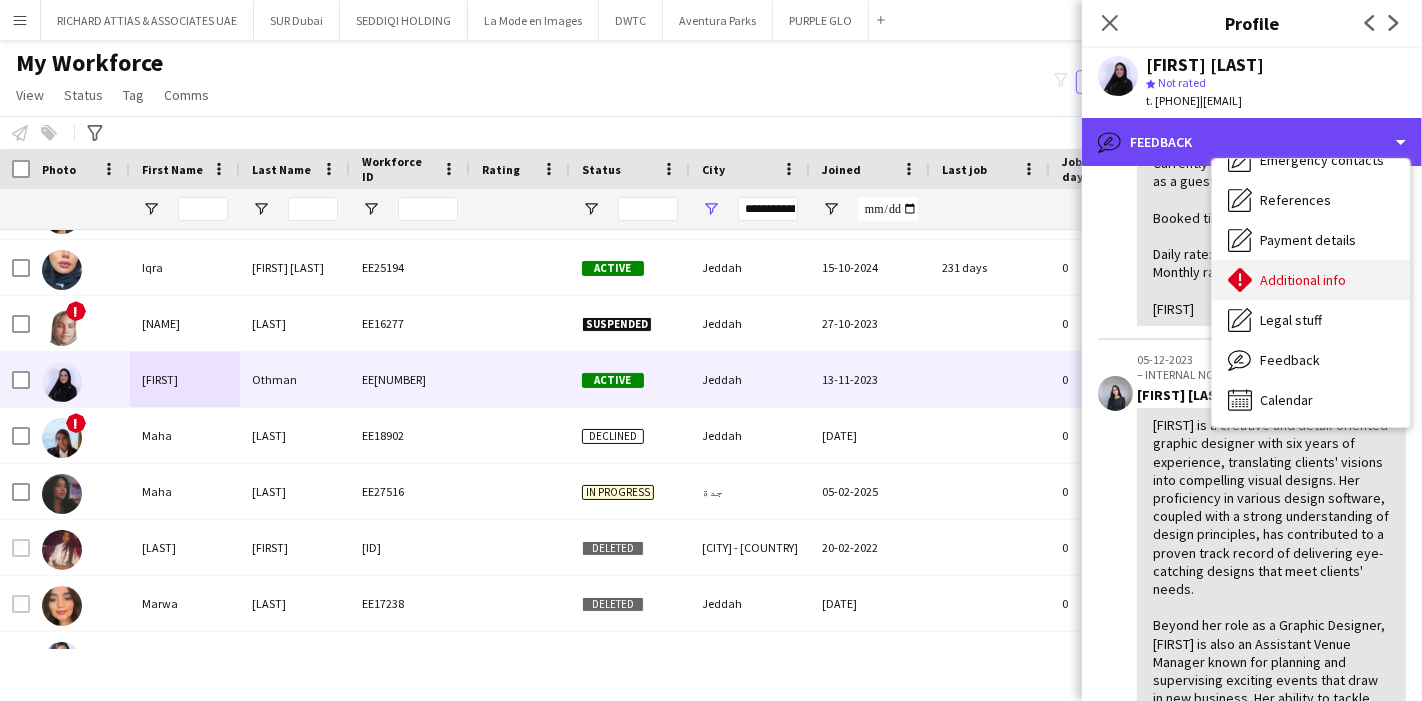 scroll, scrollTop: 0, scrollLeft: 0, axis: both 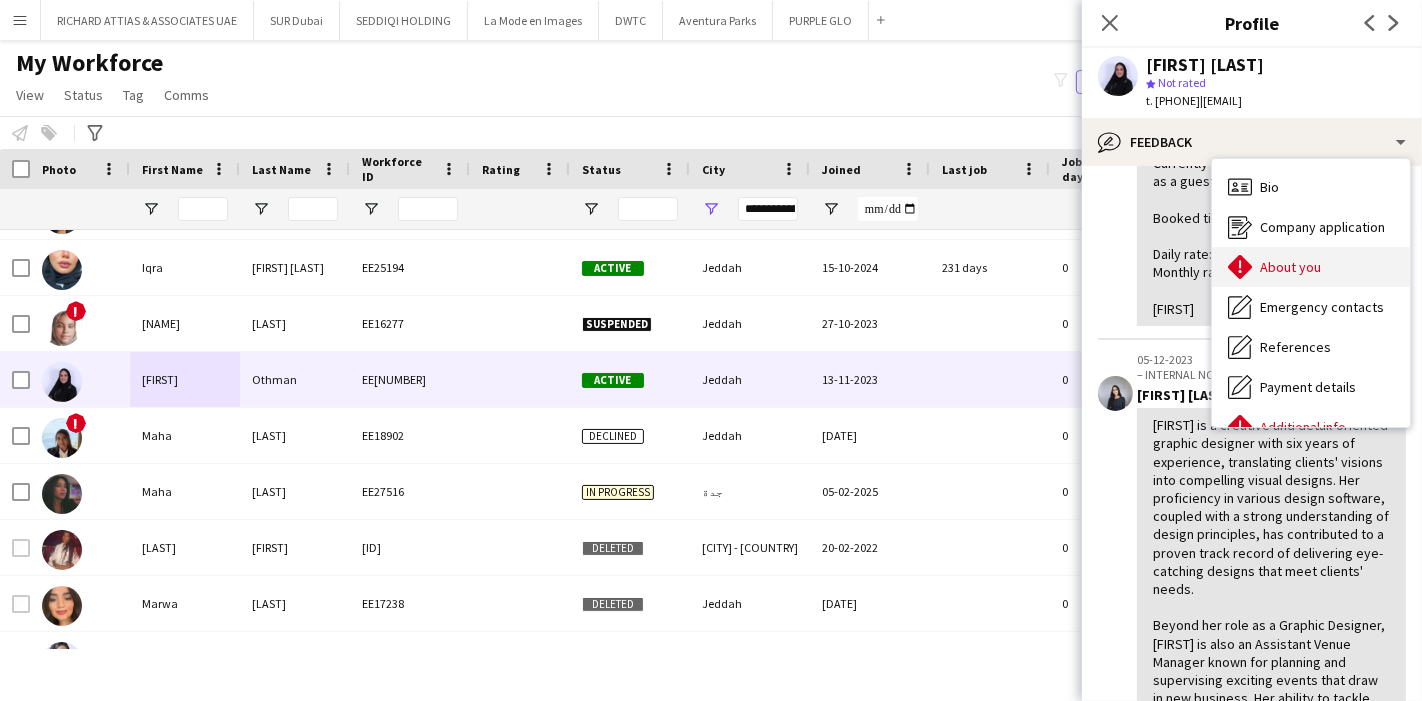 click on "About you
About you" at bounding box center [1311, 267] 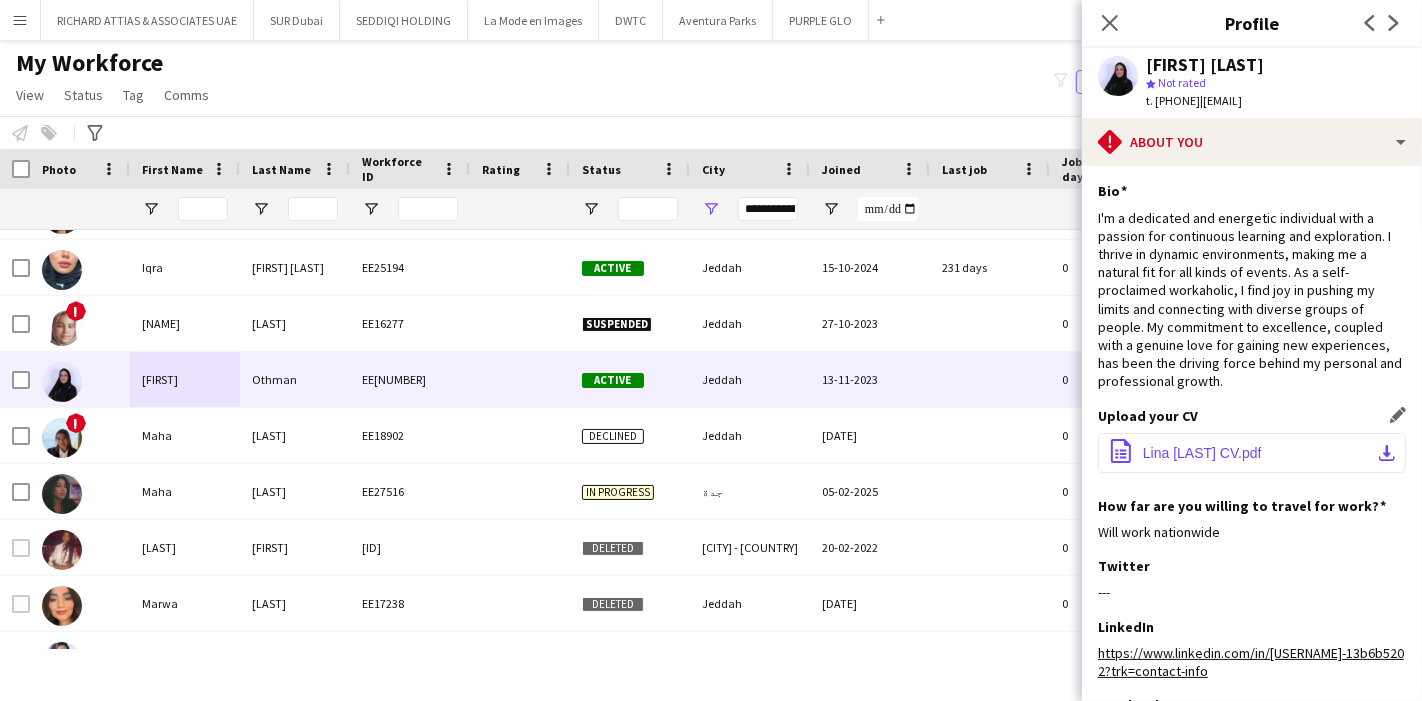 click on "download-bottom" 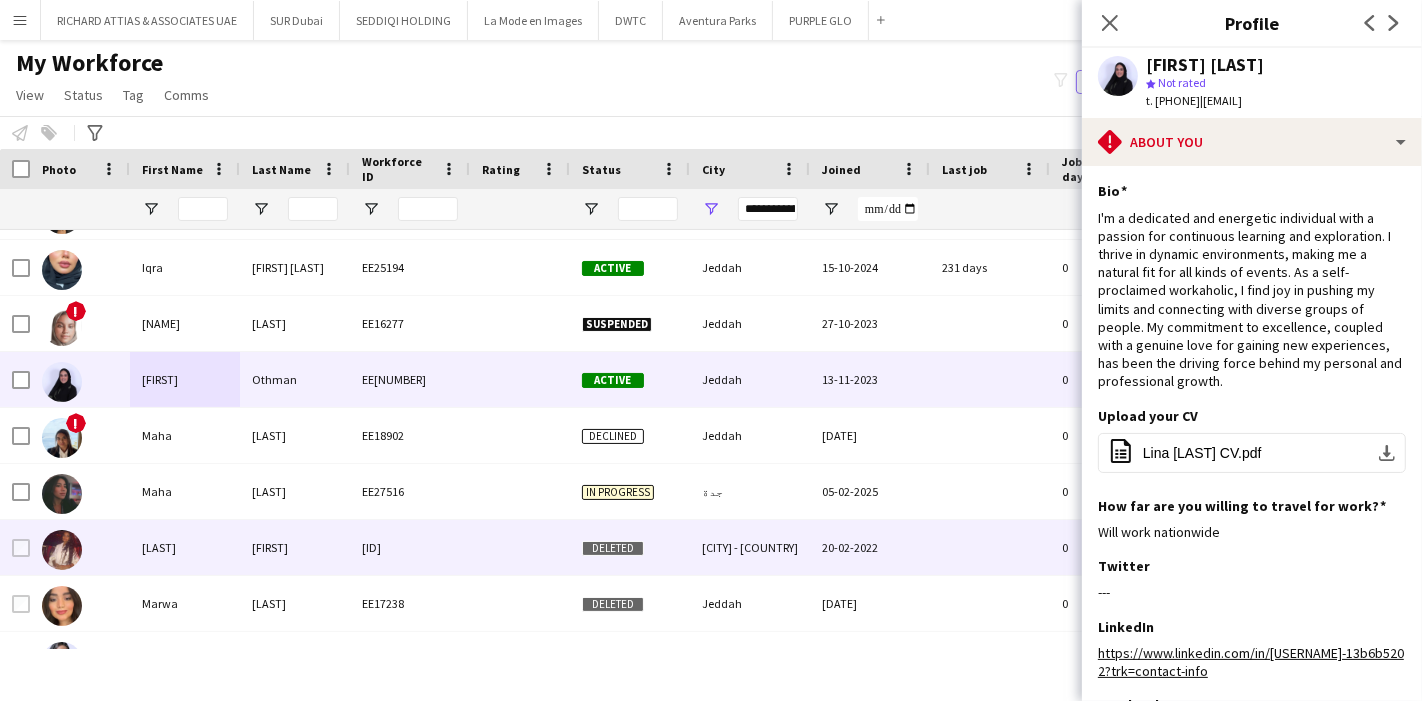 scroll, scrollTop: 1471, scrollLeft: 0, axis: vertical 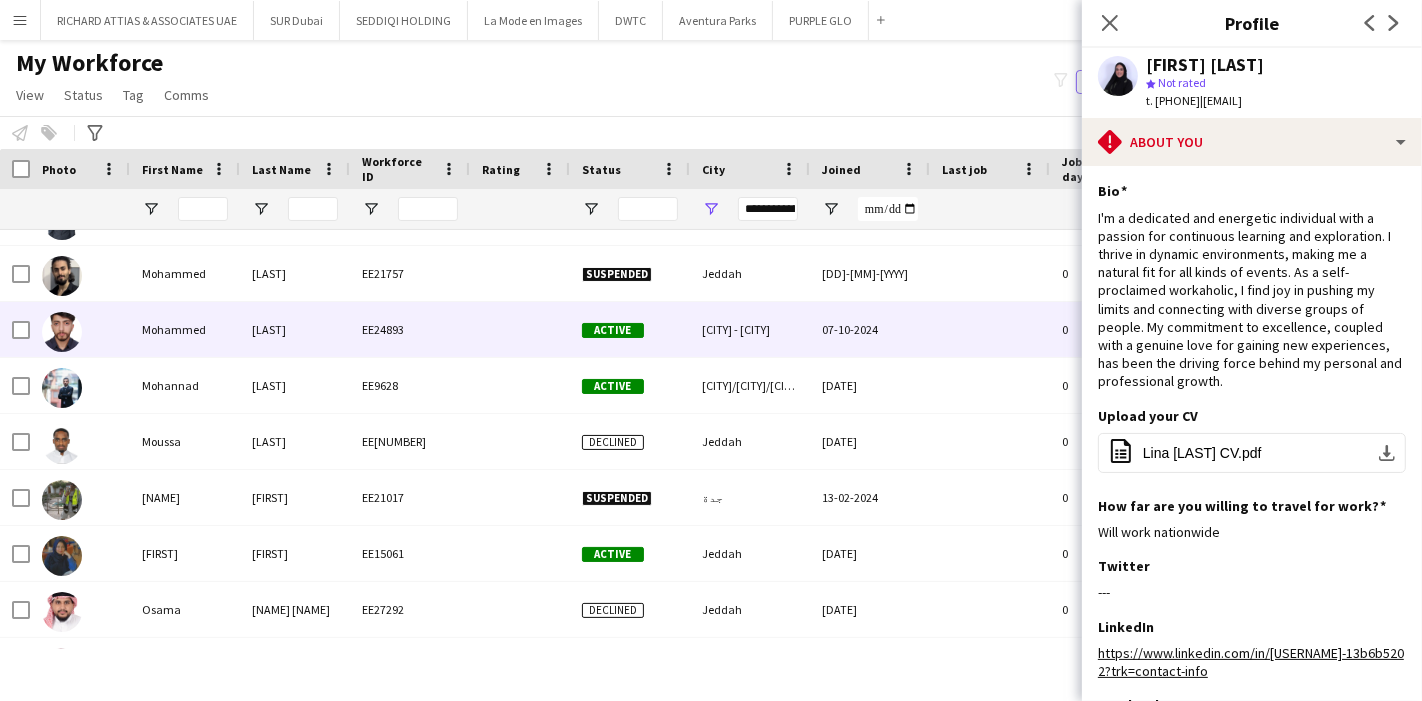 click on "Mohammed" at bounding box center [185, 329] 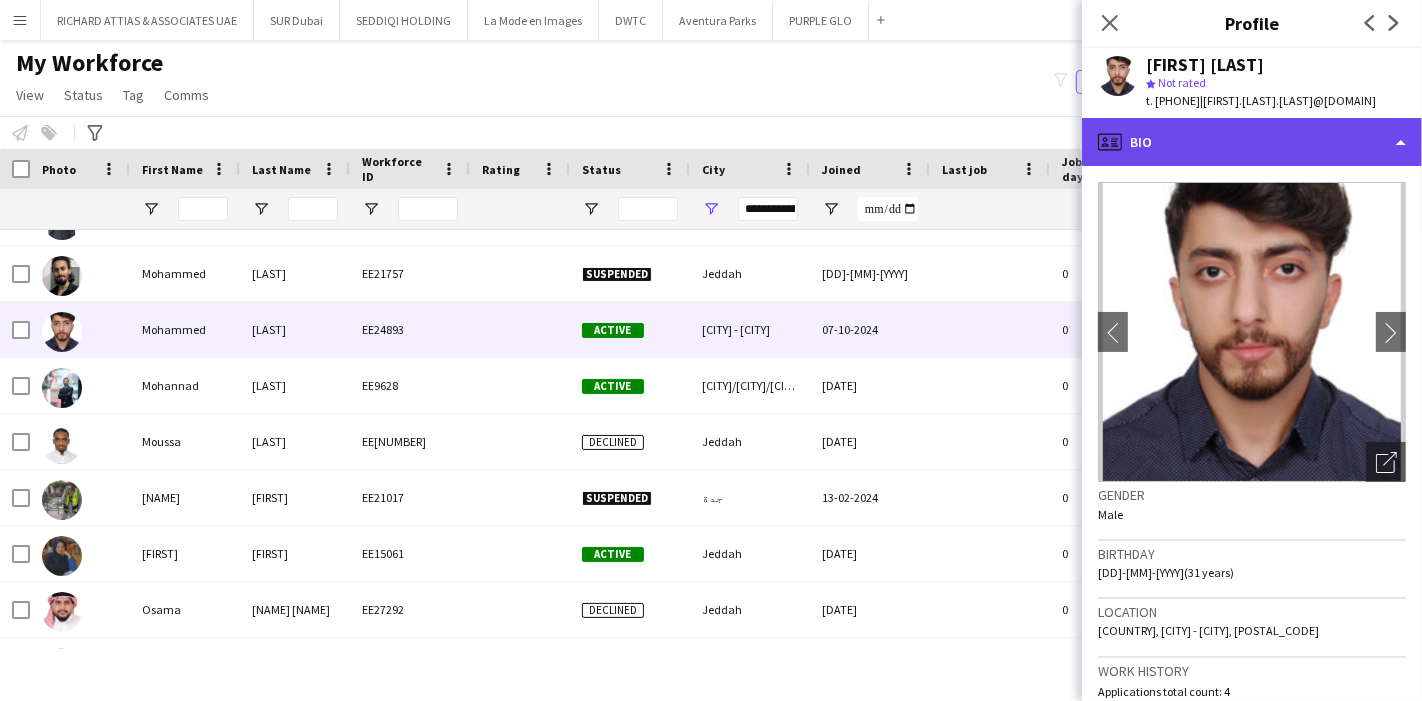 click on "profile
Bio" 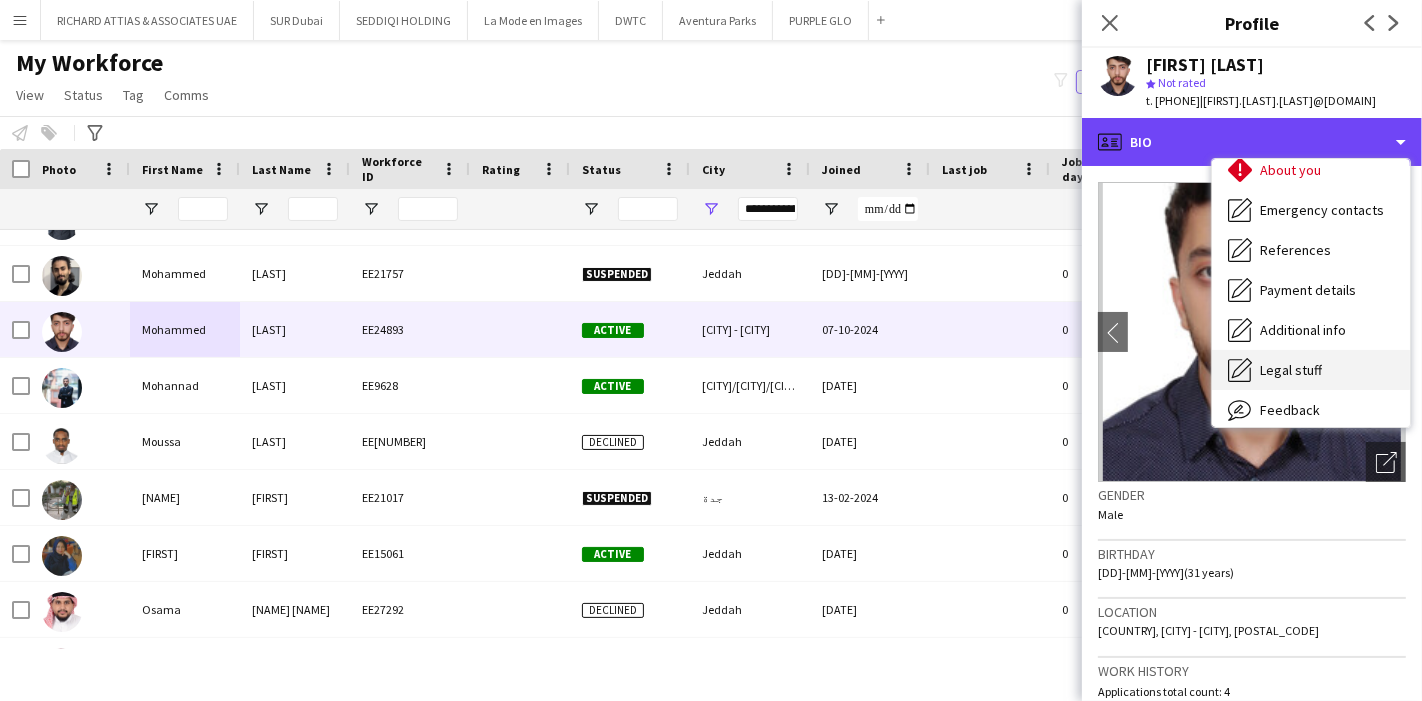 scroll, scrollTop: 147, scrollLeft: 0, axis: vertical 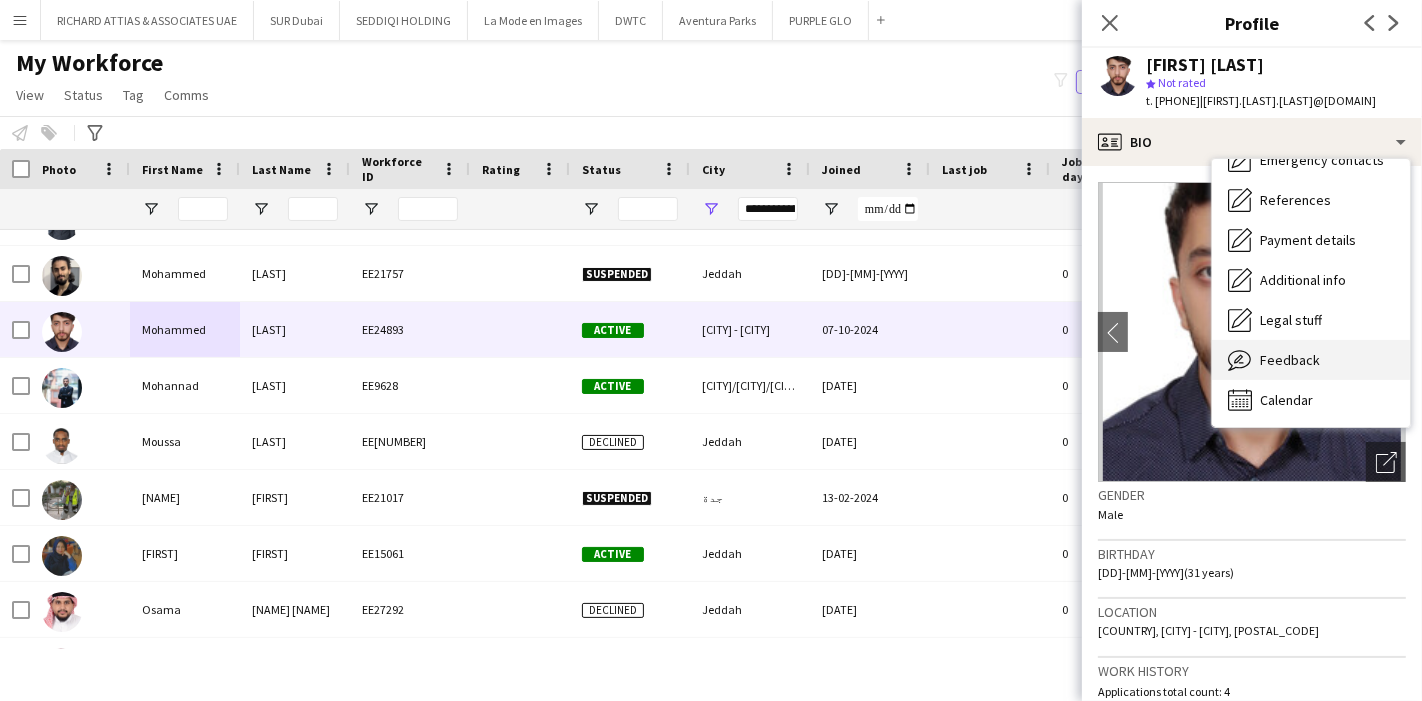 click on "Feedback" at bounding box center (1290, 360) 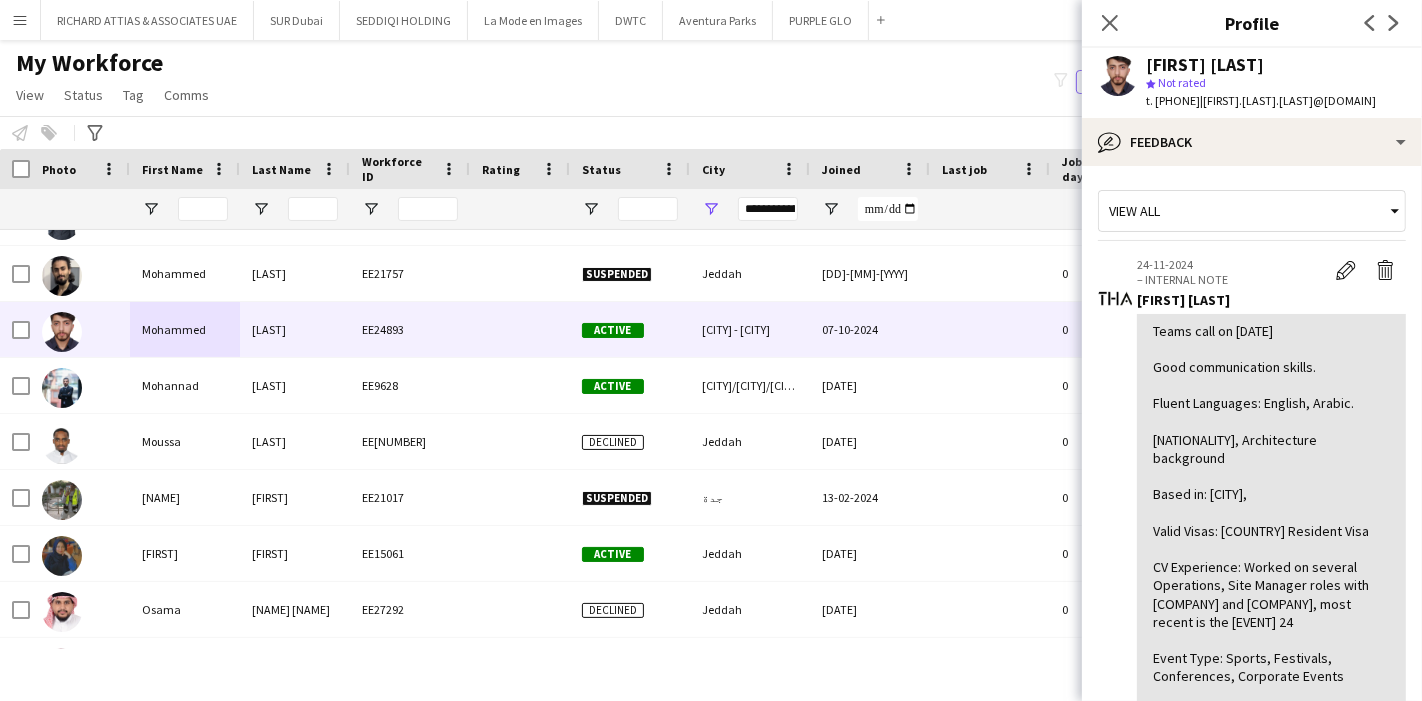 scroll, scrollTop: 222, scrollLeft: 0, axis: vertical 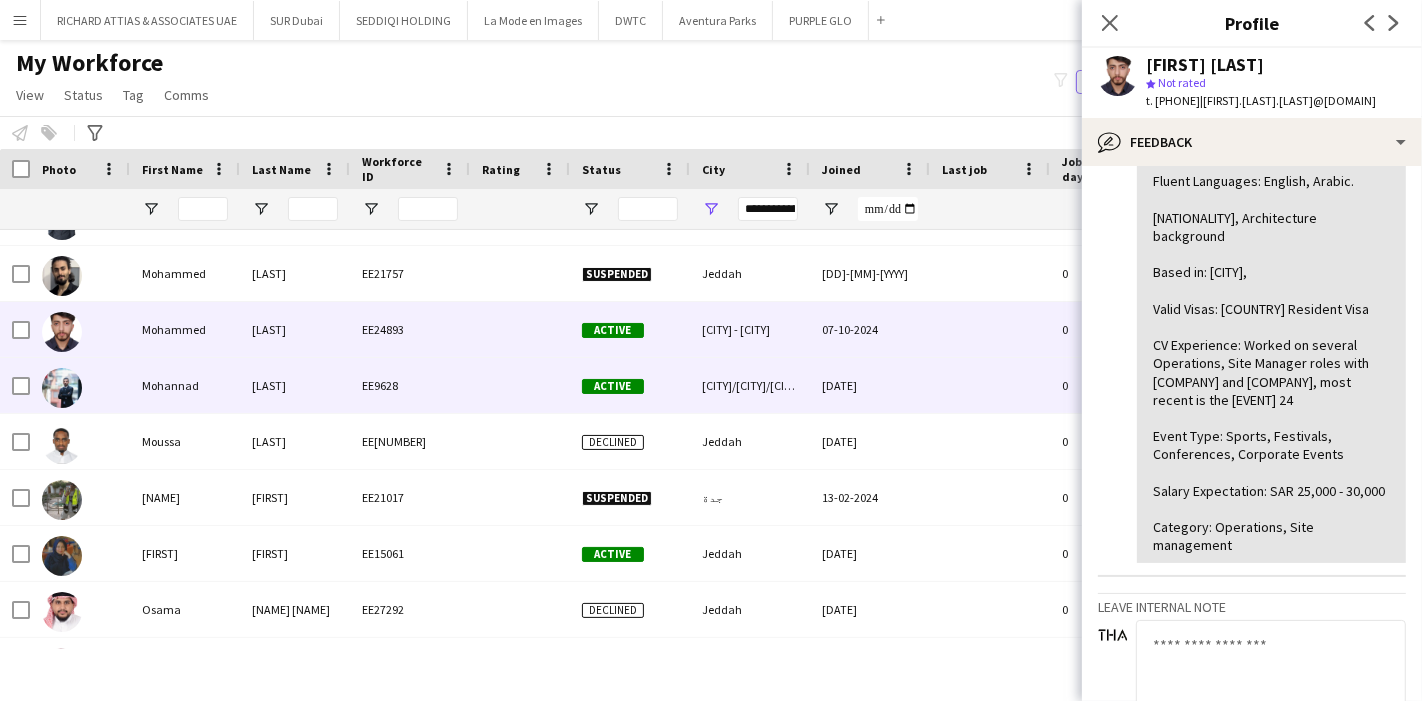 click at bounding box center [80, 385] 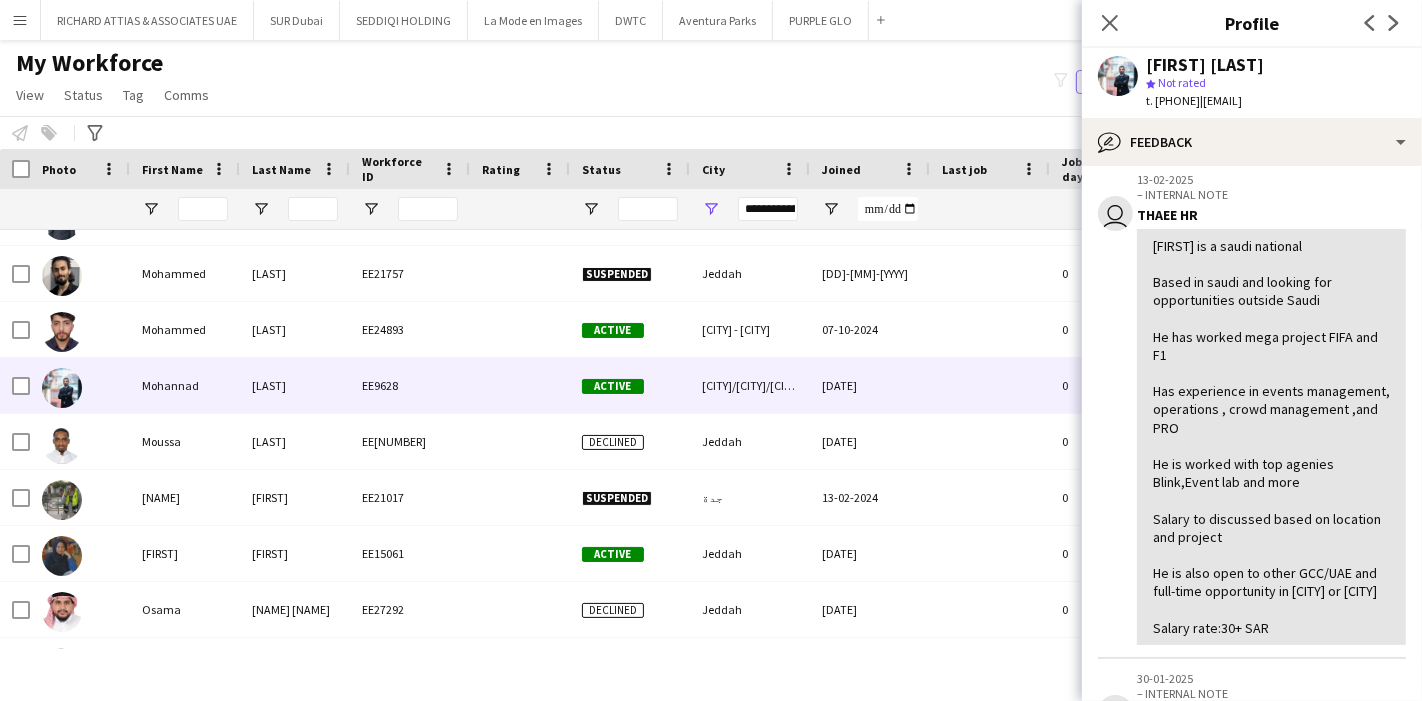 scroll, scrollTop: 111, scrollLeft: 0, axis: vertical 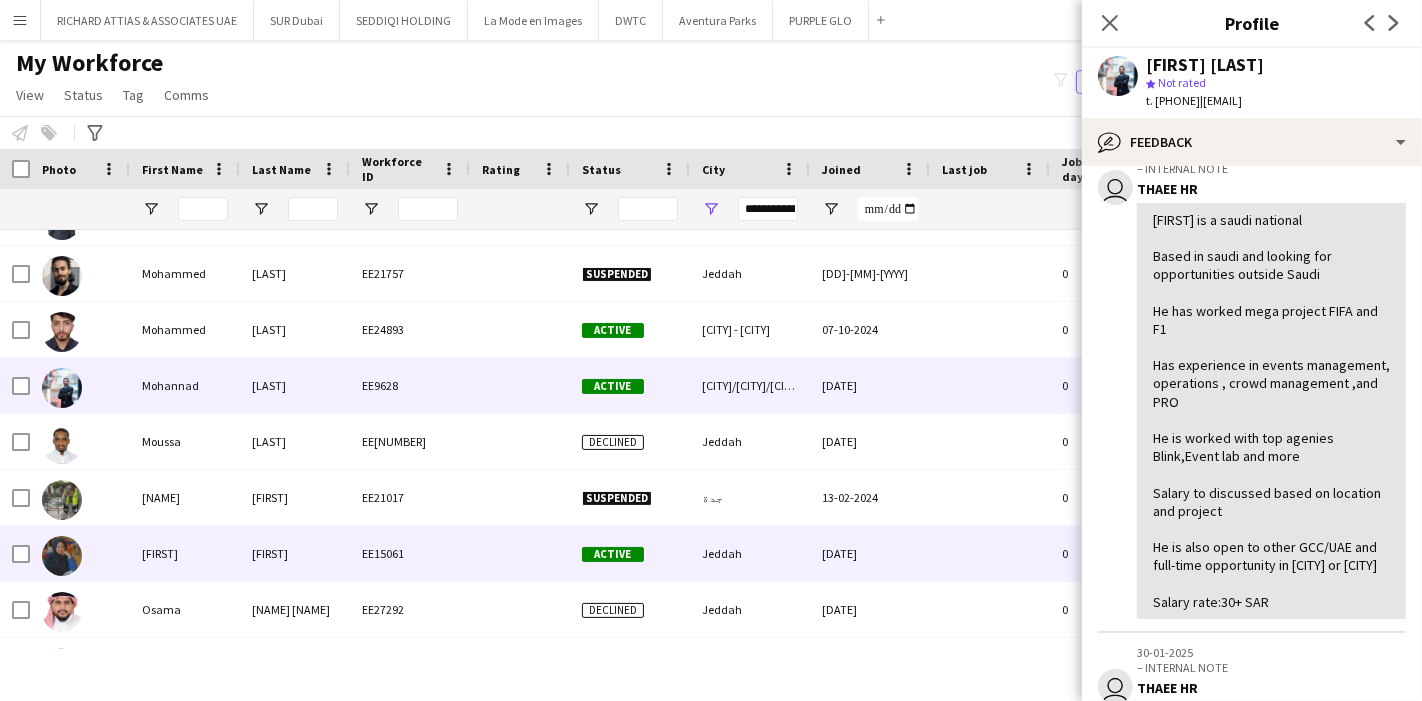 click on "Nusaiba" at bounding box center [185, 553] 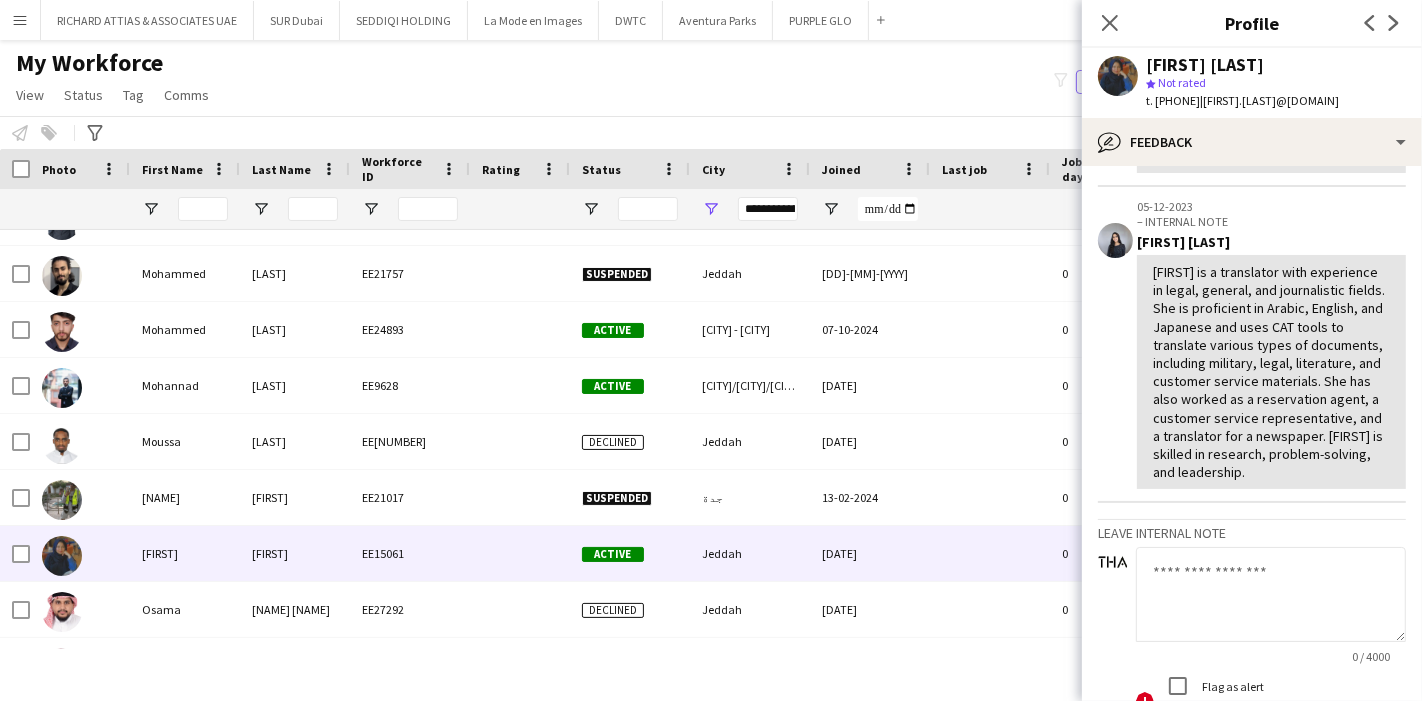 scroll, scrollTop: 222, scrollLeft: 0, axis: vertical 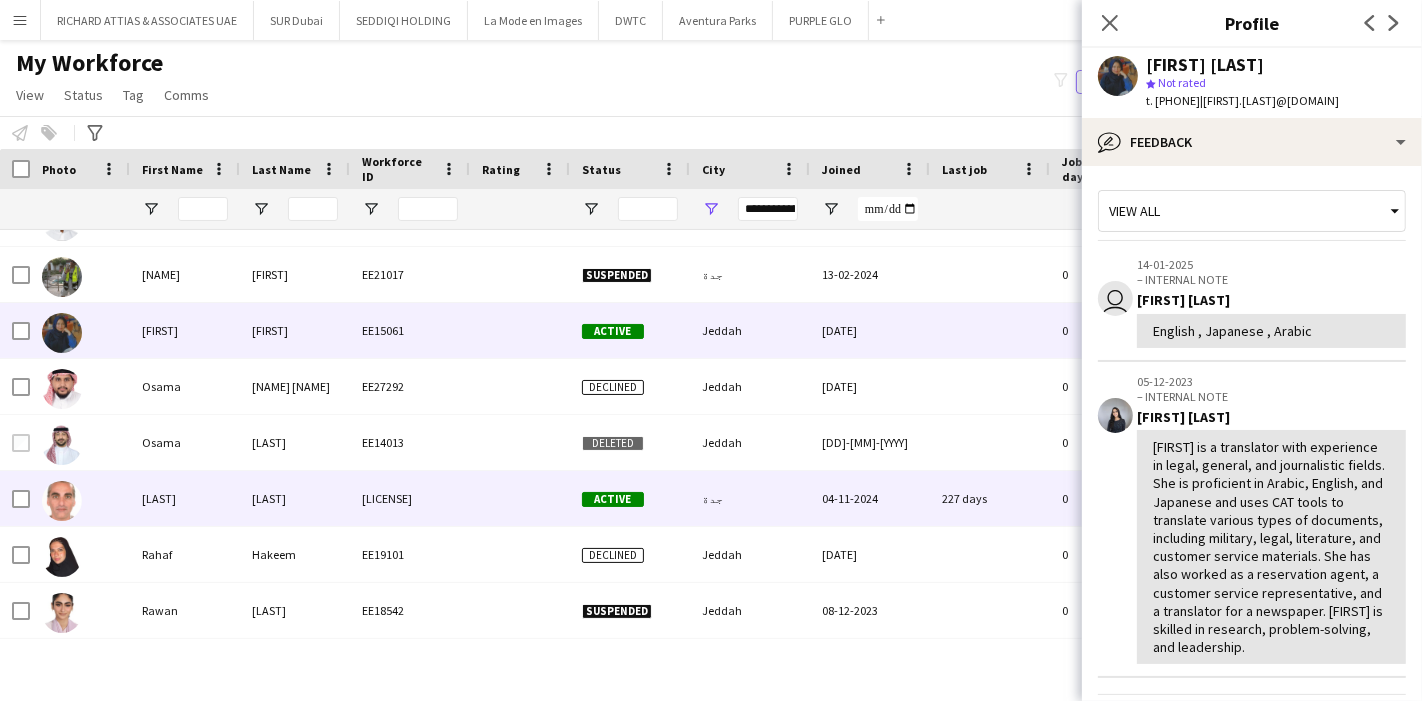 click on "Rabih" at bounding box center [185, 498] 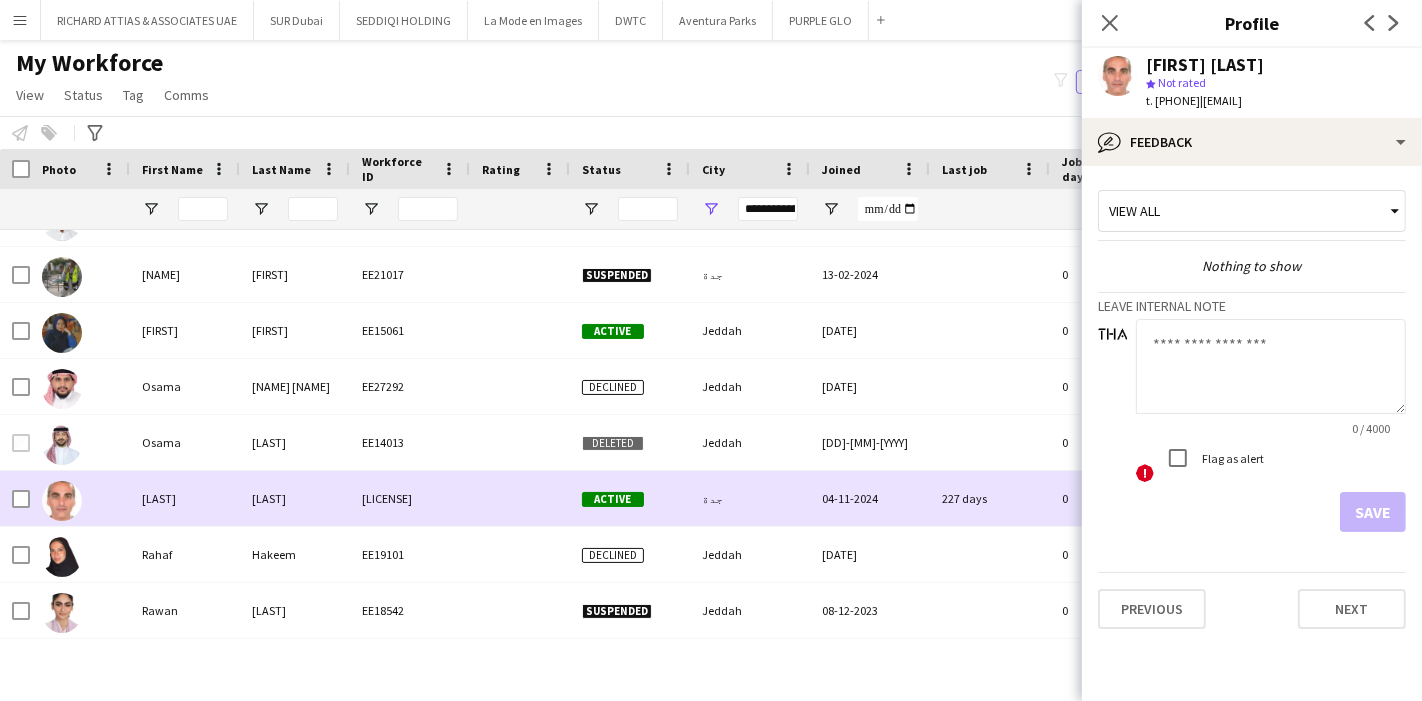 scroll, scrollTop: 2196, scrollLeft: 0, axis: vertical 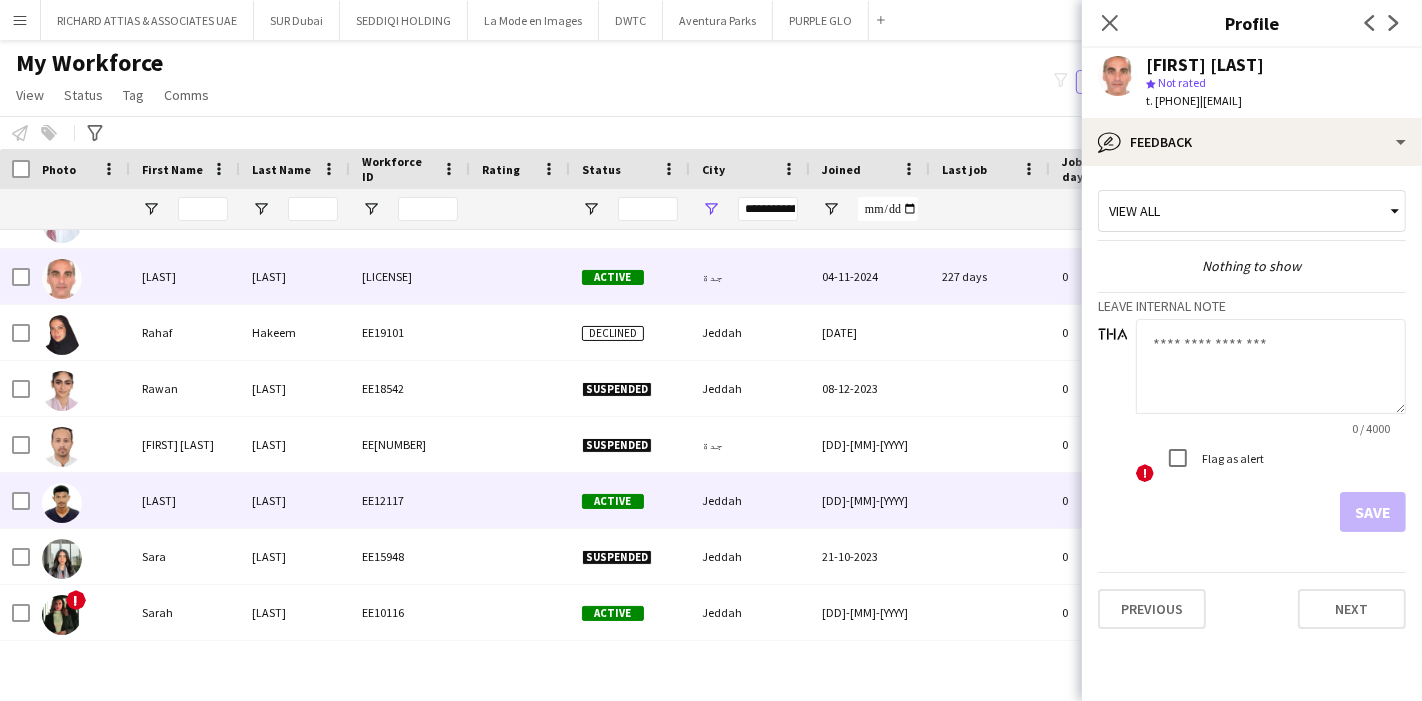 click on "Saleh" at bounding box center (185, 500) 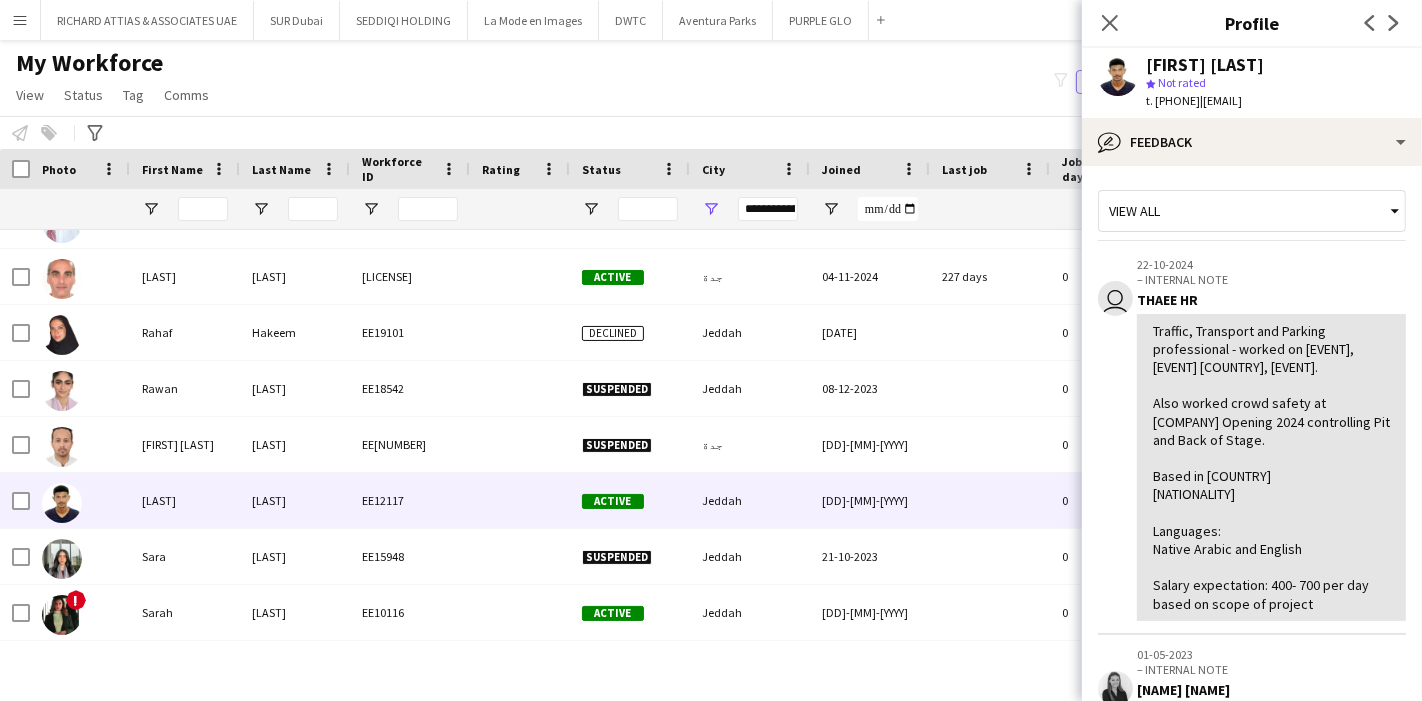 scroll, scrollTop: 0, scrollLeft: 0, axis: both 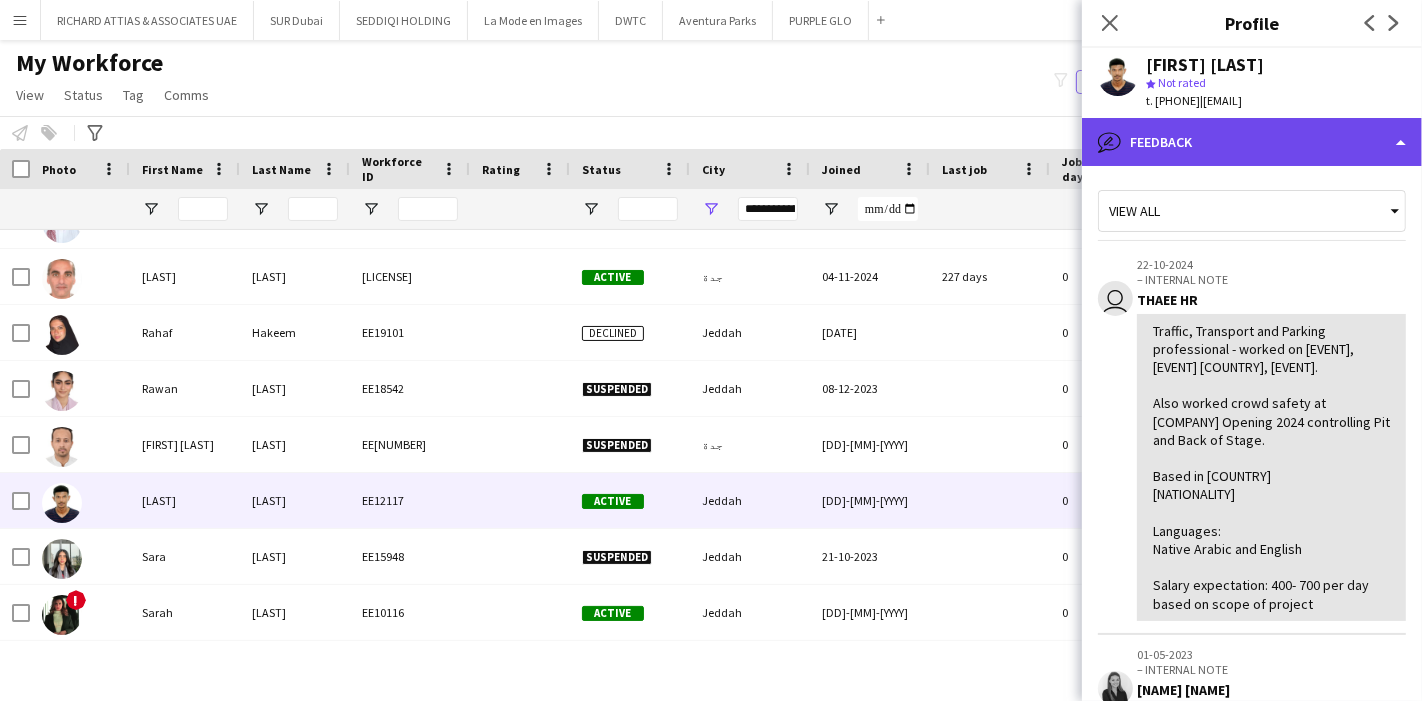 click on "bubble-pencil
Feedback" 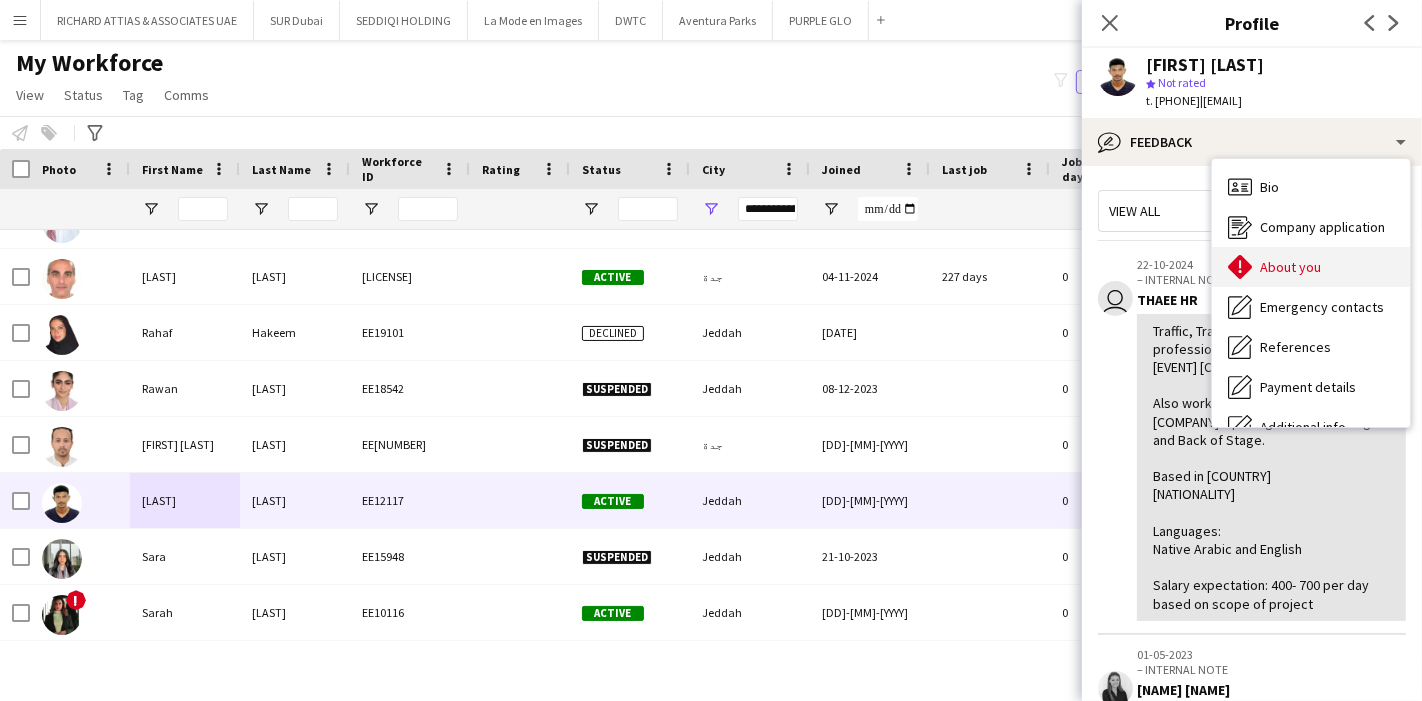 click on "About you" at bounding box center [1290, 267] 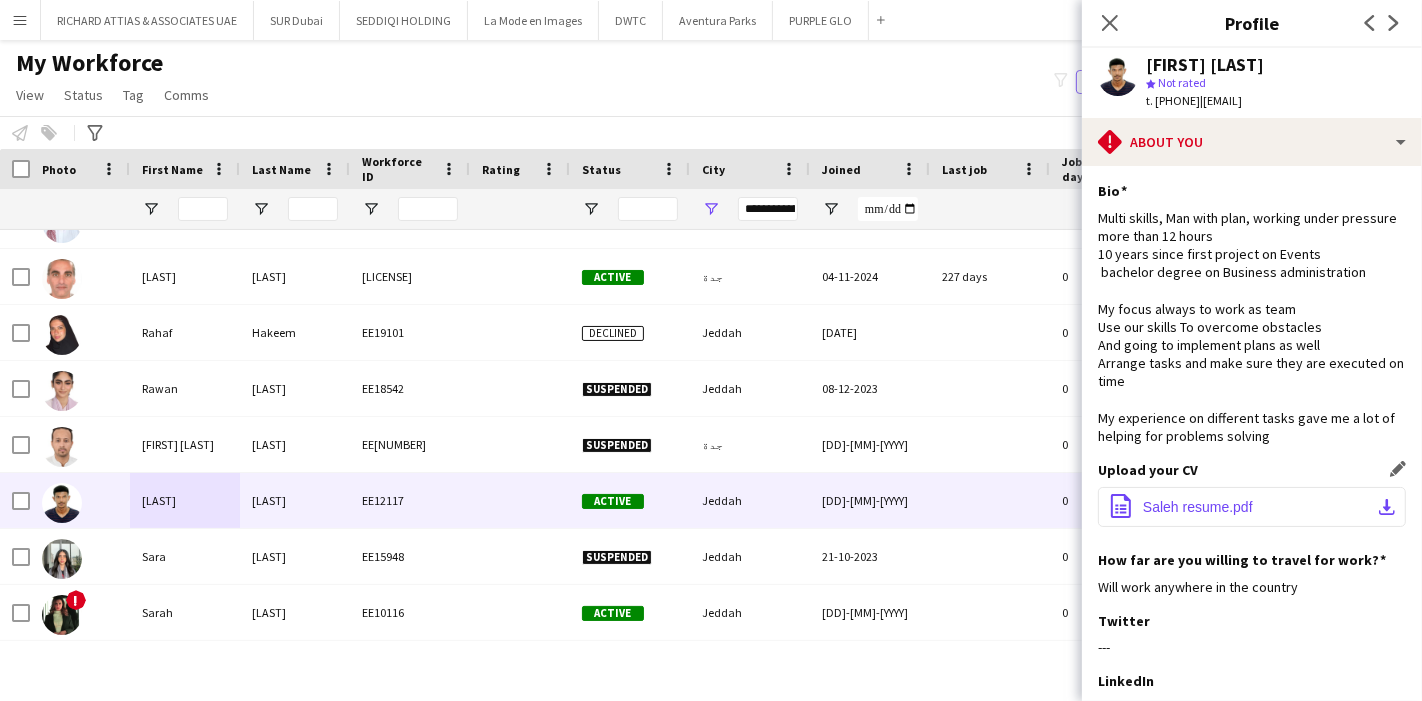 click on "office-file-sheet
Saleh resume.pdf
download-bottom" 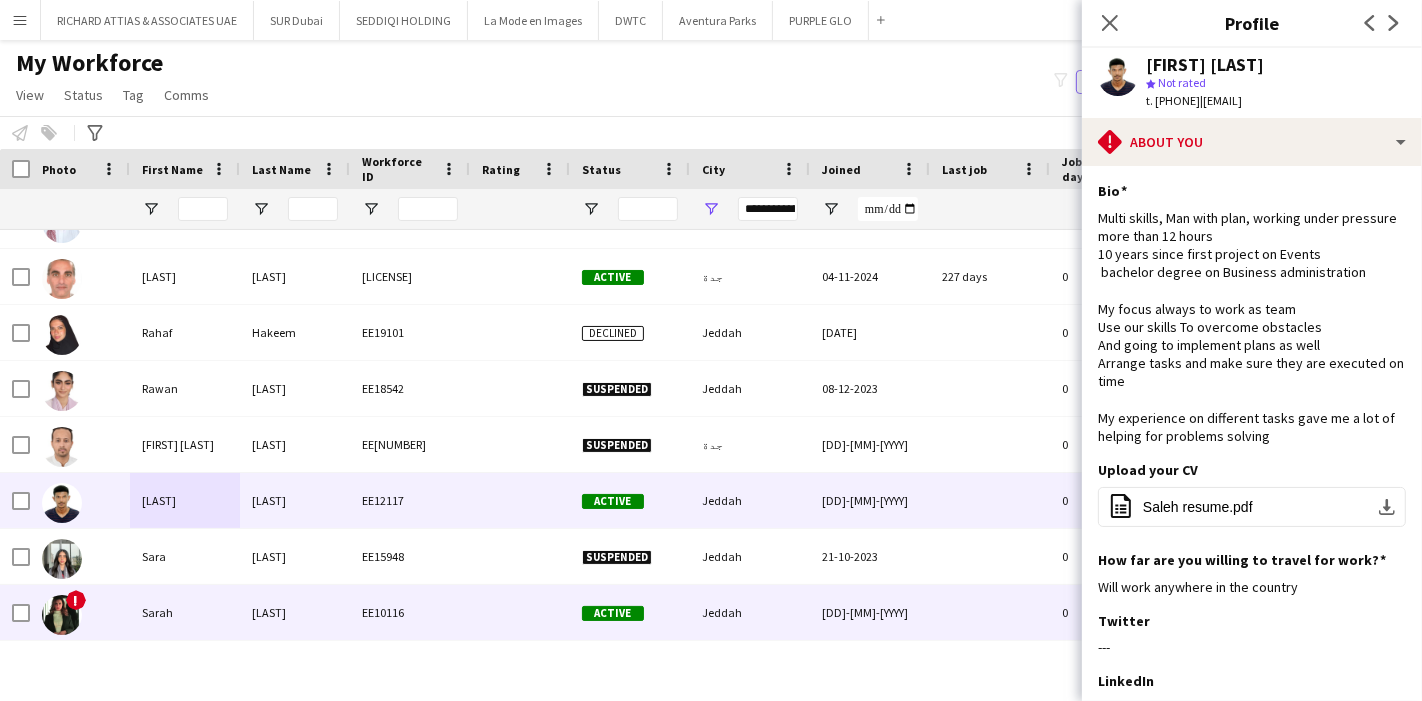 scroll, scrollTop: 2496, scrollLeft: 0, axis: vertical 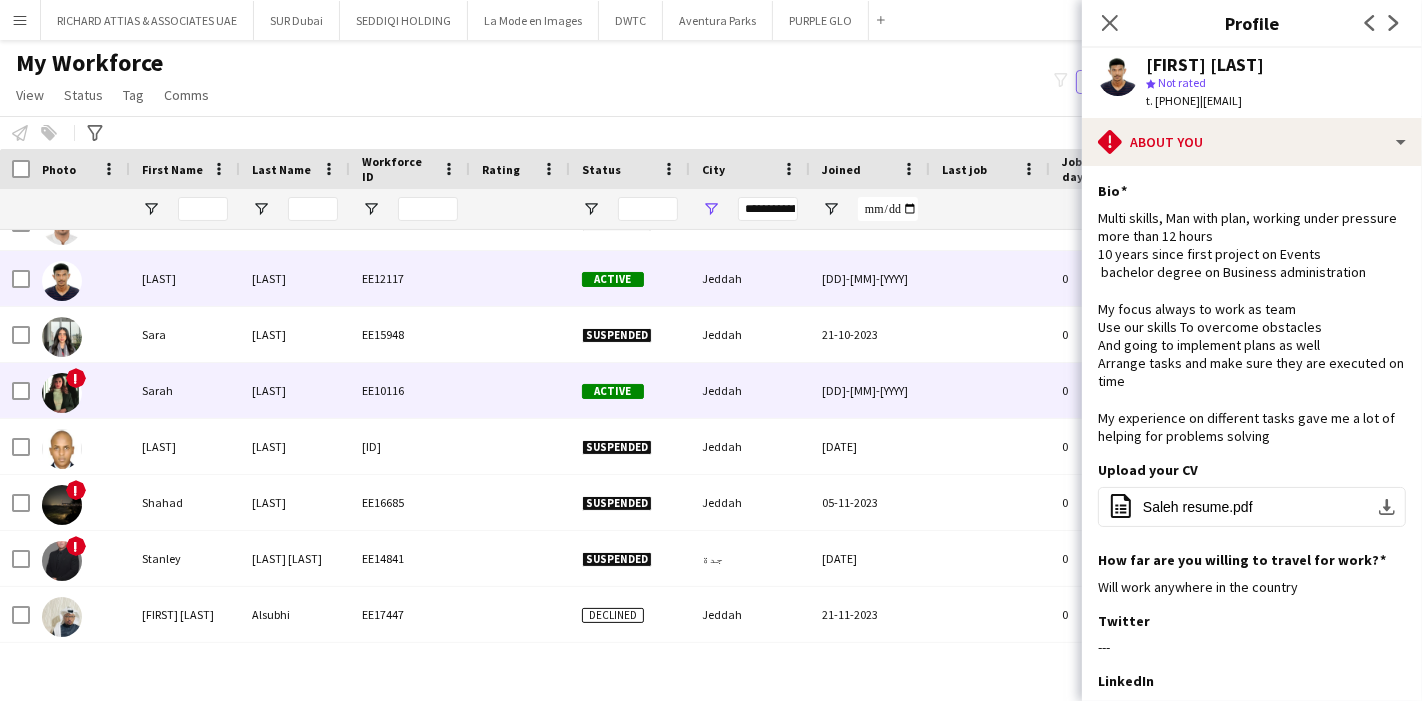 click on "Sarah" at bounding box center [185, 390] 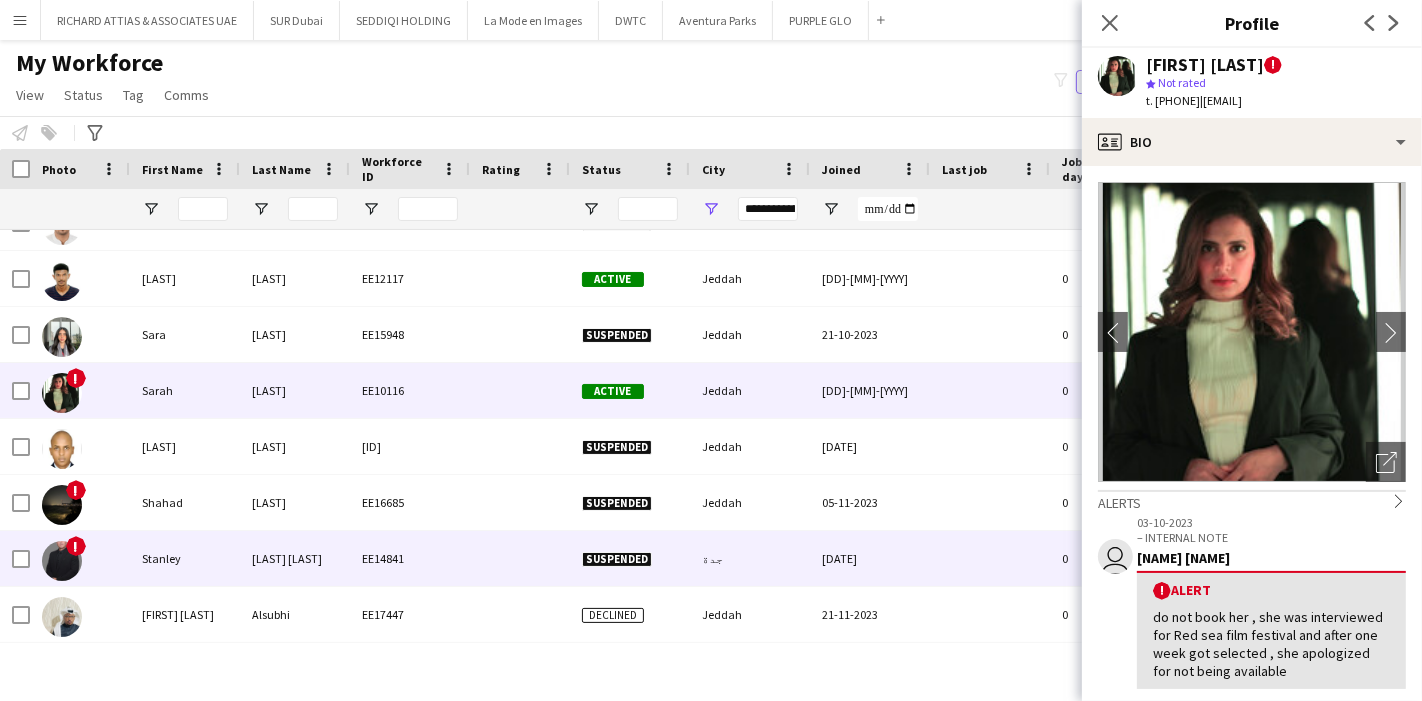 scroll, scrollTop: 2637, scrollLeft: 0, axis: vertical 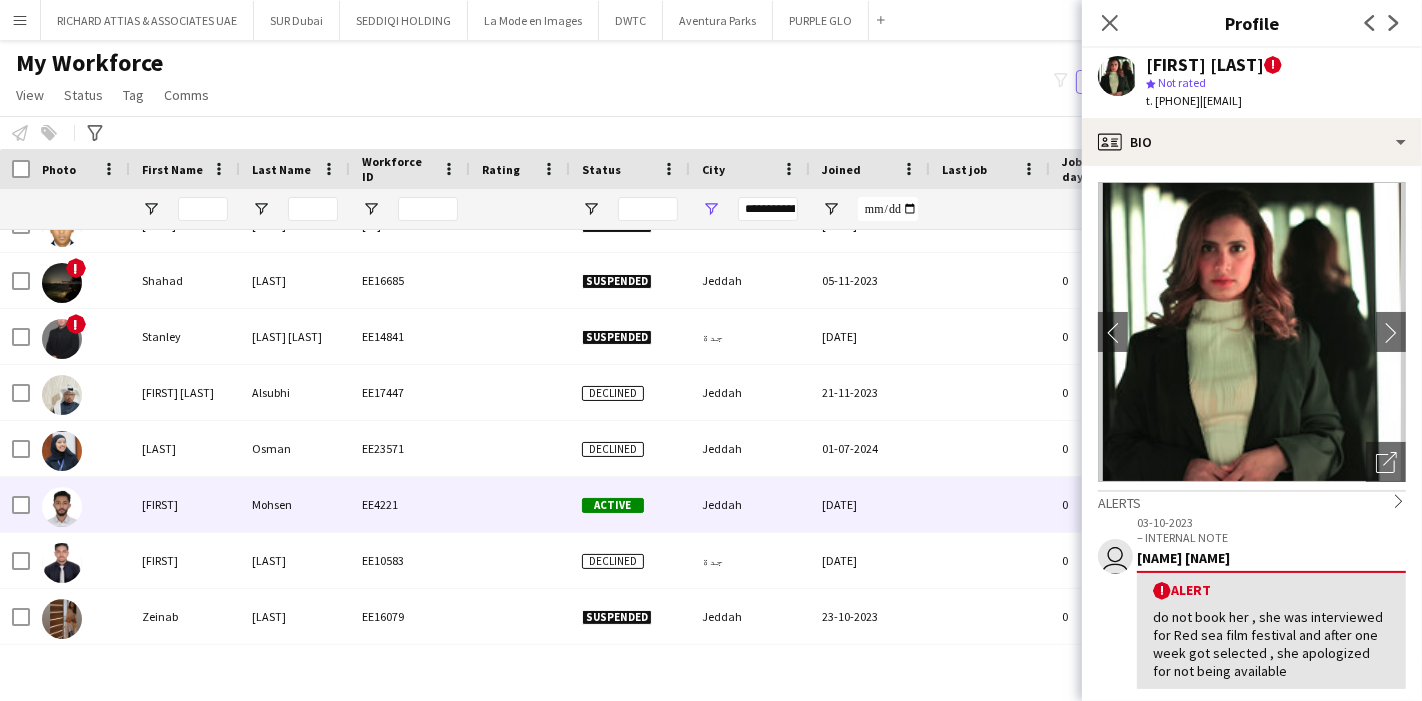 drag, startPoint x: 138, startPoint y: 521, endPoint x: 144, endPoint y: 510, distance: 12.529964 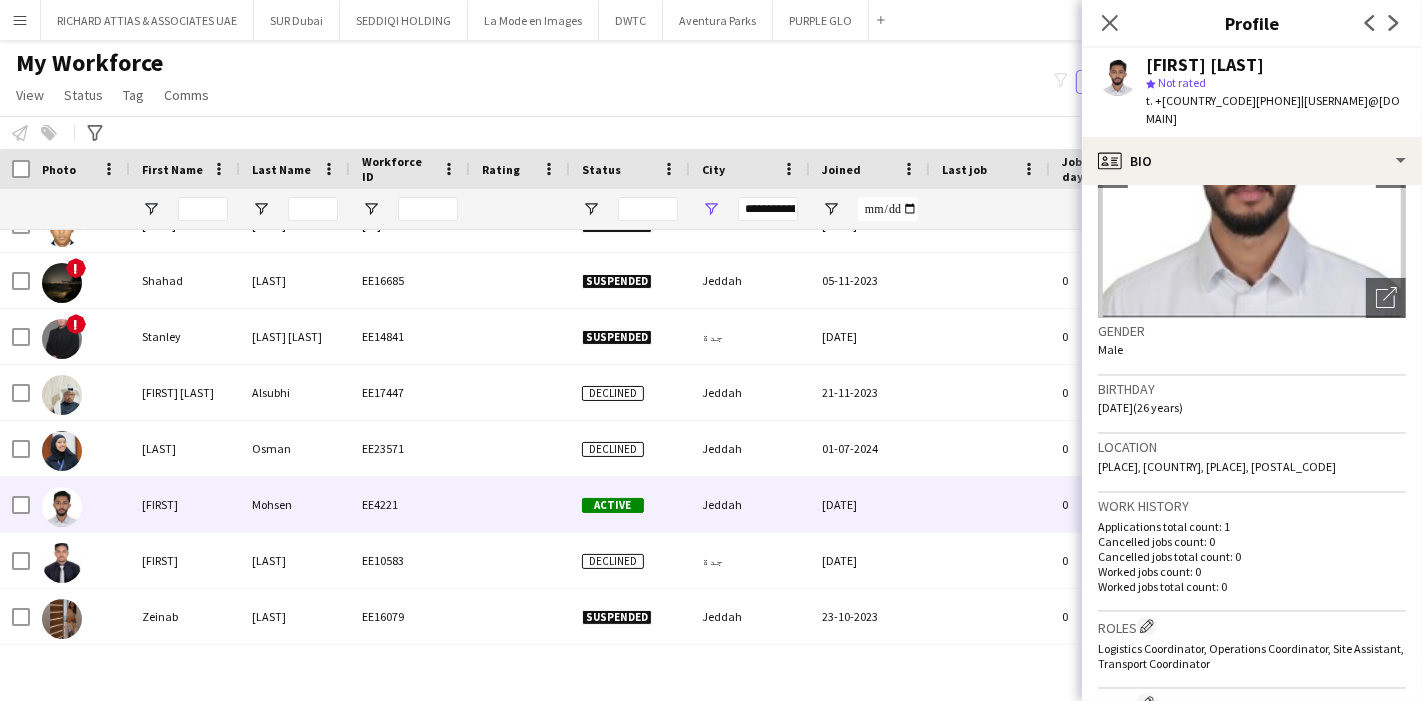scroll, scrollTop: 666, scrollLeft: 0, axis: vertical 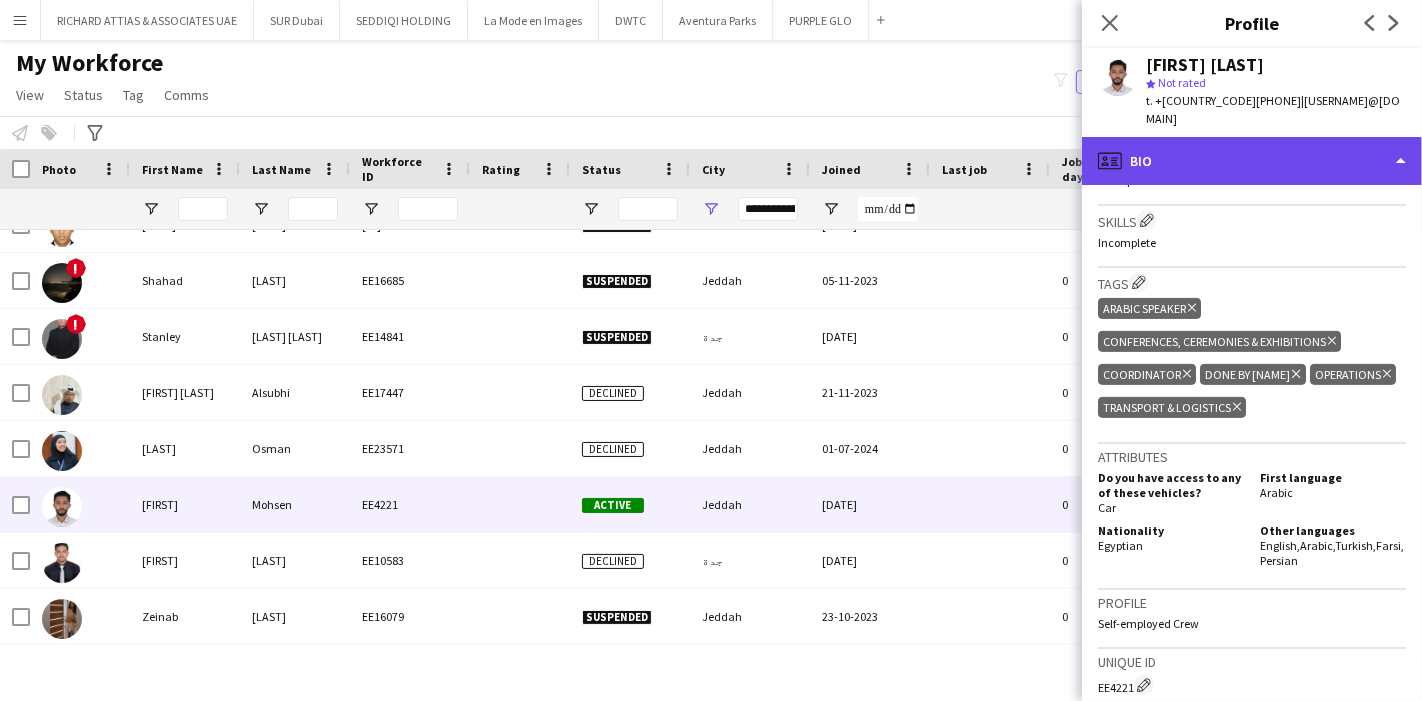 click on "profile
Bio" 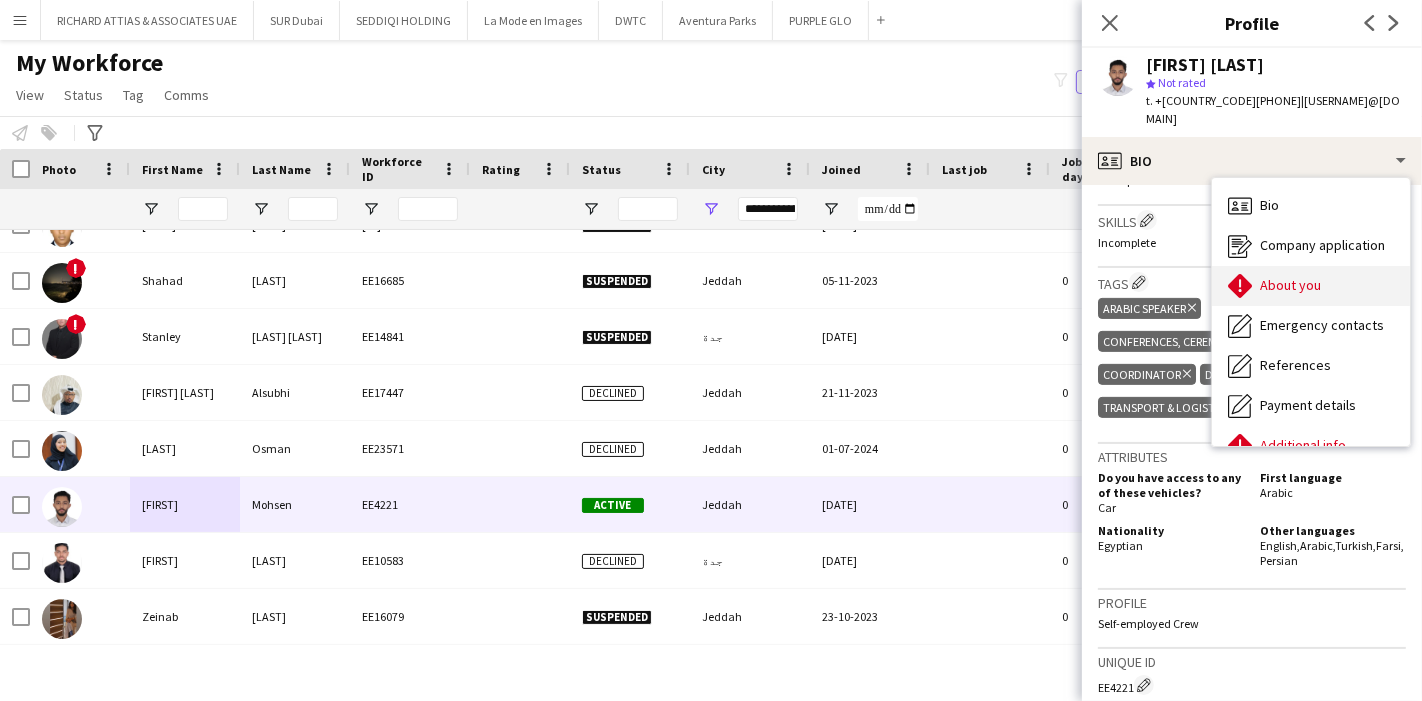click on "About you
About you" at bounding box center (1311, 286) 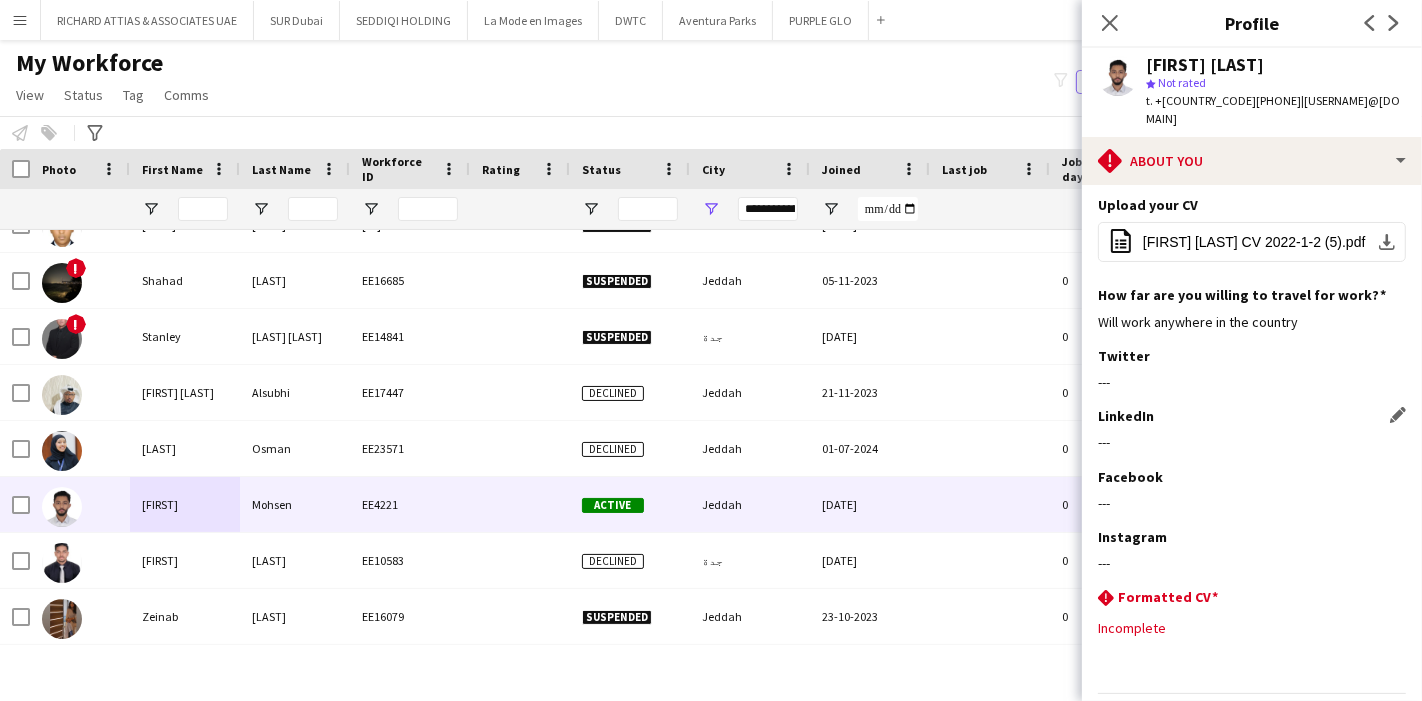 scroll, scrollTop: 145, scrollLeft: 0, axis: vertical 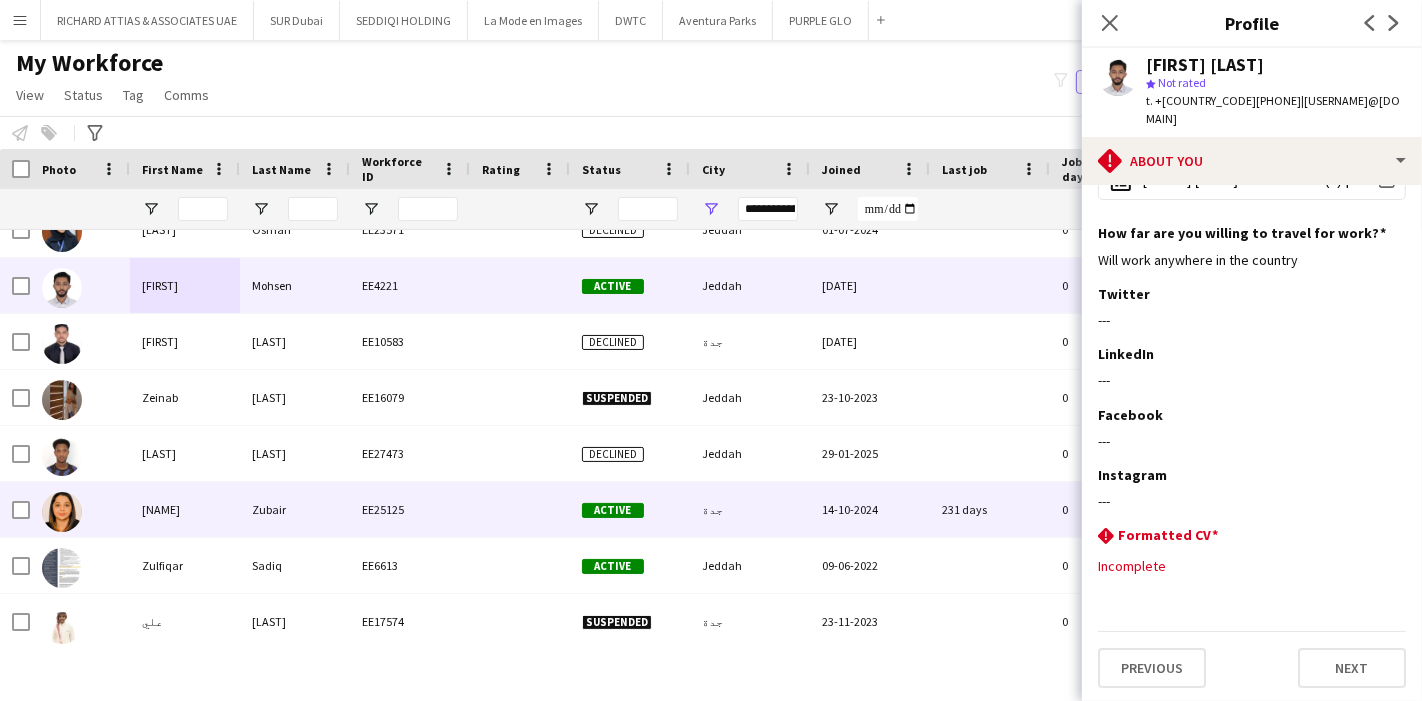 click on "Zulekha" at bounding box center (185, 509) 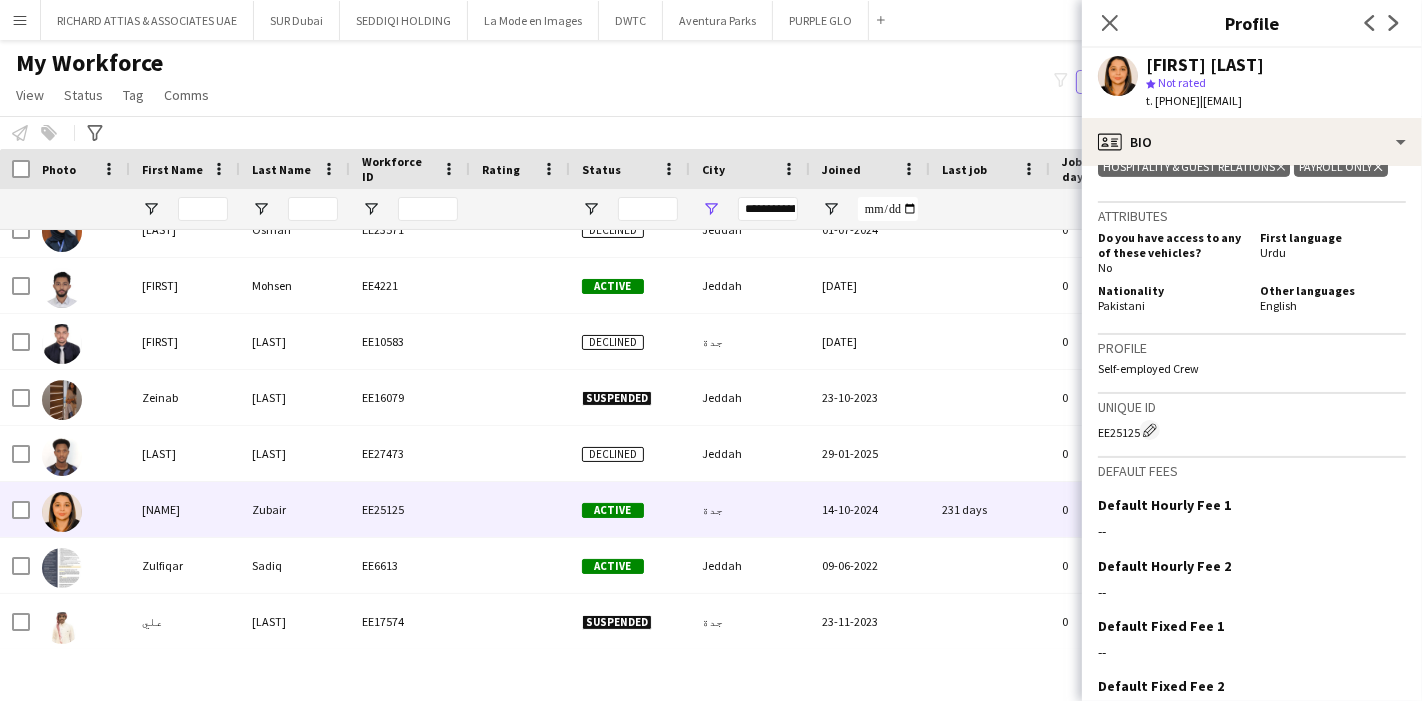 scroll, scrollTop: 991, scrollLeft: 0, axis: vertical 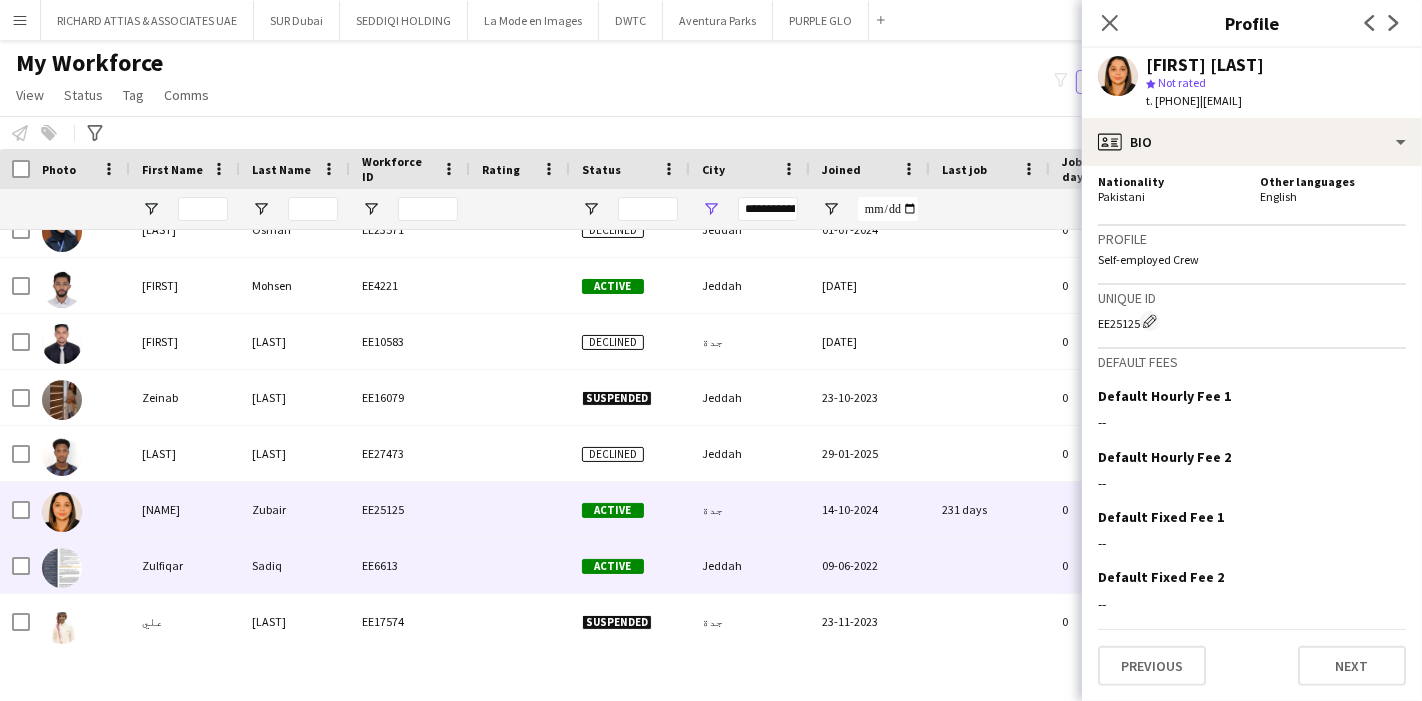 click on "Zulfiqar" at bounding box center (185, 565) 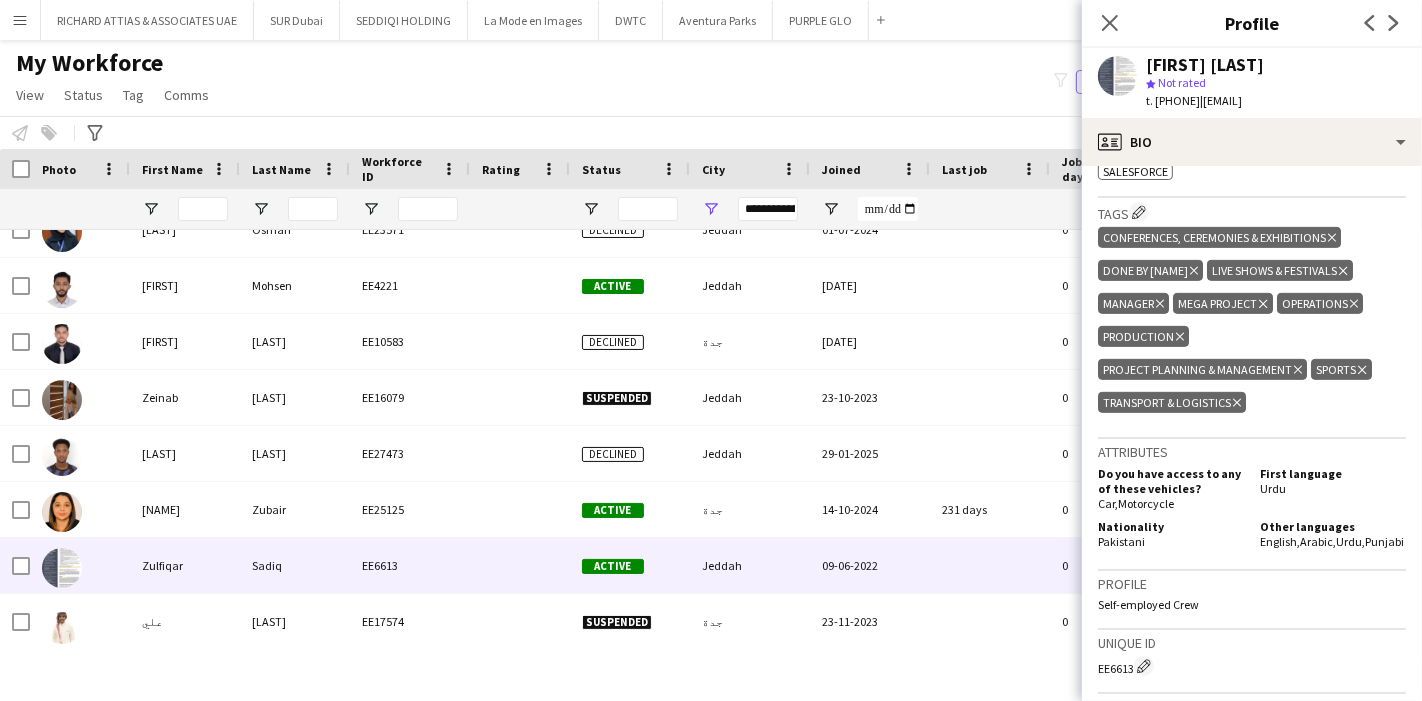 scroll, scrollTop: 1127, scrollLeft: 0, axis: vertical 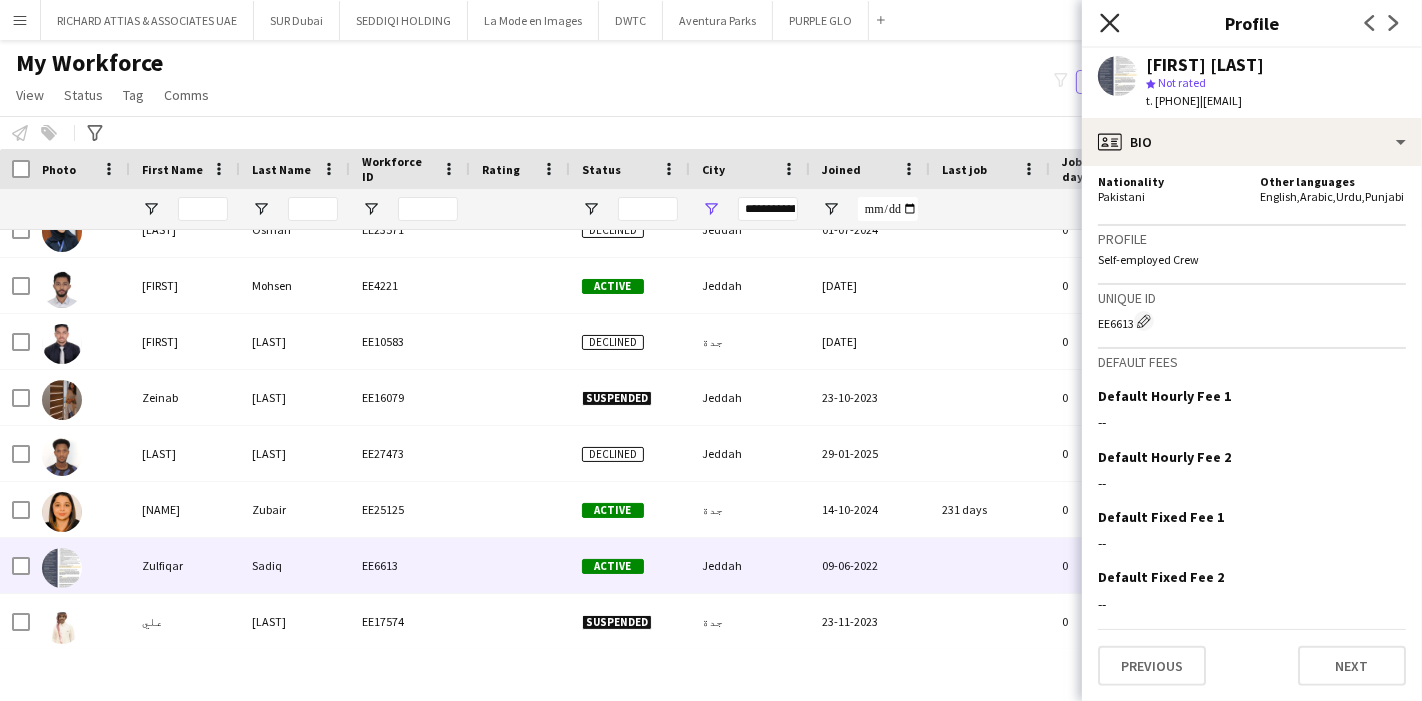 click on "Close pop-in" 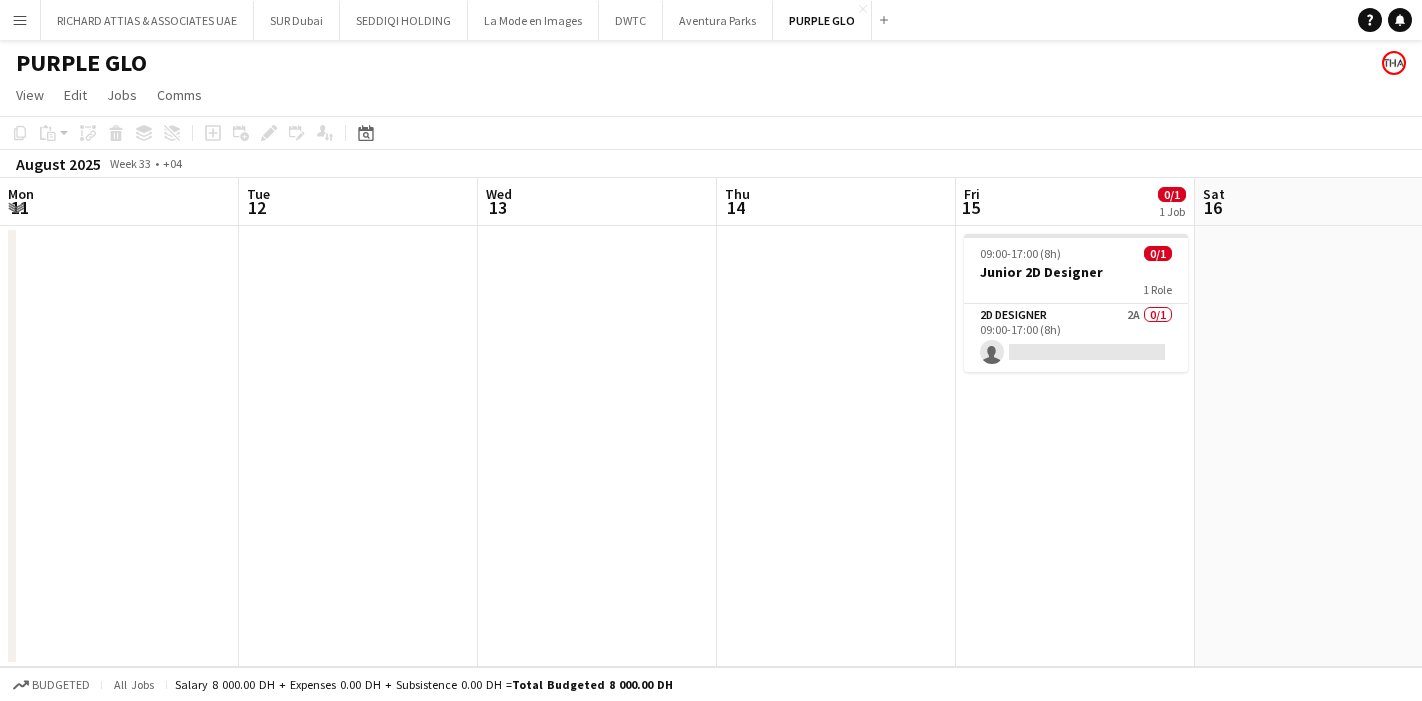 scroll, scrollTop: 0, scrollLeft: 0, axis: both 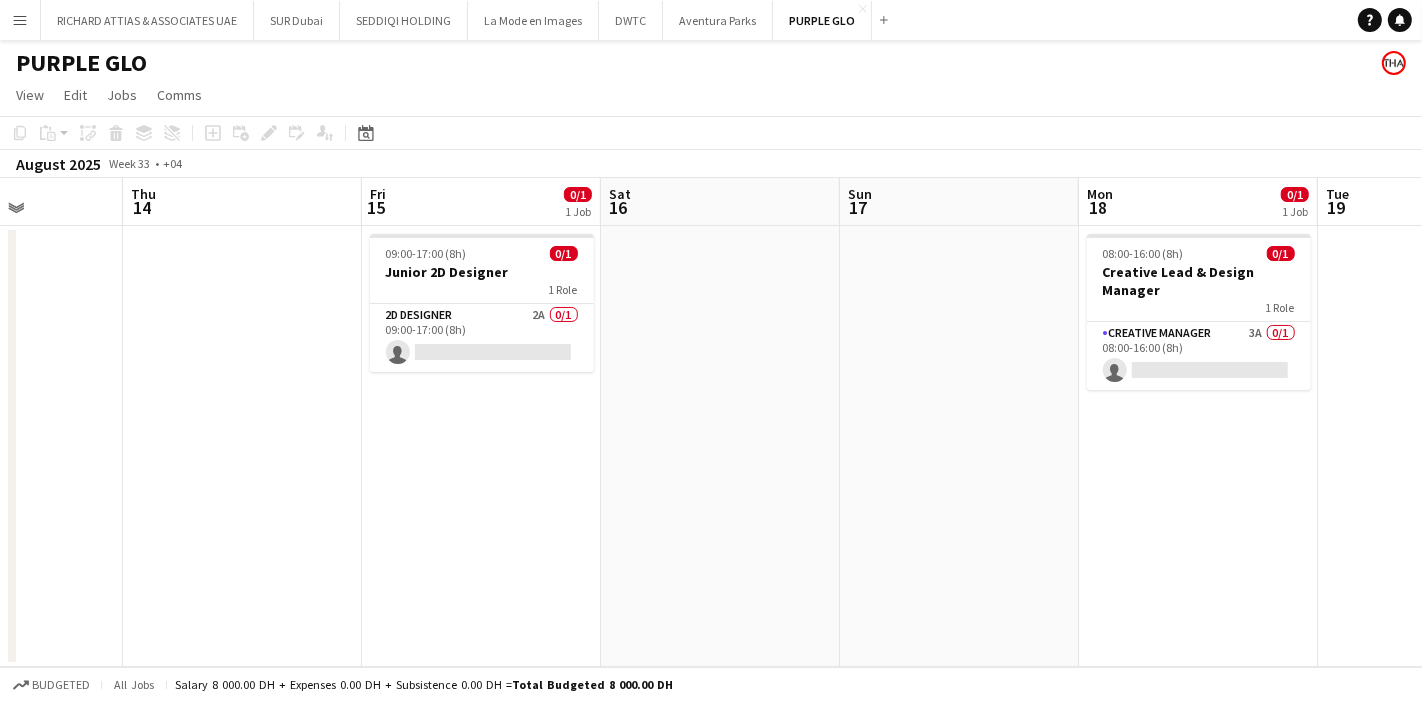 click on "Menu" at bounding box center [20, 20] 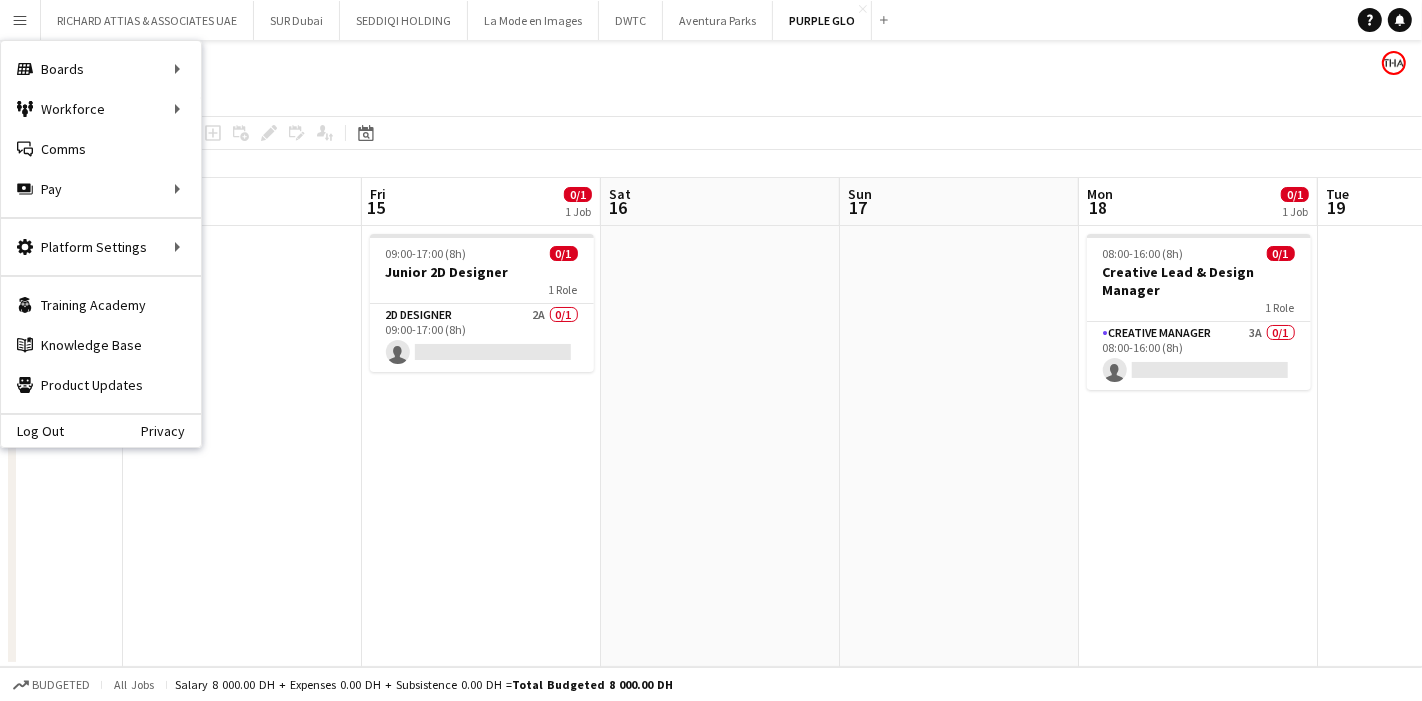 click at bounding box center (720, 446) 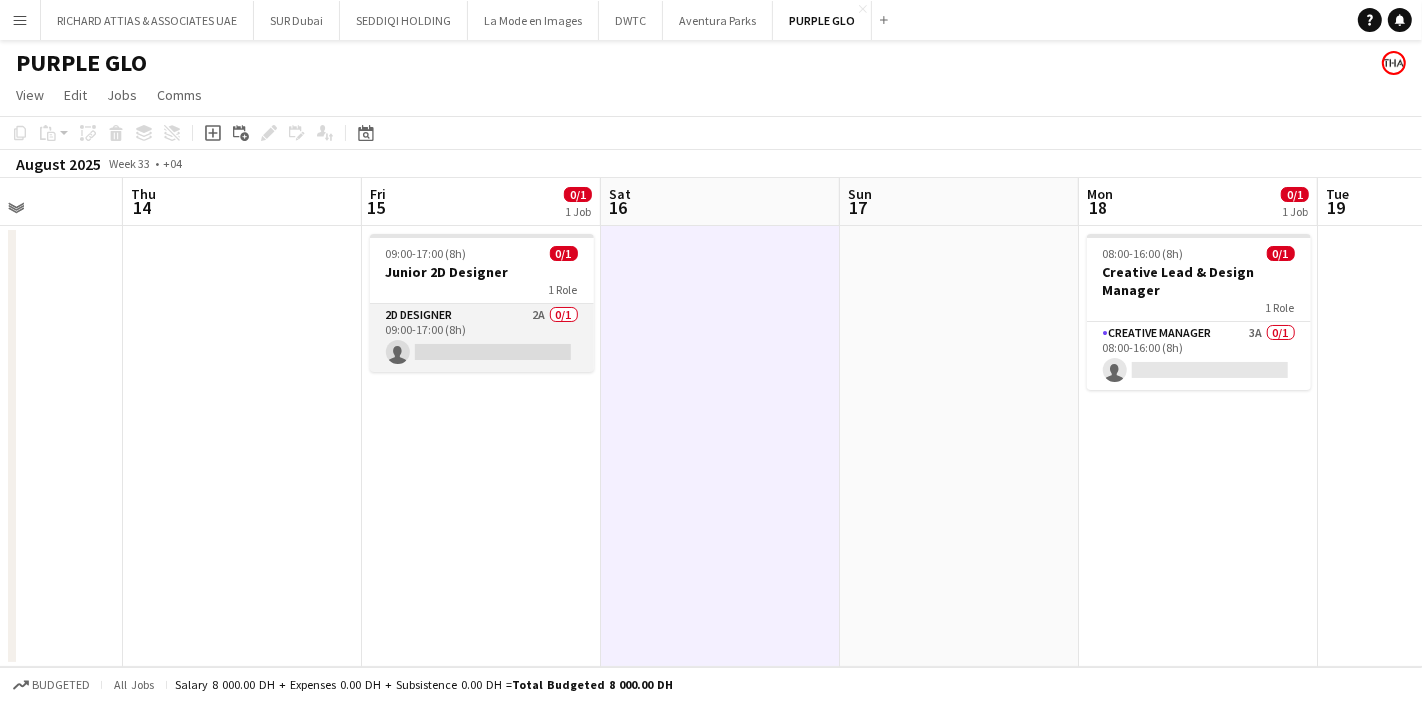 click on "2D Designer   2A   0/1   09:00-17:00 (8h)
single-neutral-actions" at bounding box center (482, 338) 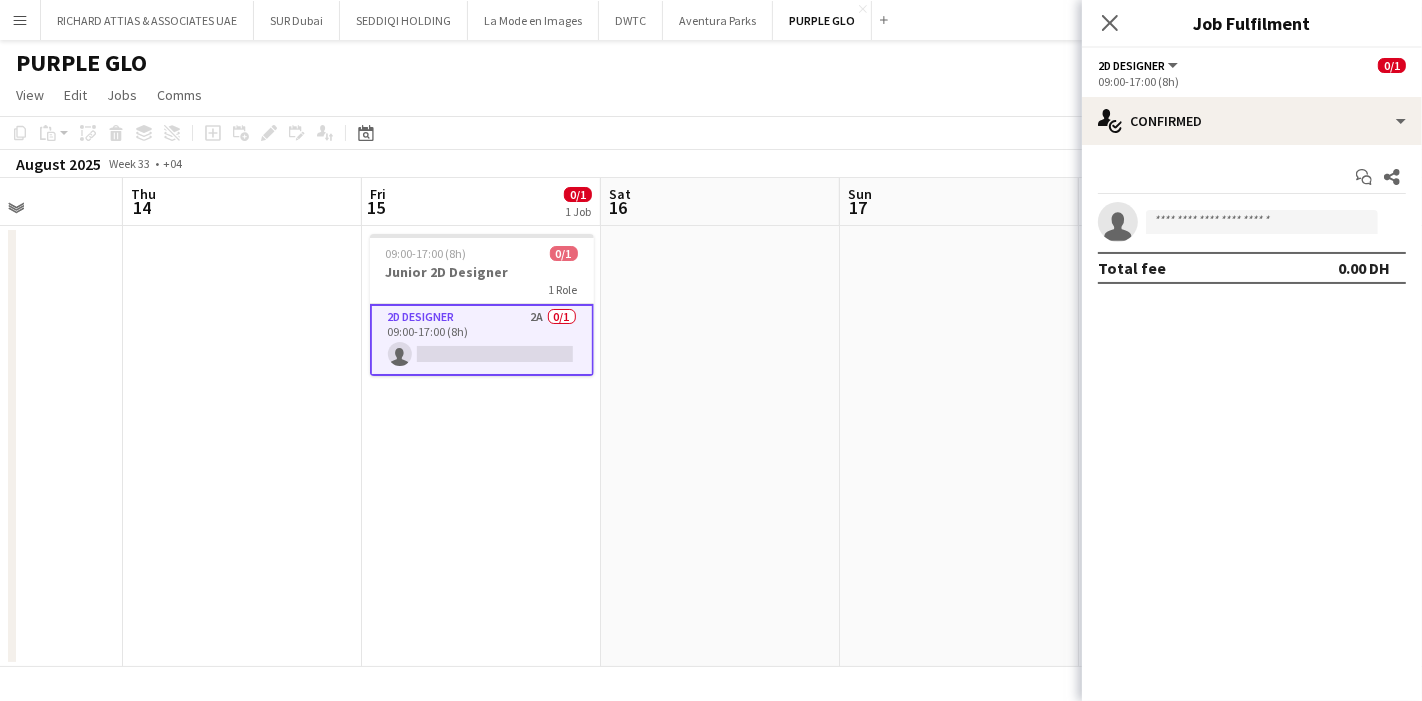 click on "2D Designer   2A   0/1   09:00-17:00 (8h)
single-neutral-actions" at bounding box center (482, 340) 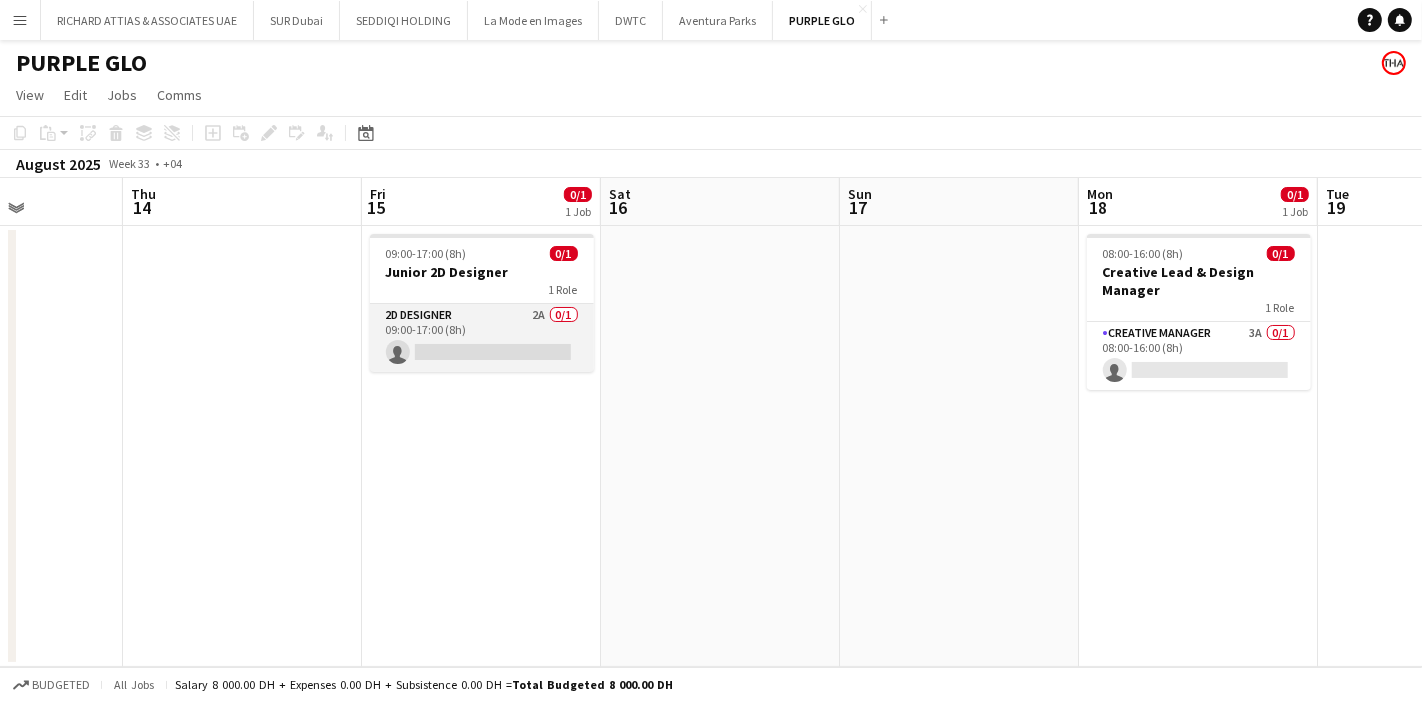 click on "2D Designer   2A   0/1   09:00-17:00 (8h)
single-neutral-actions" at bounding box center (482, 338) 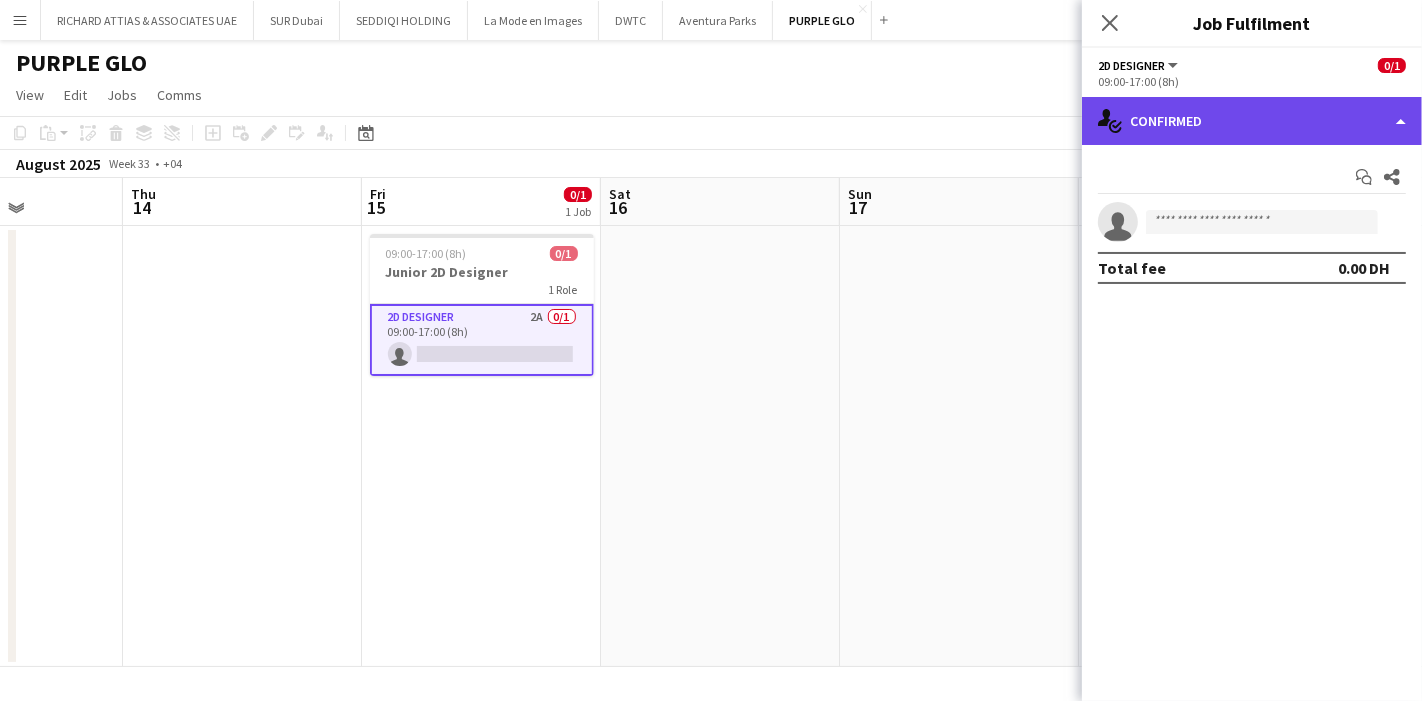 click on "single-neutral-actions-check-2
Confirmed" 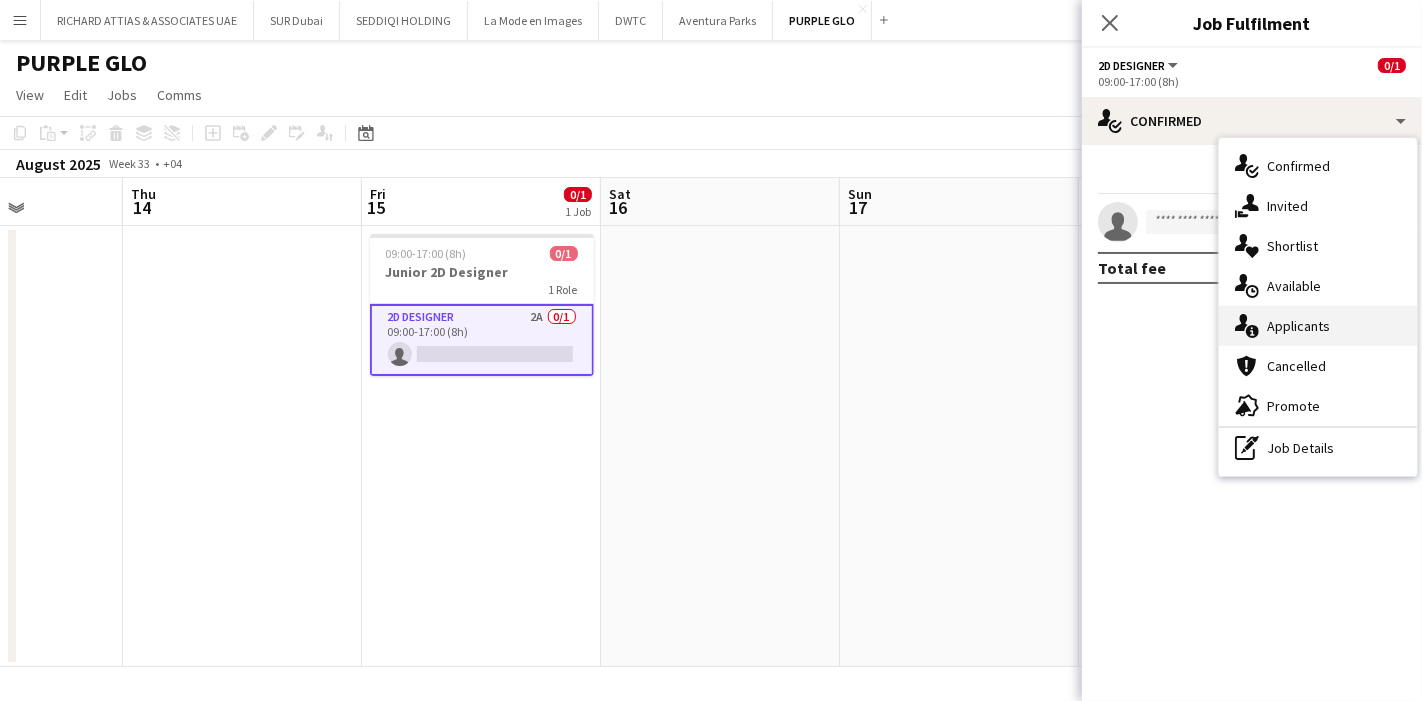 click on "single-neutral-actions-information
Applicants" at bounding box center [1318, 326] 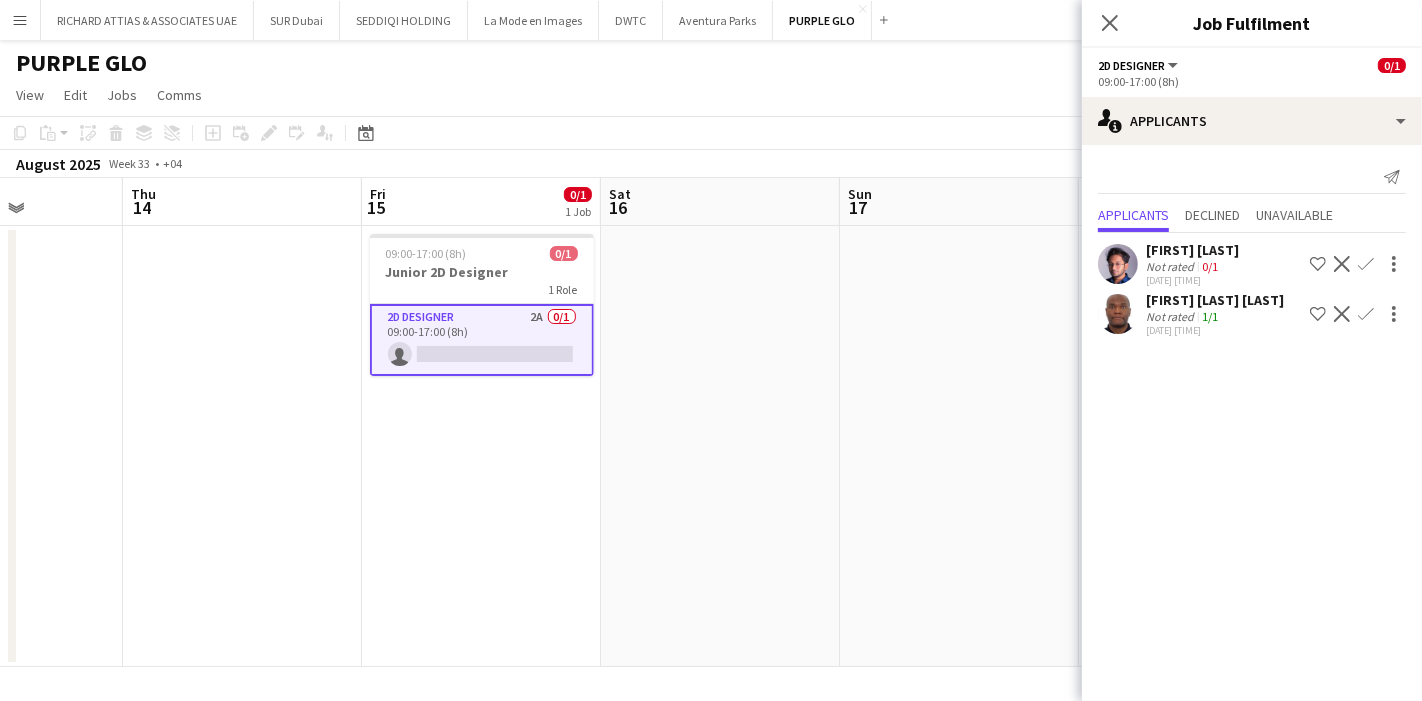click at bounding box center (1118, 314) 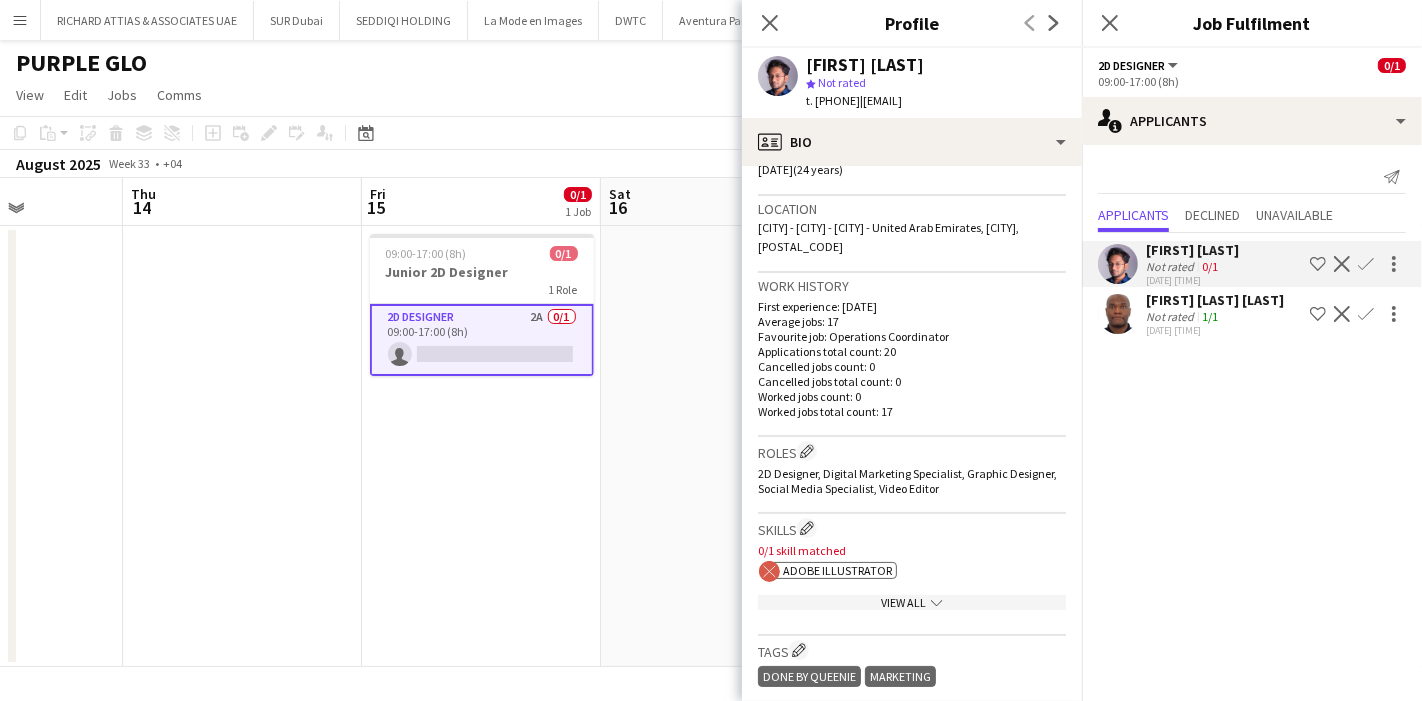 scroll, scrollTop: 347, scrollLeft: 0, axis: vertical 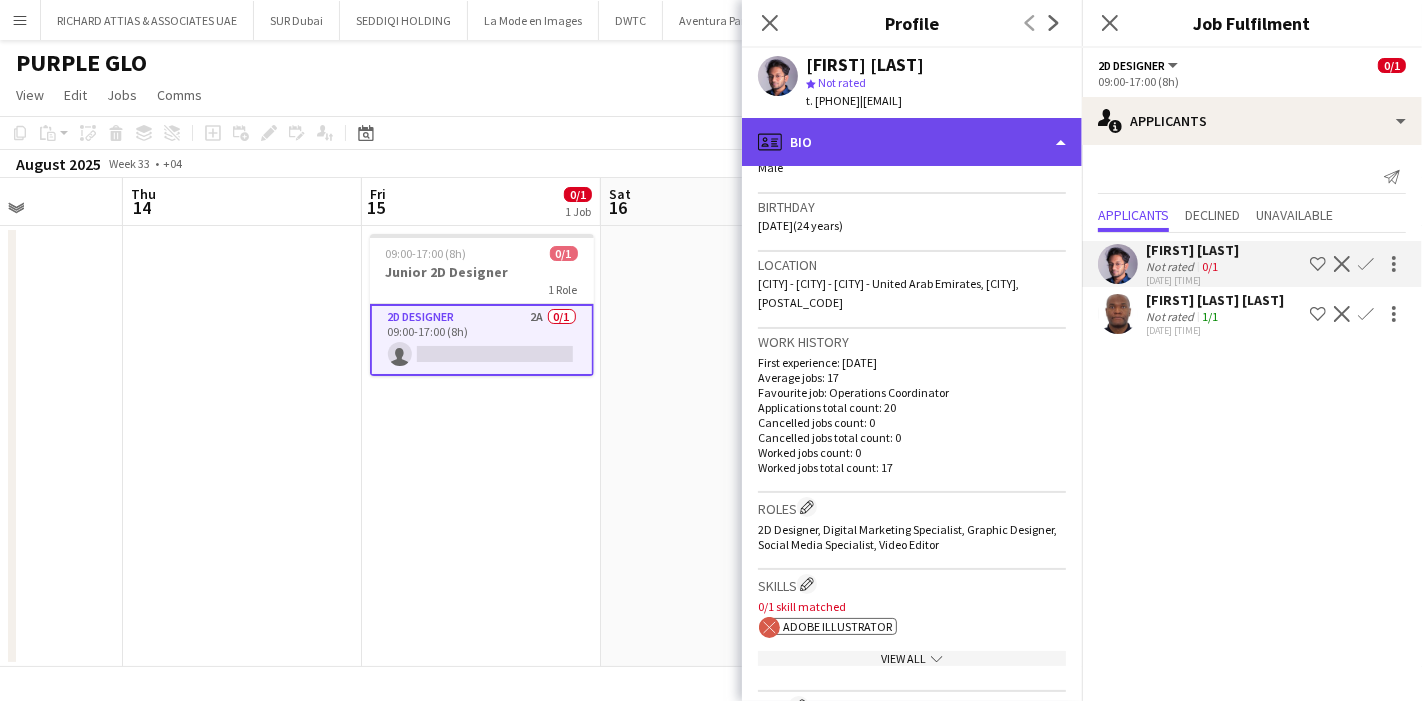 click on "profile
Bio" 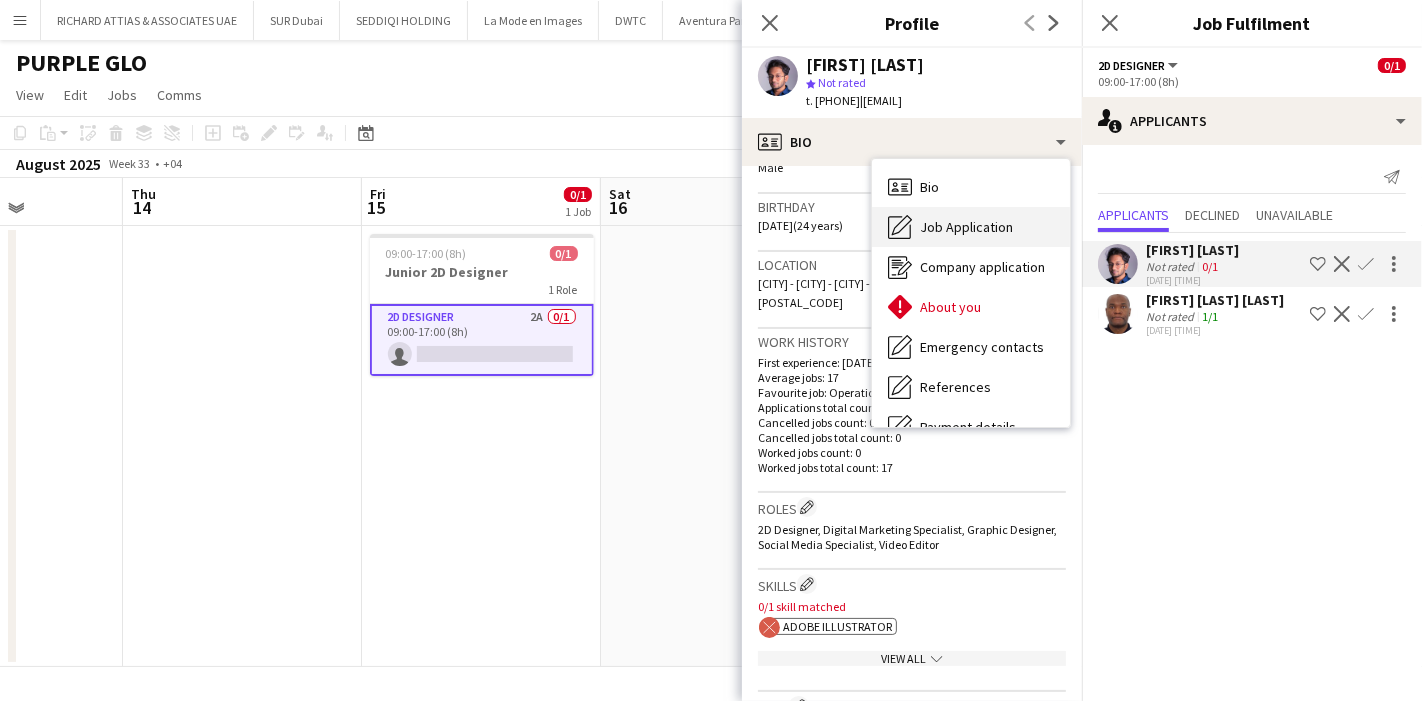 click on "Job Application" at bounding box center [966, 227] 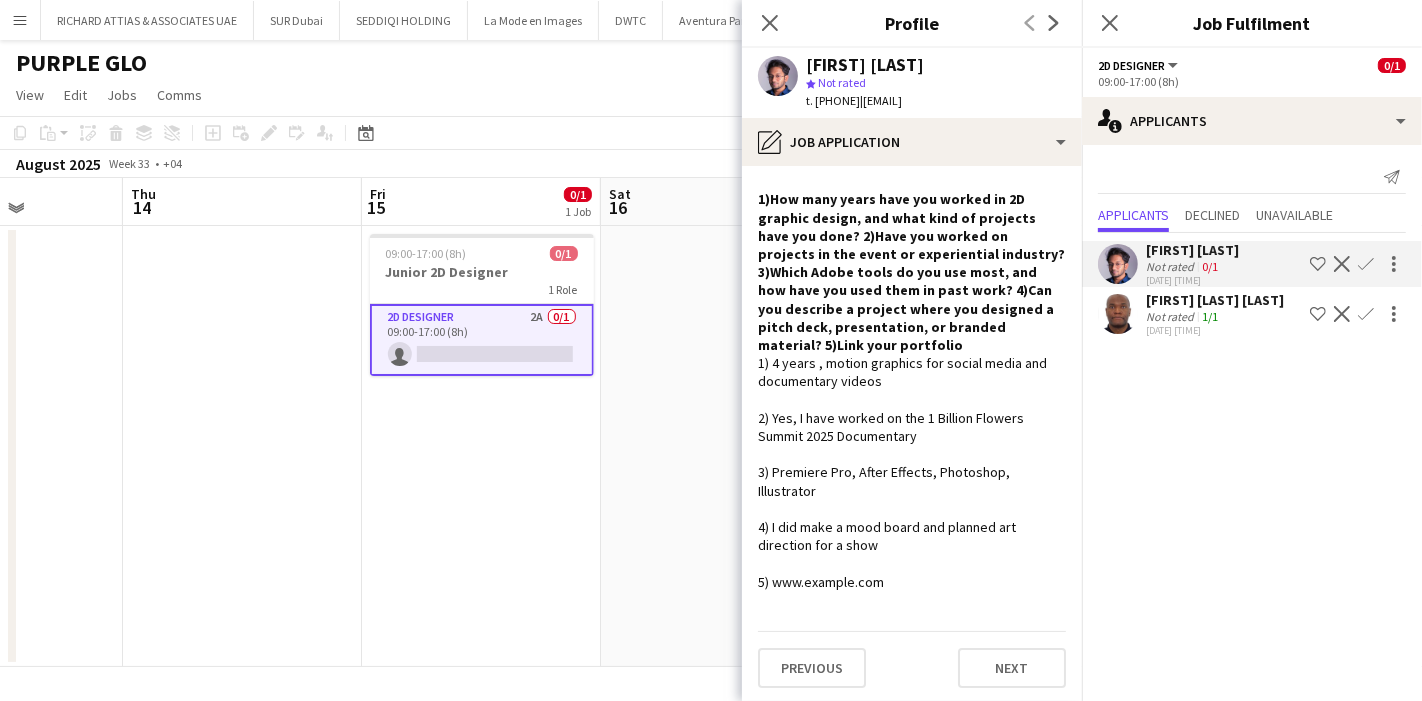 drag, startPoint x: 769, startPoint y: 542, endPoint x: 911, endPoint y: 538, distance: 142.05632 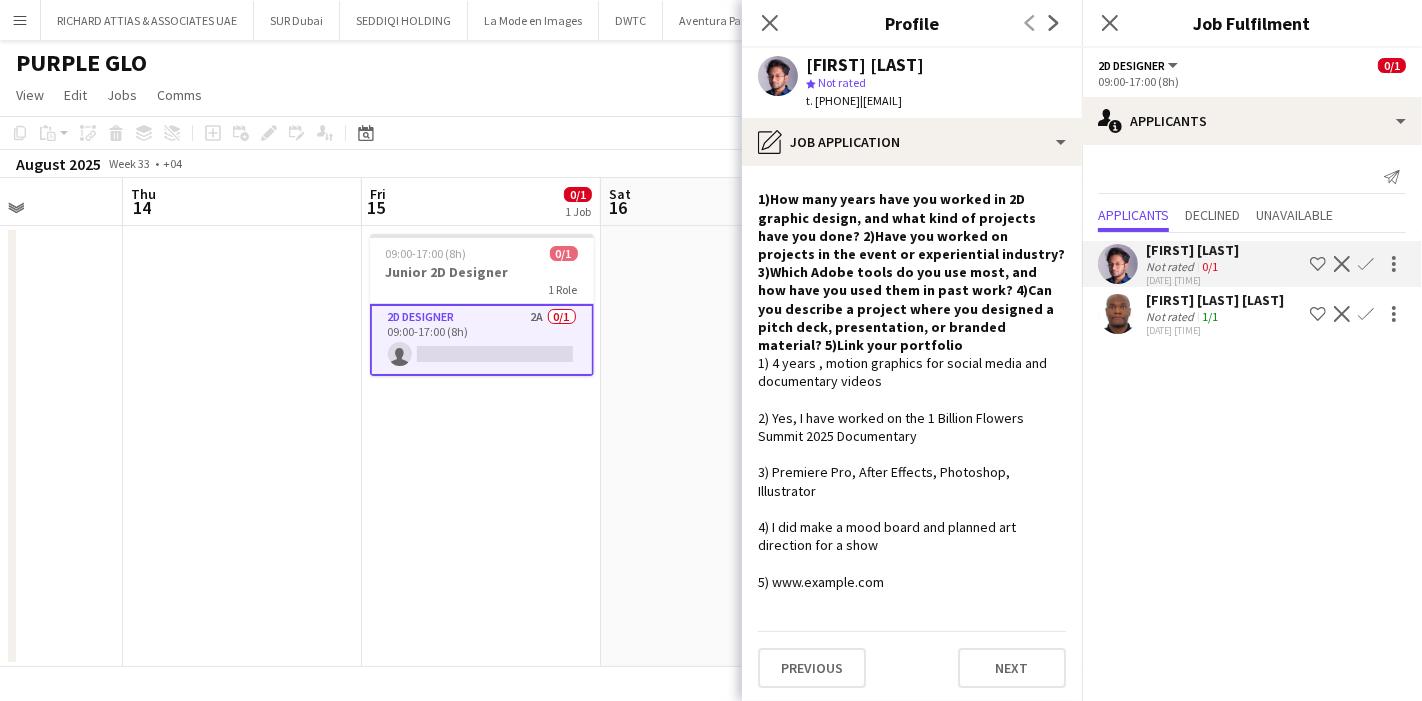 click on "1) 4 years , motion graphics for social media and documentary videos
2) Yes, I have worked on the 1 Billion Flowers Summit 2025 Documentary
3) Premiere Pro, After Effects, Photoshop, Illustrator
4) I did make a mood board and planned art direction for a show
5) www.aebieofficial.com" 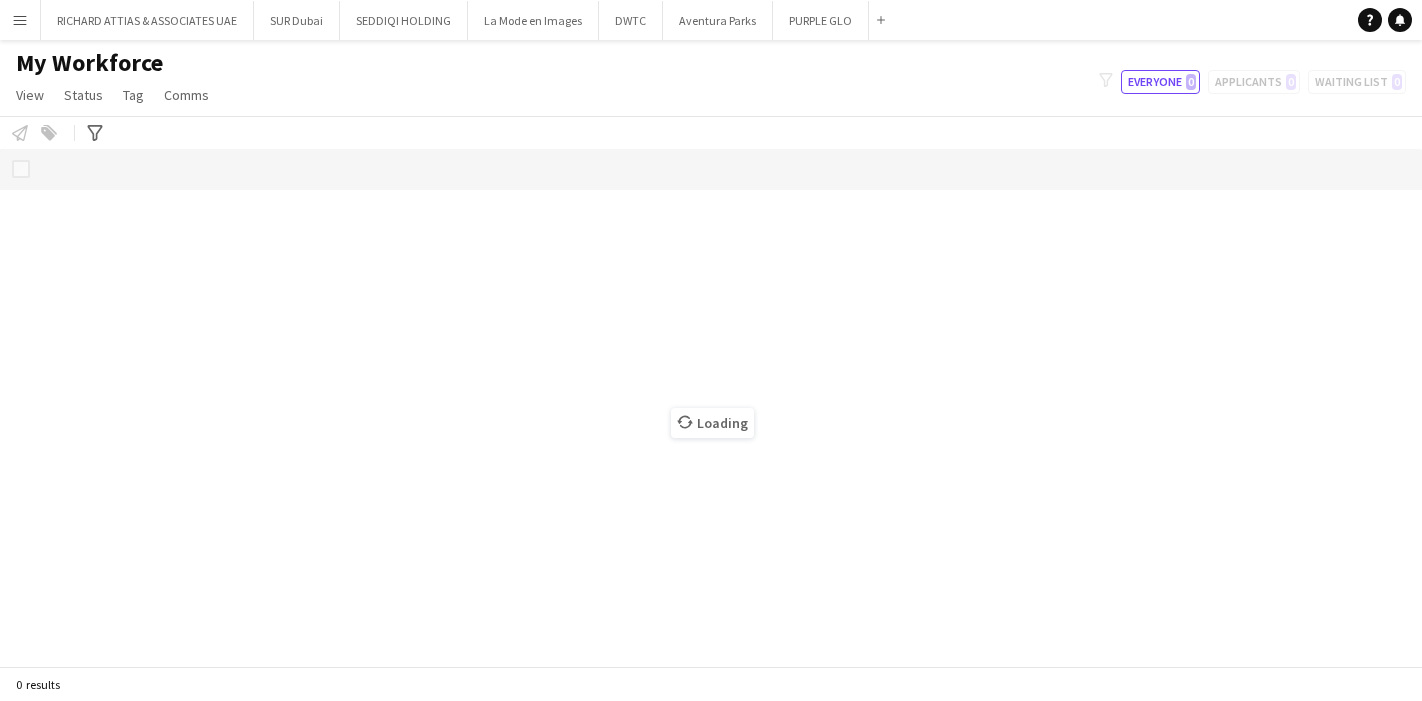 scroll, scrollTop: 0, scrollLeft: 0, axis: both 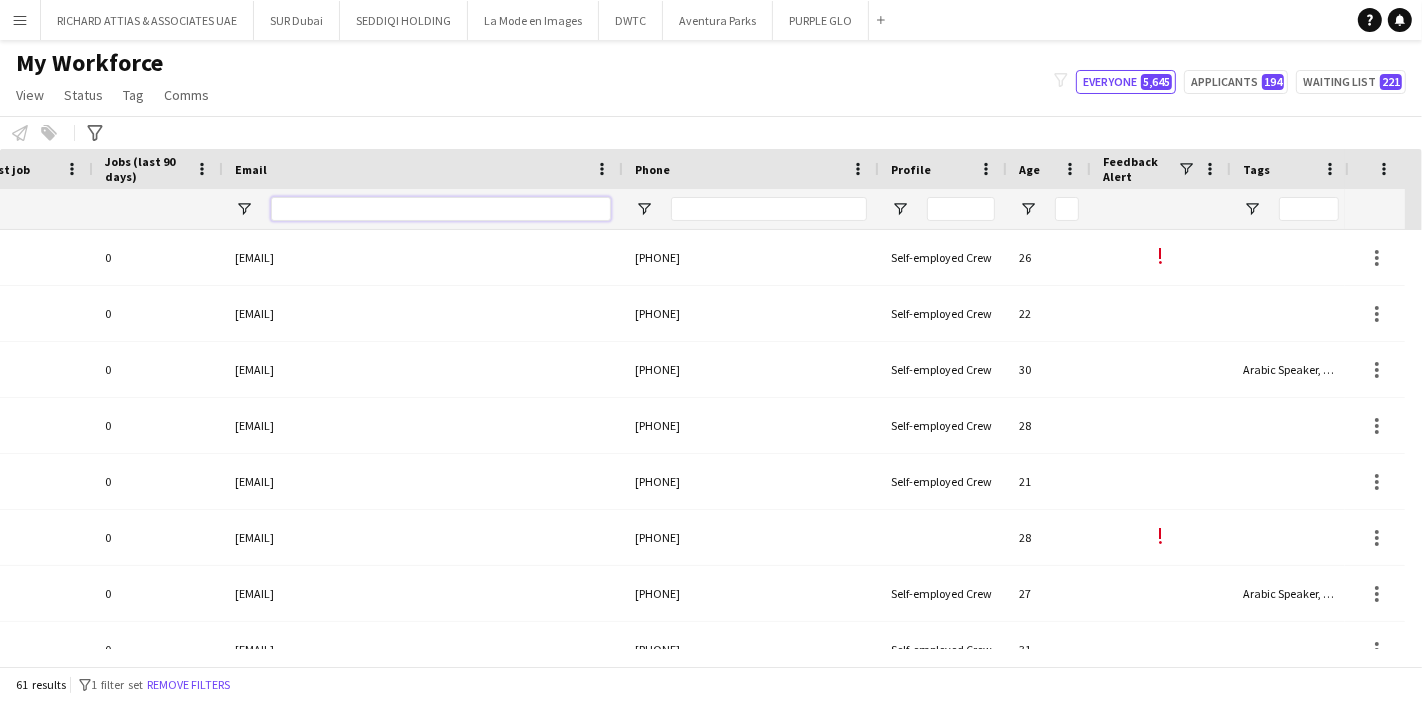 click at bounding box center (441, 209) 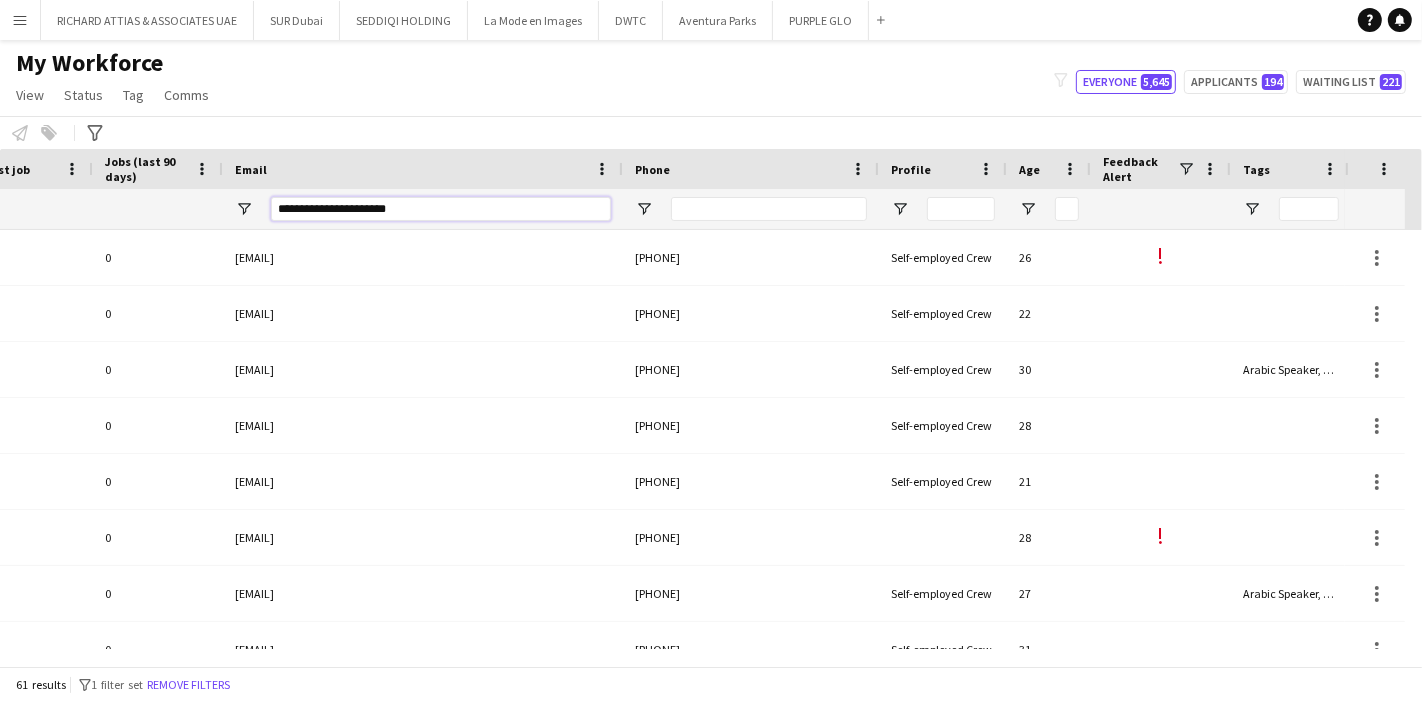 type on "***" 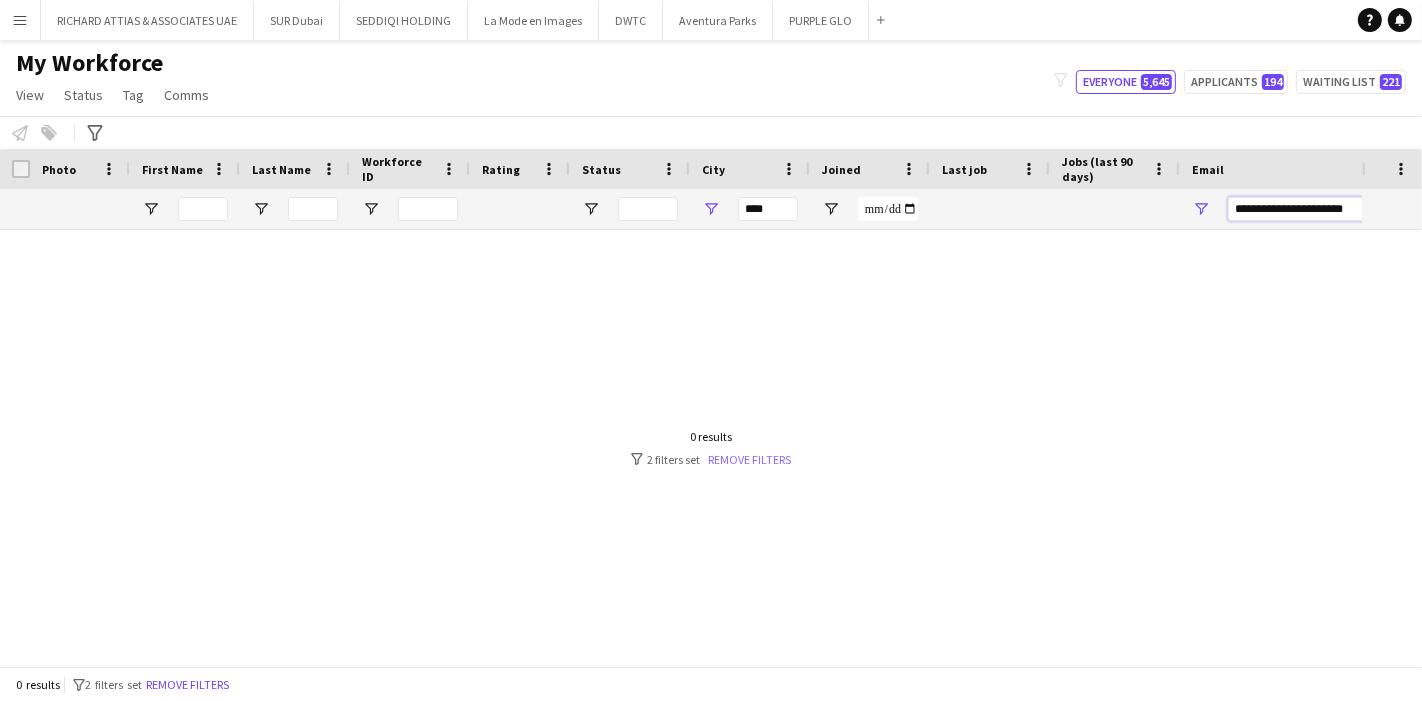 type on "**********" 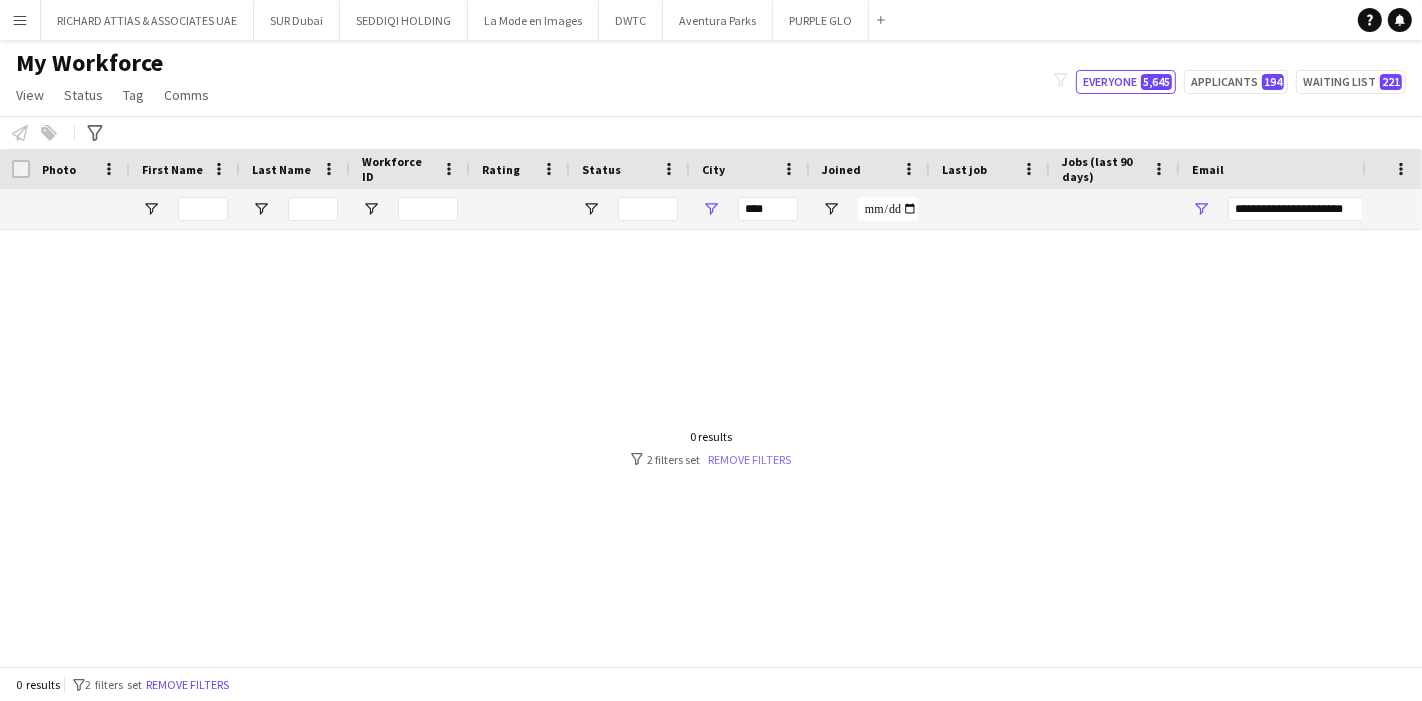 click on "Remove filters" at bounding box center (749, 459) 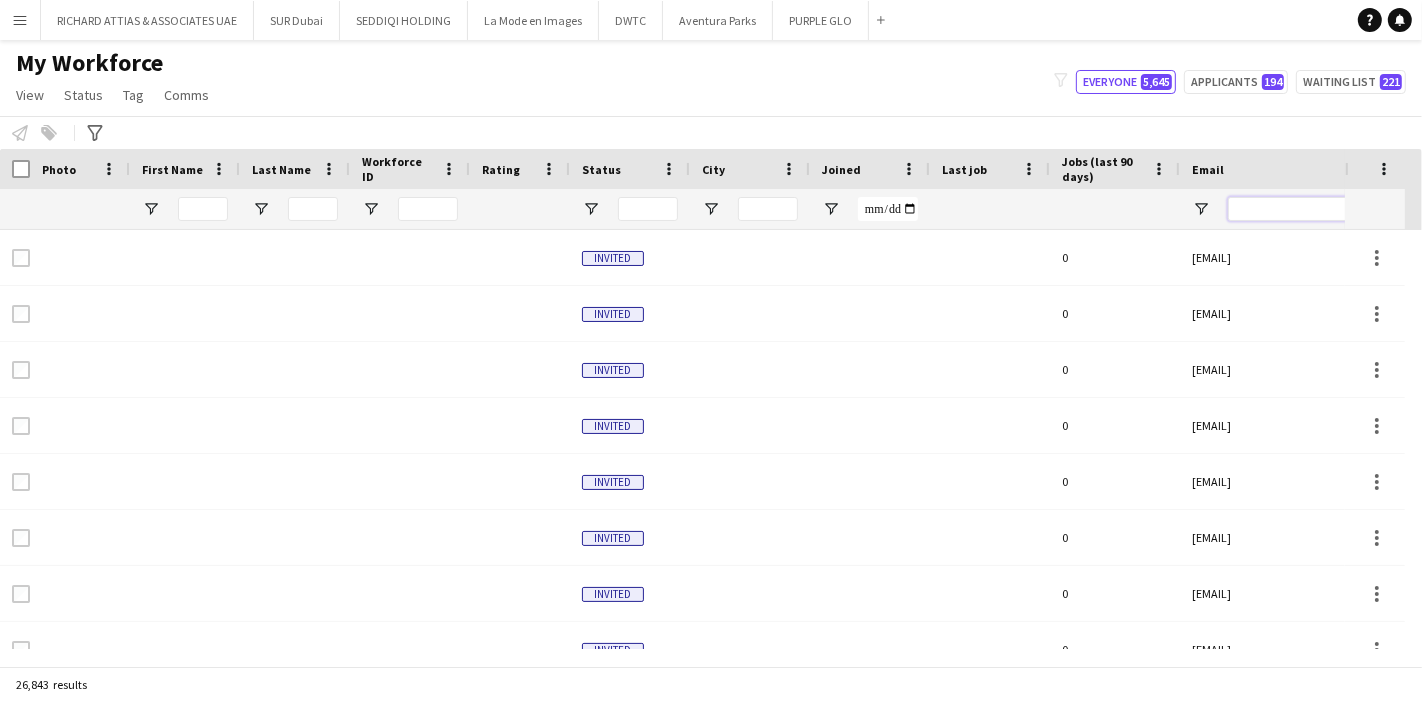 click at bounding box center (1398, 209) 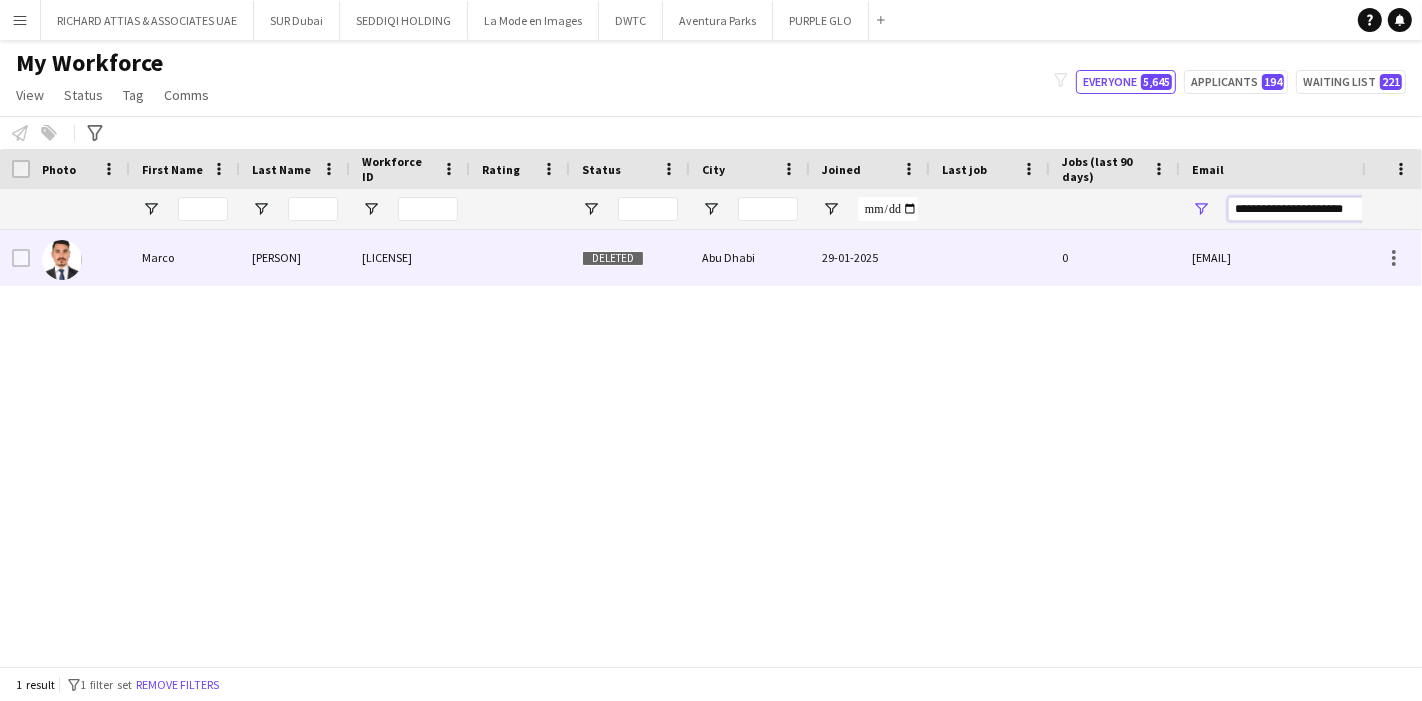 type on "**********" 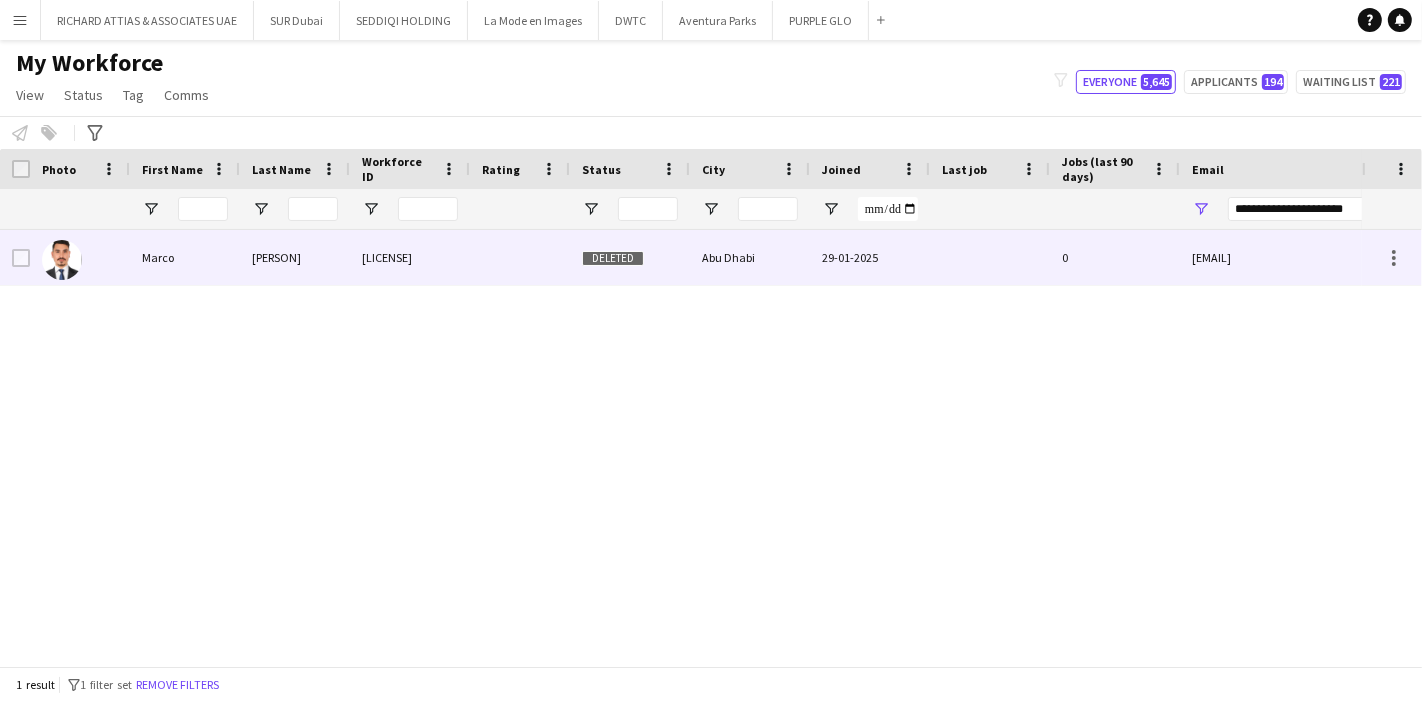 click on "[PERSON]" at bounding box center [295, 257] 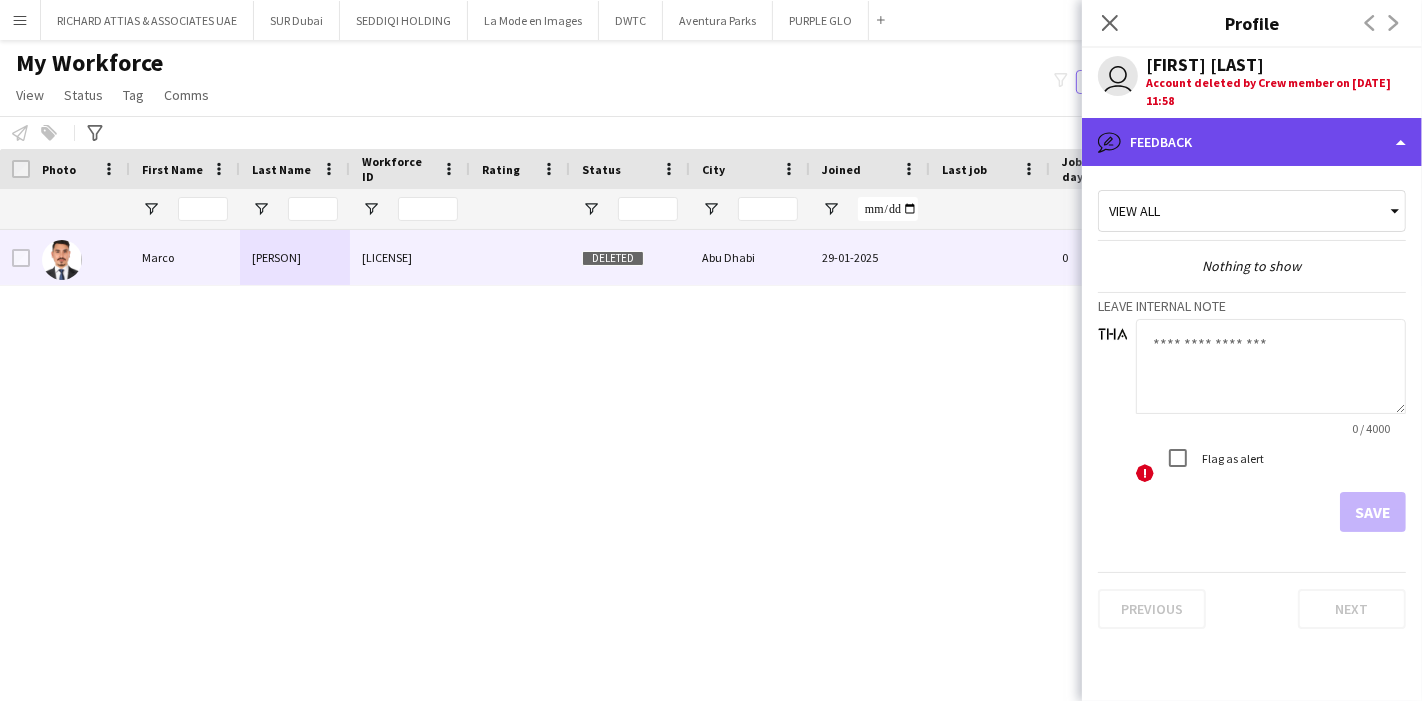 click on "bubble-pencil
Feedback" 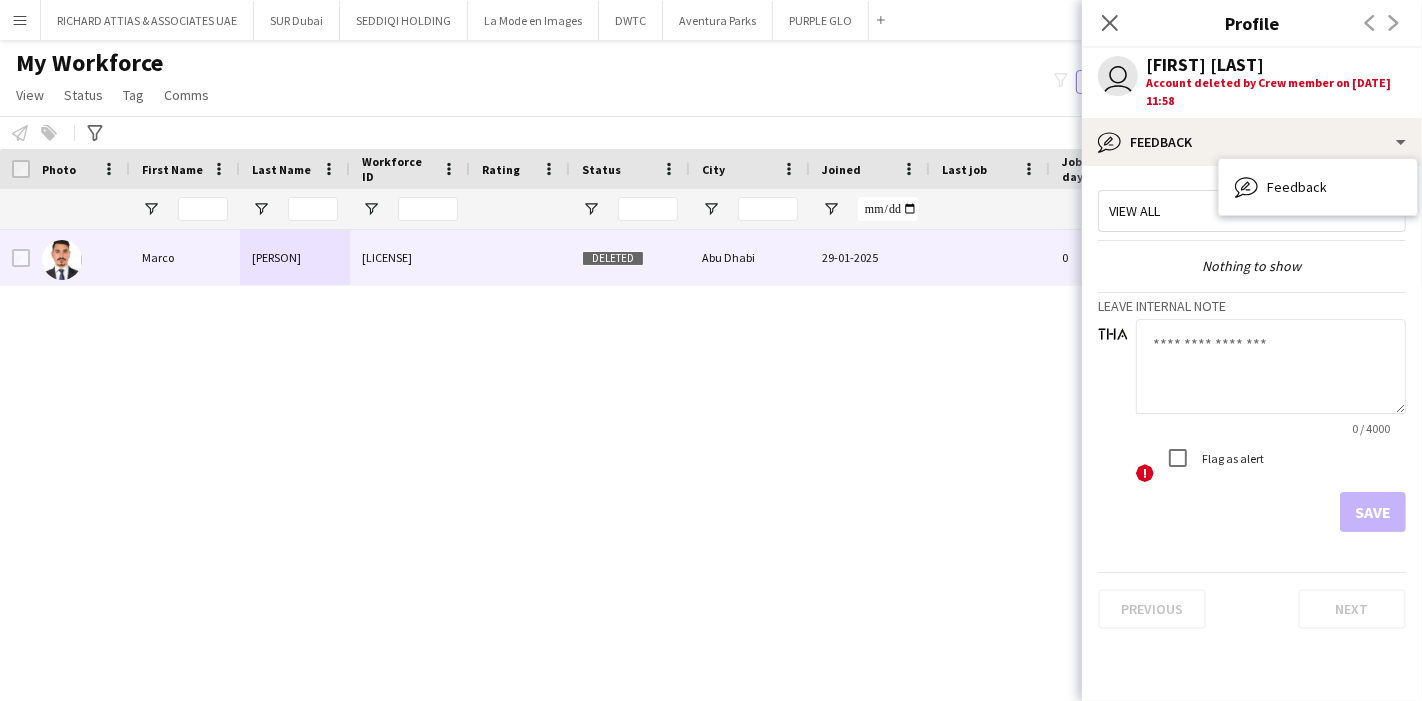click on "View all" at bounding box center (1134, 211) 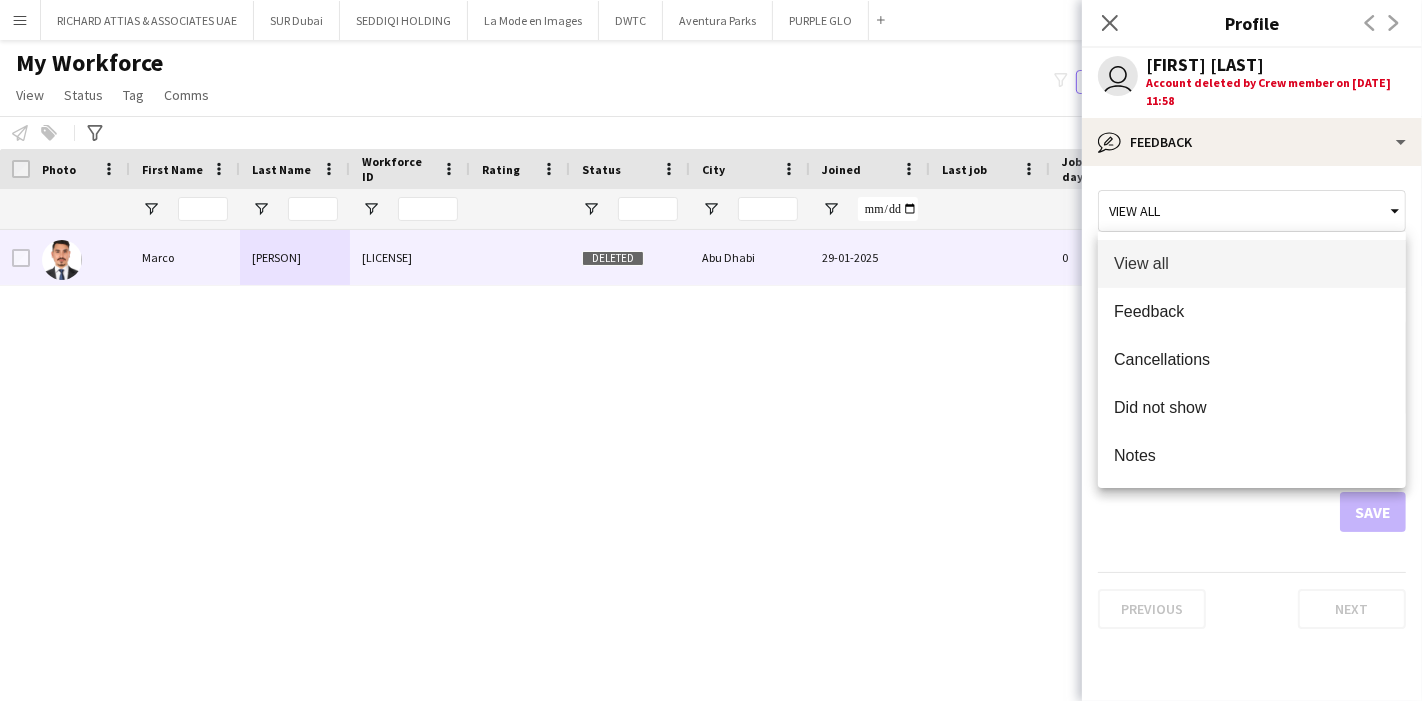 click at bounding box center [711, 350] 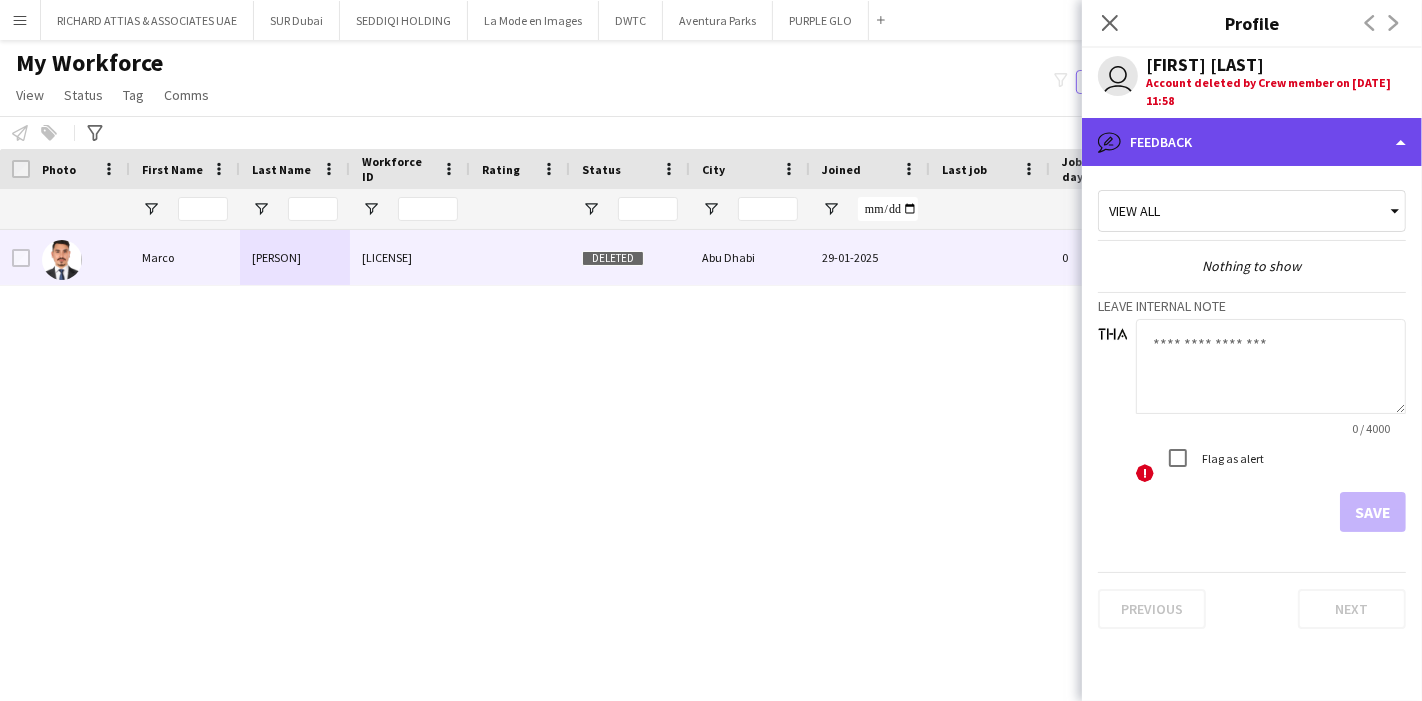 click on "bubble-pencil
Feedback" 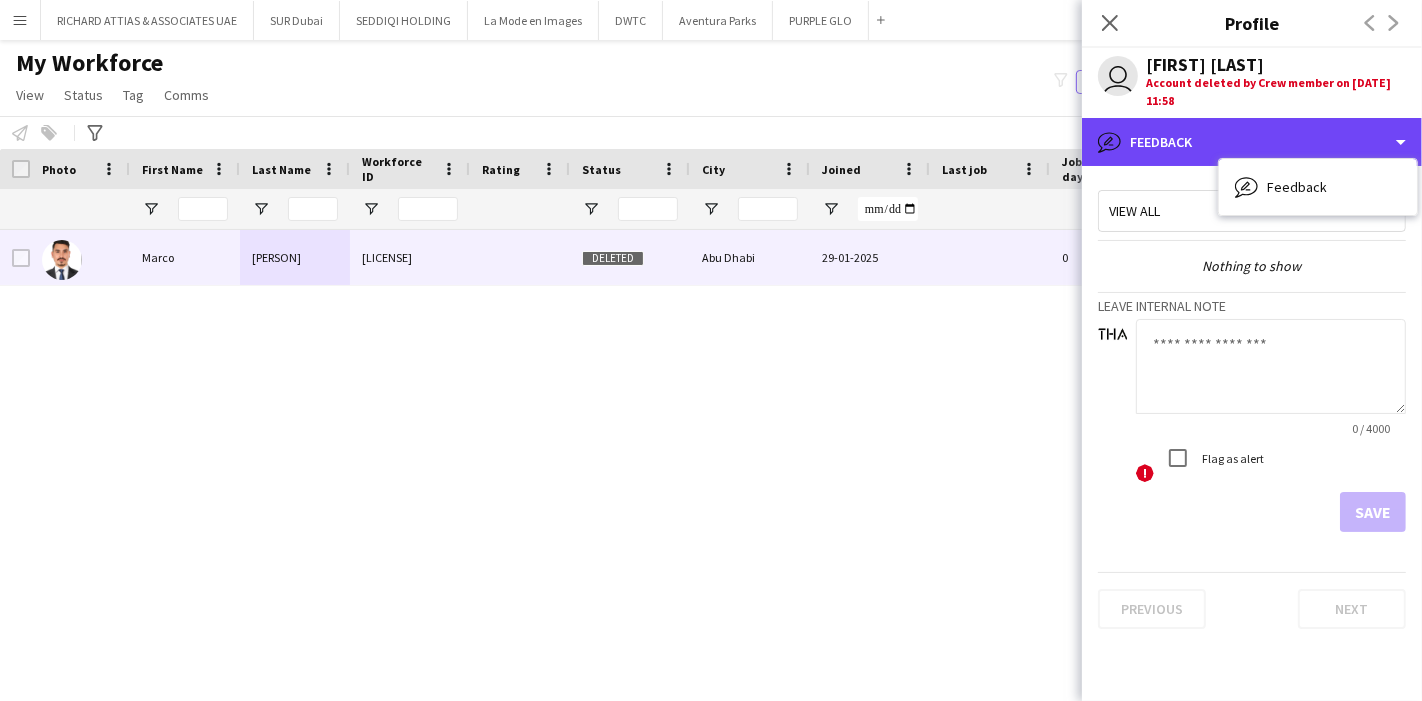 scroll, scrollTop: 0, scrollLeft: 191, axis: horizontal 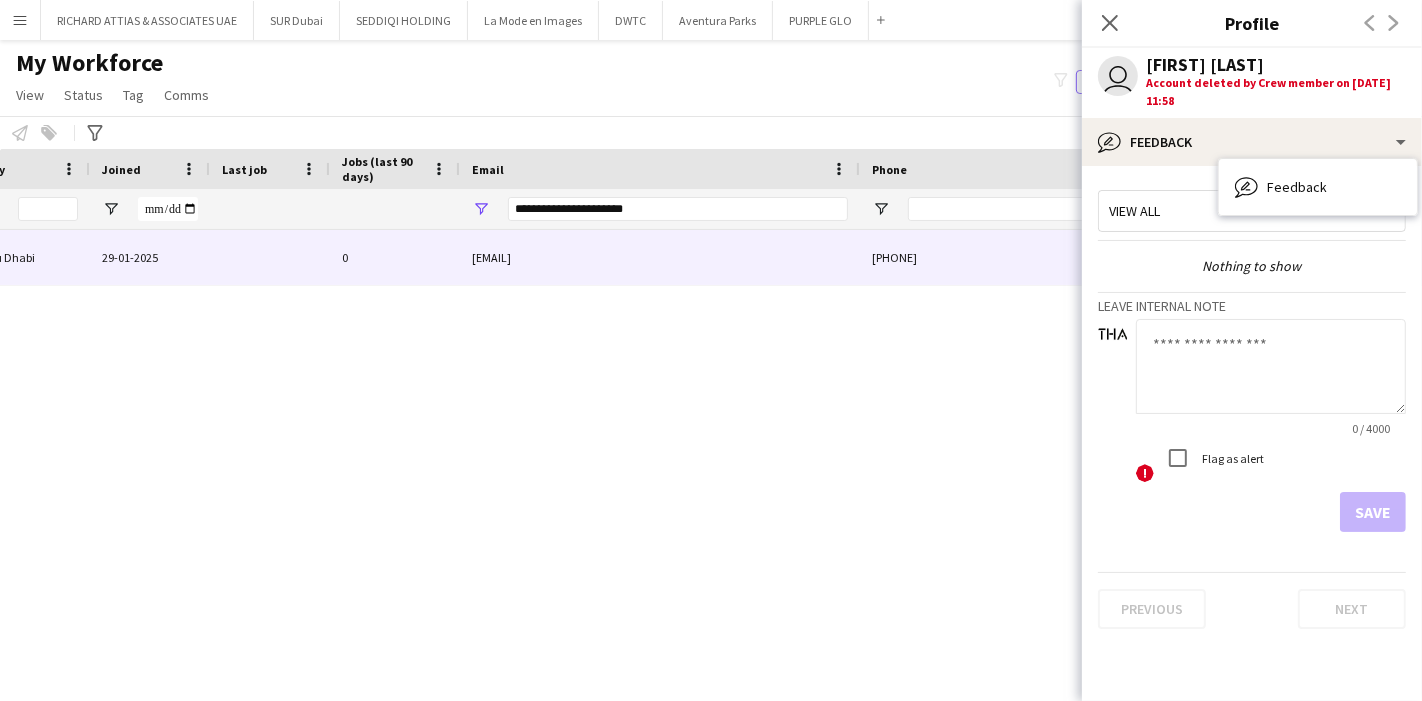 click 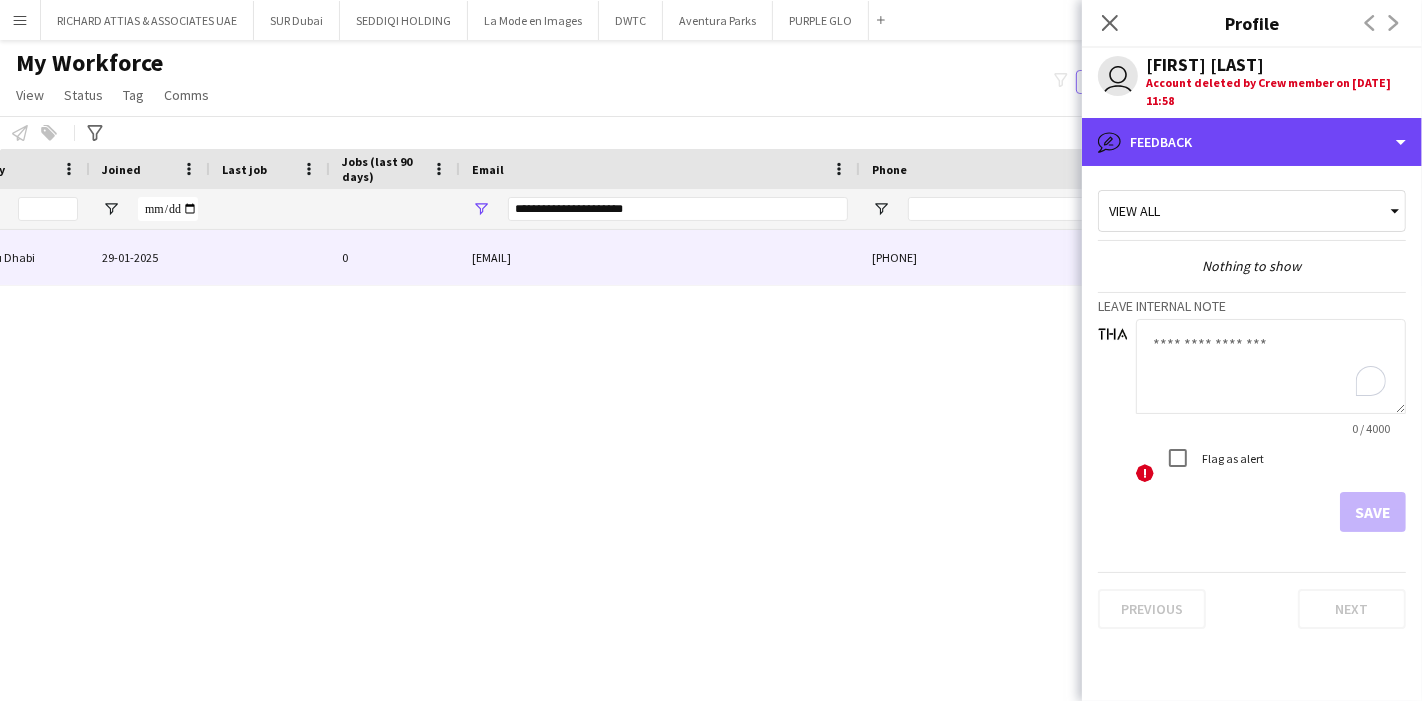 click on "bubble-pencil
Feedback" 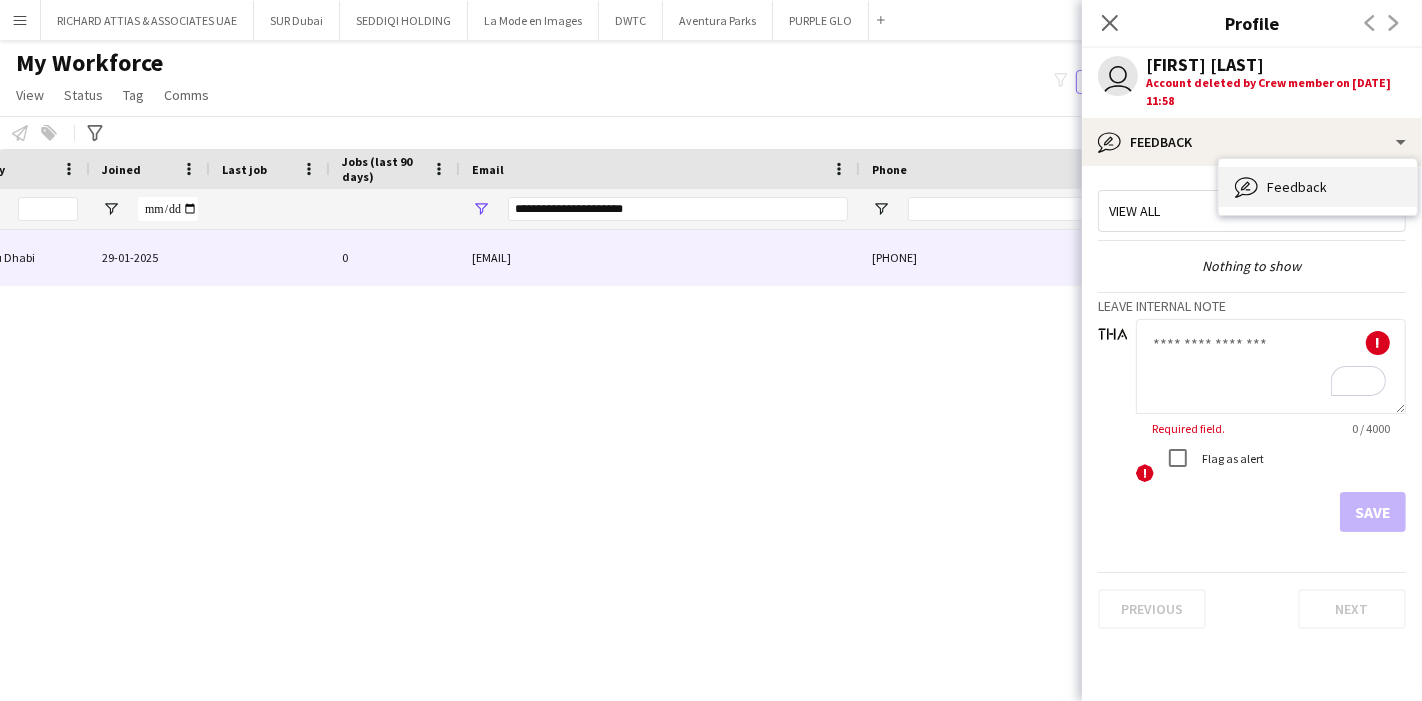 click on "Feedback
Feedback" at bounding box center [1318, 187] 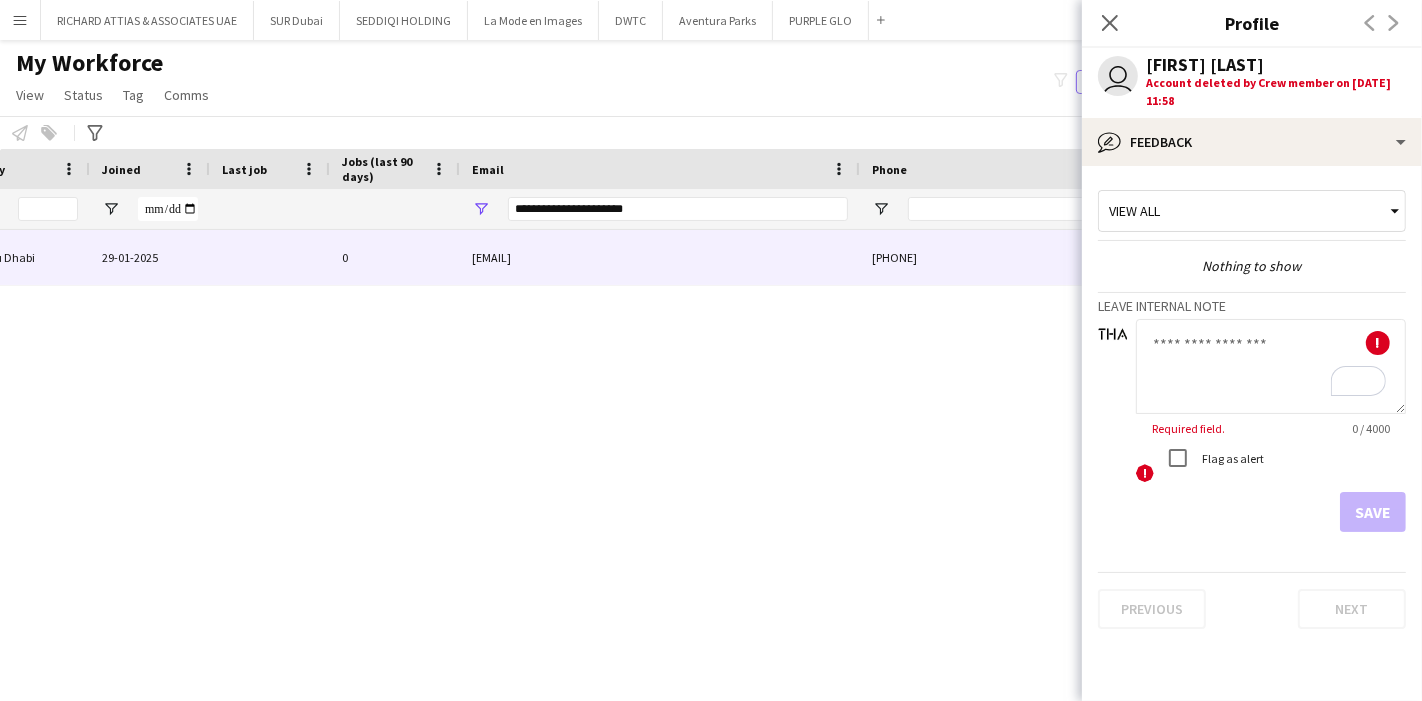click on "Eahak Deleted Abu Dhabi [DATE] 0 [EMAIL] [PHONE] 27" at bounding box center [681, 439] 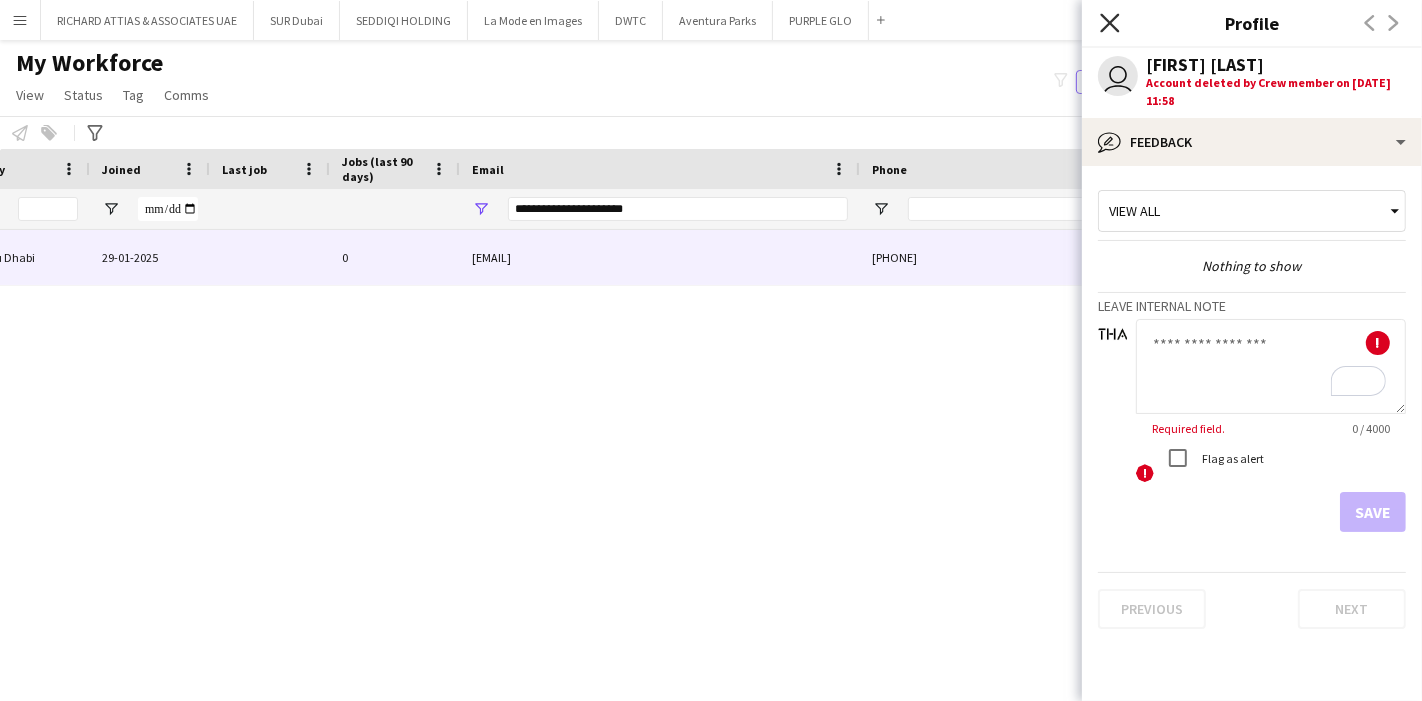 click 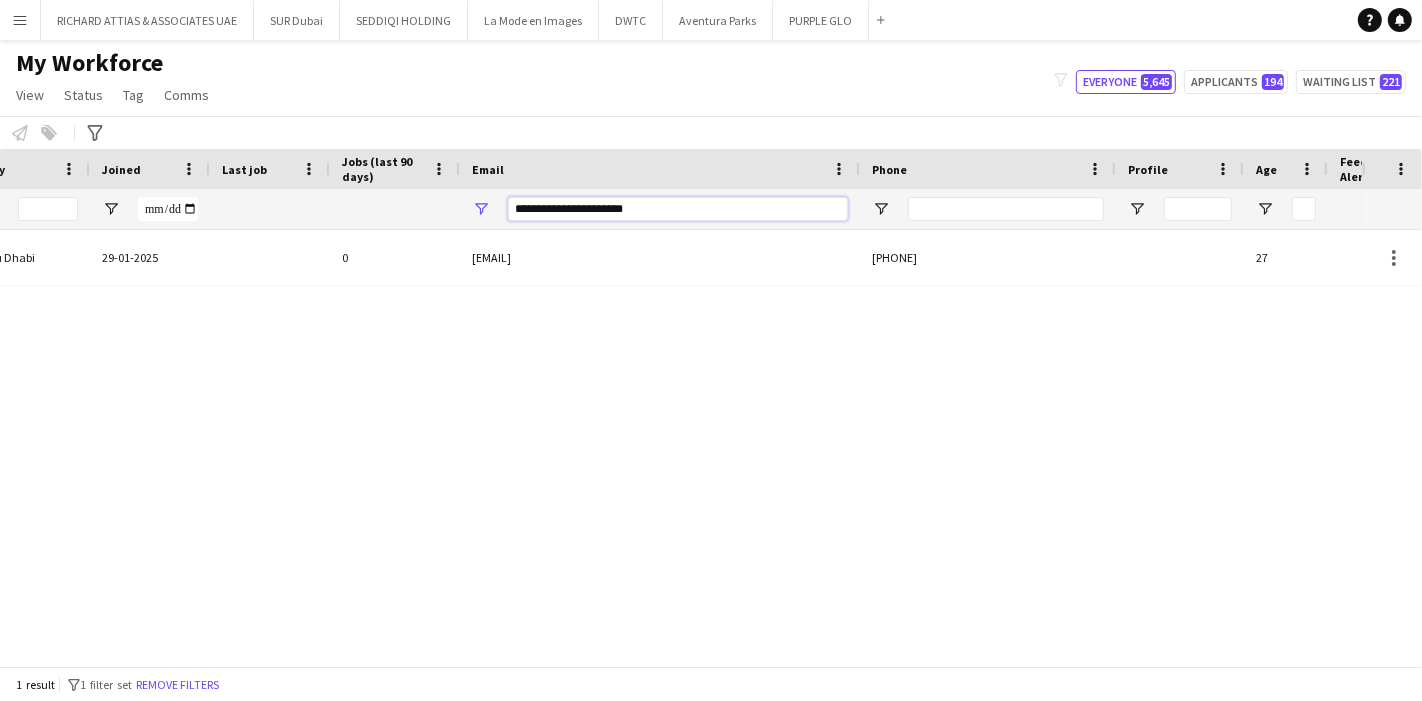 click on "**********" at bounding box center (678, 209) 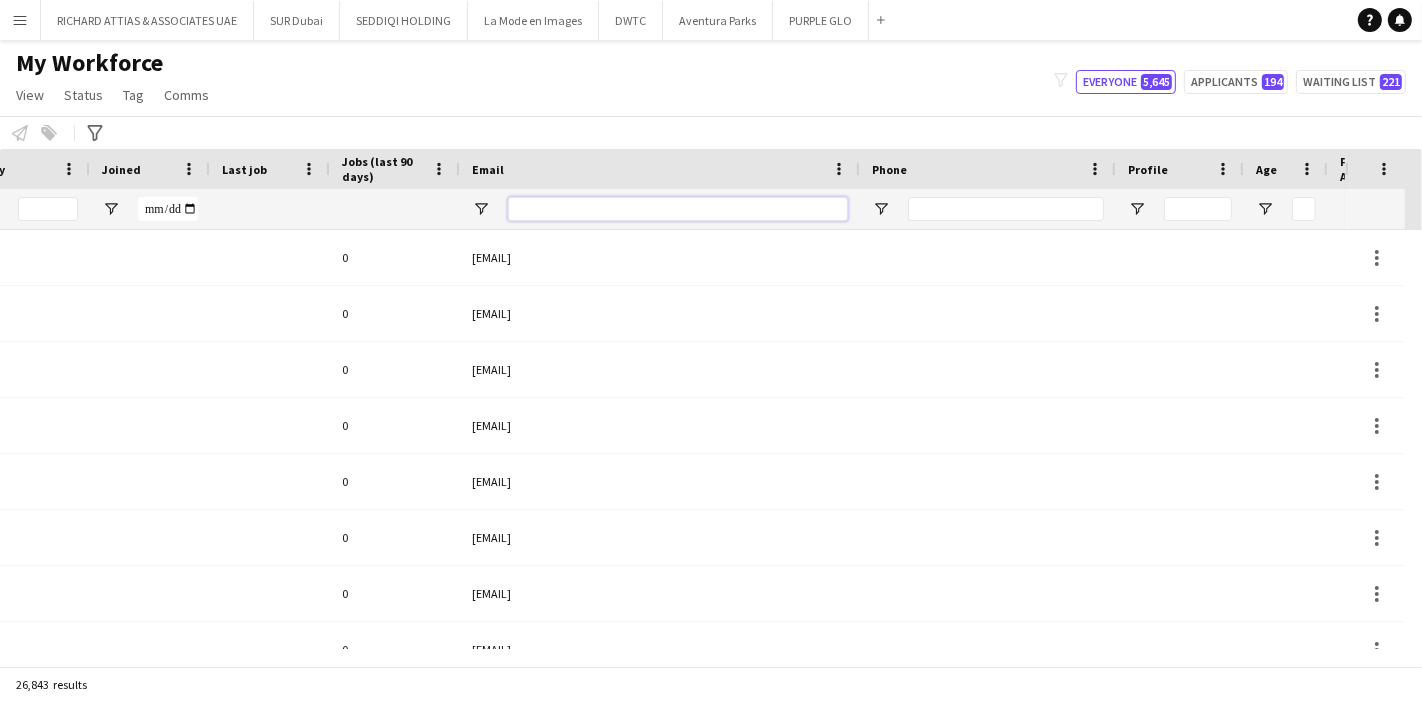 scroll, scrollTop: 0, scrollLeft: 405, axis: horizontal 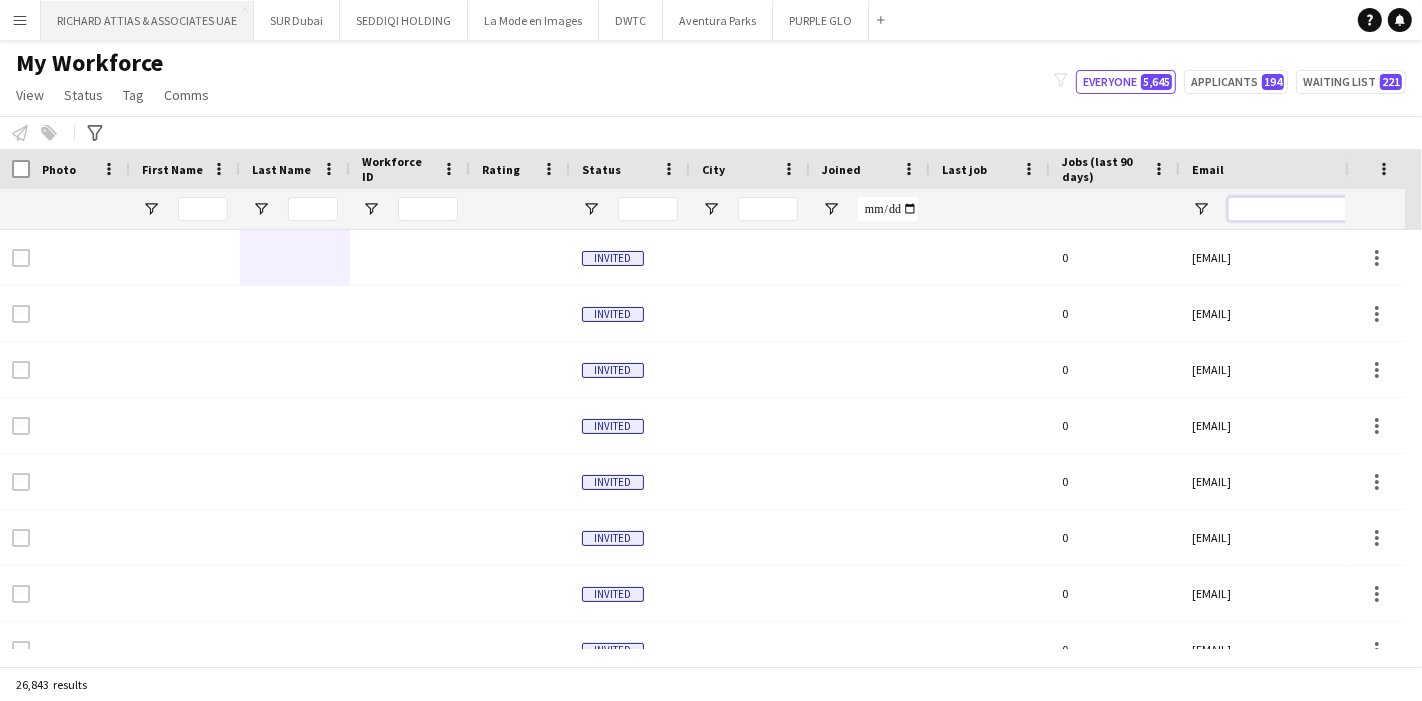 type 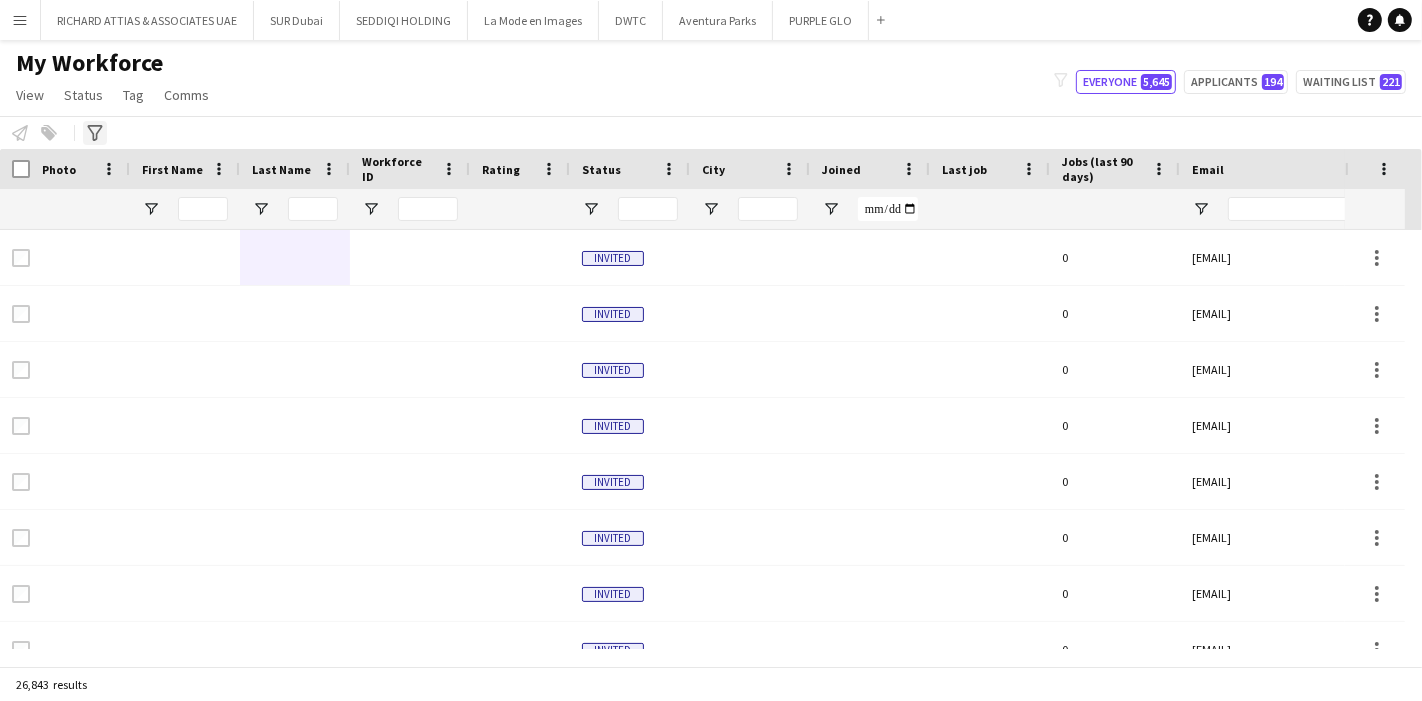 click on "Advanced filters" 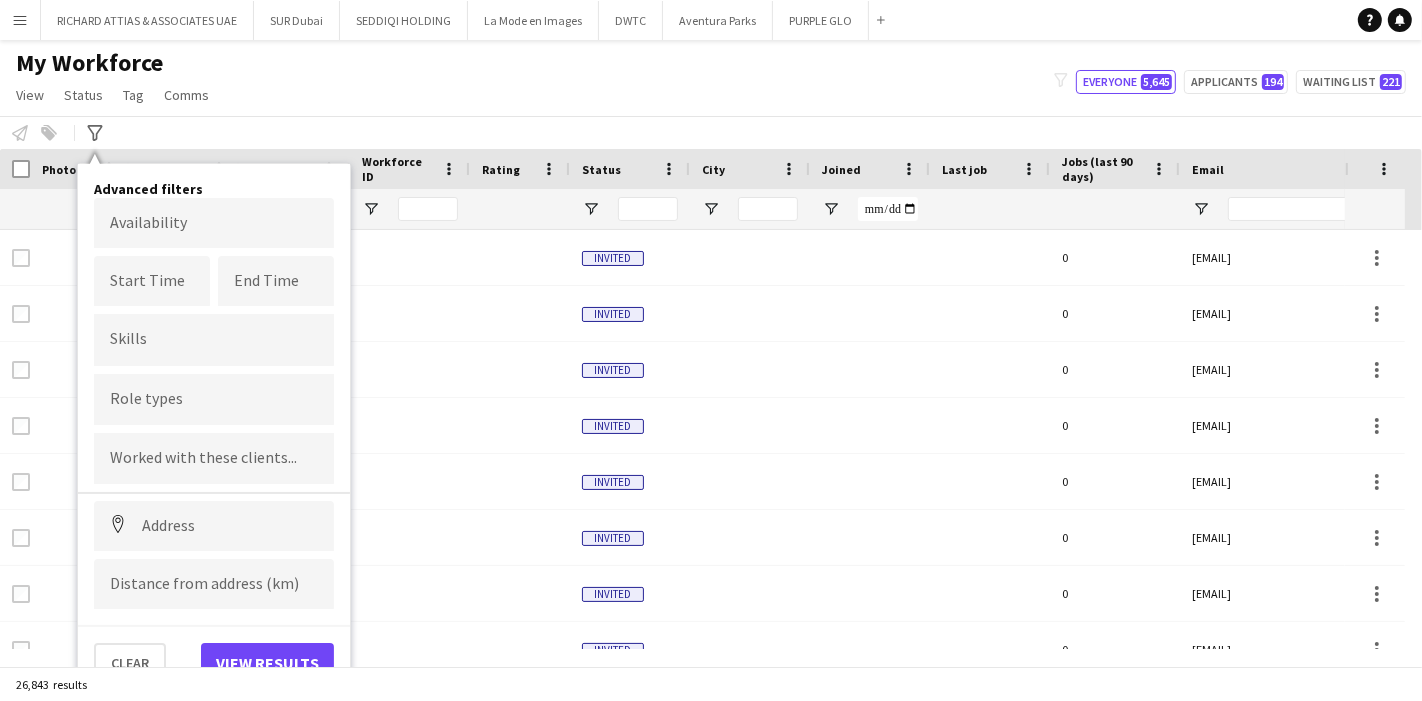 click at bounding box center [214, 399] 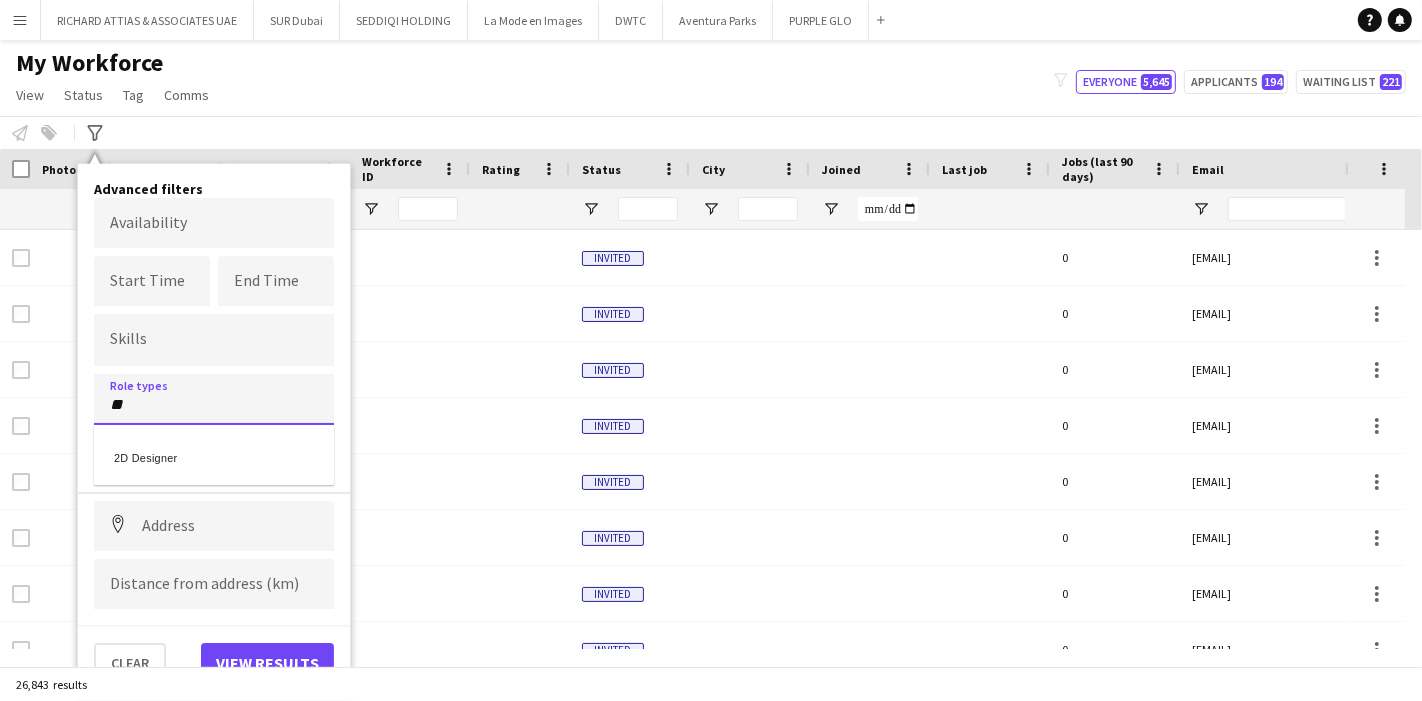 type on "**" 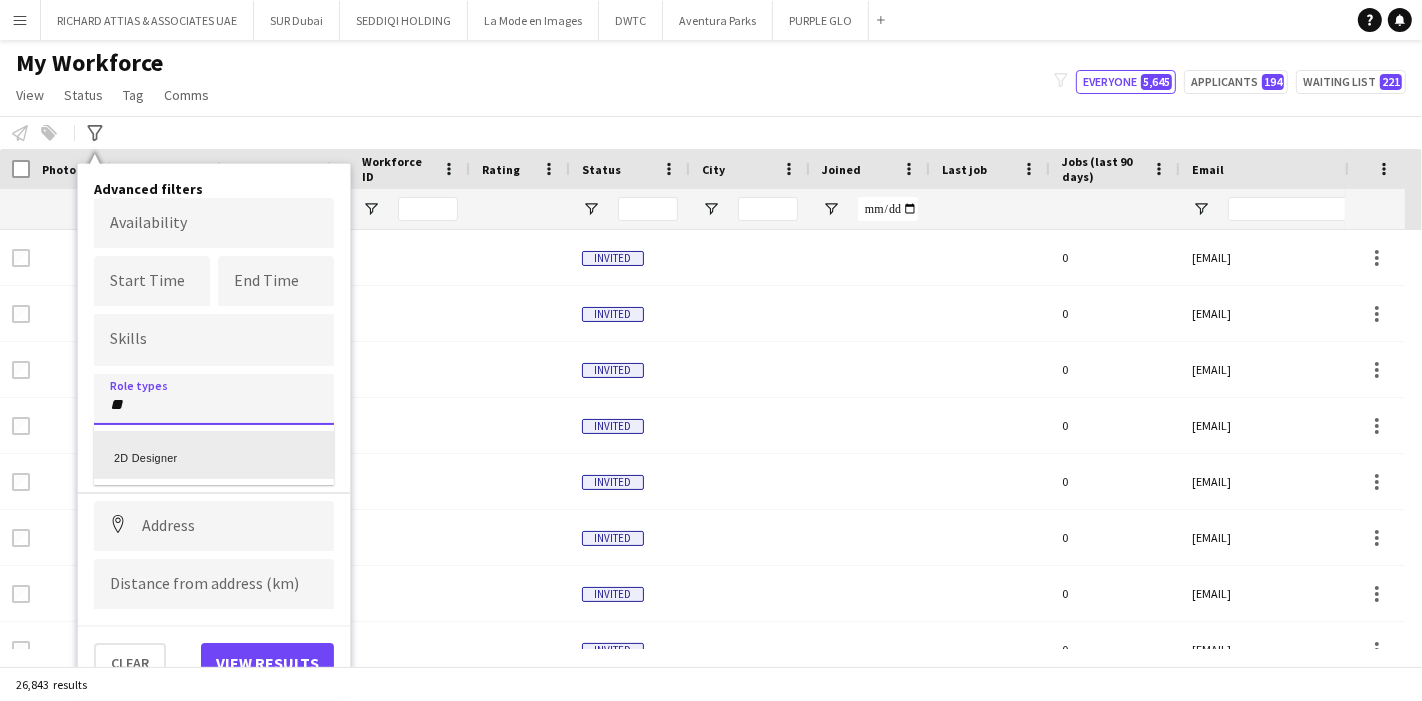 click on "2D Designer" at bounding box center [214, 455] 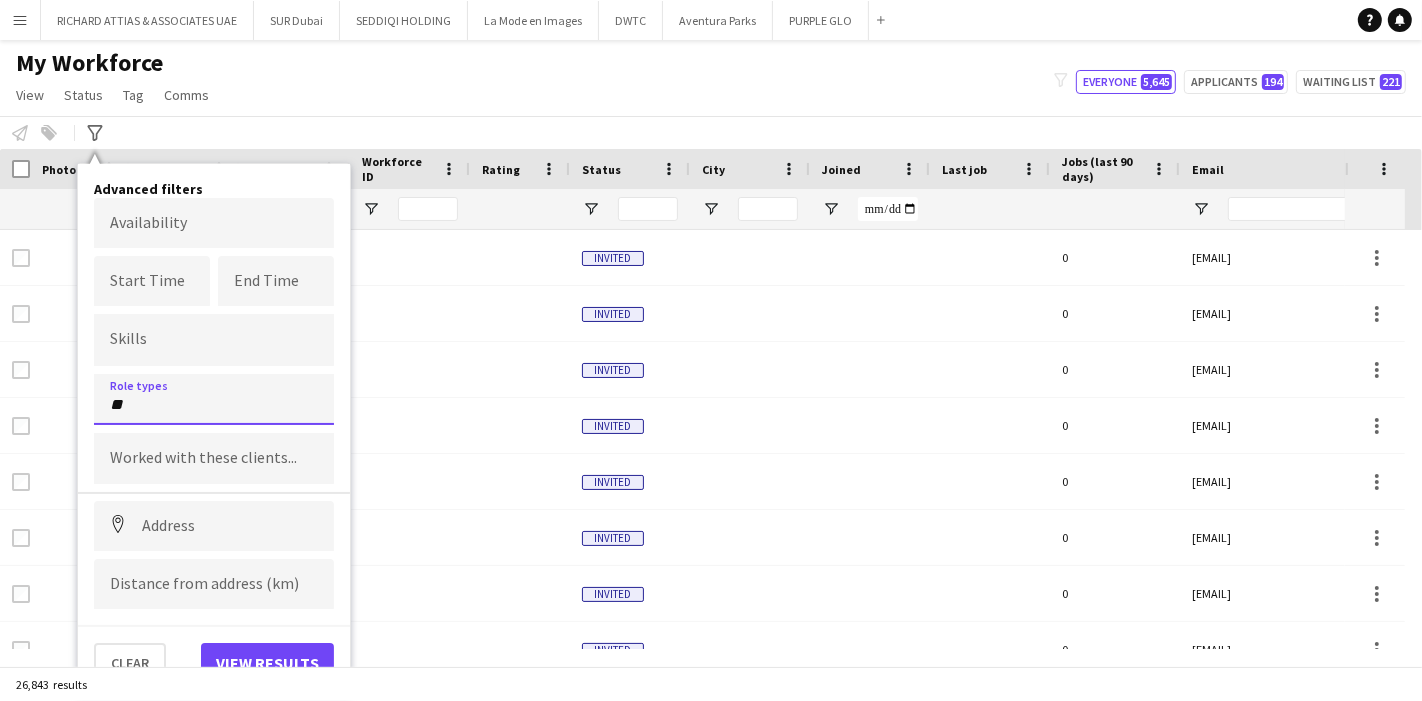 type 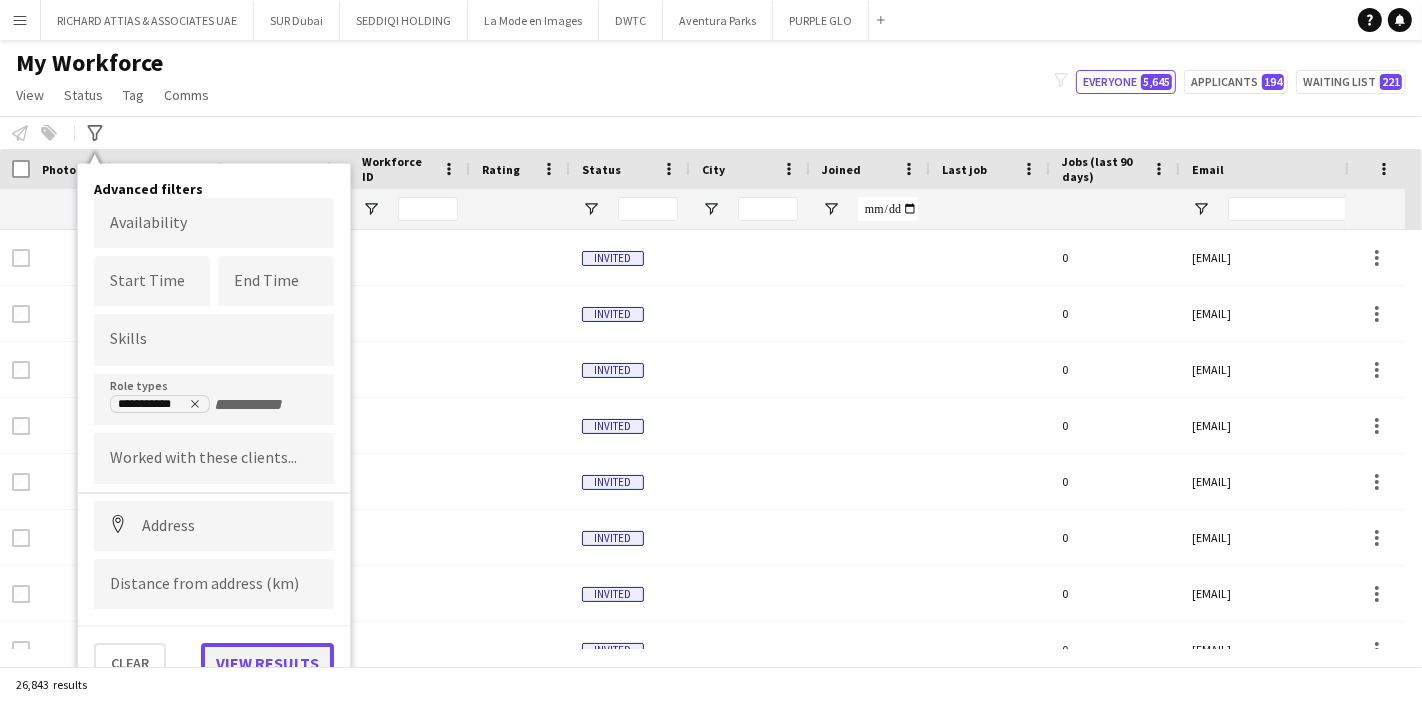 click on "View results" at bounding box center [267, 663] 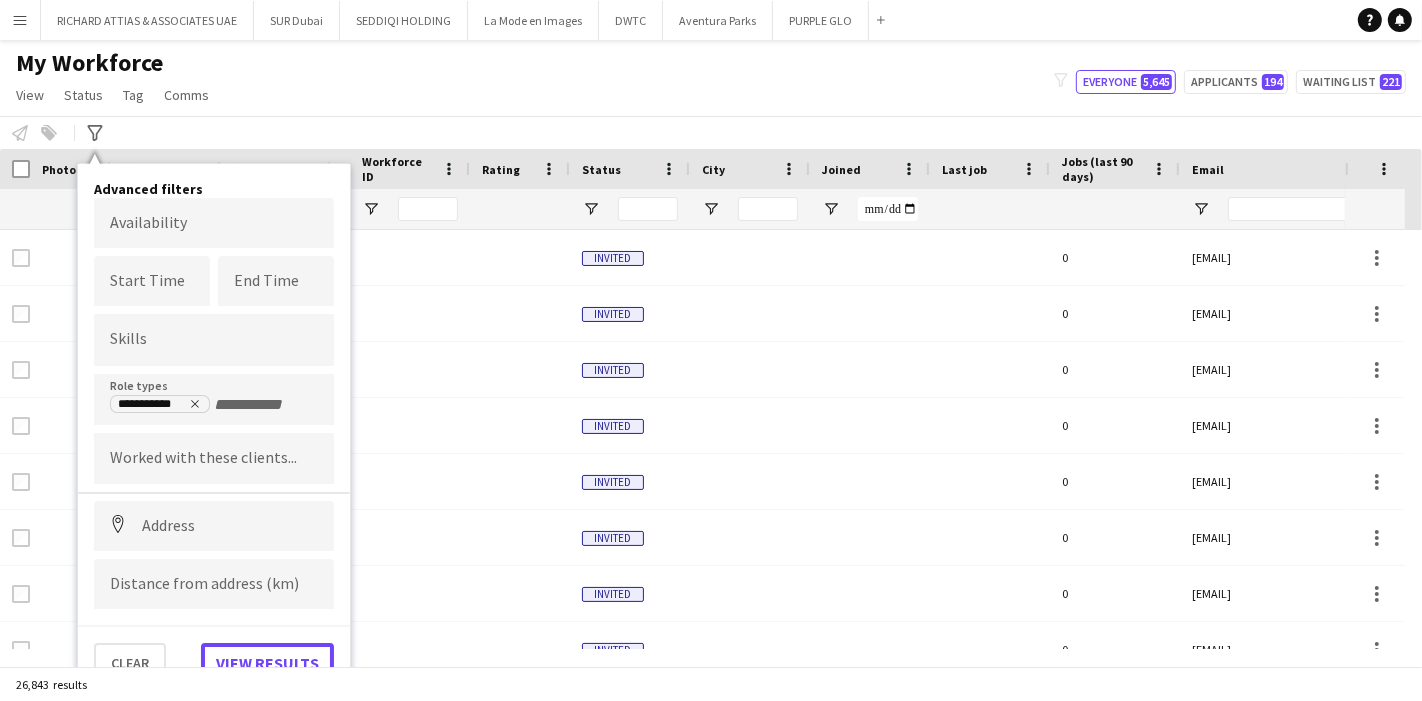 type on "**********" 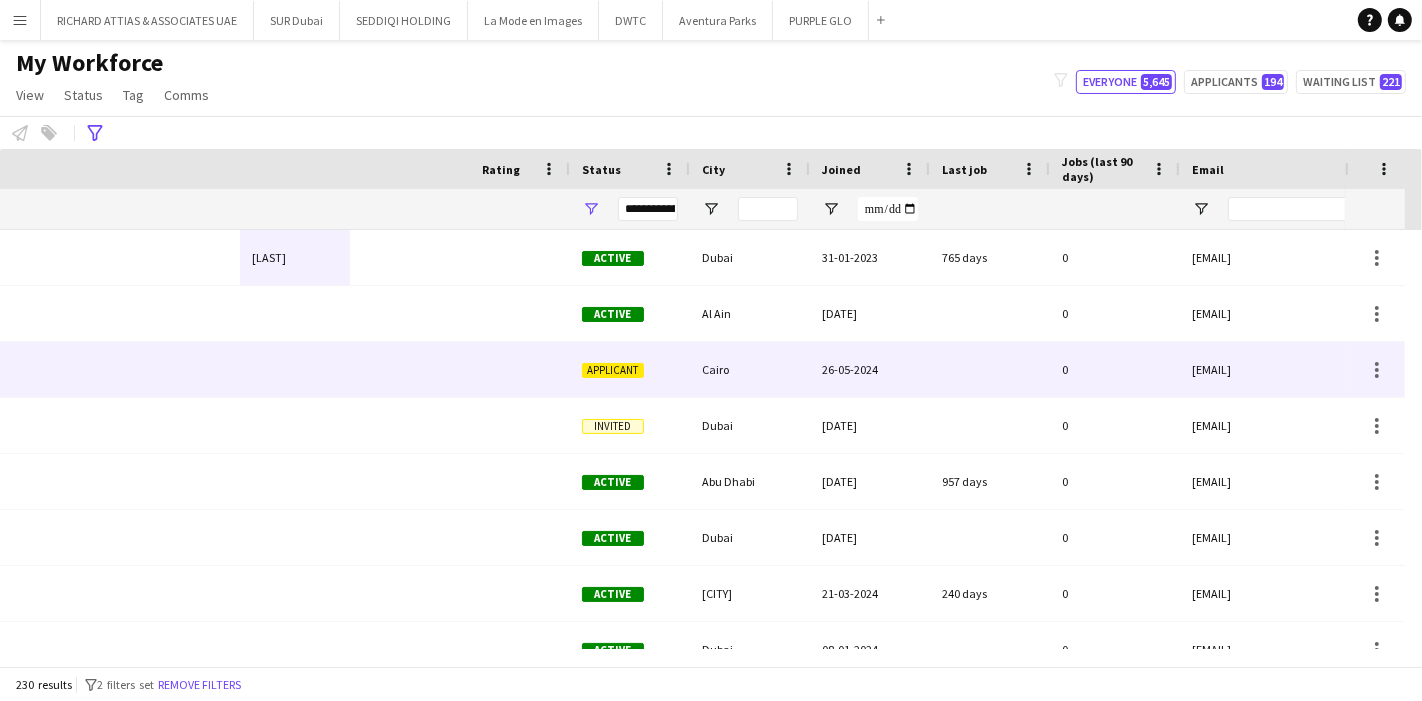 scroll, scrollTop: 0, scrollLeft: 699, axis: horizontal 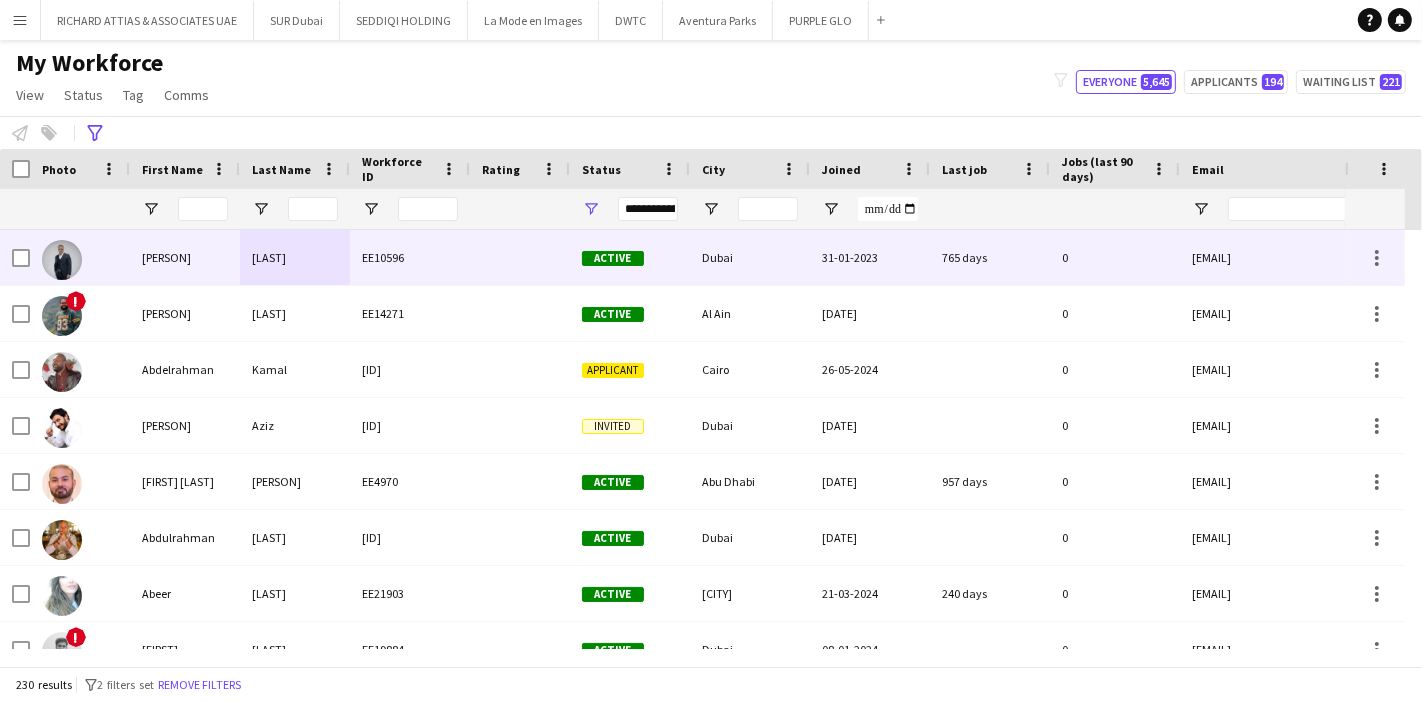 click on "[PERSON]" at bounding box center (185, 257) 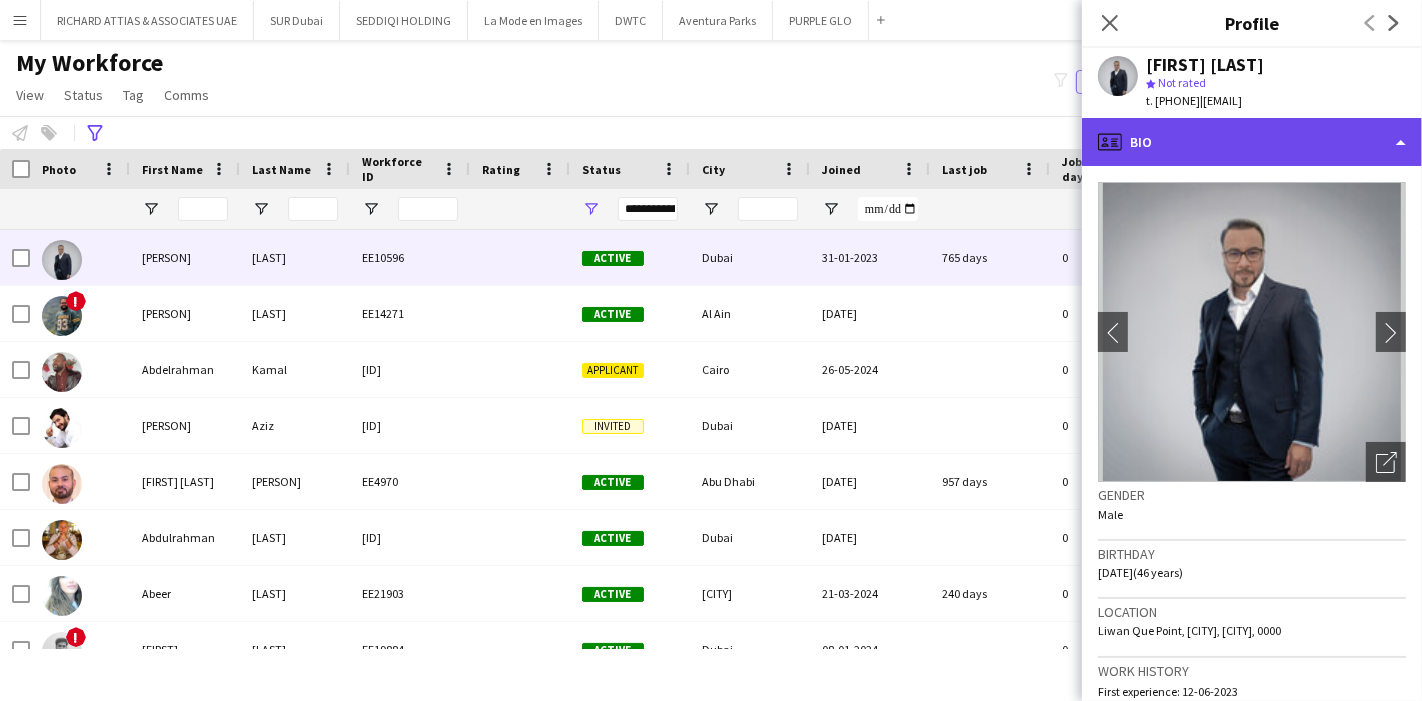 click on "profile
Bio" 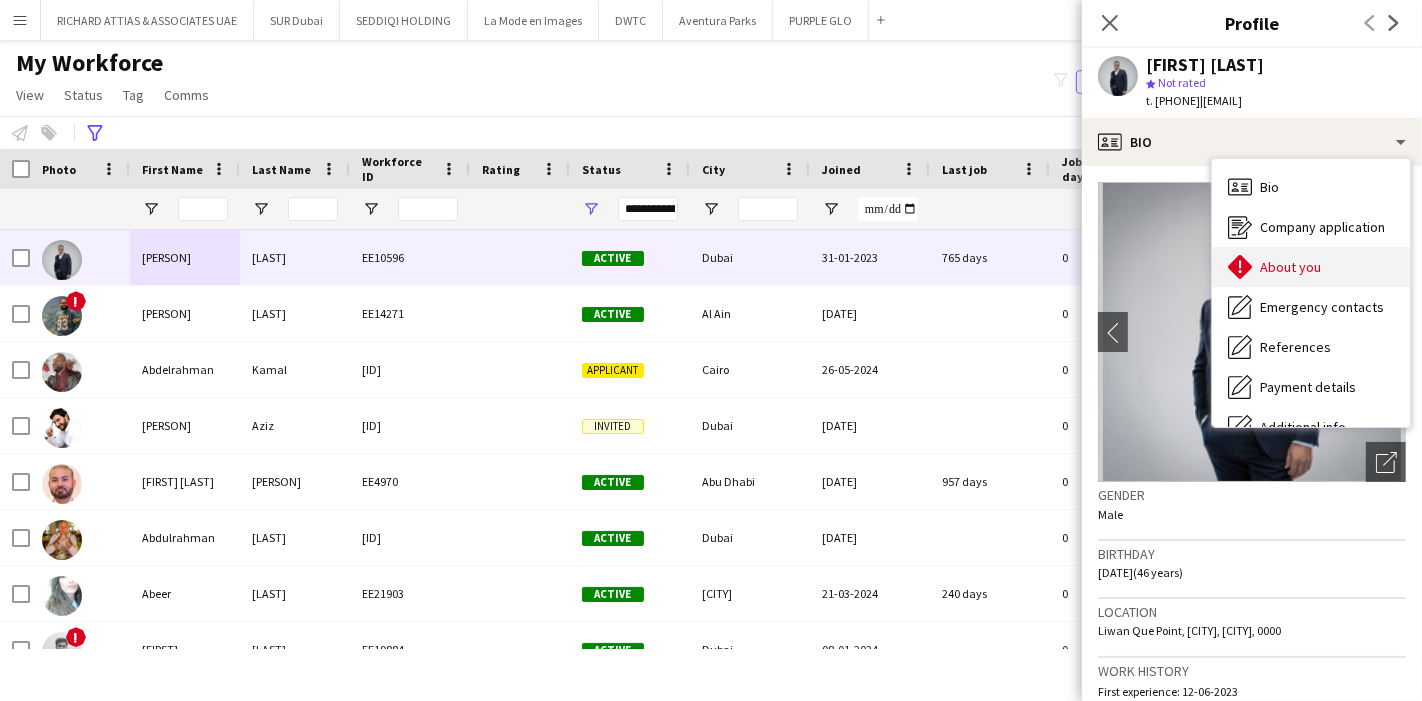 click on "About you
About you" at bounding box center [1311, 267] 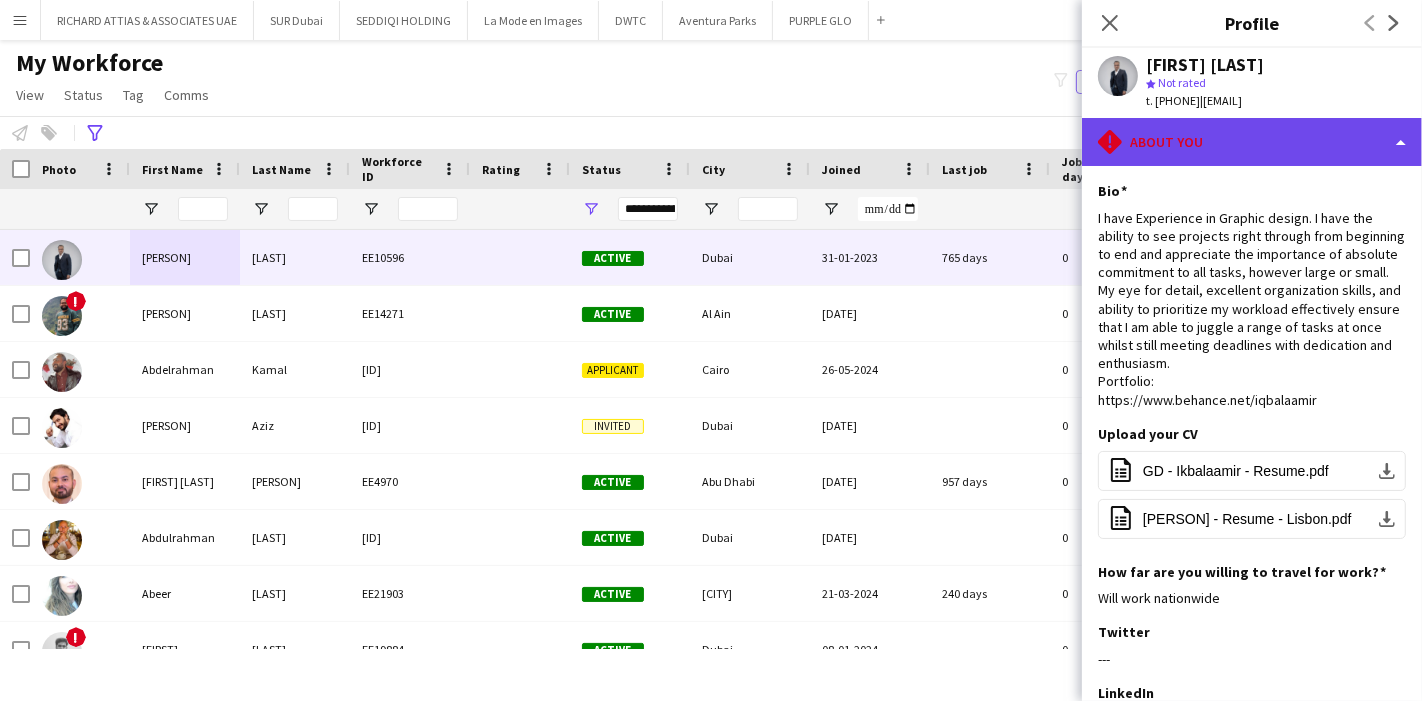 click on "rhombus-alert
About you" 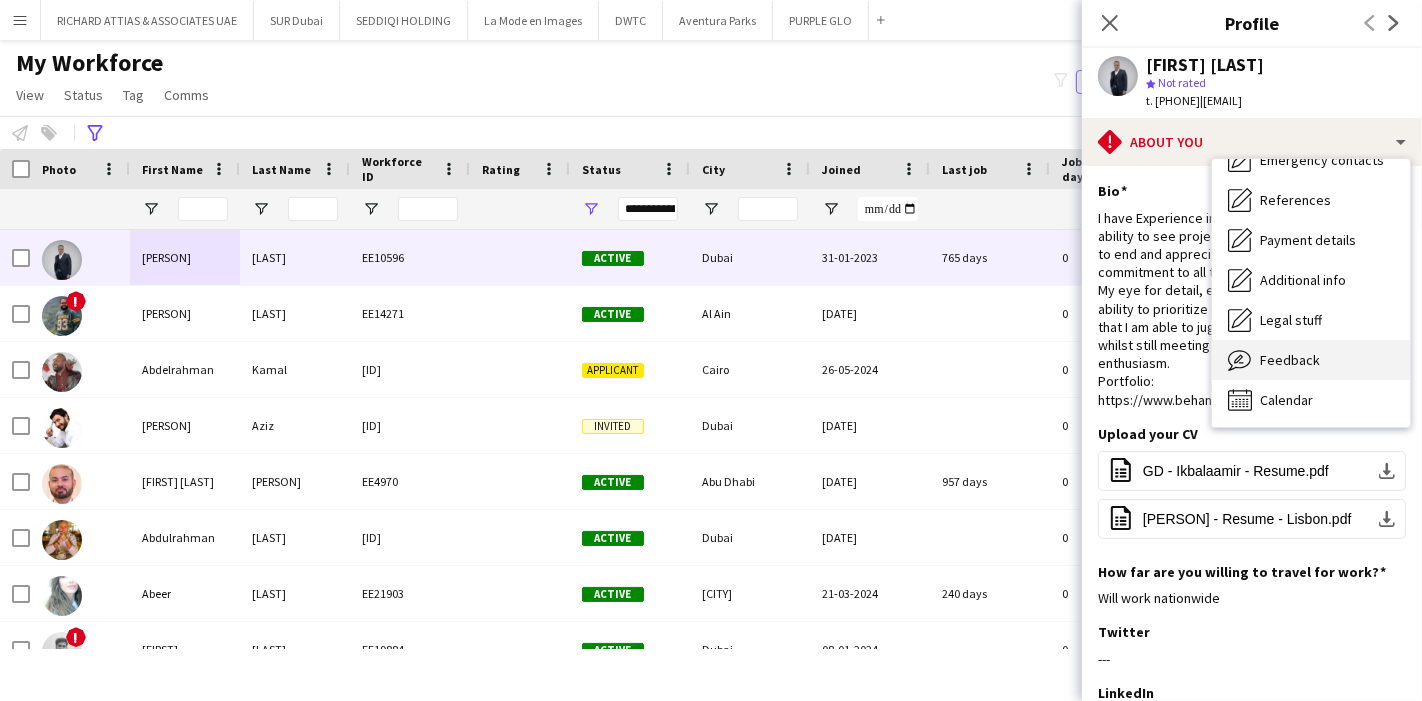click on "Feedback
Feedback" at bounding box center [1311, 360] 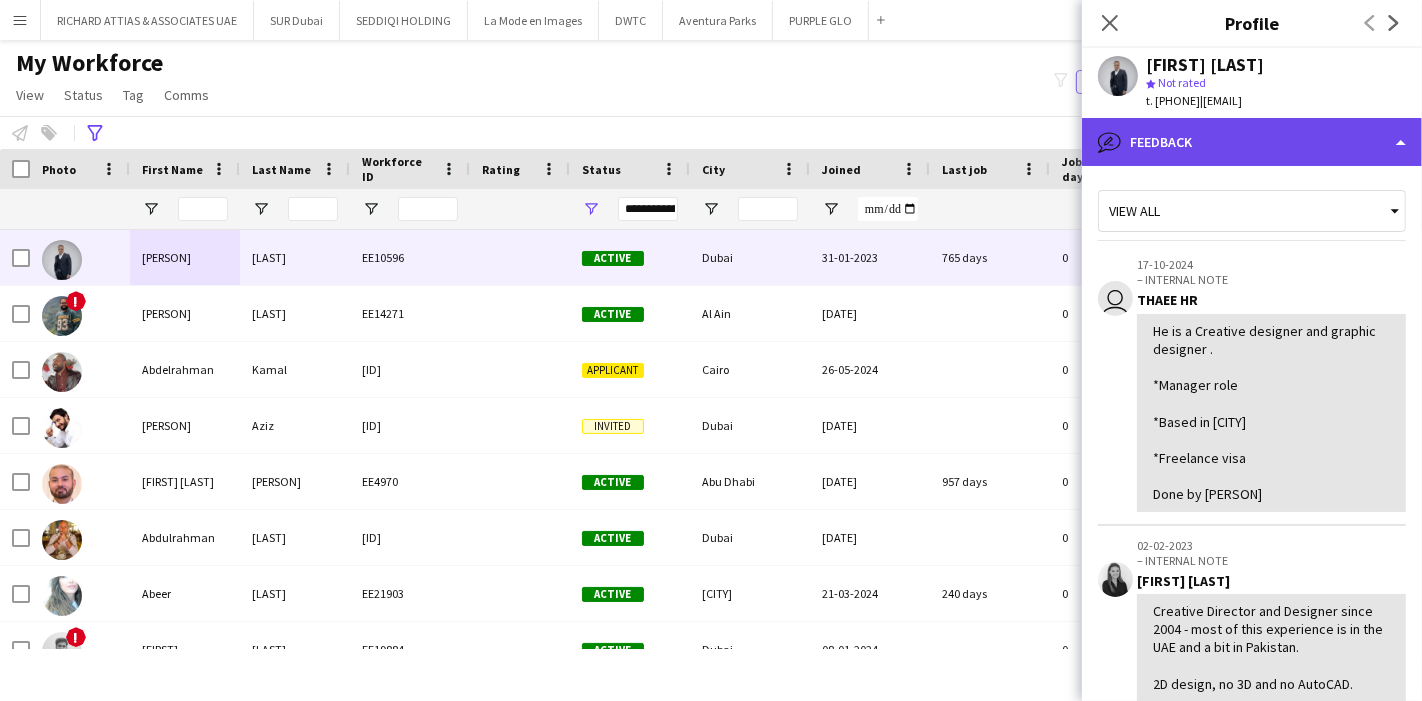 click on "bubble-pencil
Feedback" 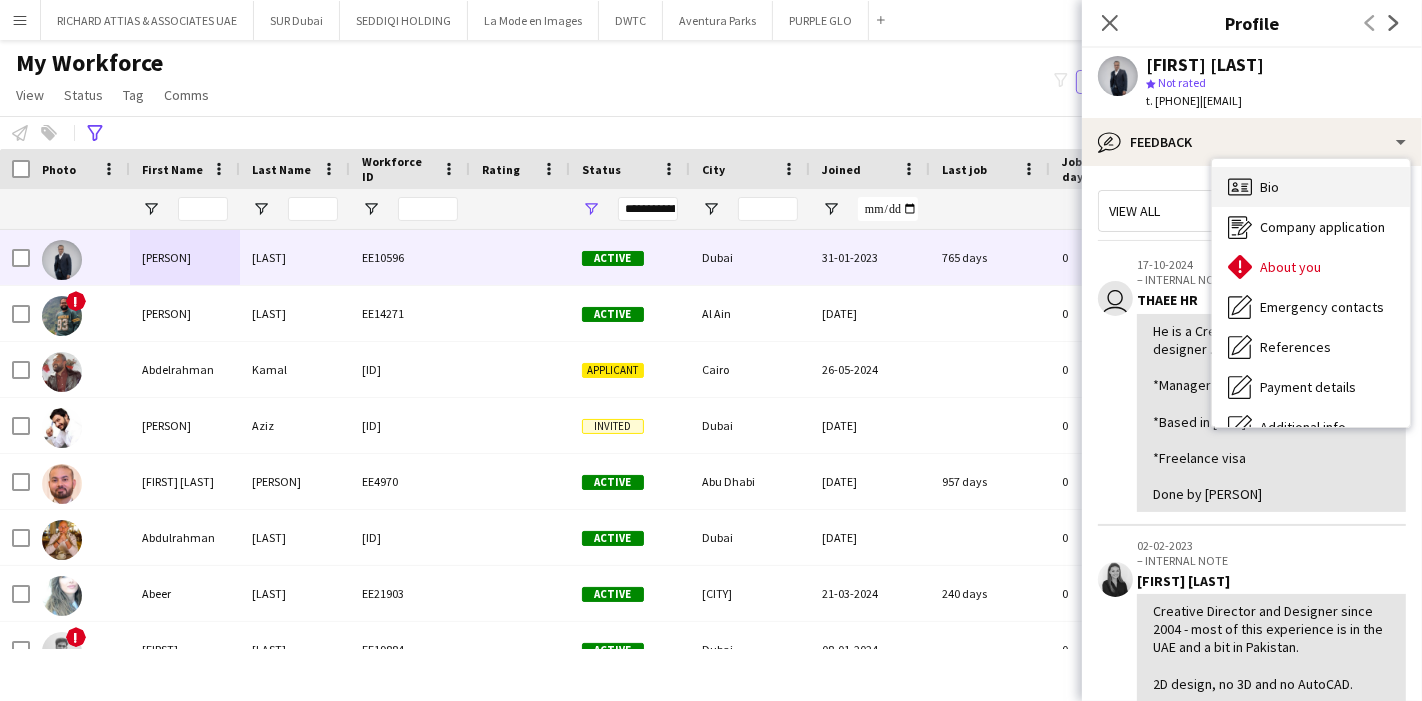 click on "Bio
Bio" at bounding box center (1311, 187) 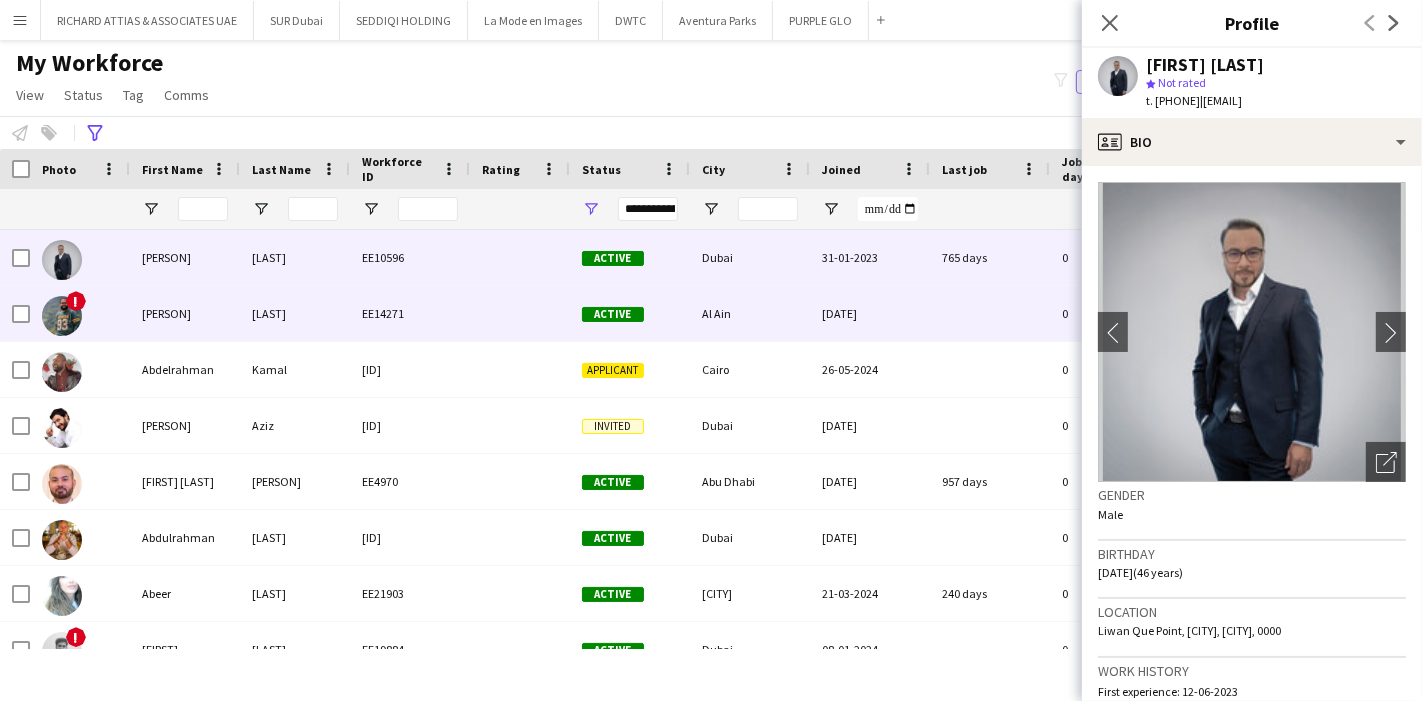 click on "[PERSON]" at bounding box center [185, 313] 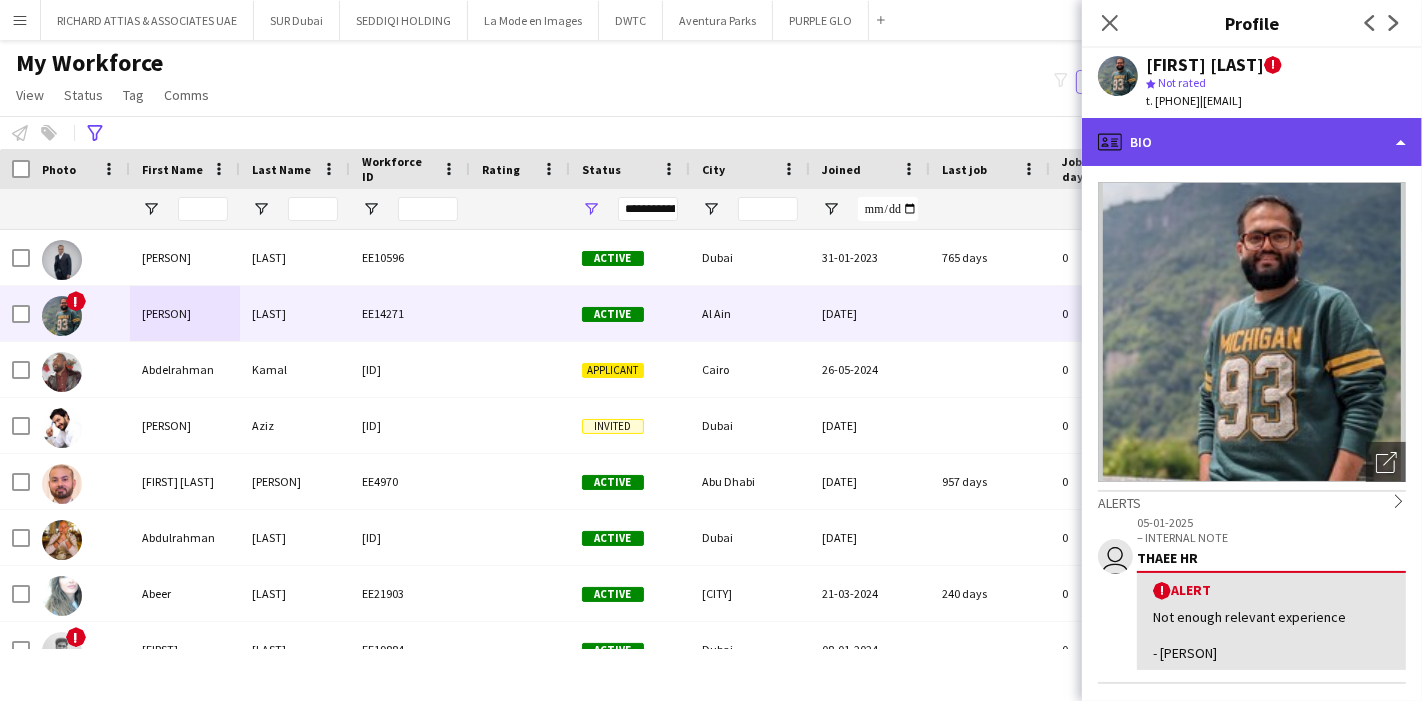 click on "profile
Bio" 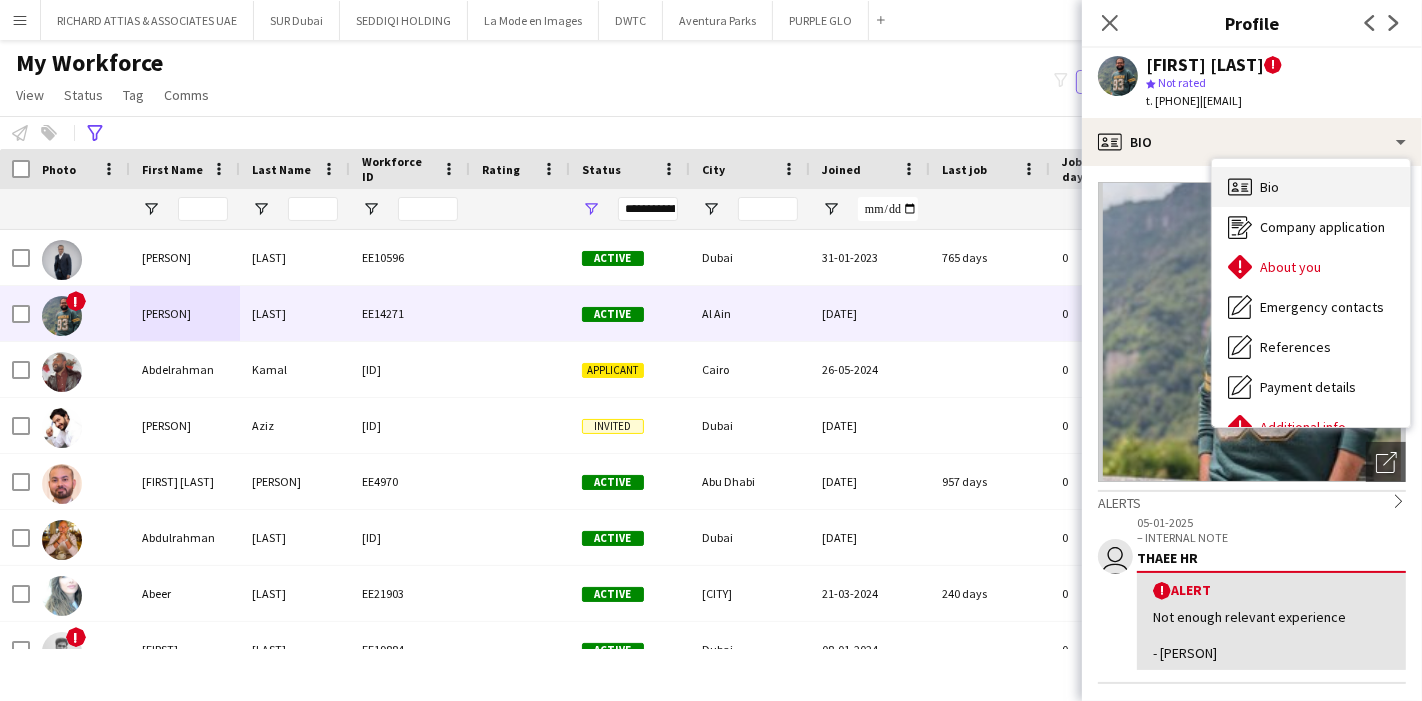 click on "Bio
Bio" at bounding box center [1311, 187] 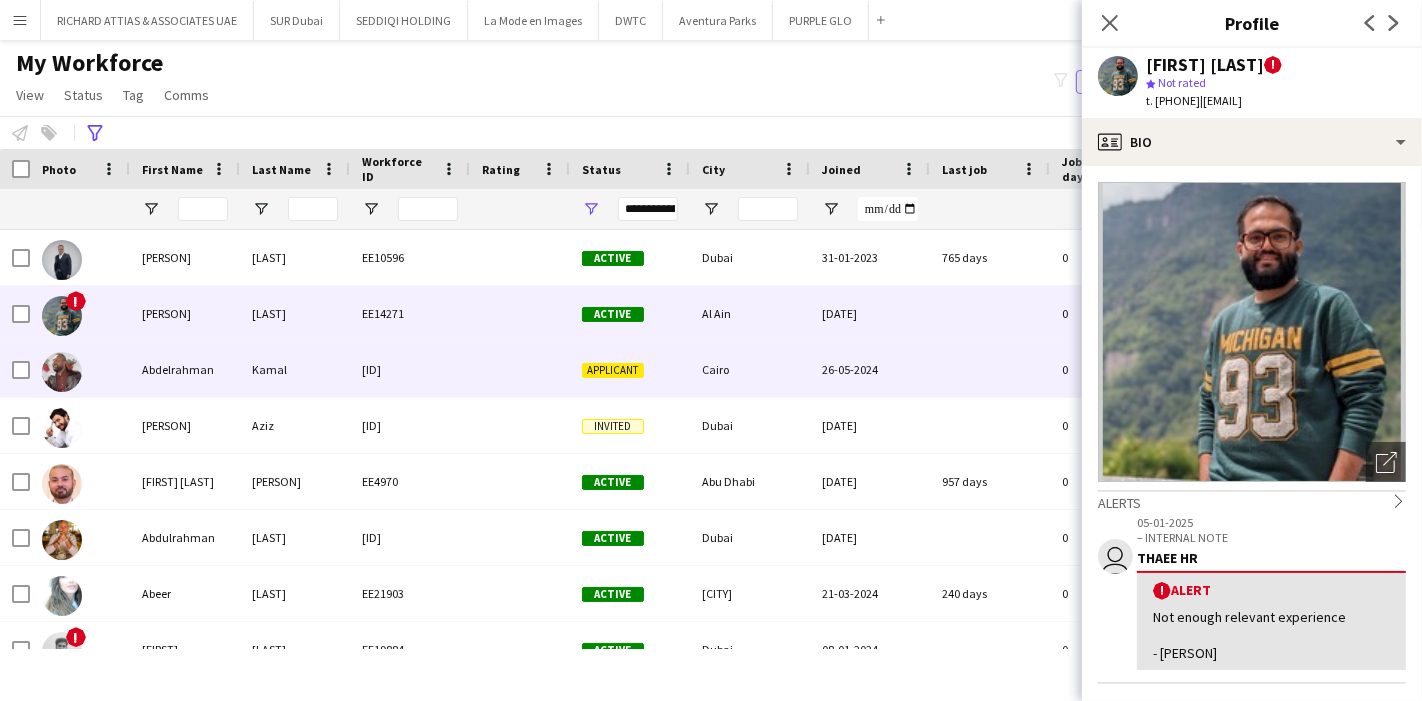 click on "Abdelrahman" at bounding box center [185, 369] 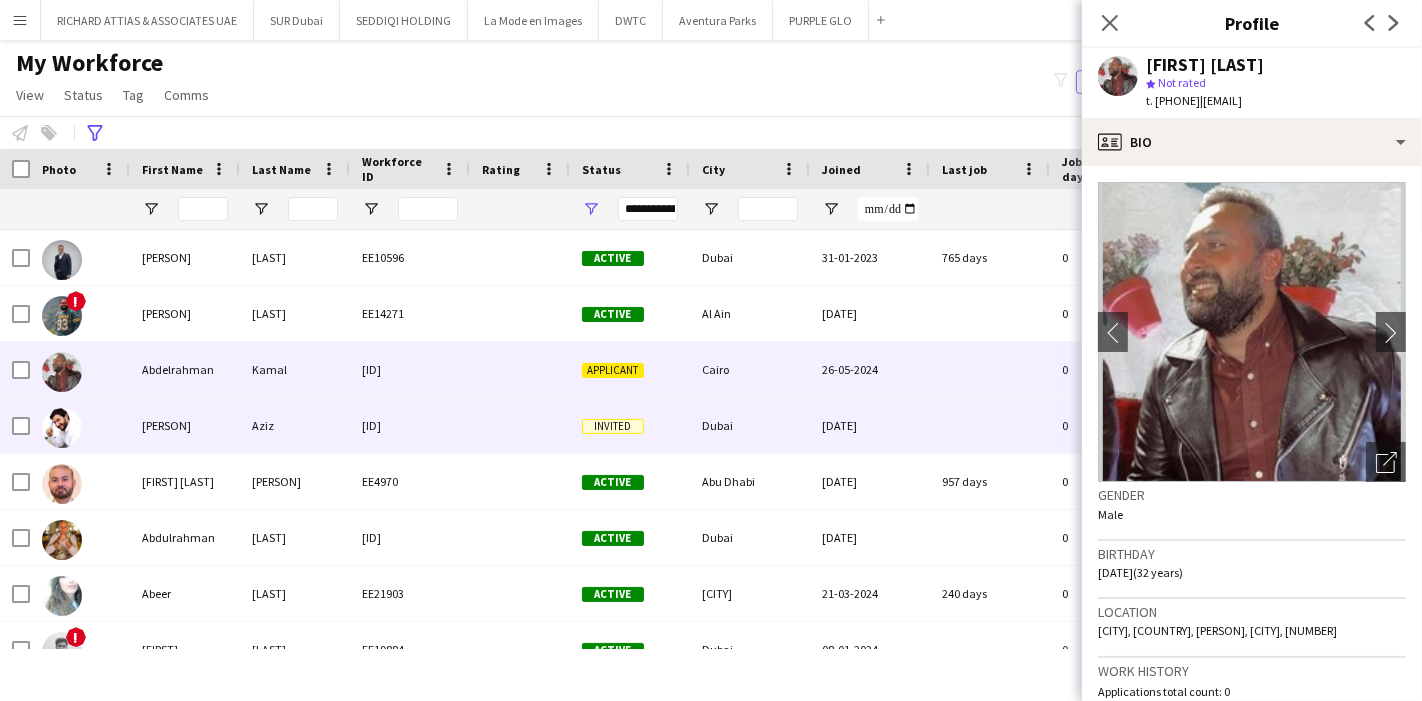 click on "[PERSON]" at bounding box center (185, 425) 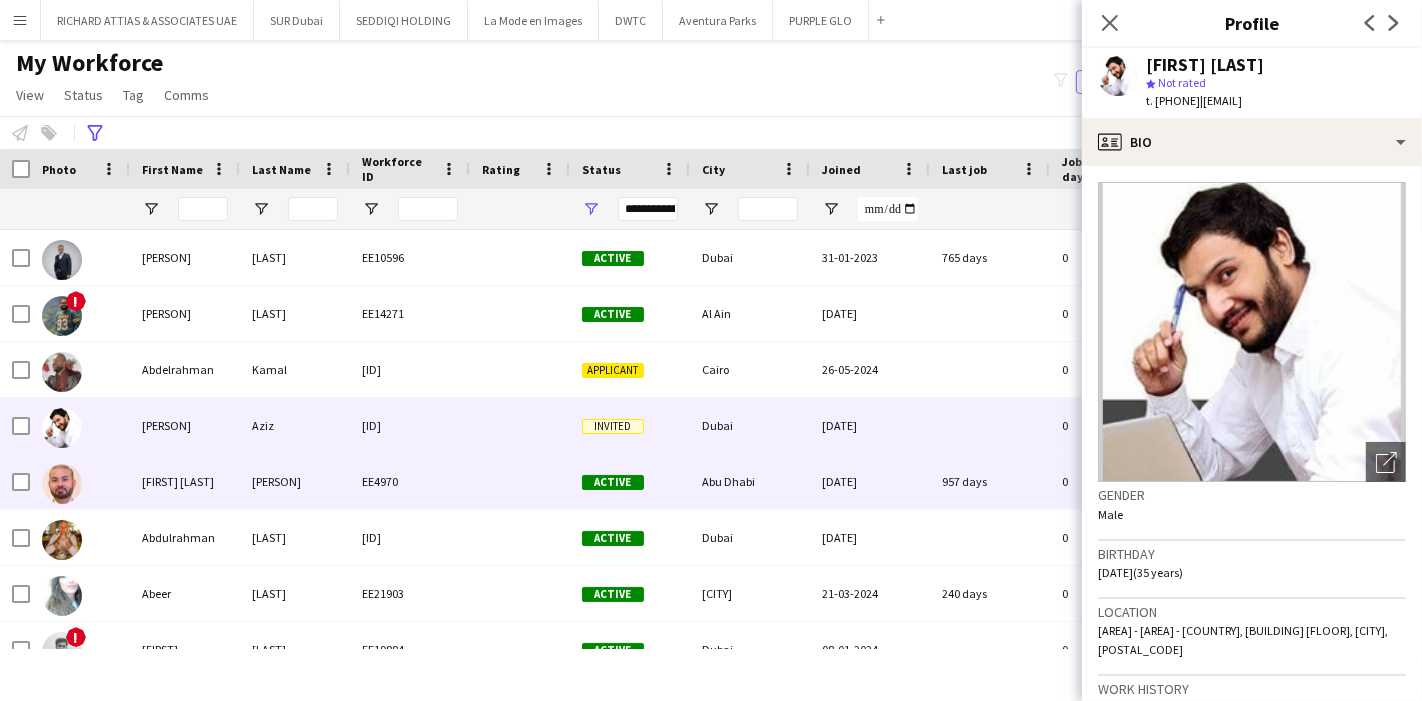 click on "[FIRST] [LAST]" at bounding box center (185, 481) 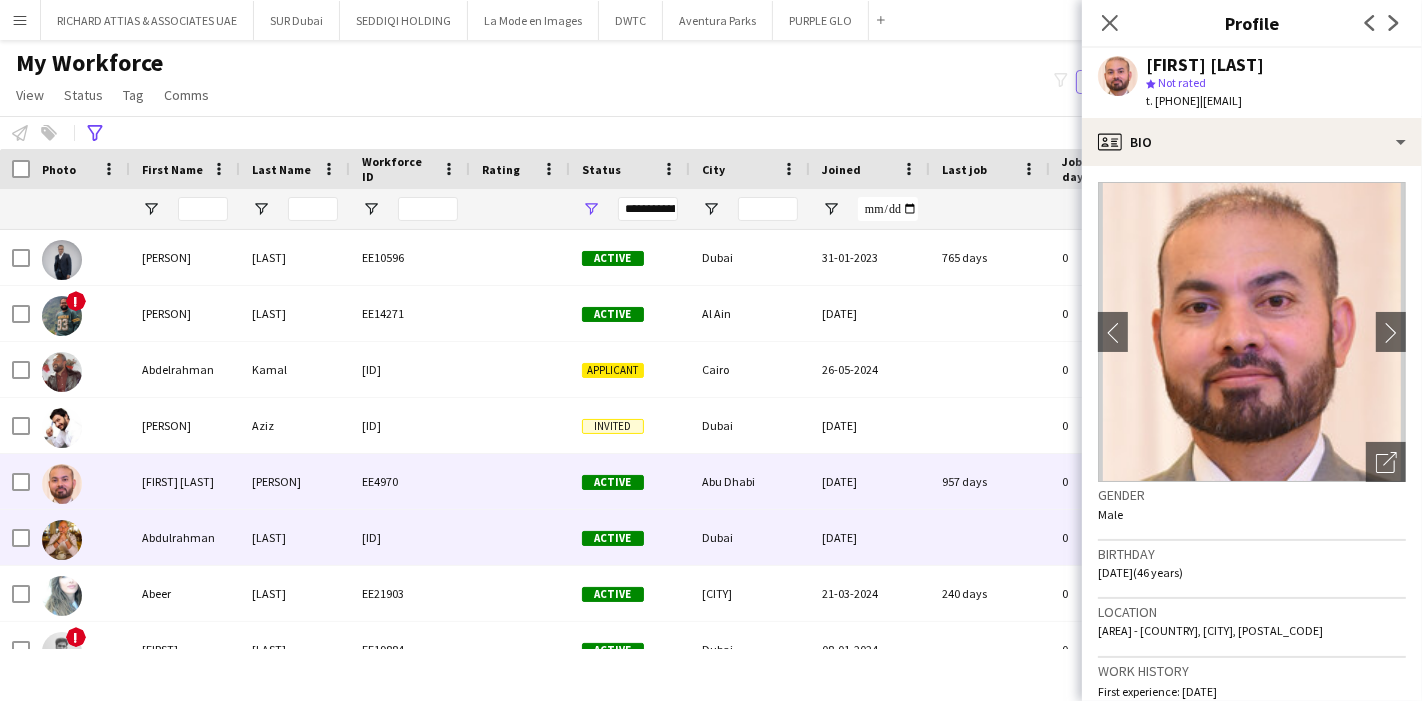 click on "Abdulrahman" at bounding box center (185, 537) 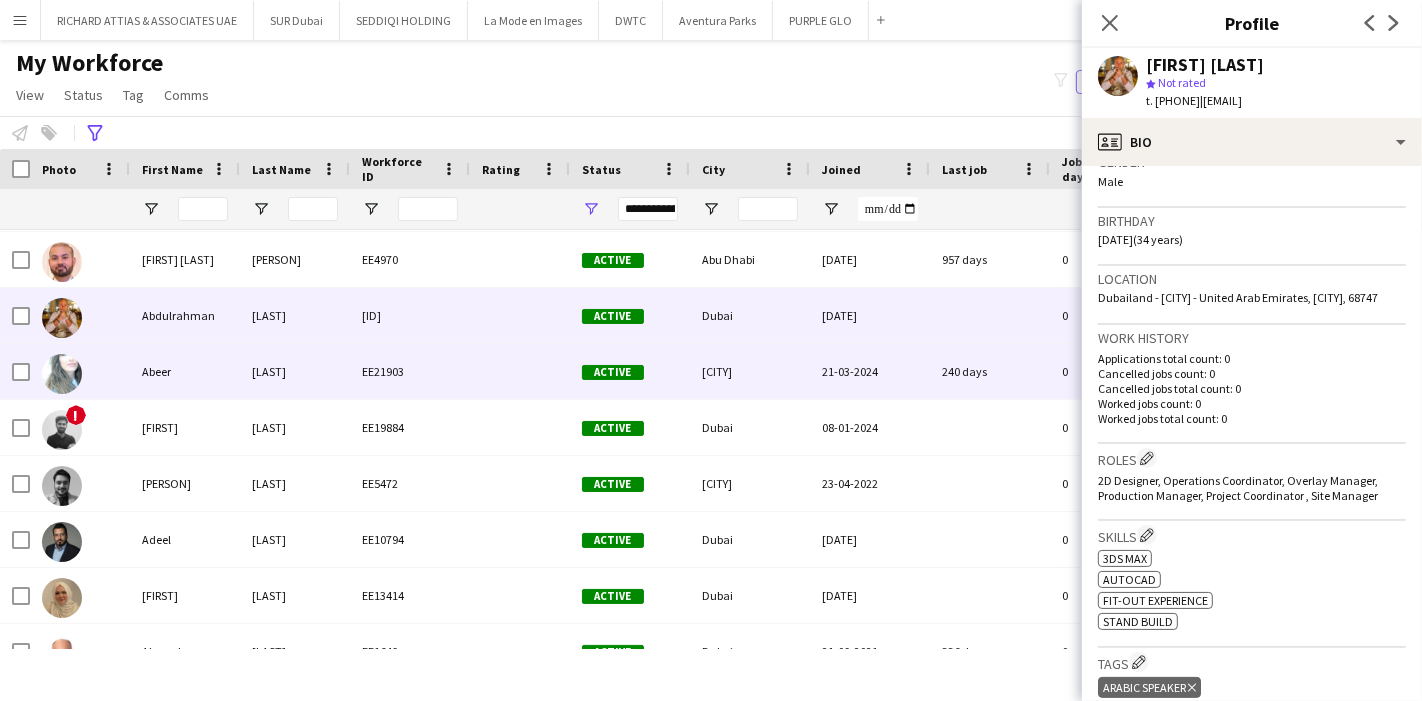 click on "Abeer" at bounding box center [185, 371] 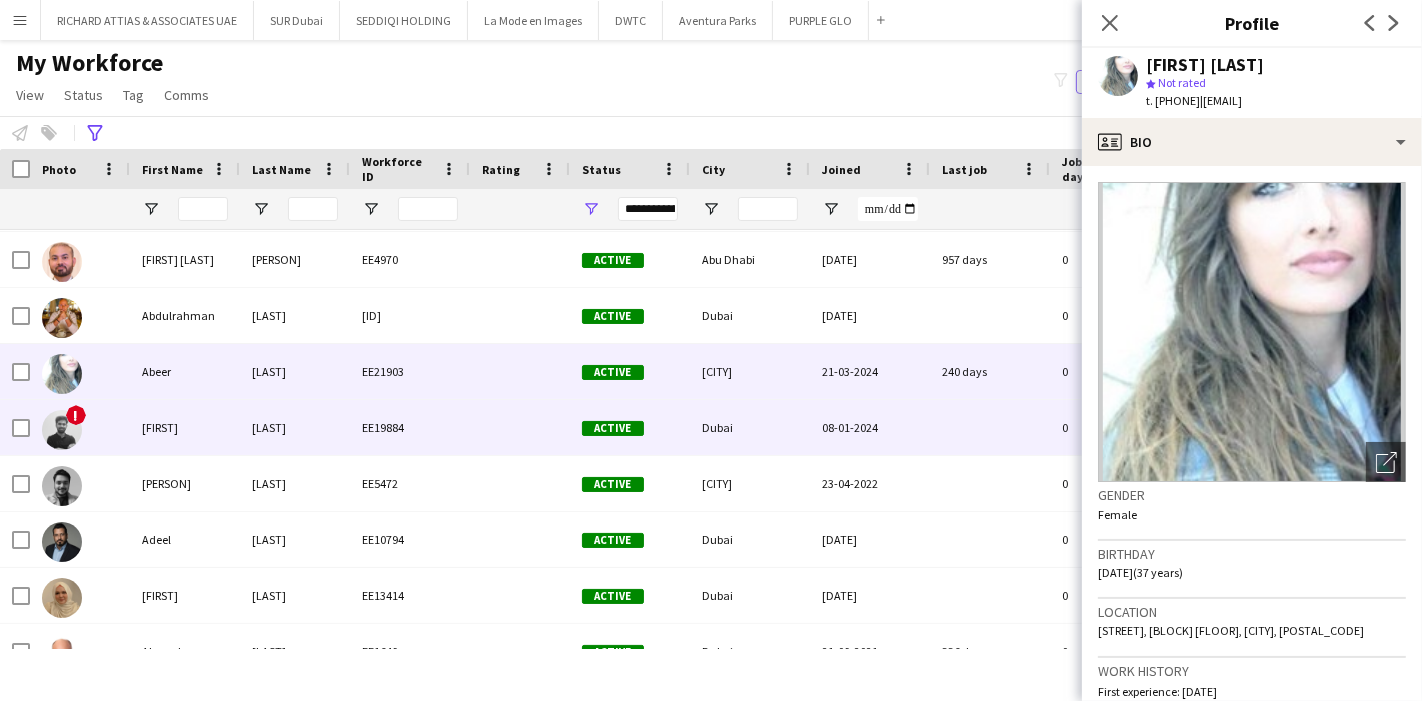 click on "[FIRST]" at bounding box center (185, 427) 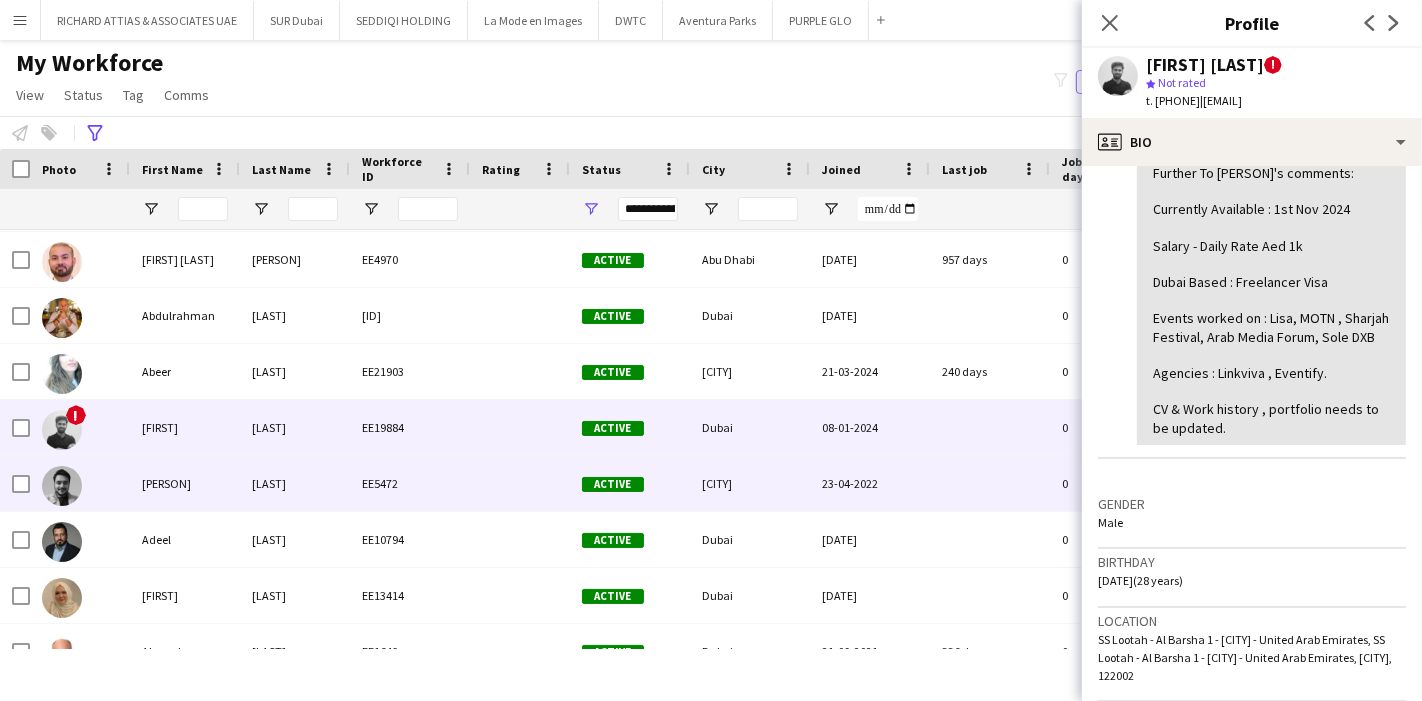 click on "[PERSON]" at bounding box center [185, 483] 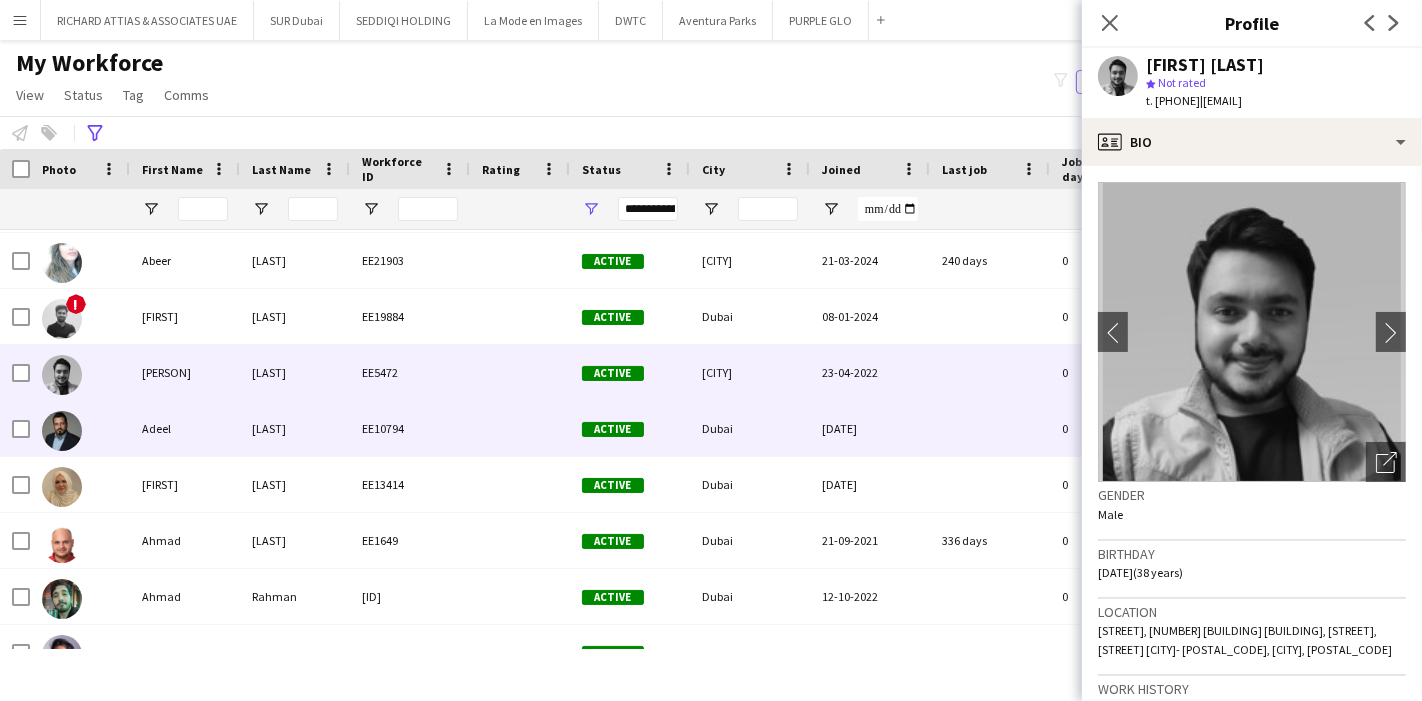 click on "Adeel" at bounding box center (185, 428) 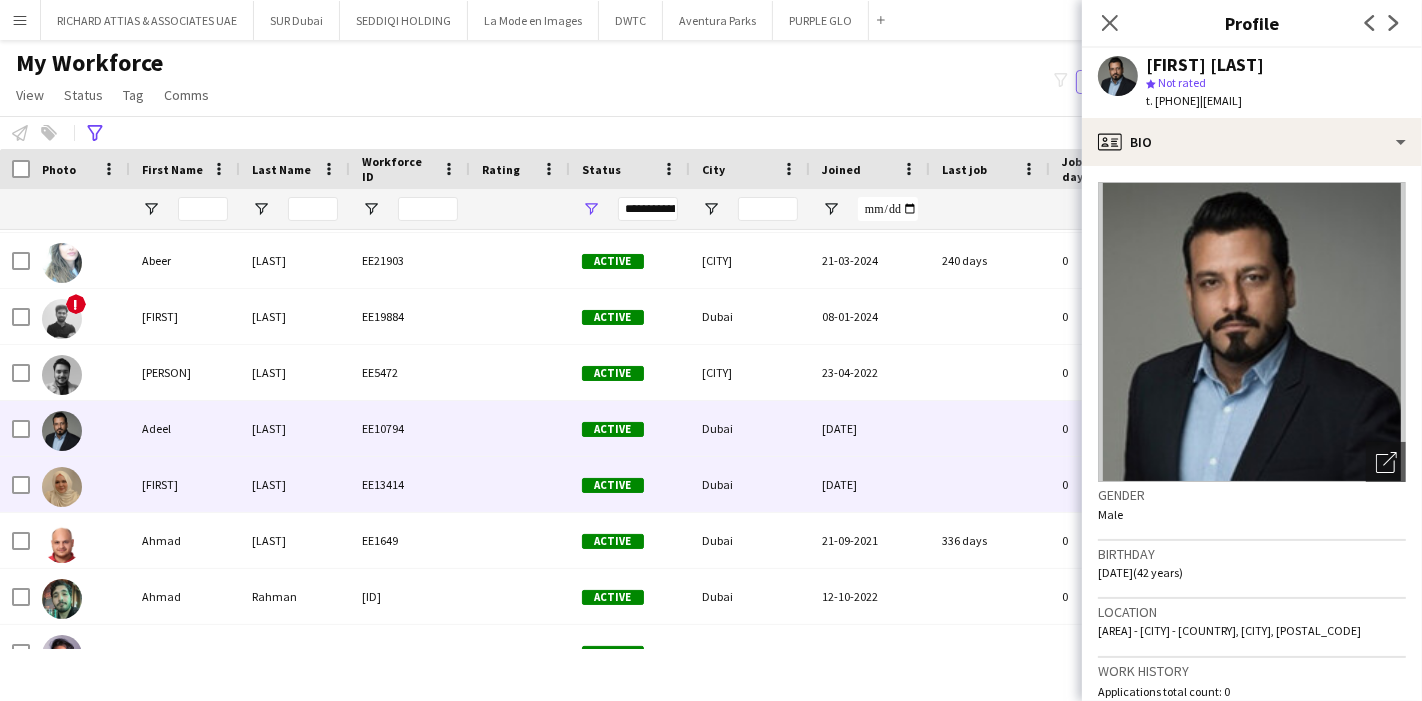 click on "[FIRST]" at bounding box center [185, 484] 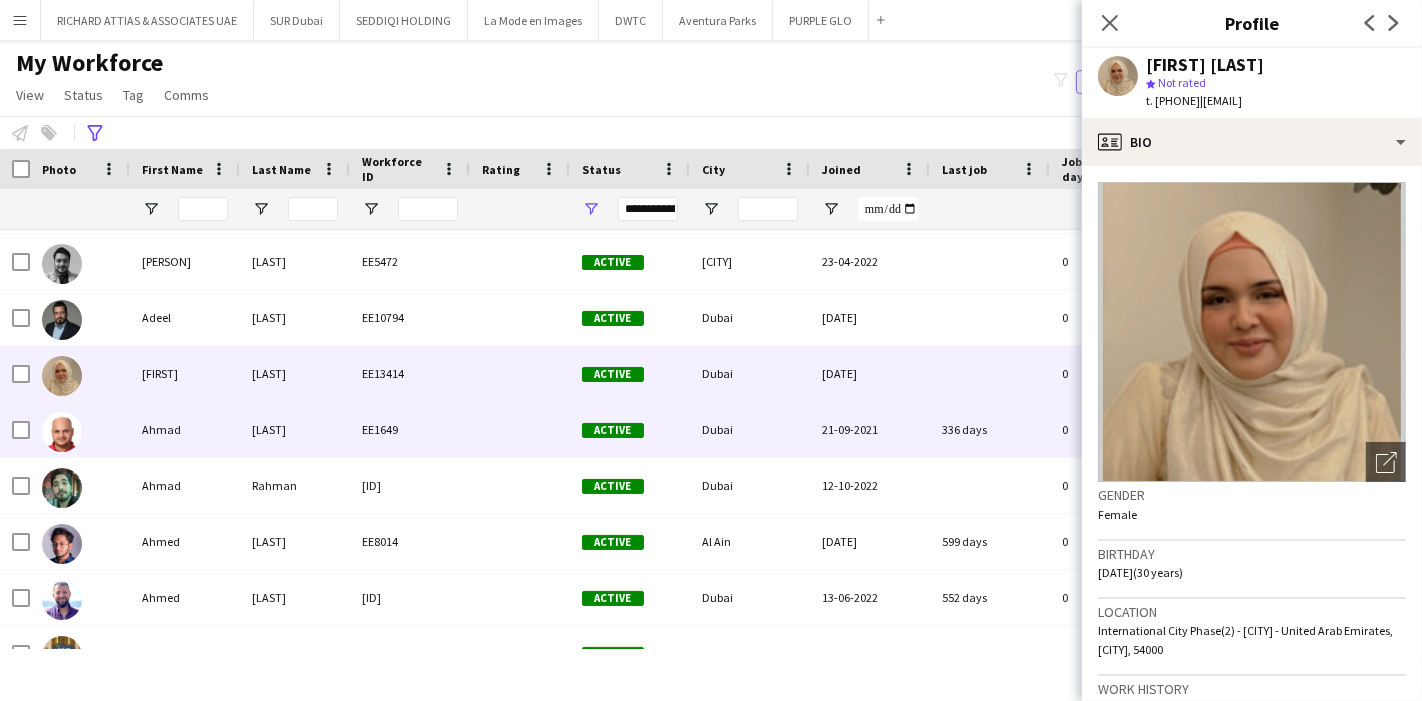 click on "Ahmad" at bounding box center (185, 429) 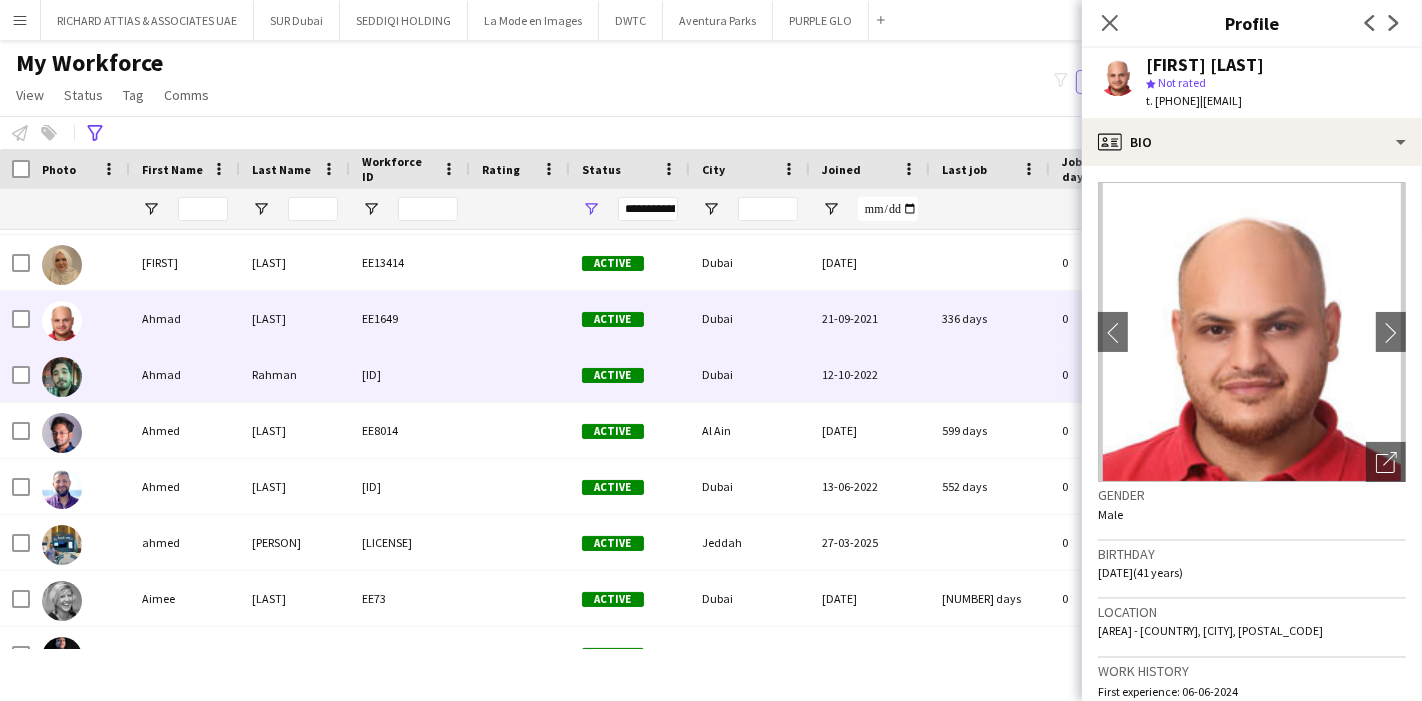 click on "Ahmad" at bounding box center (185, 374) 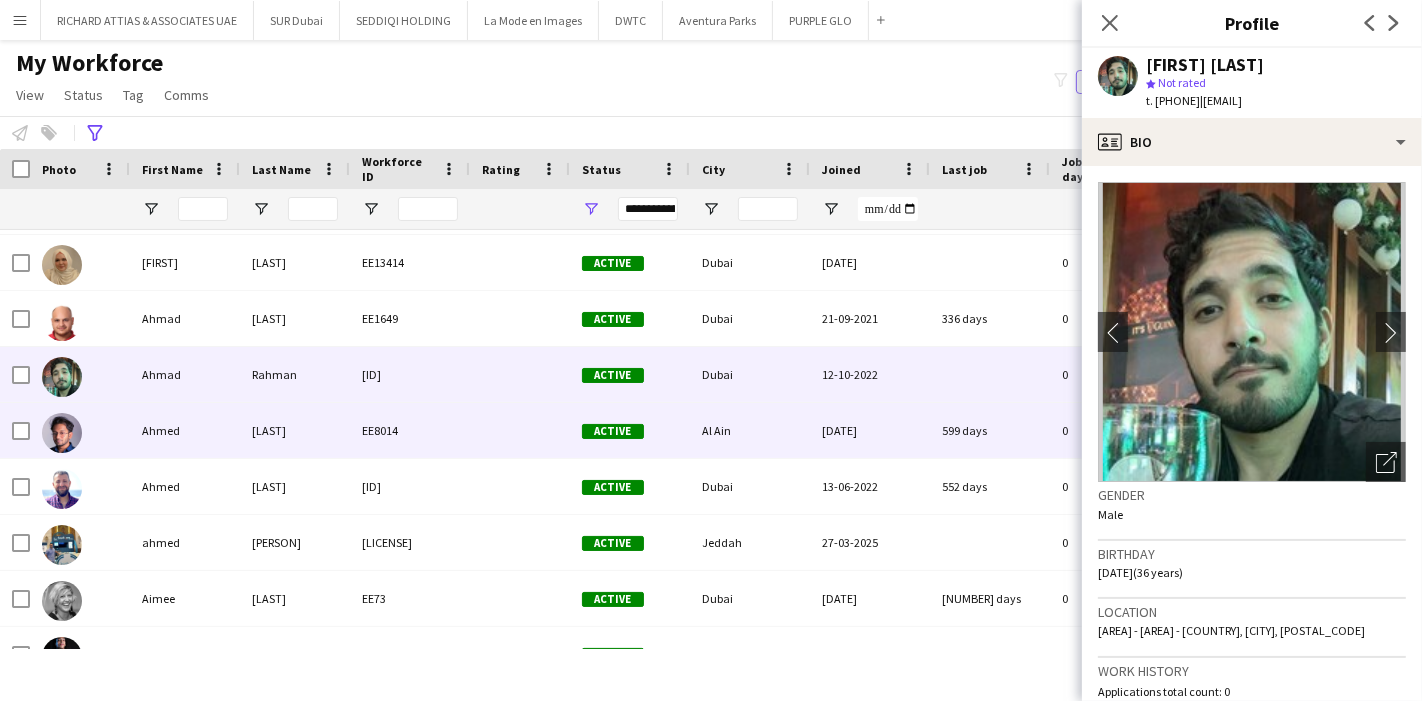 click on "Ahmed" at bounding box center (185, 430) 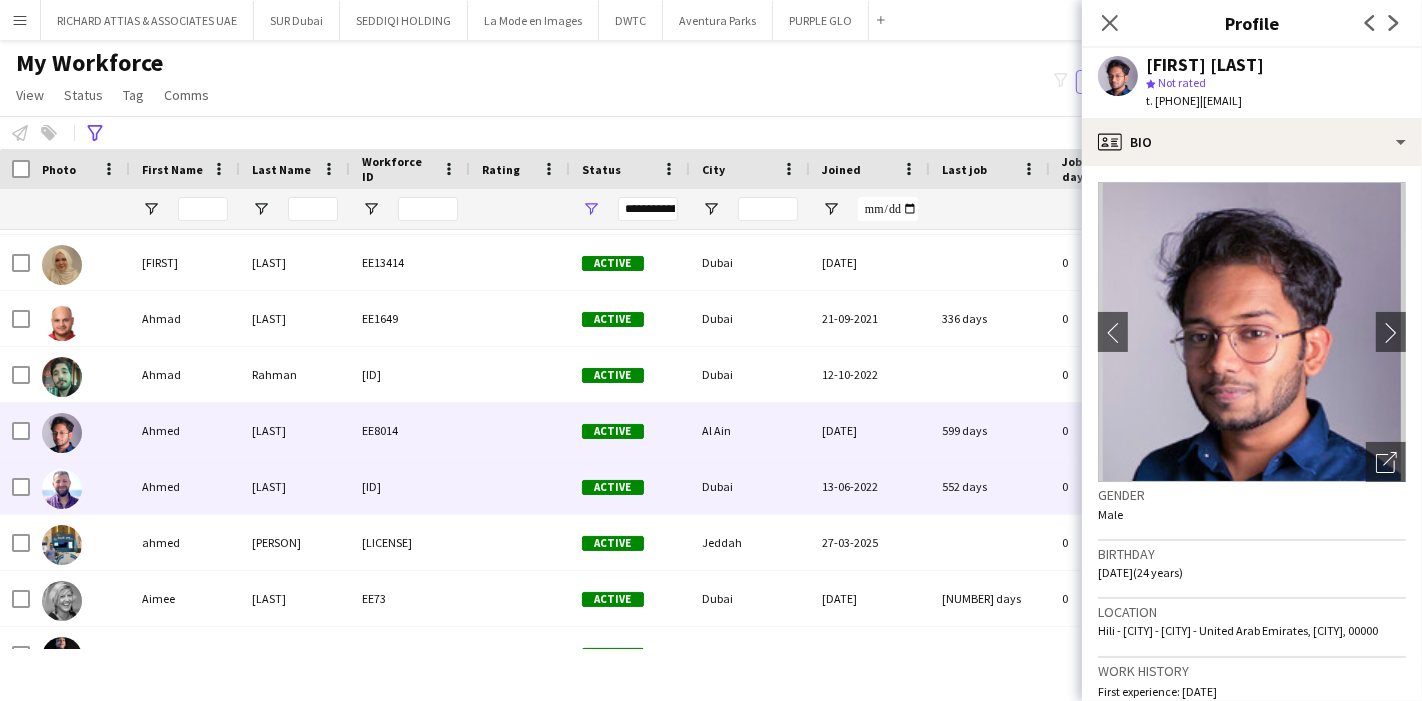 click on "Ahmed" at bounding box center (185, 486) 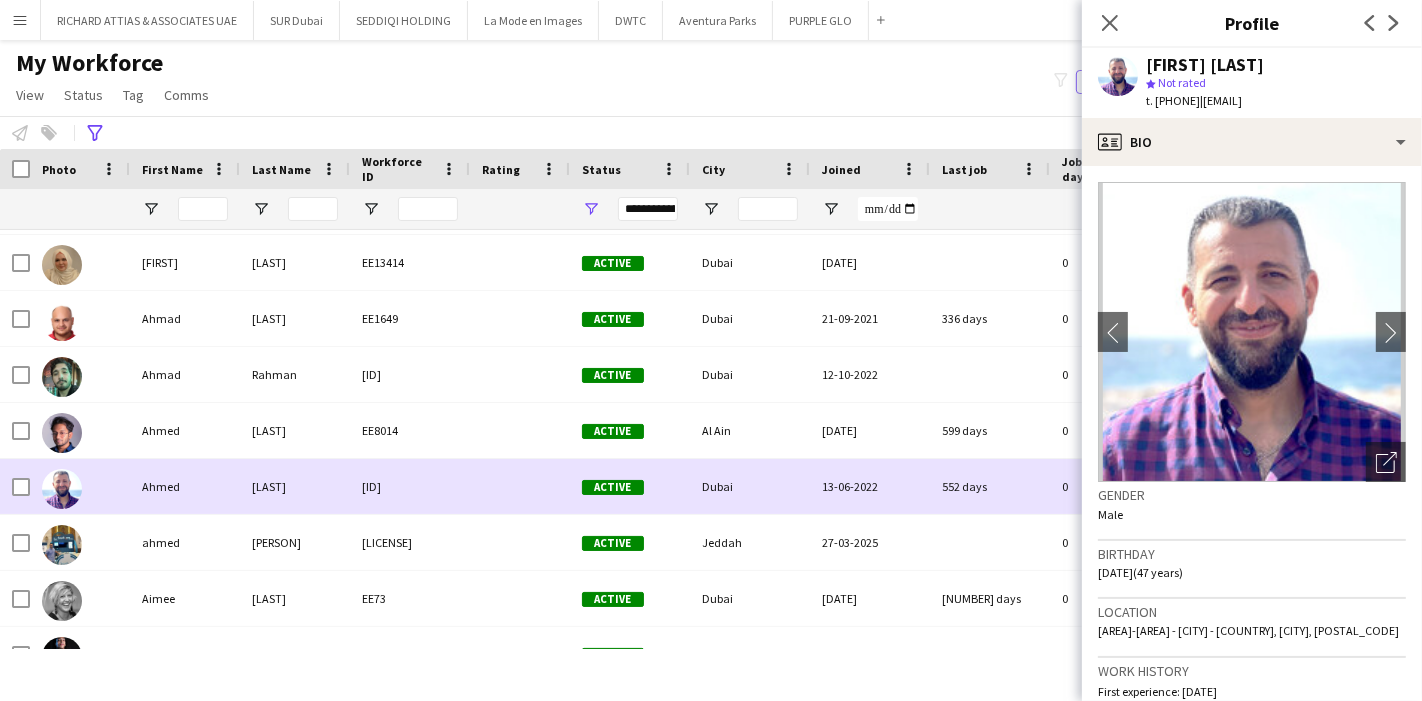scroll, scrollTop: 634, scrollLeft: 0, axis: vertical 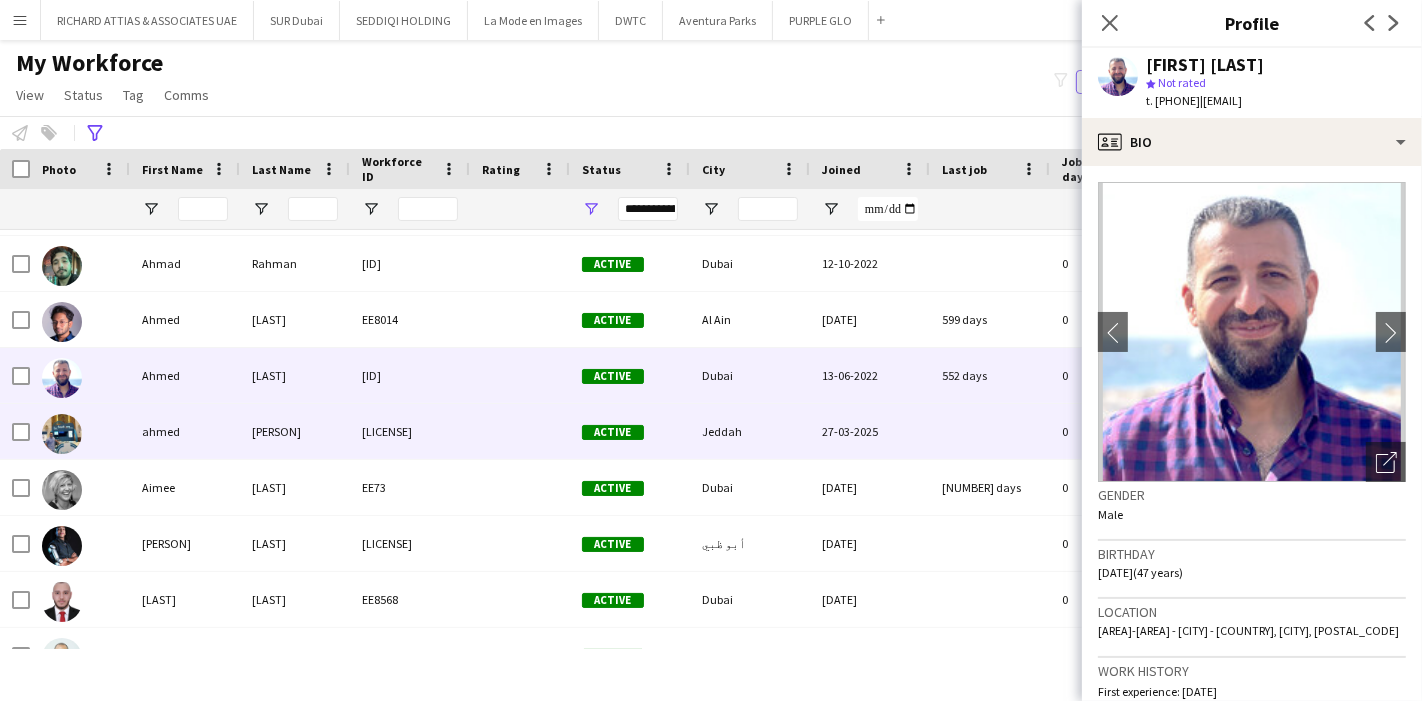 click at bounding box center (80, 431) 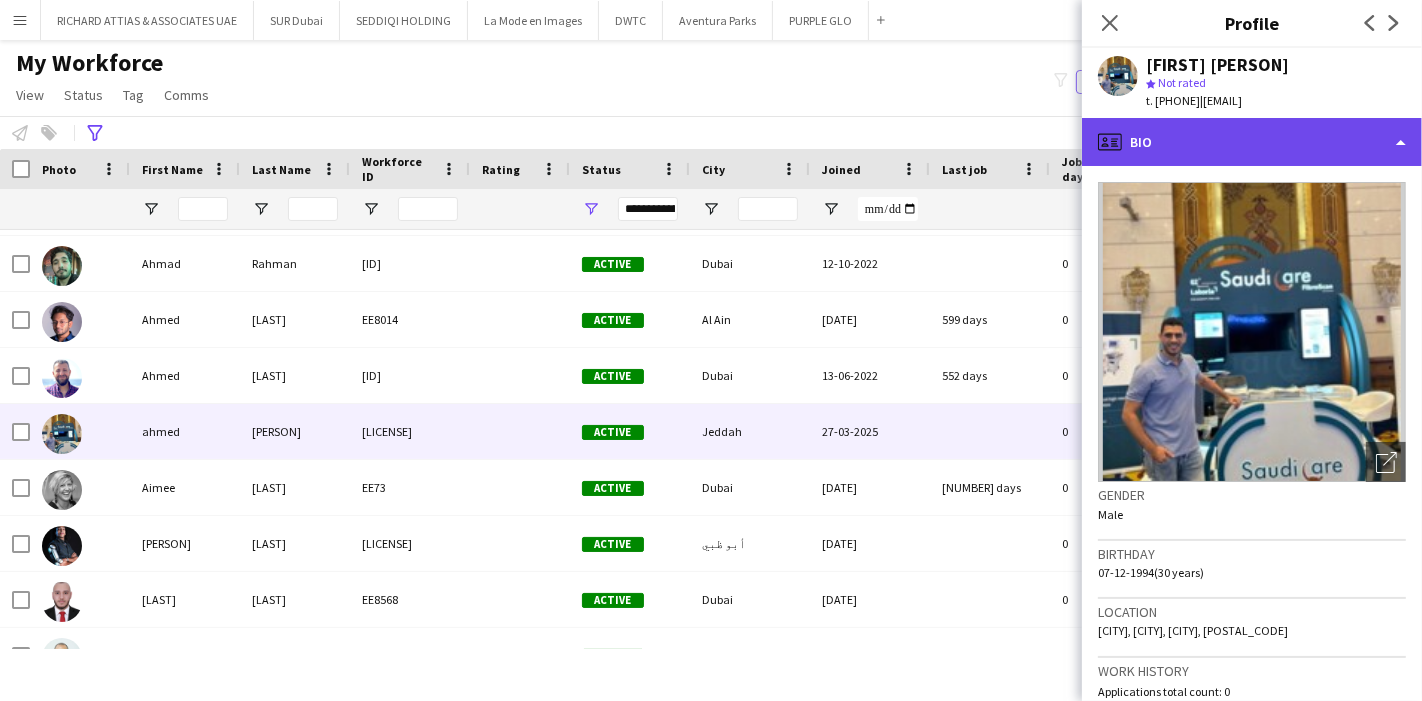 click on "profile
Bio" 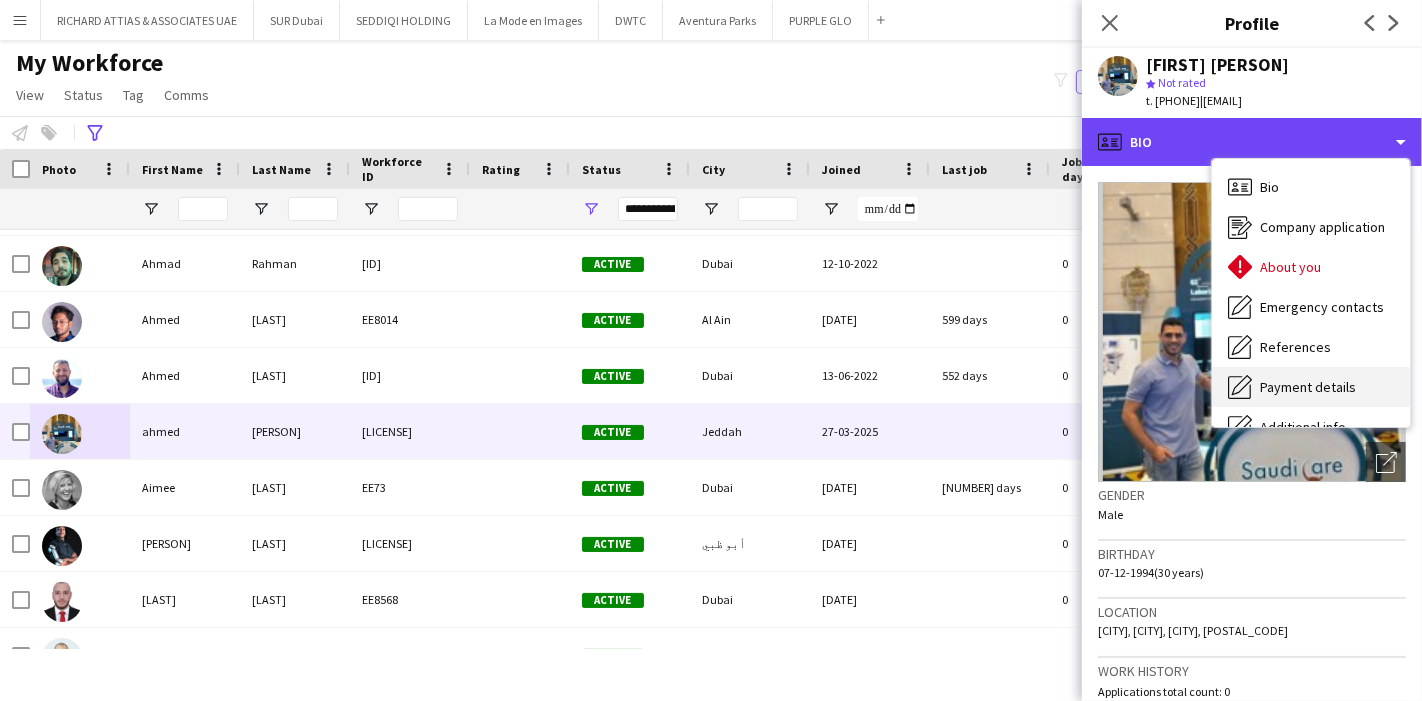 scroll, scrollTop: 147, scrollLeft: 0, axis: vertical 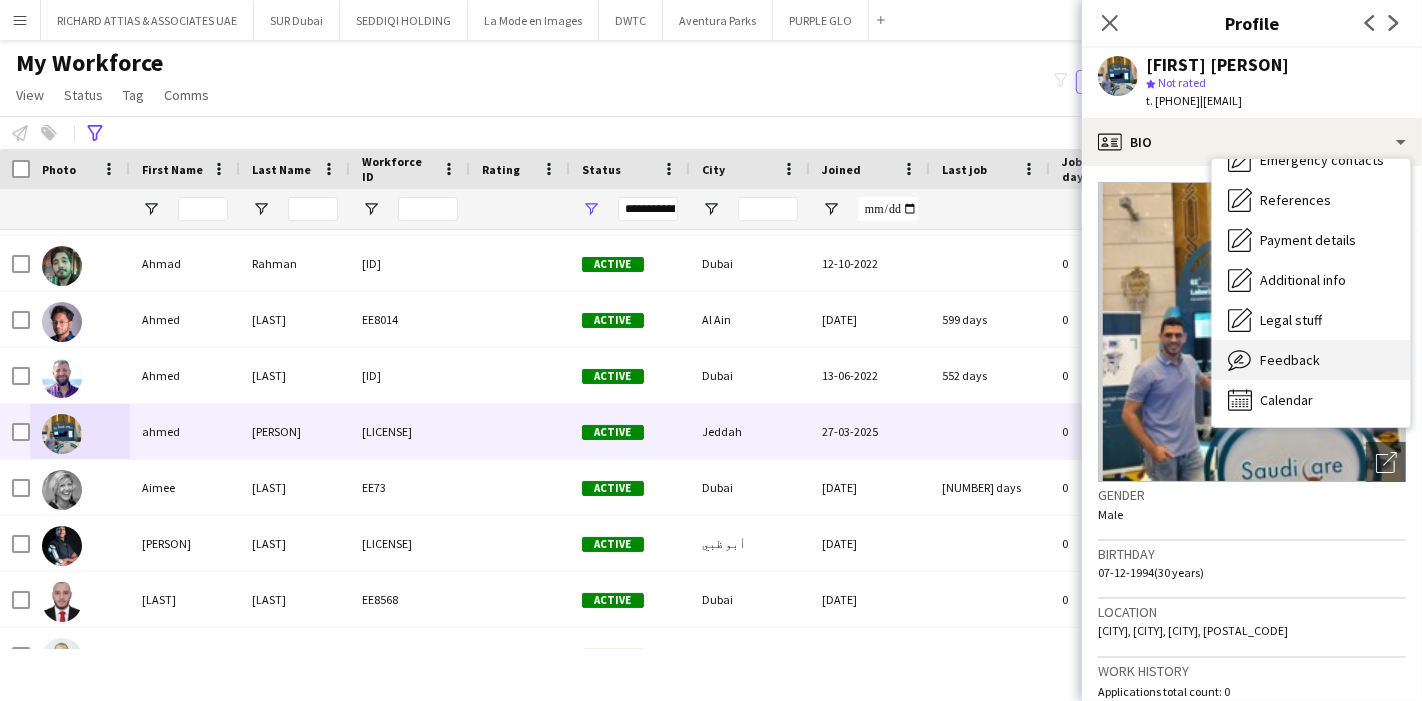click on "Feedback
Feedback" at bounding box center (1311, 360) 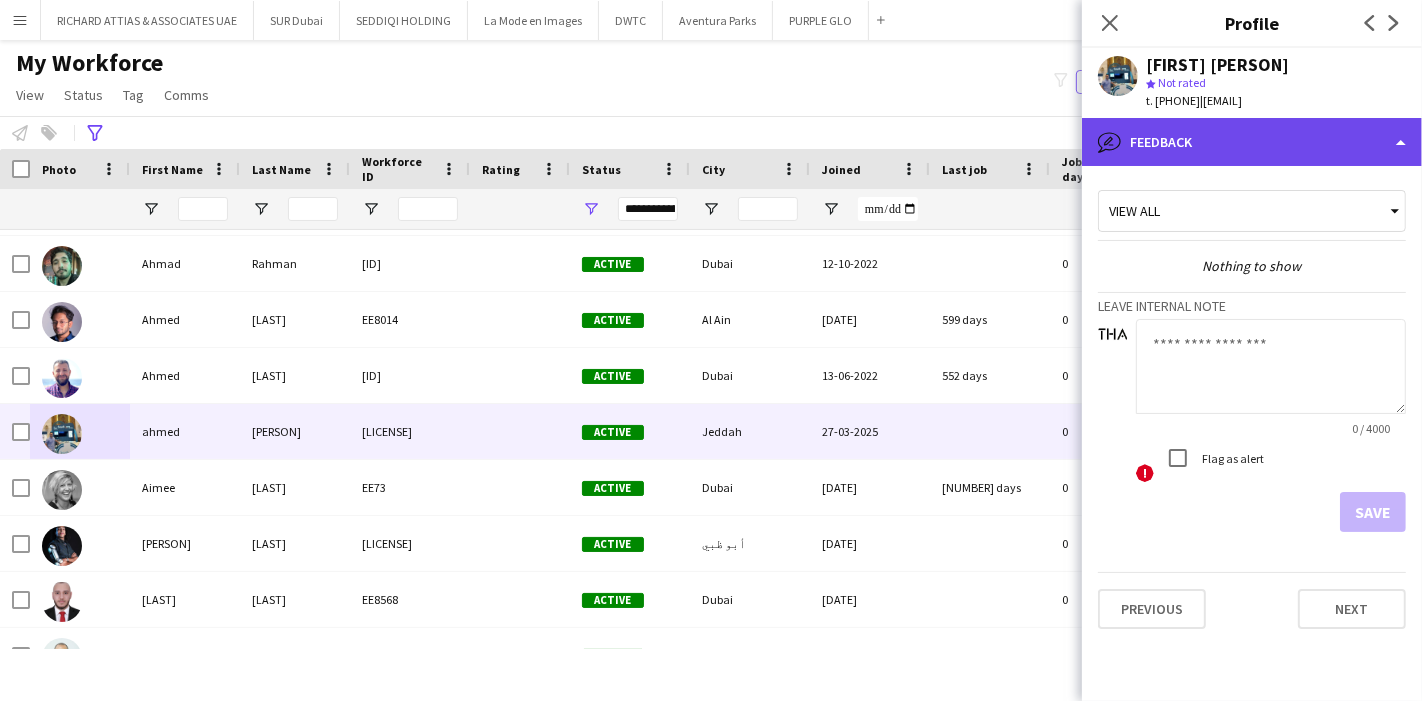 click on "bubble-pencil
Feedback" 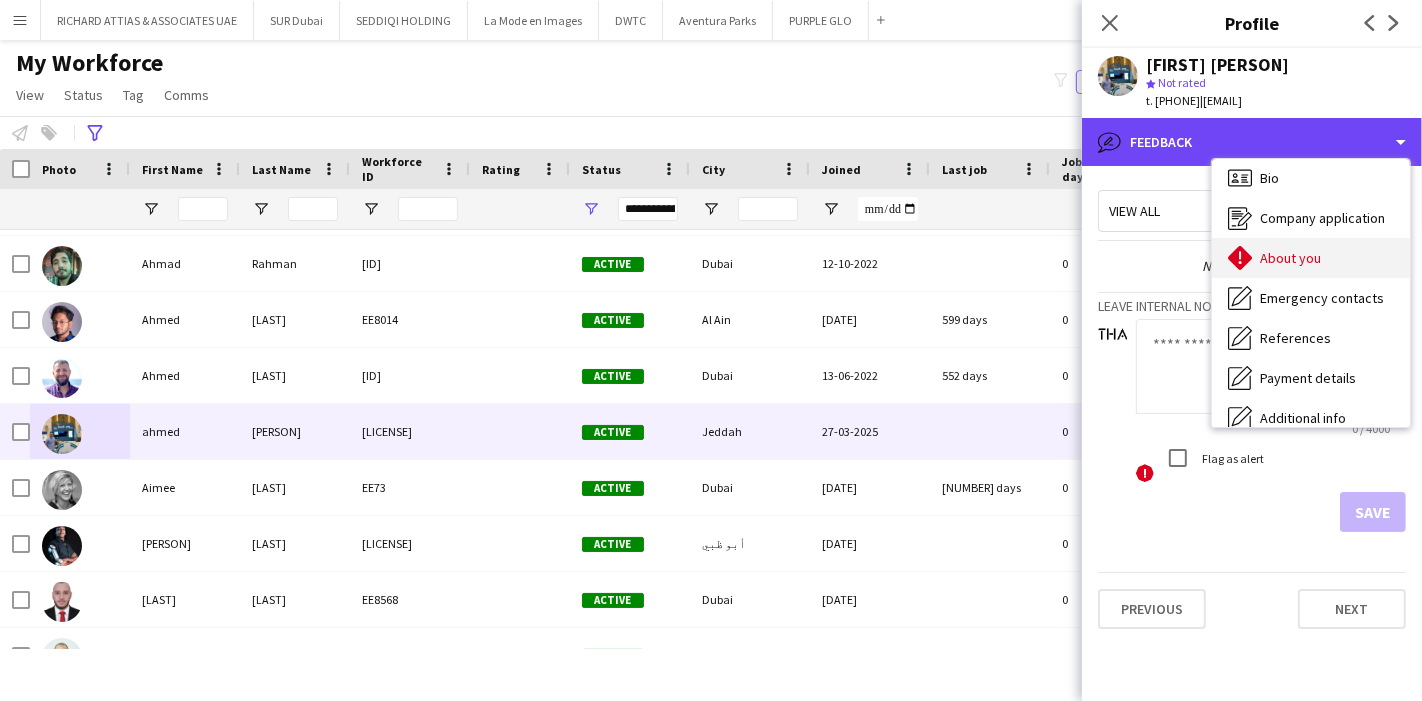 scroll, scrollTop: 0, scrollLeft: 0, axis: both 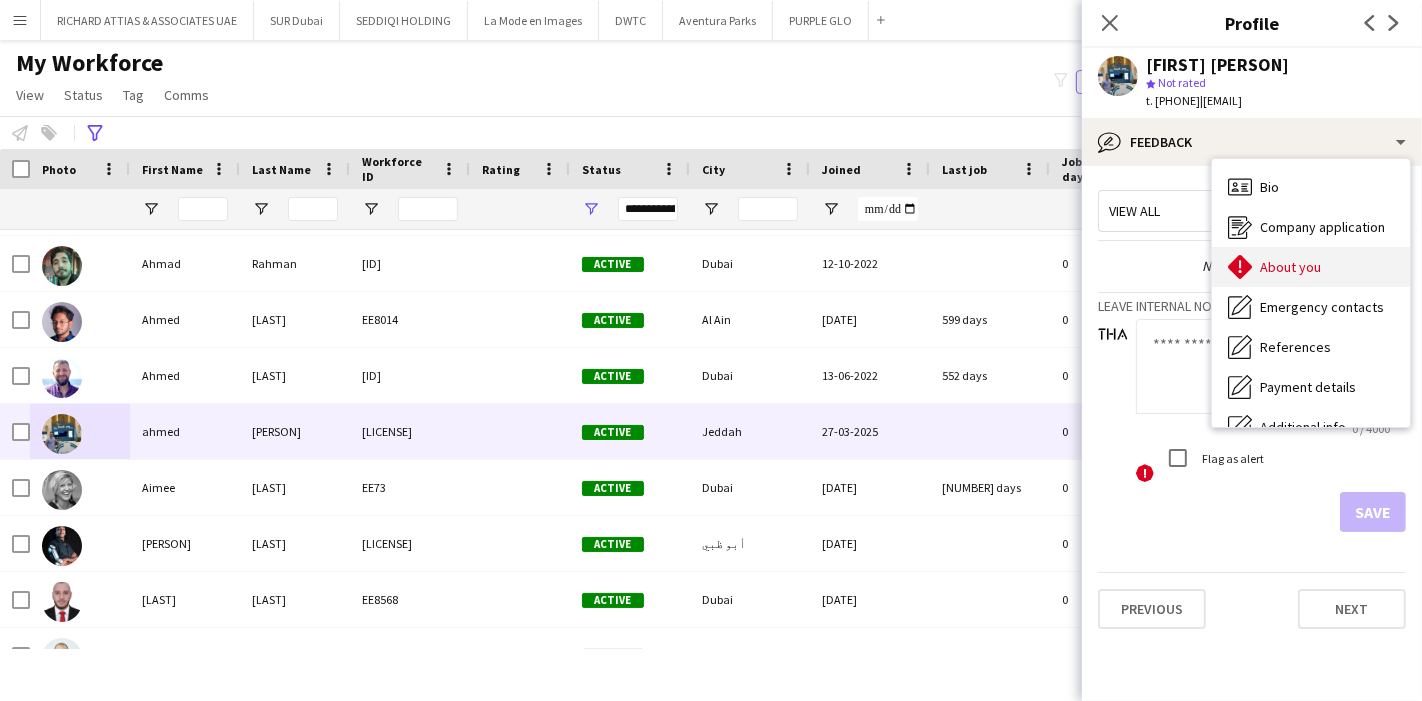 click on "About you" at bounding box center [1290, 267] 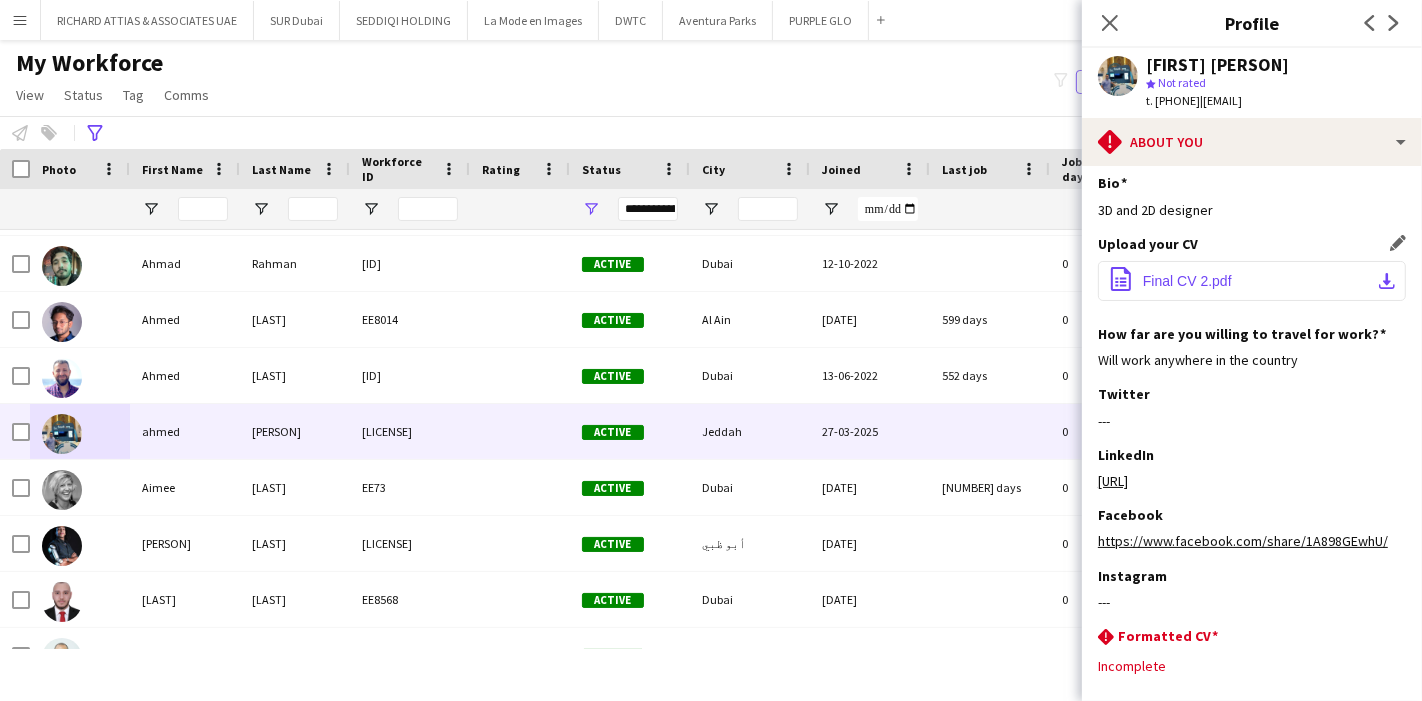 scroll, scrollTop: 0, scrollLeft: 0, axis: both 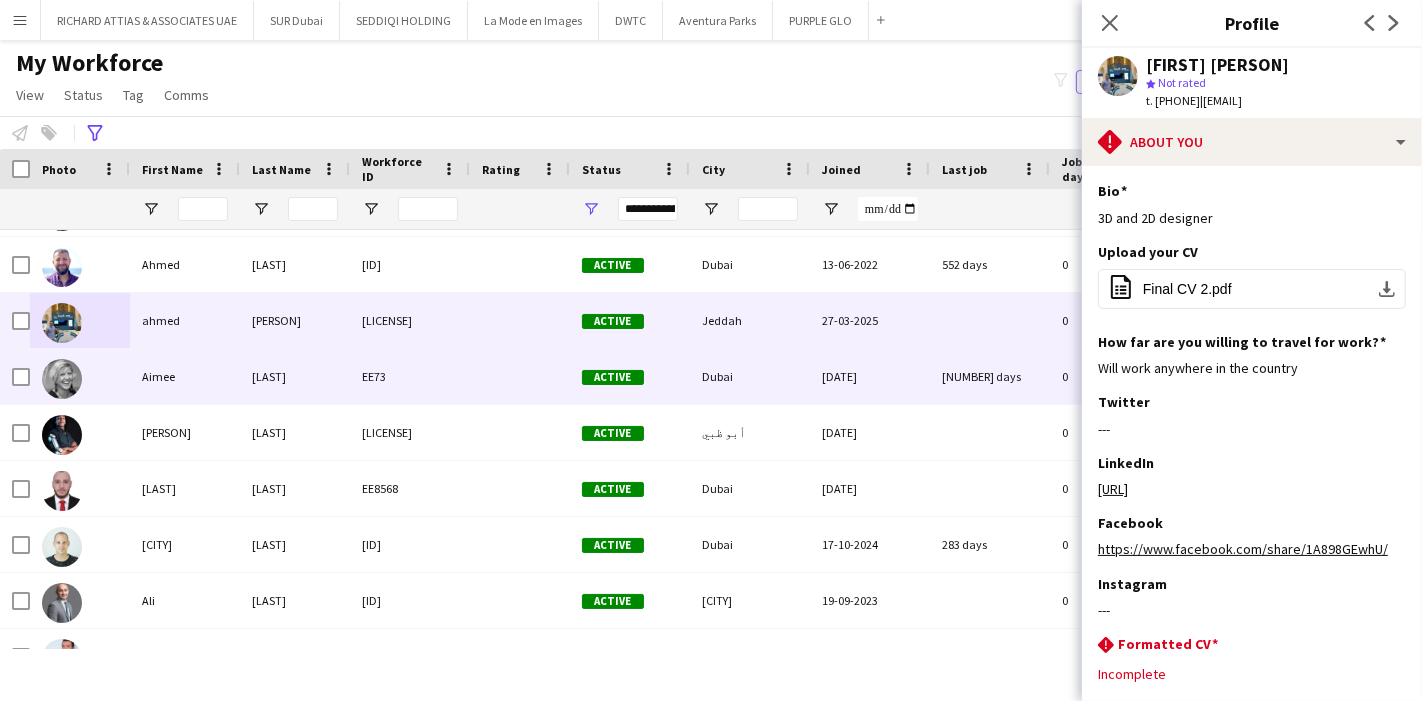 click on "Aimee" at bounding box center (185, 376) 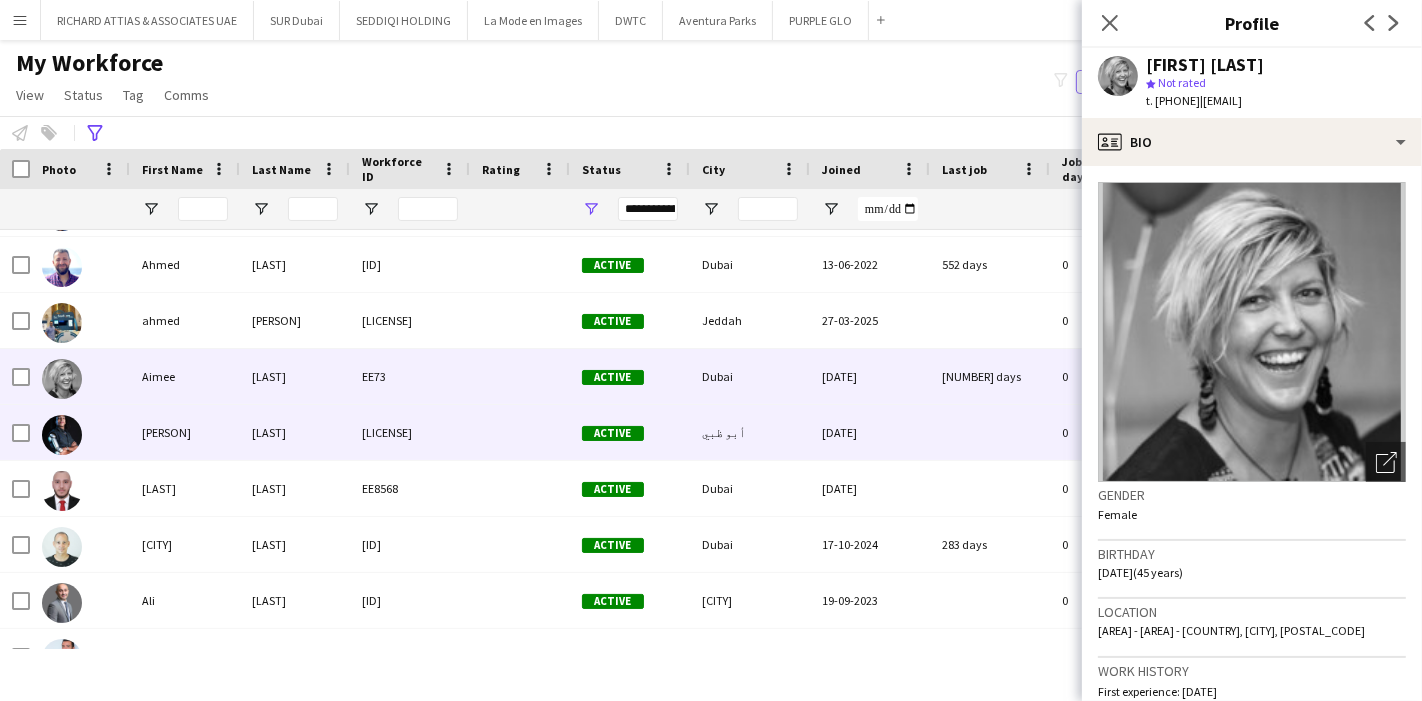 click on "[PERSON]" at bounding box center [185, 432] 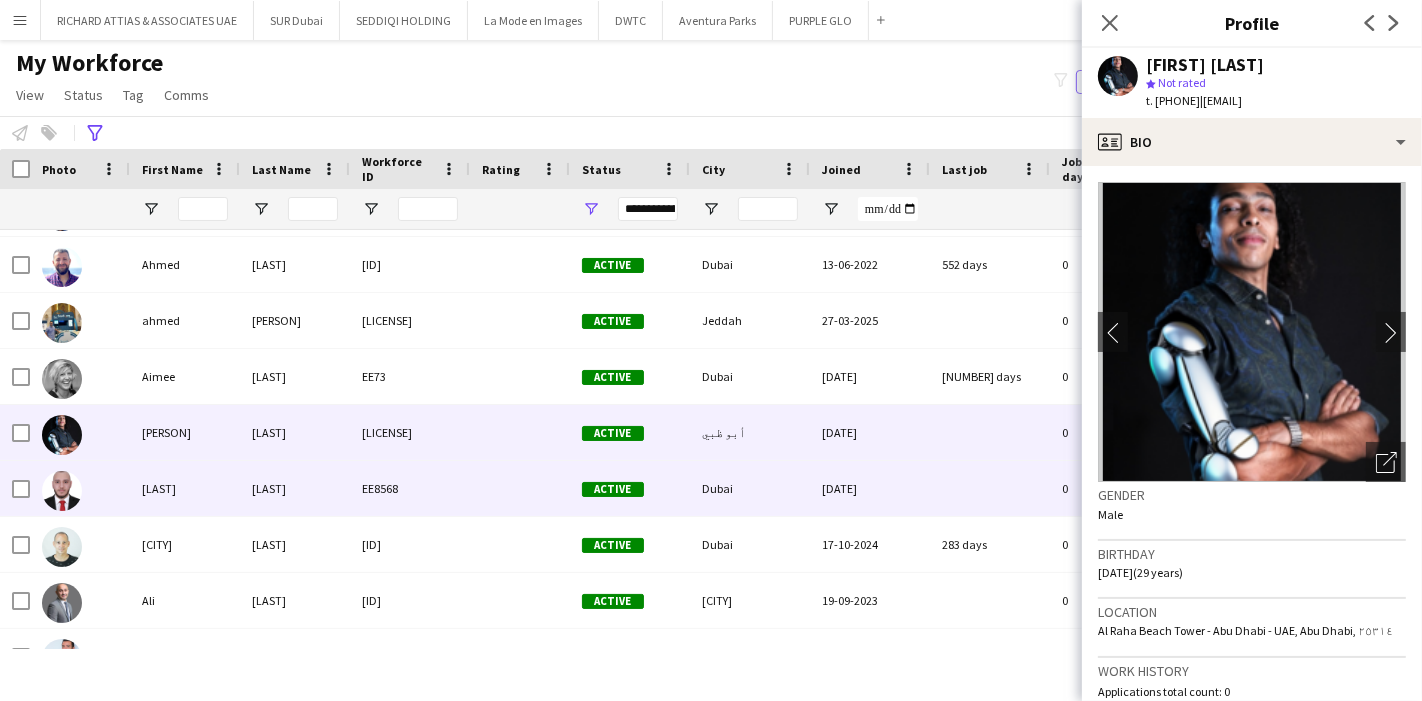 click on "[LAST]" at bounding box center [185, 488] 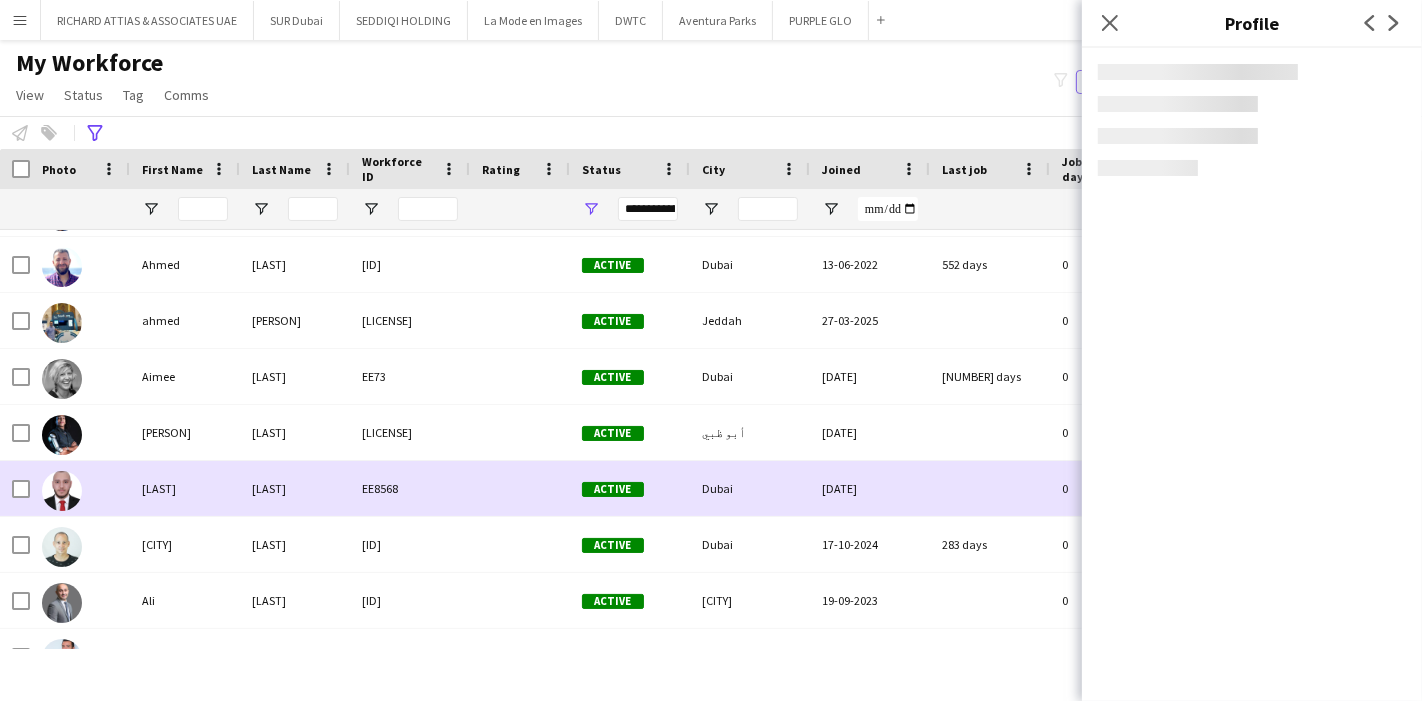 scroll, scrollTop: 874, scrollLeft: 0, axis: vertical 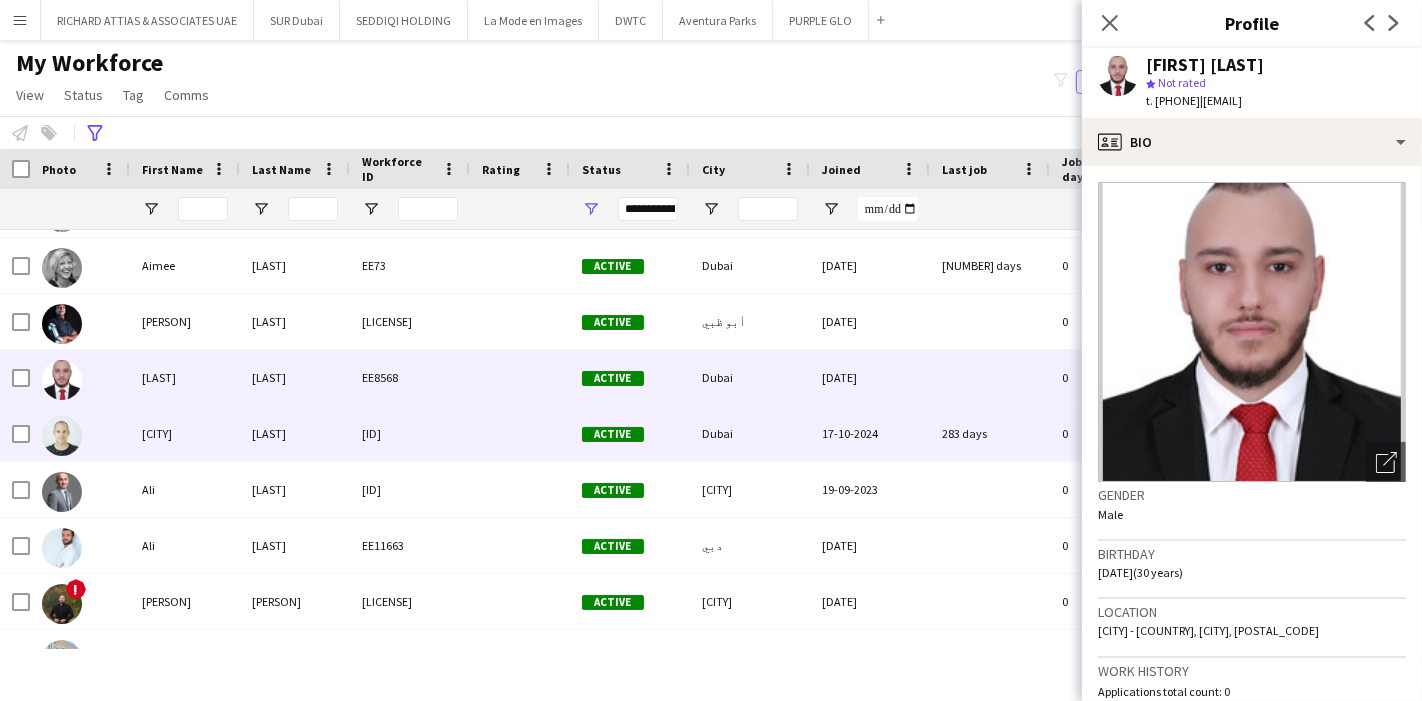 click on "[CITY]" at bounding box center [185, 433] 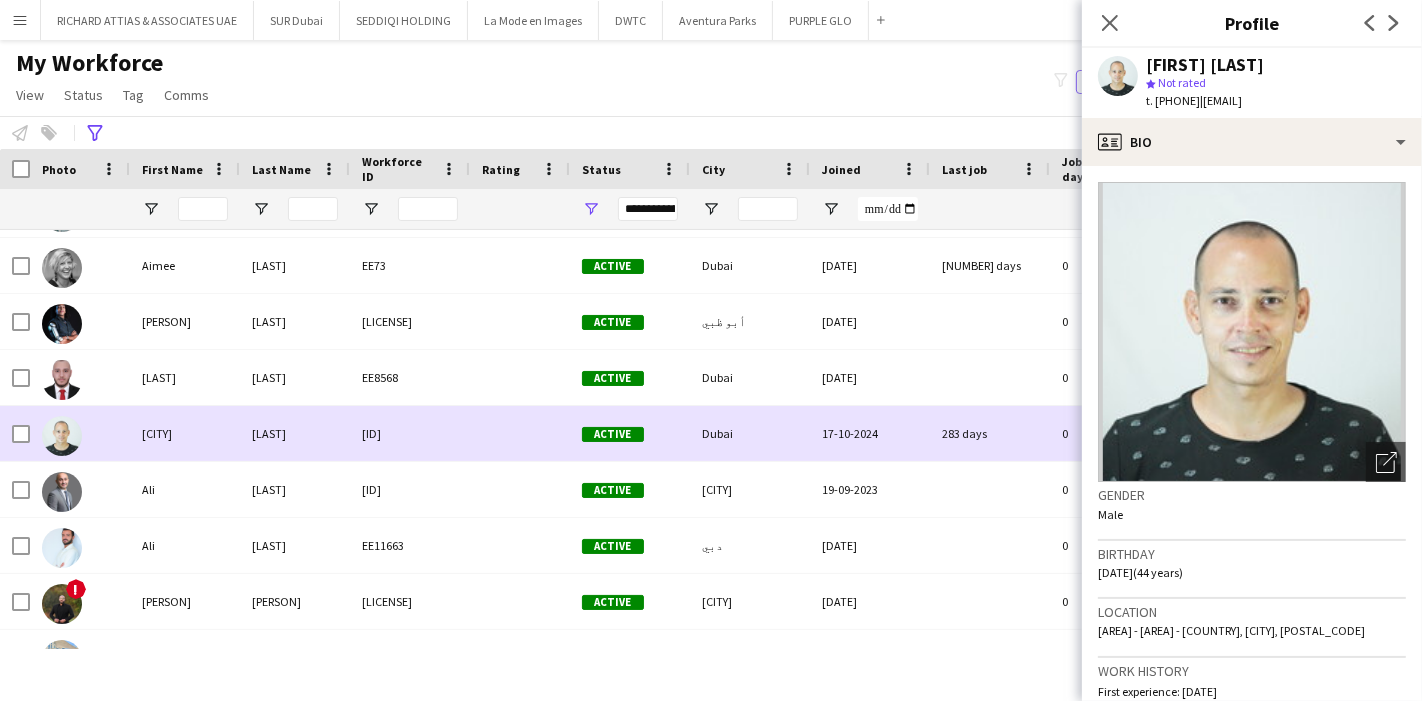 scroll, scrollTop: 1000, scrollLeft: 0, axis: vertical 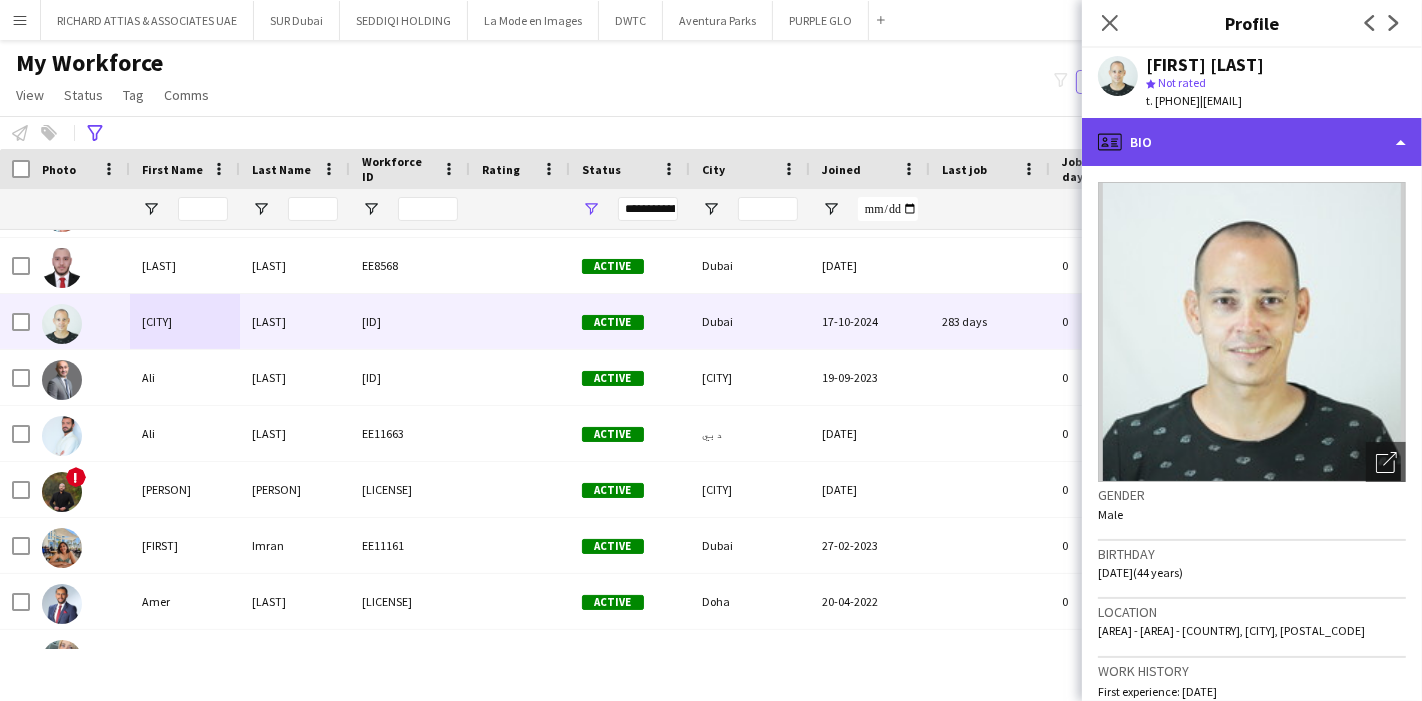 click on "profile
Bio" 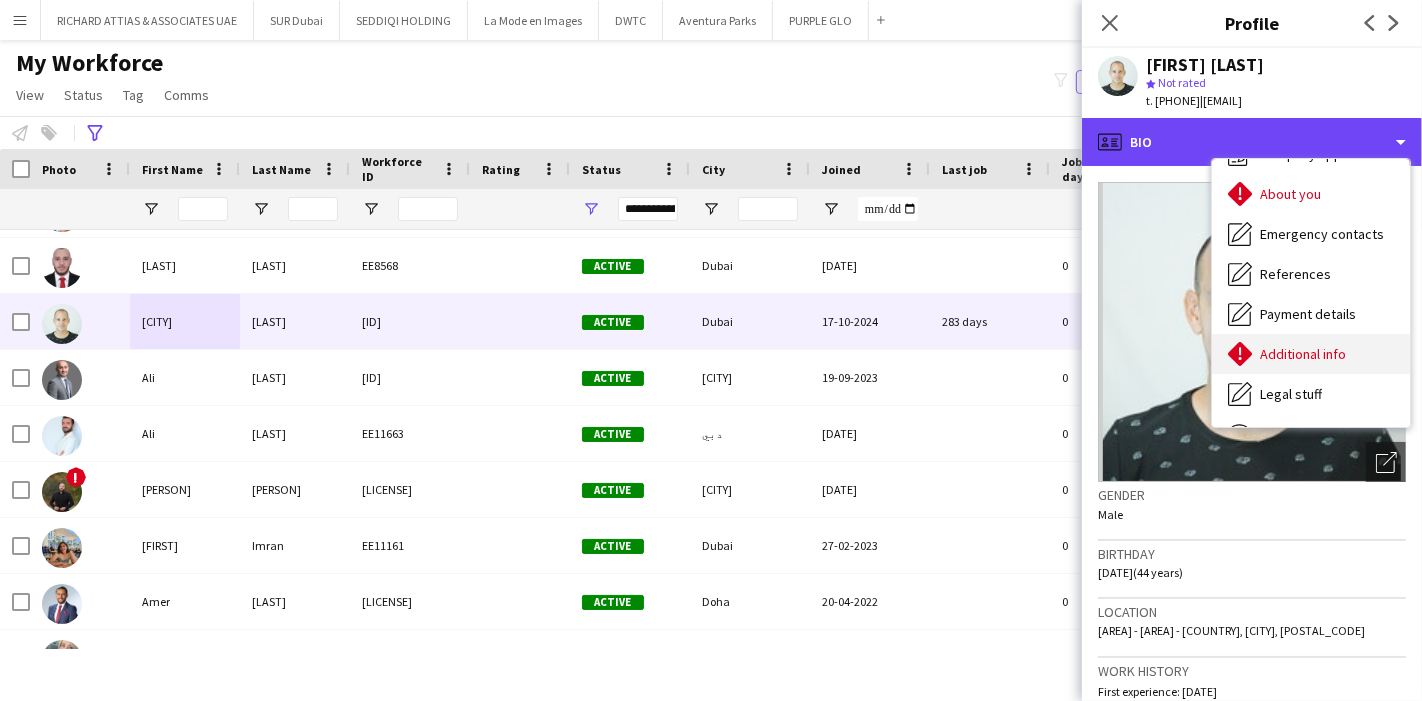 scroll, scrollTop: 0, scrollLeft: 0, axis: both 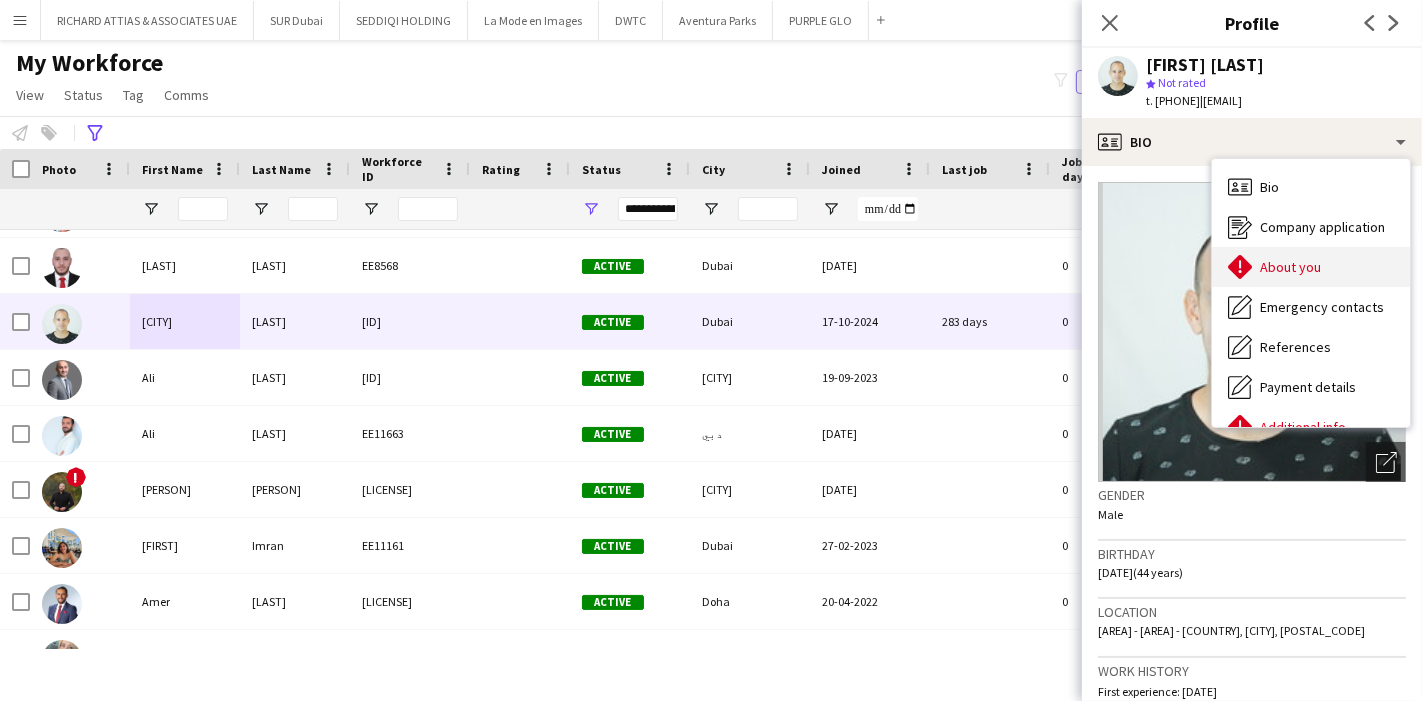 click on "About you
About you" at bounding box center (1311, 267) 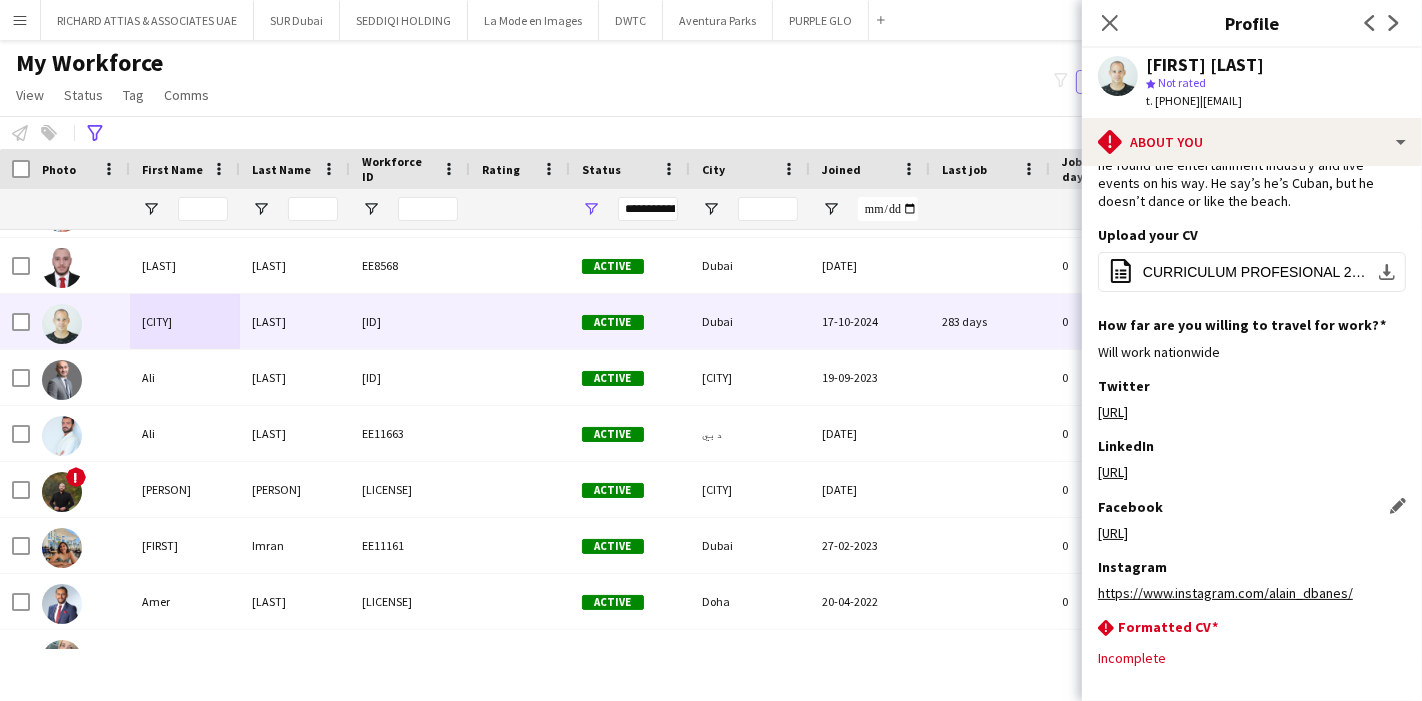 scroll, scrollTop: 254, scrollLeft: 0, axis: vertical 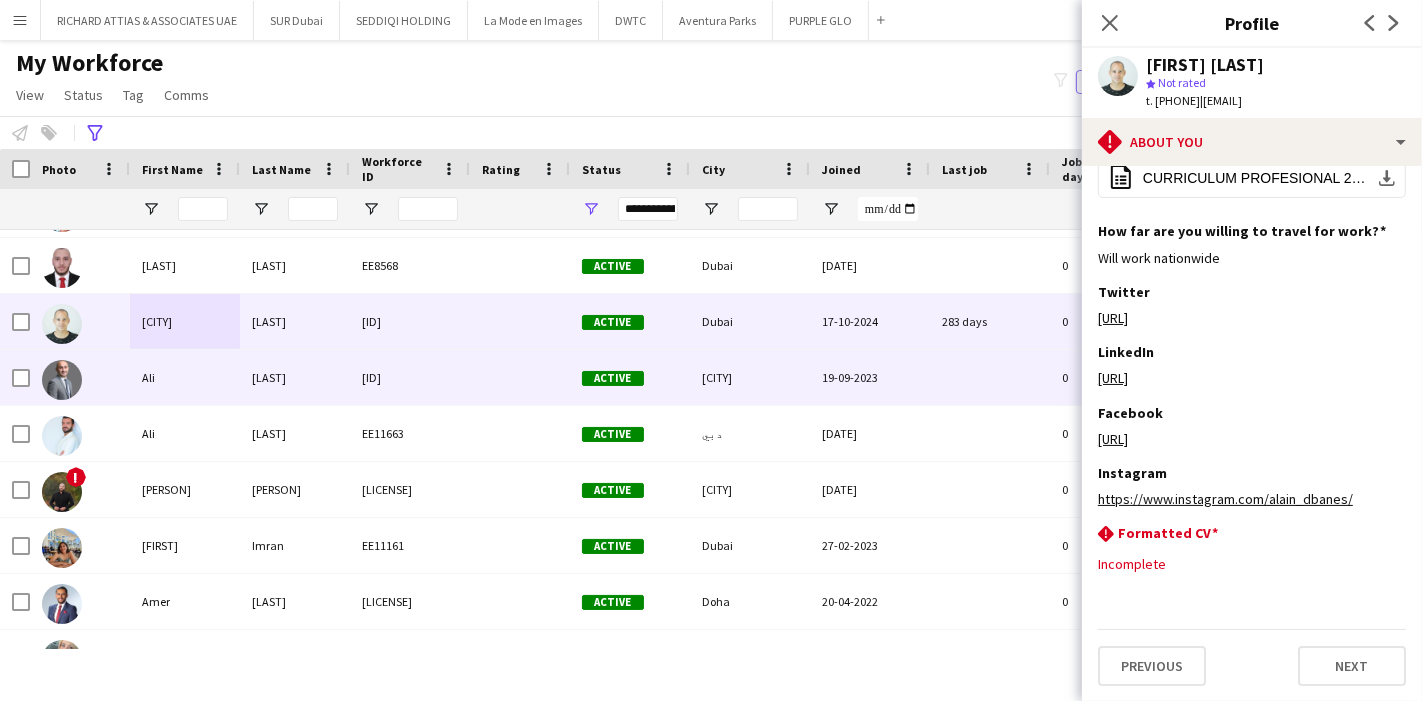 click on "Ali" at bounding box center (185, 377) 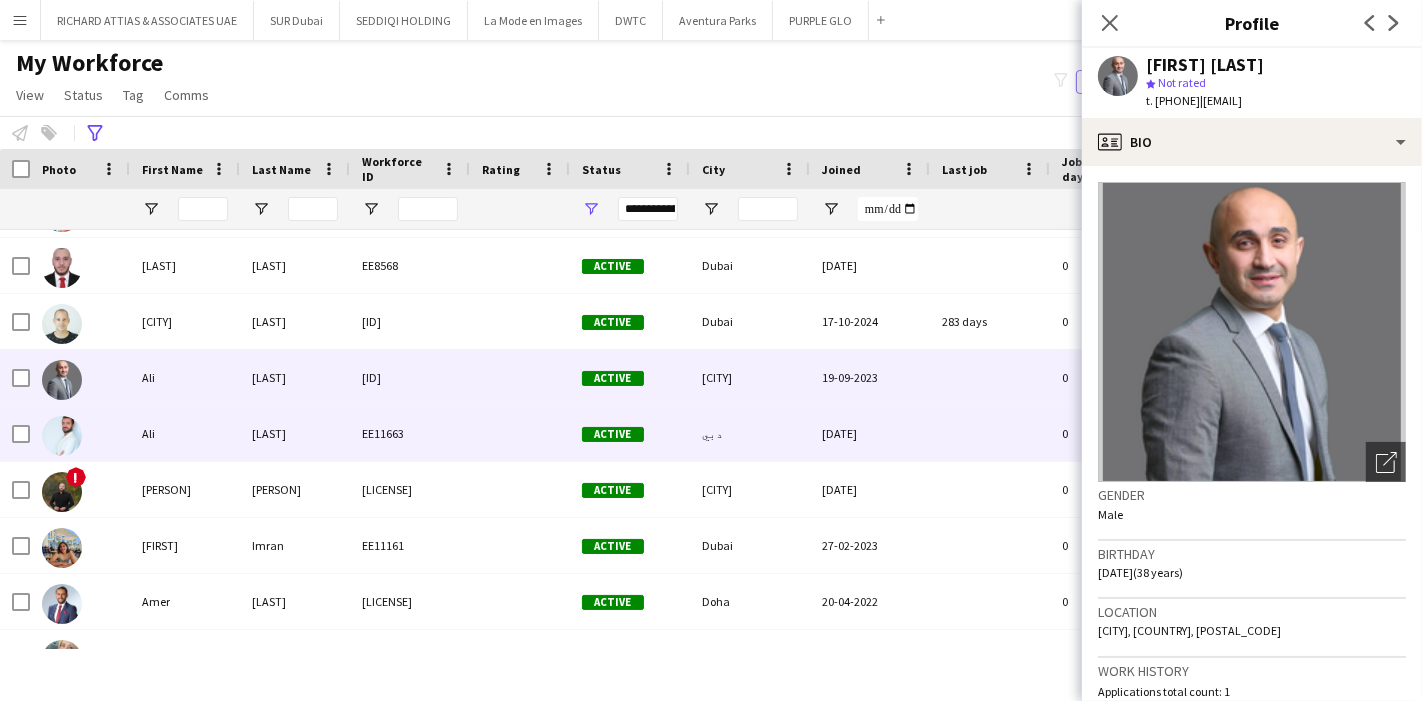 click on "Ali" at bounding box center [185, 433] 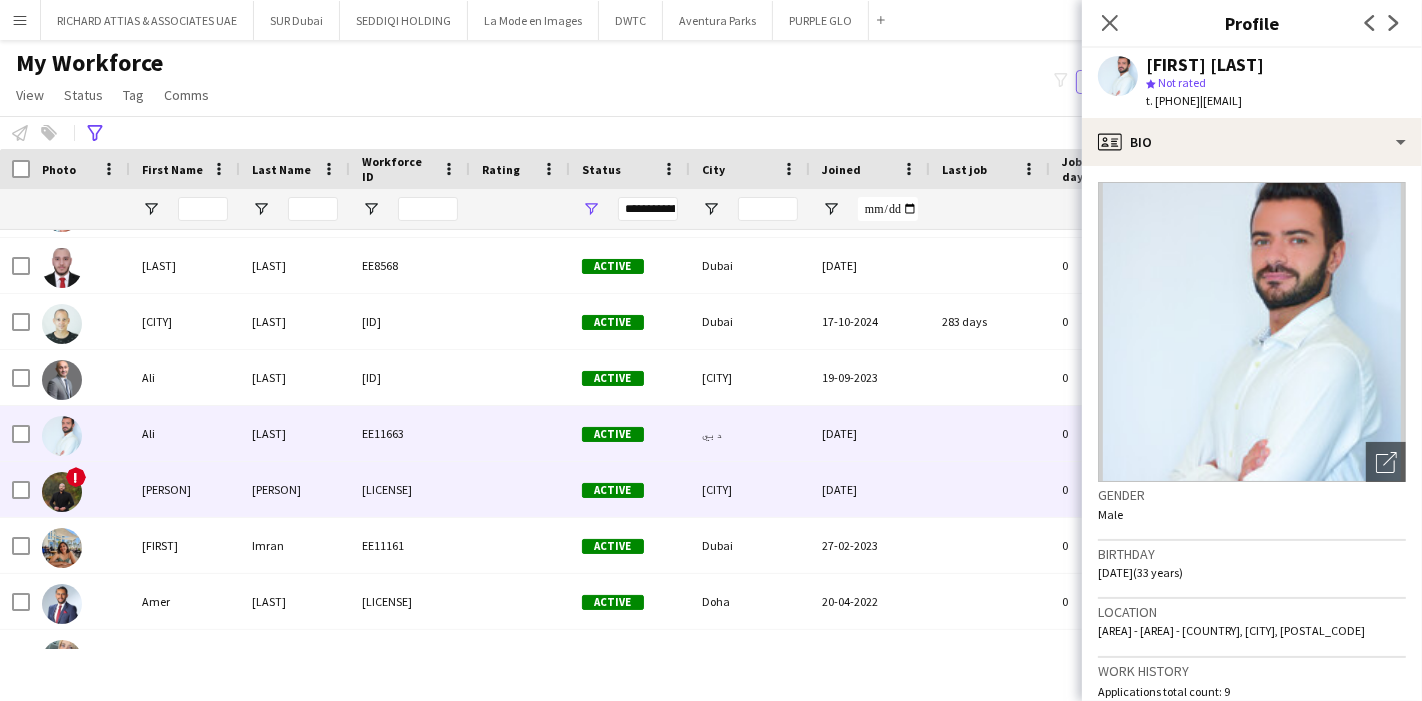 click on "[PERSON]" at bounding box center (185, 489) 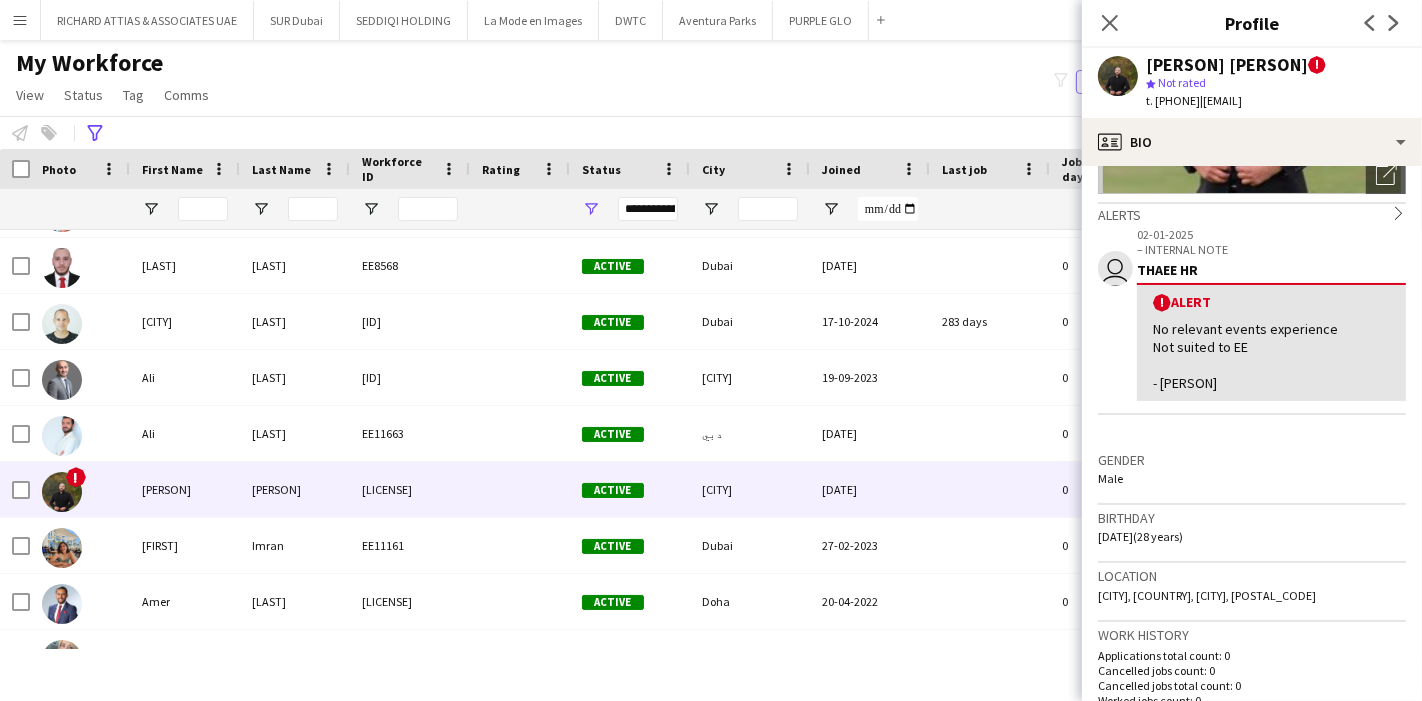 scroll, scrollTop: 333, scrollLeft: 0, axis: vertical 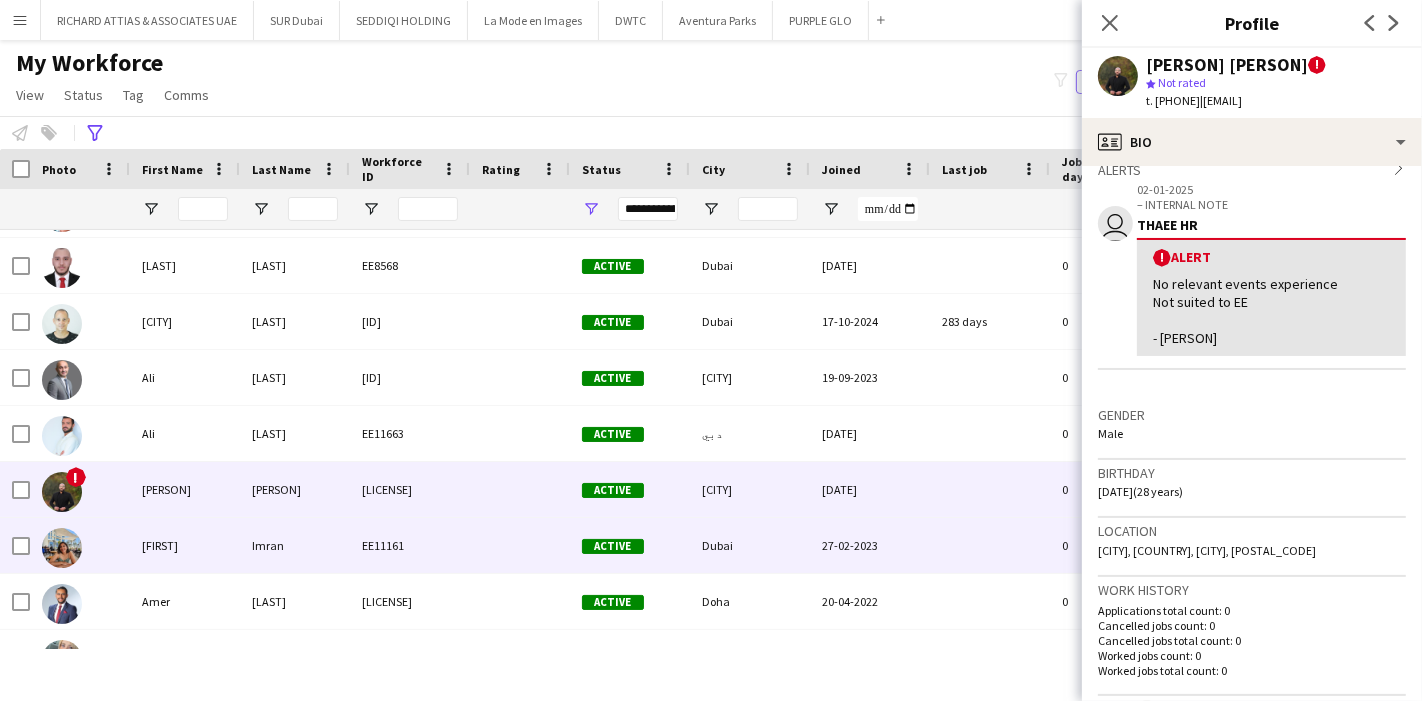 click on "[FIRST]" at bounding box center [185, 545] 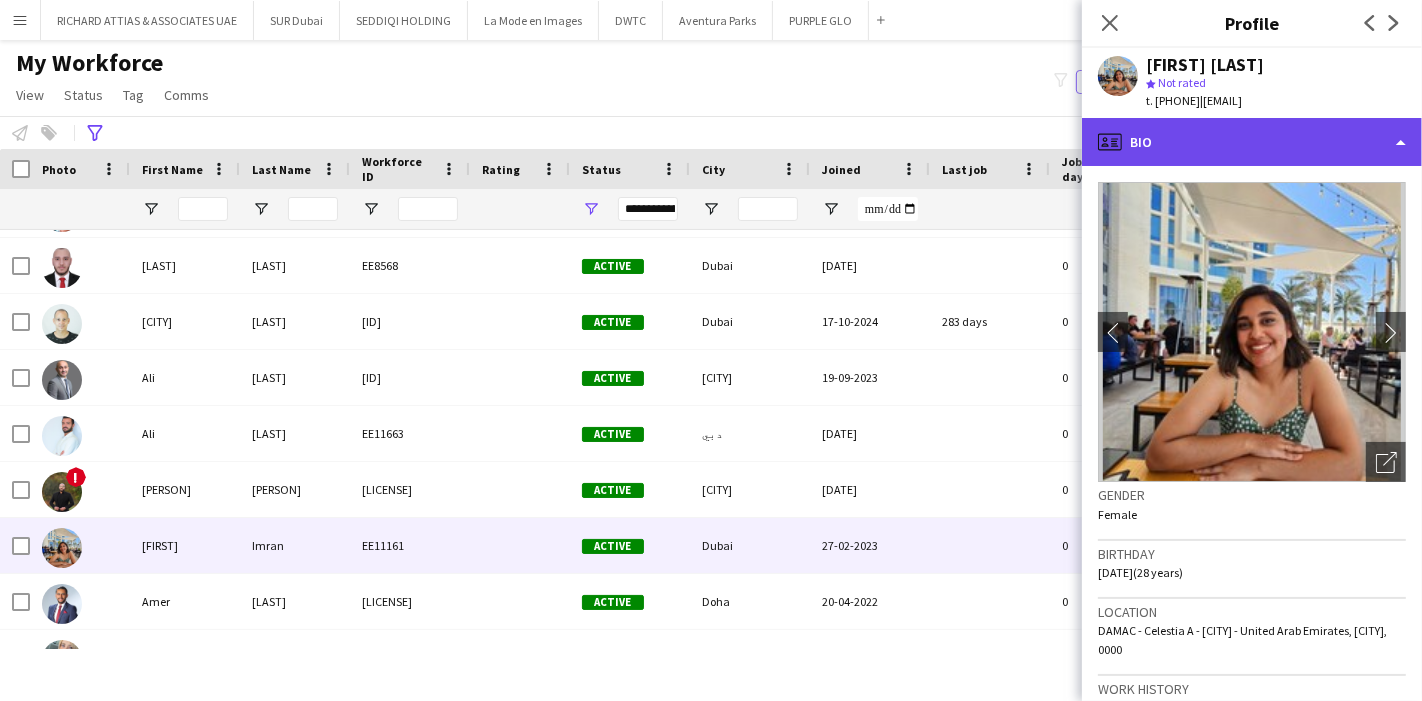 click on "profile
Bio" 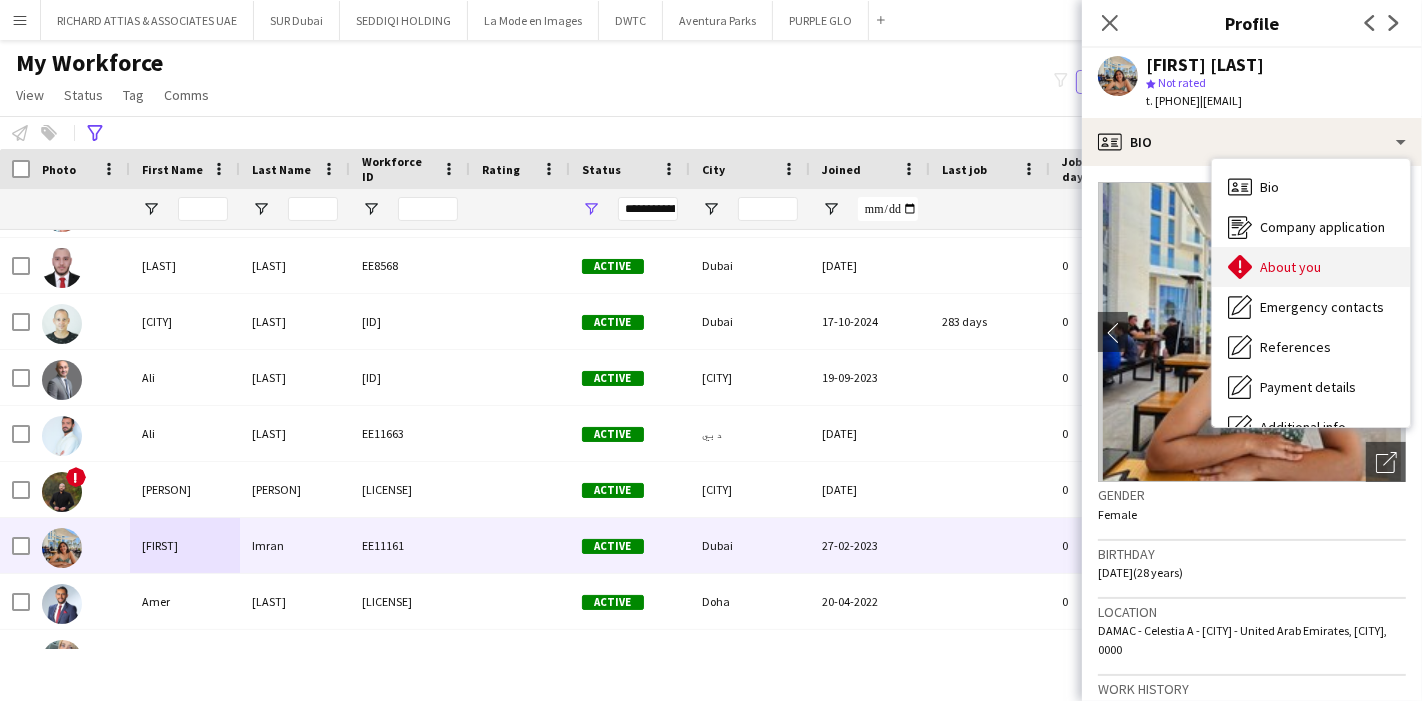 click on "About you" at bounding box center (1290, 267) 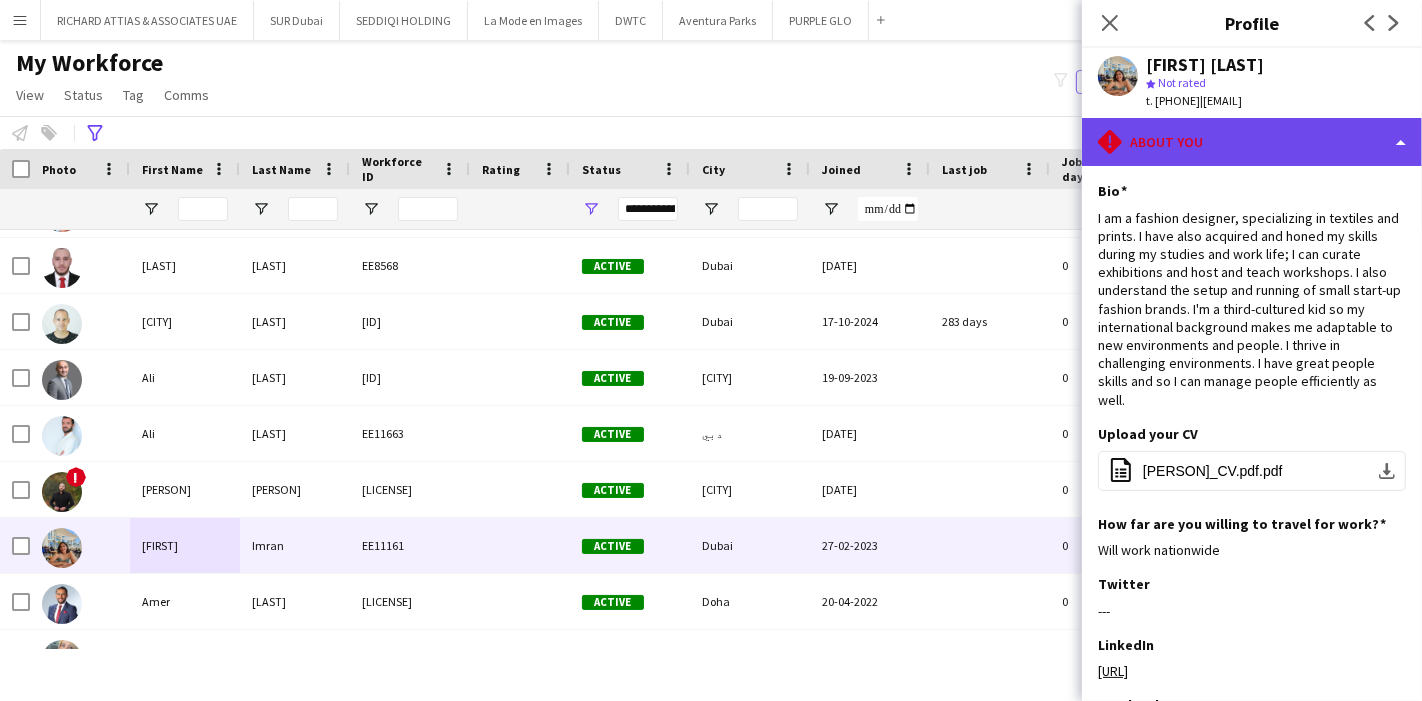 click on "rhombus-alert
About you" 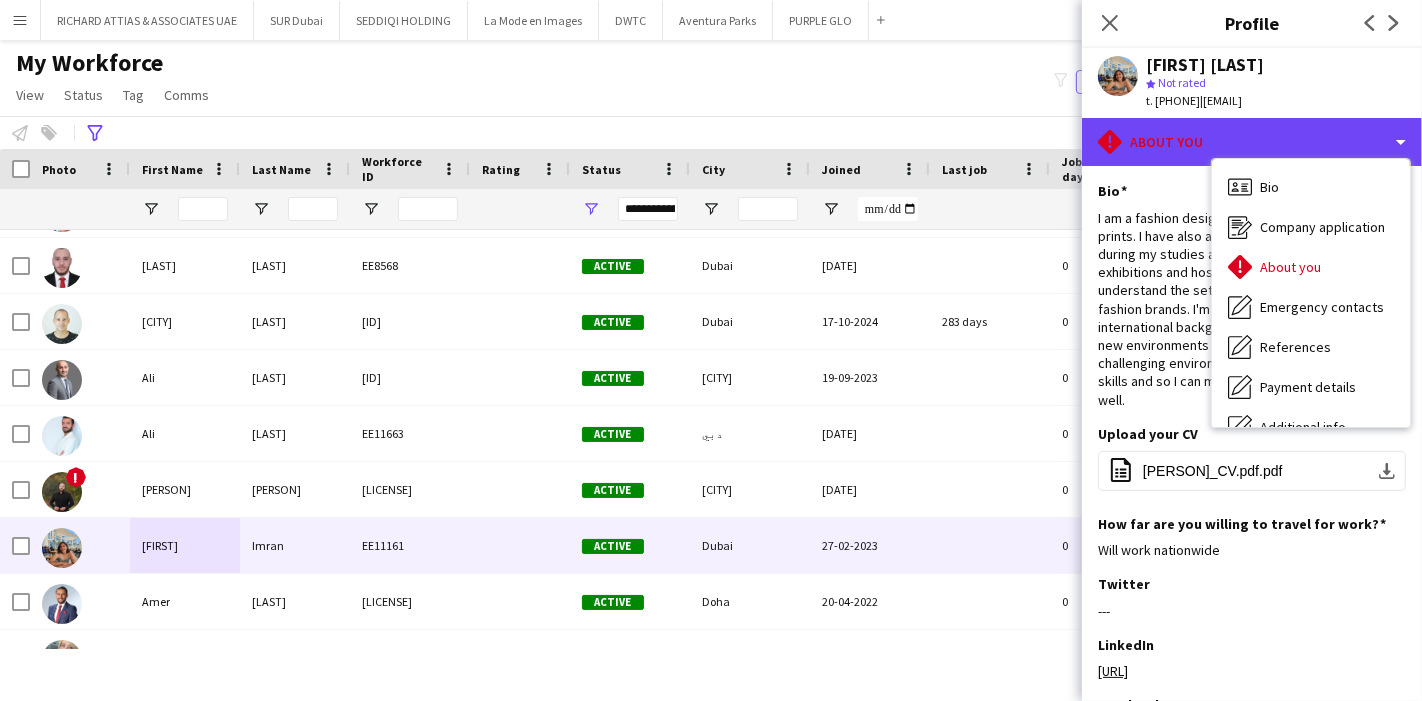 scroll, scrollTop: 147, scrollLeft: 0, axis: vertical 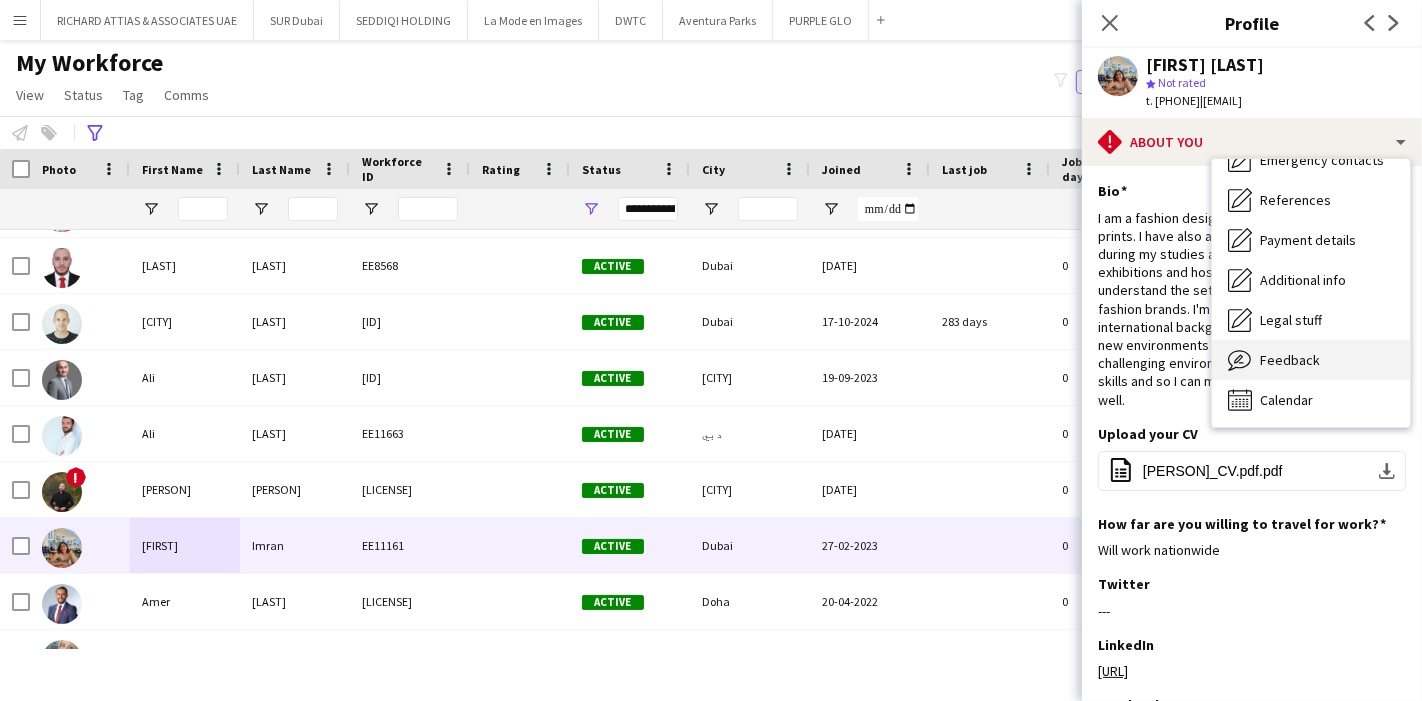 click on "Feedback" at bounding box center [1290, 360] 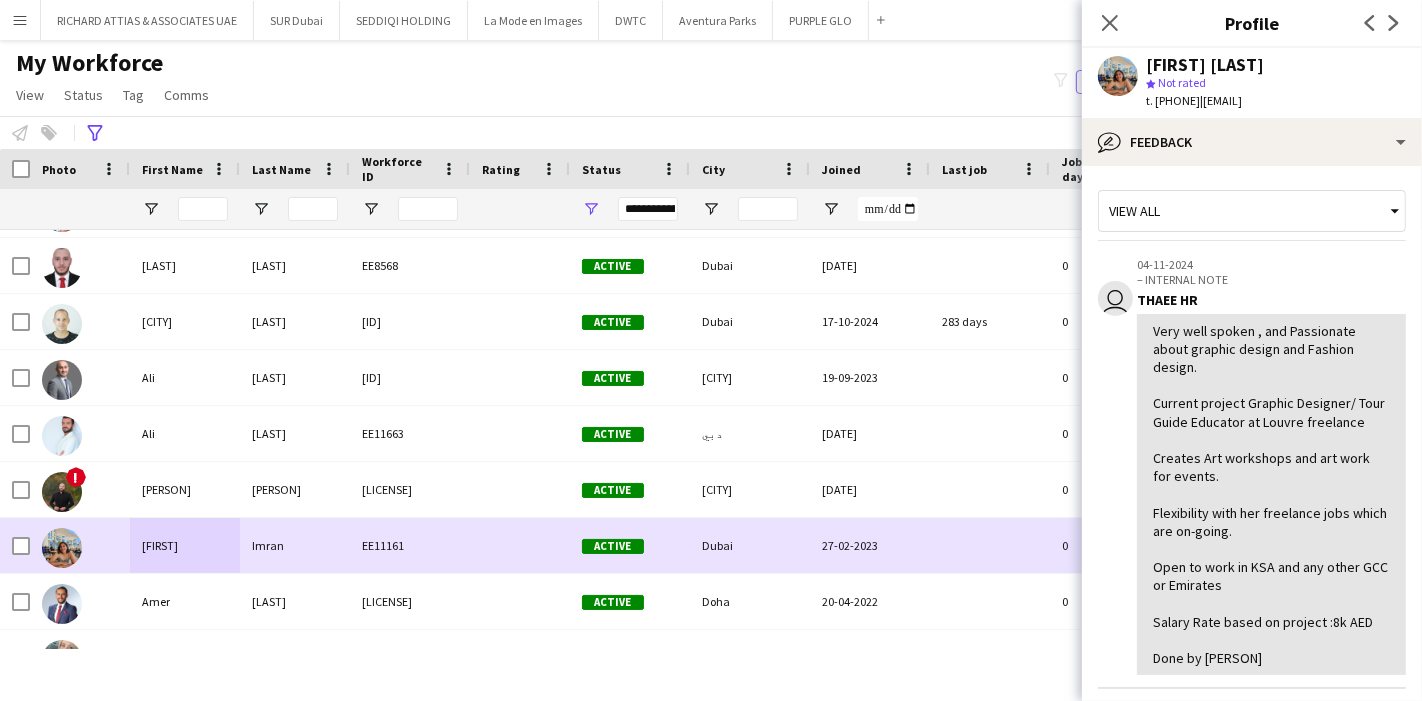 scroll, scrollTop: 1061, scrollLeft: 0, axis: vertical 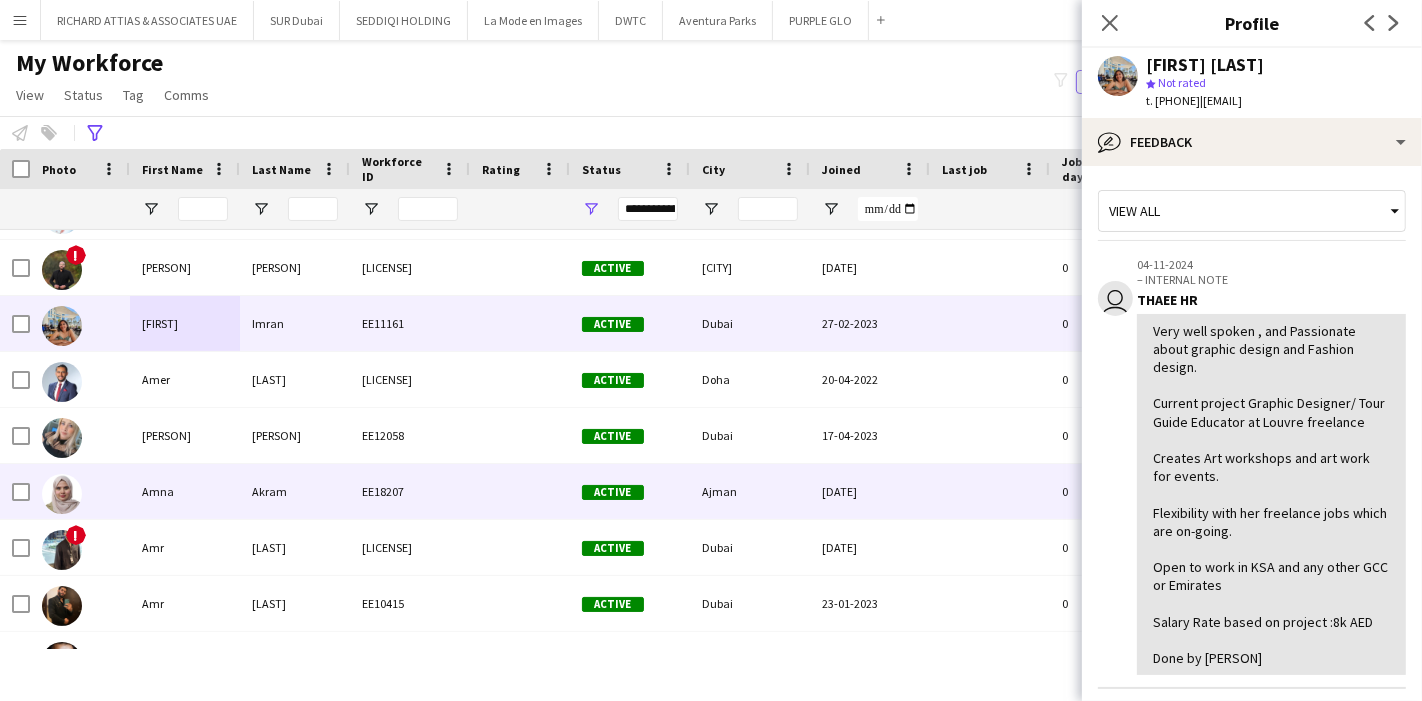 click on "Amna" at bounding box center (185, 491) 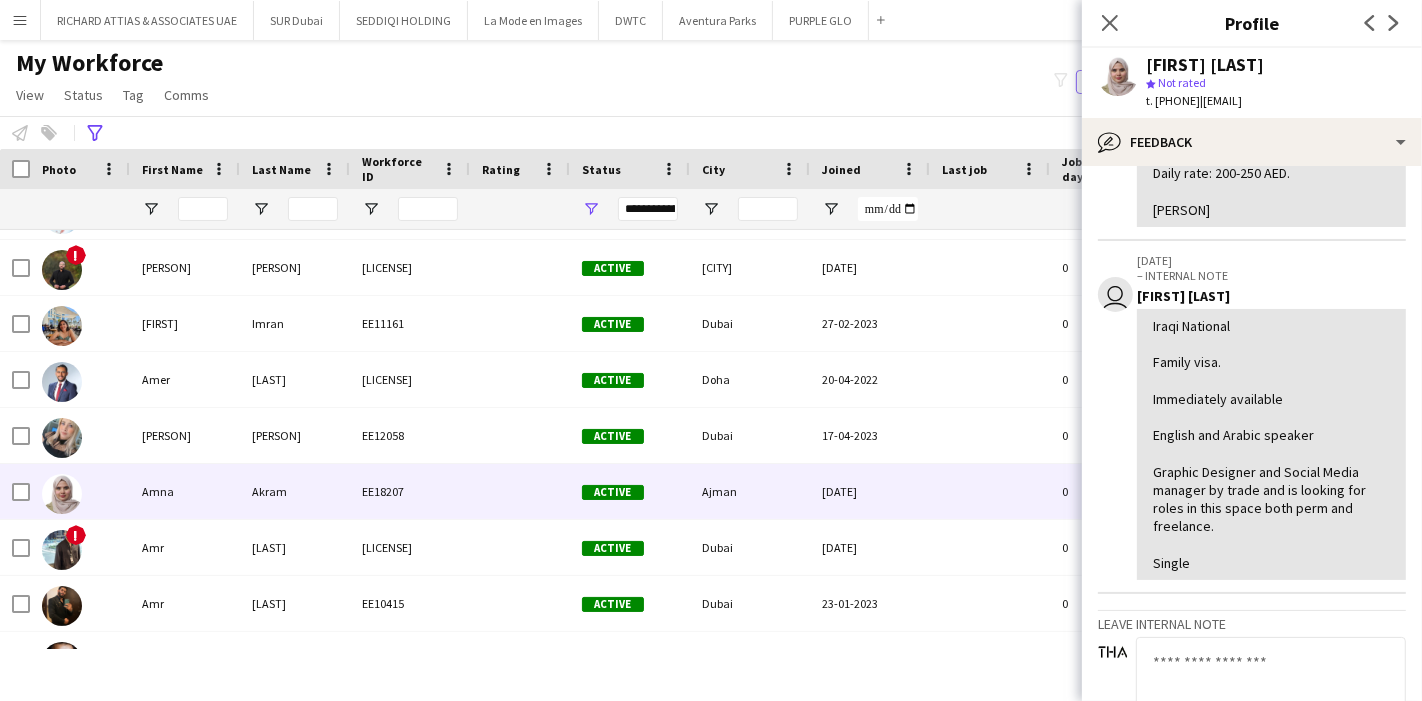 scroll, scrollTop: 444, scrollLeft: 0, axis: vertical 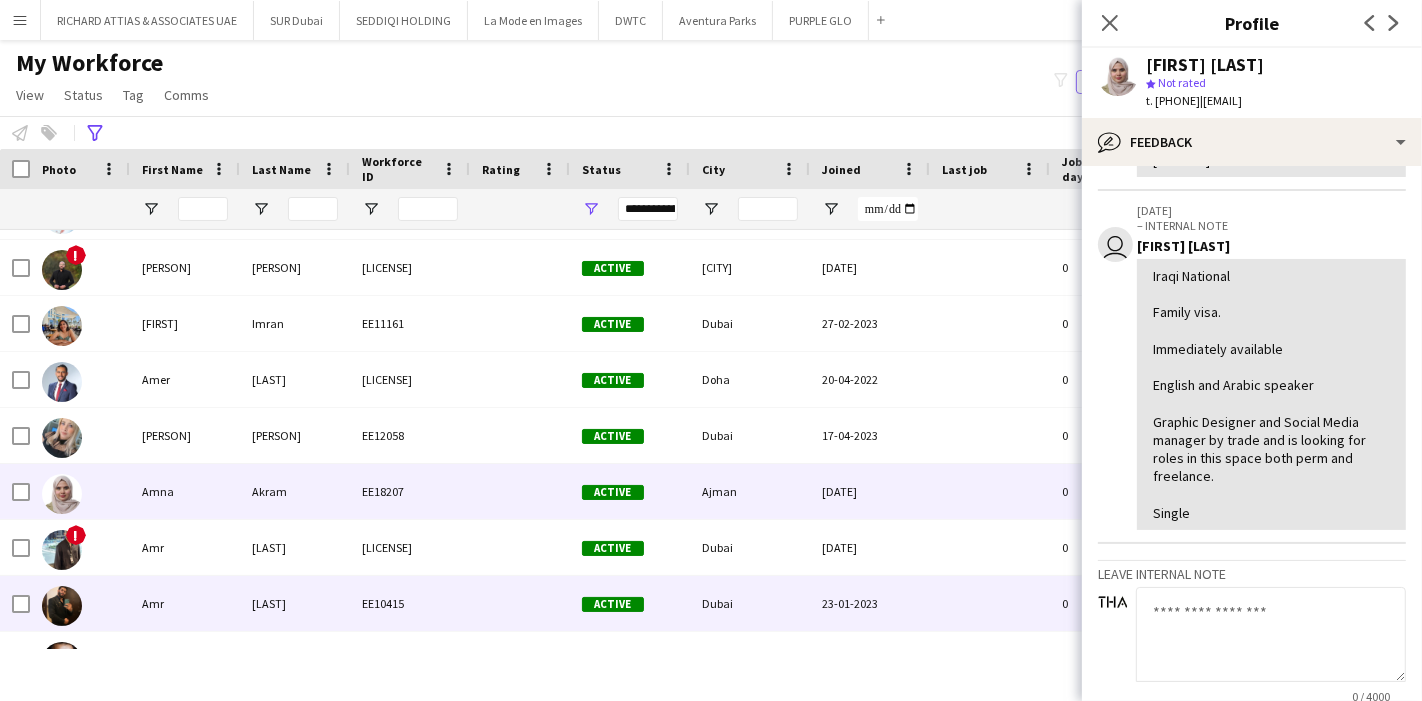 click on "Amr" at bounding box center (185, 603) 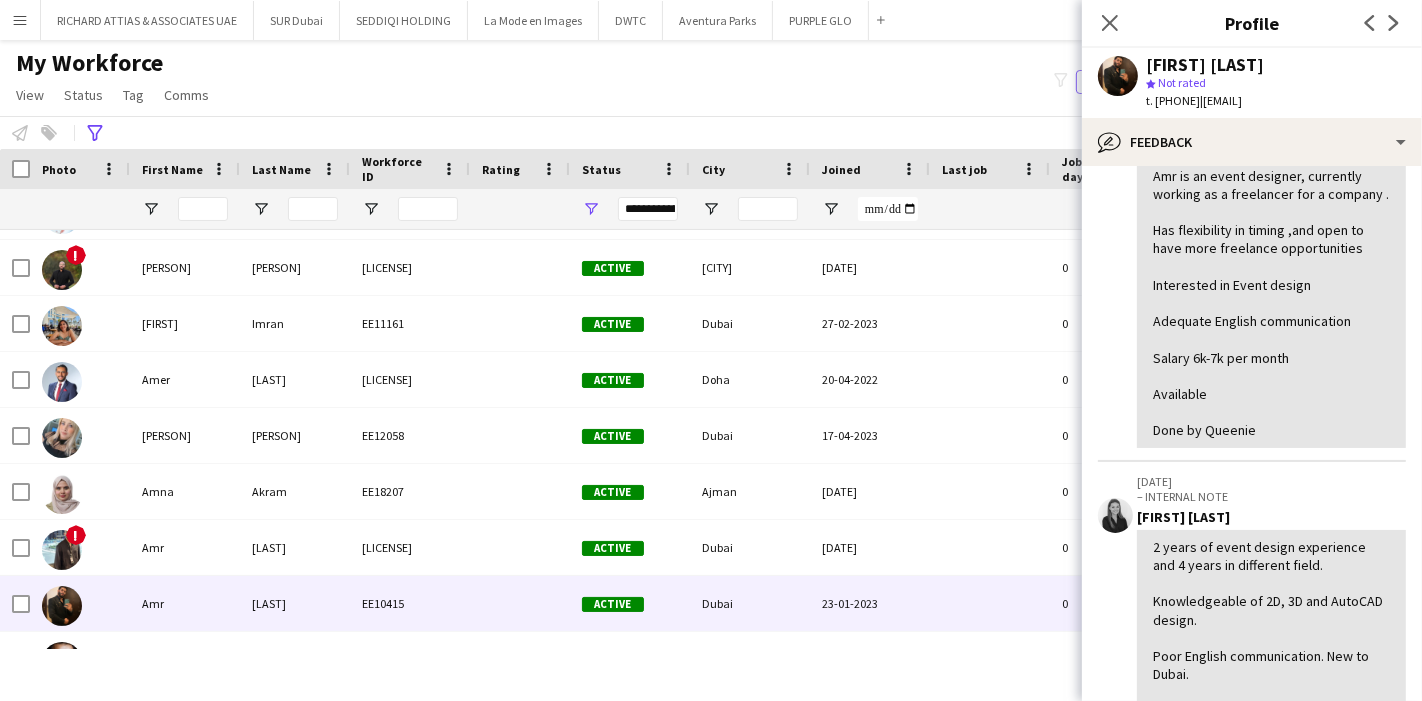scroll, scrollTop: 78, scrollLeft: 0, axis: vertical 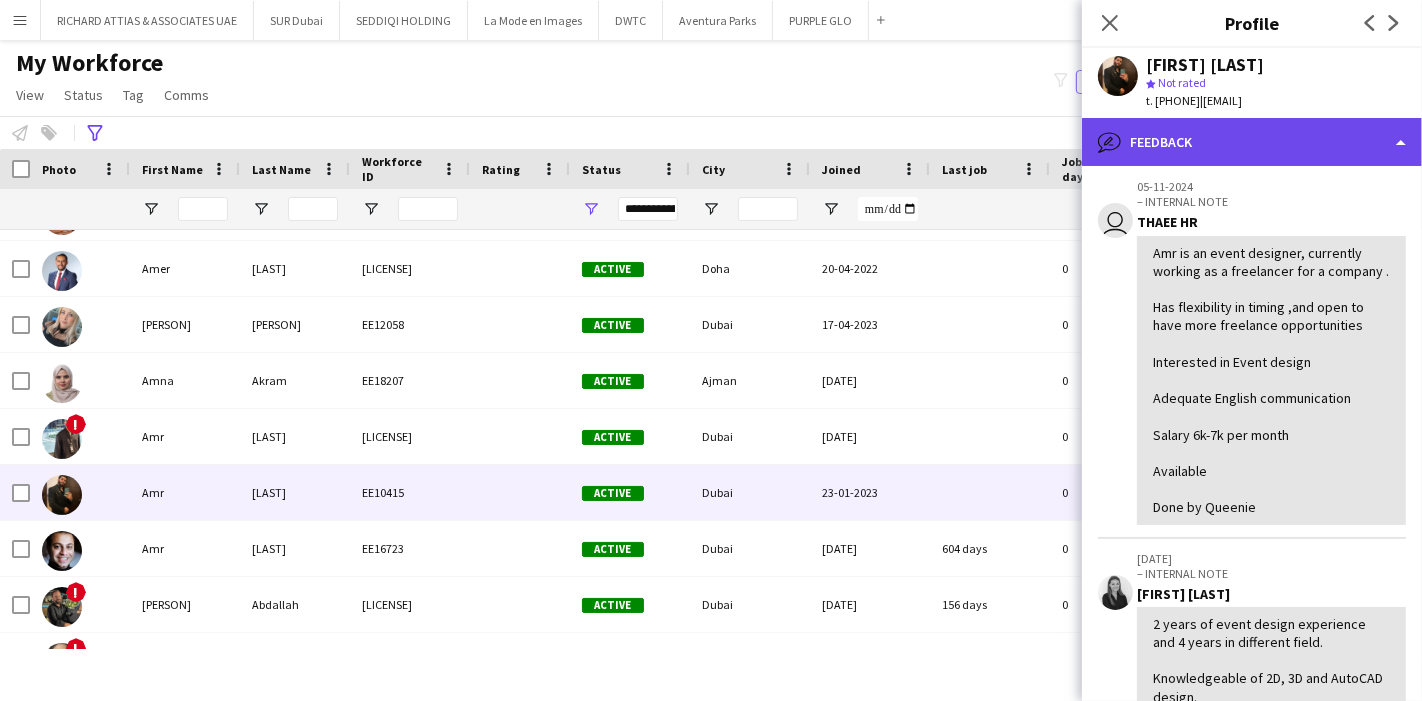 click on "bubble-pencil
Feedback" 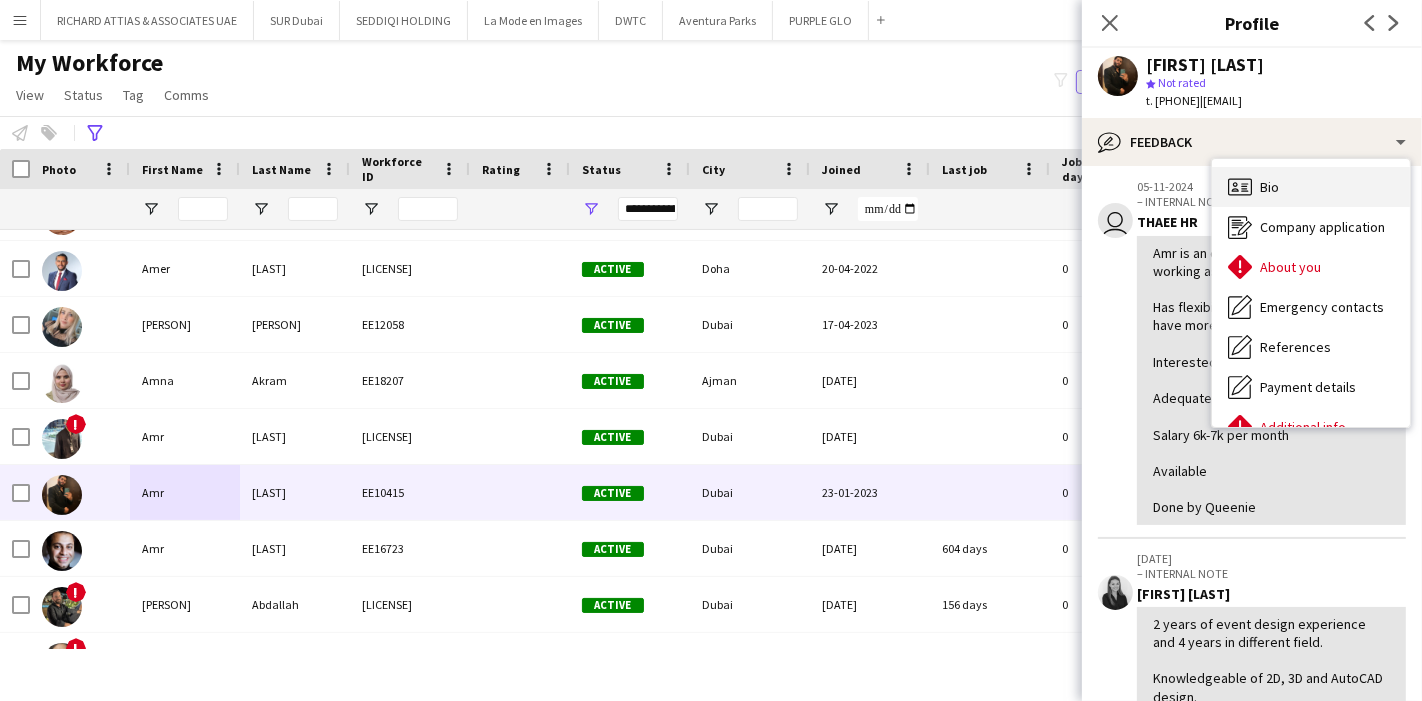 click on "Bio
Bio" at bounding box center [1311, 187] 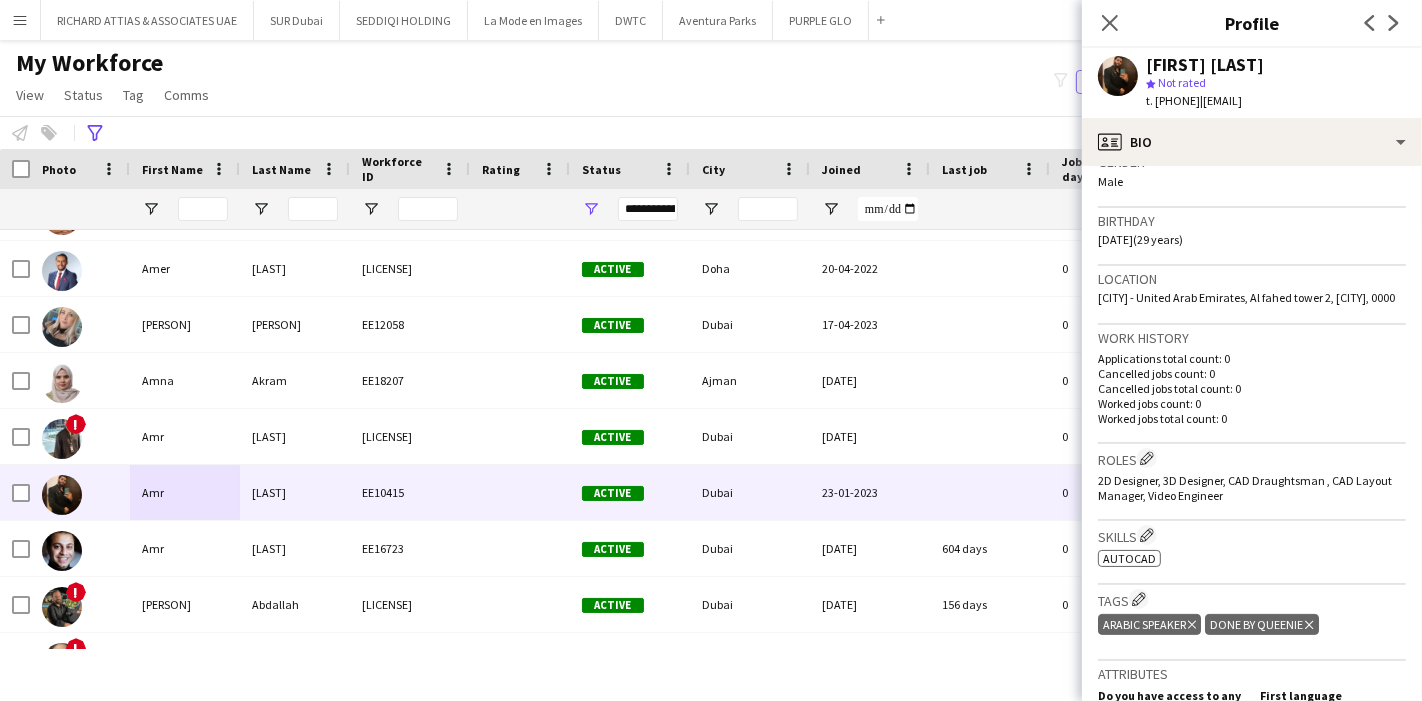 scroll, scrollTop: 0, scrollLeft: 0, axis: both 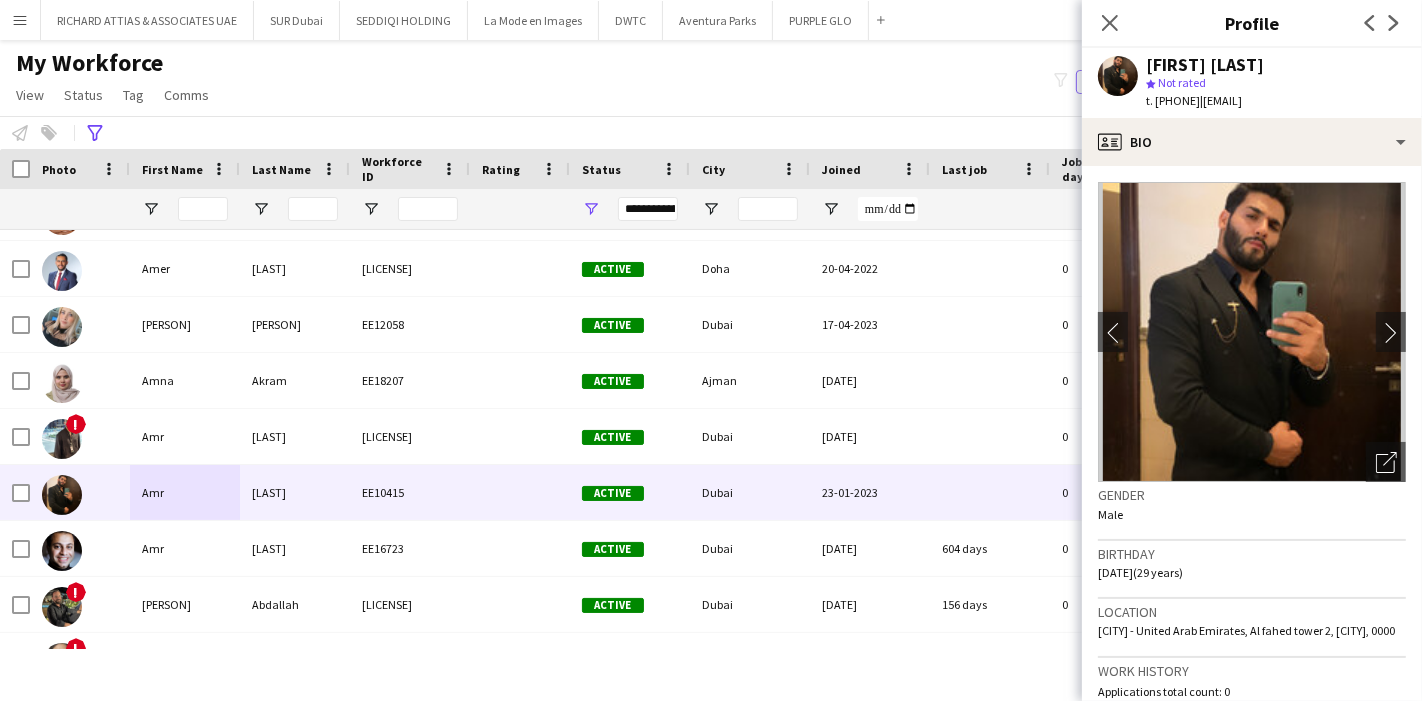 drag, startPoint x: 1106, startPoint y: 21, endPoint x: 521, endPoint y: 79, distance: 587.86816 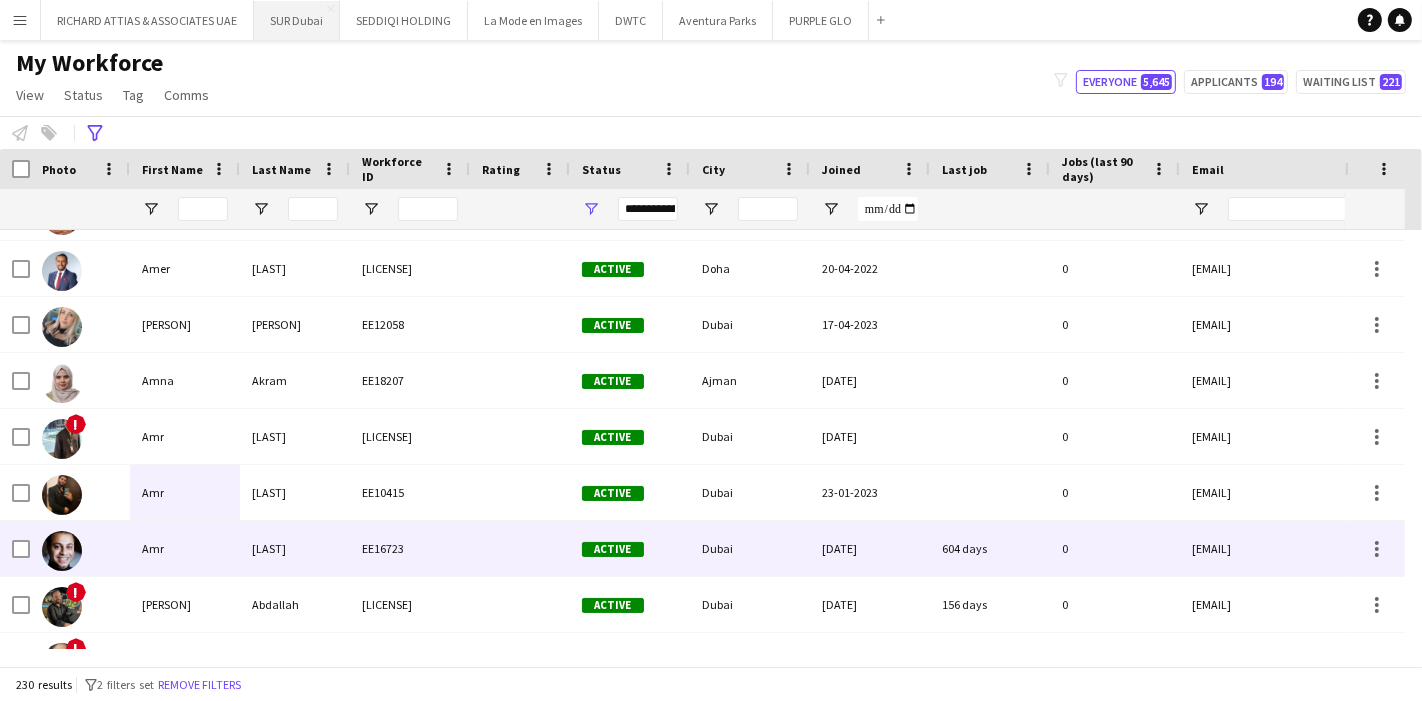 click on "Amr" at bounding box center [185, 548] 